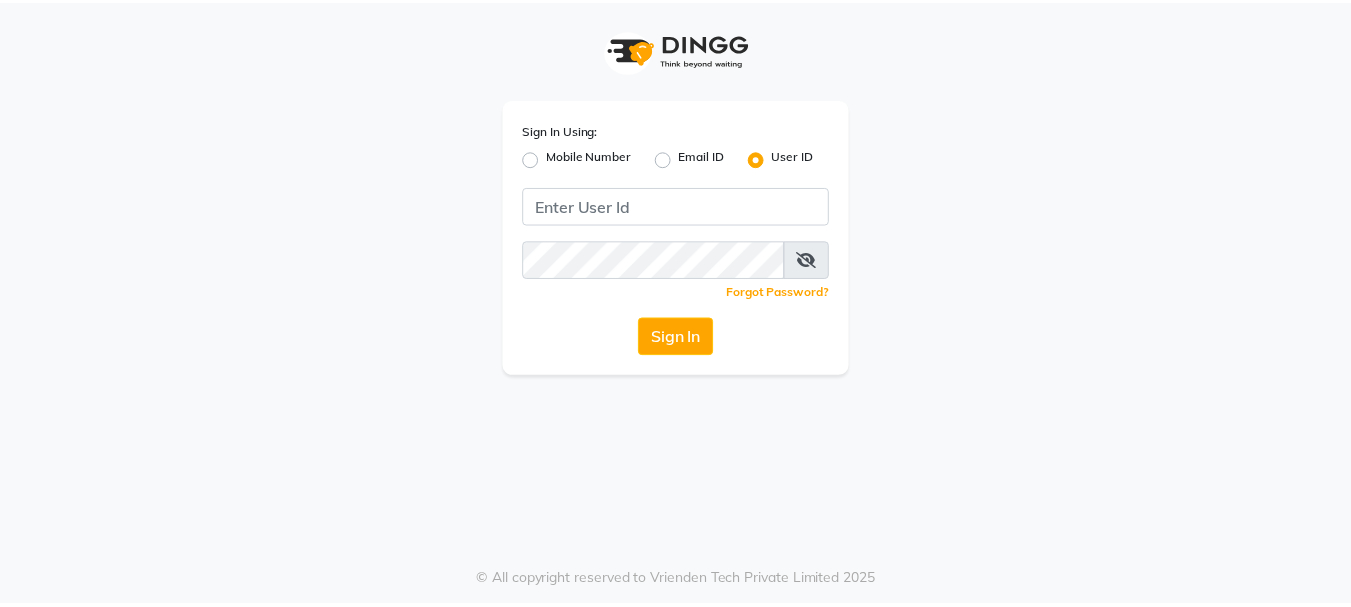 scroll, scrollTop: 0, scrollLeft: 0, axis: both 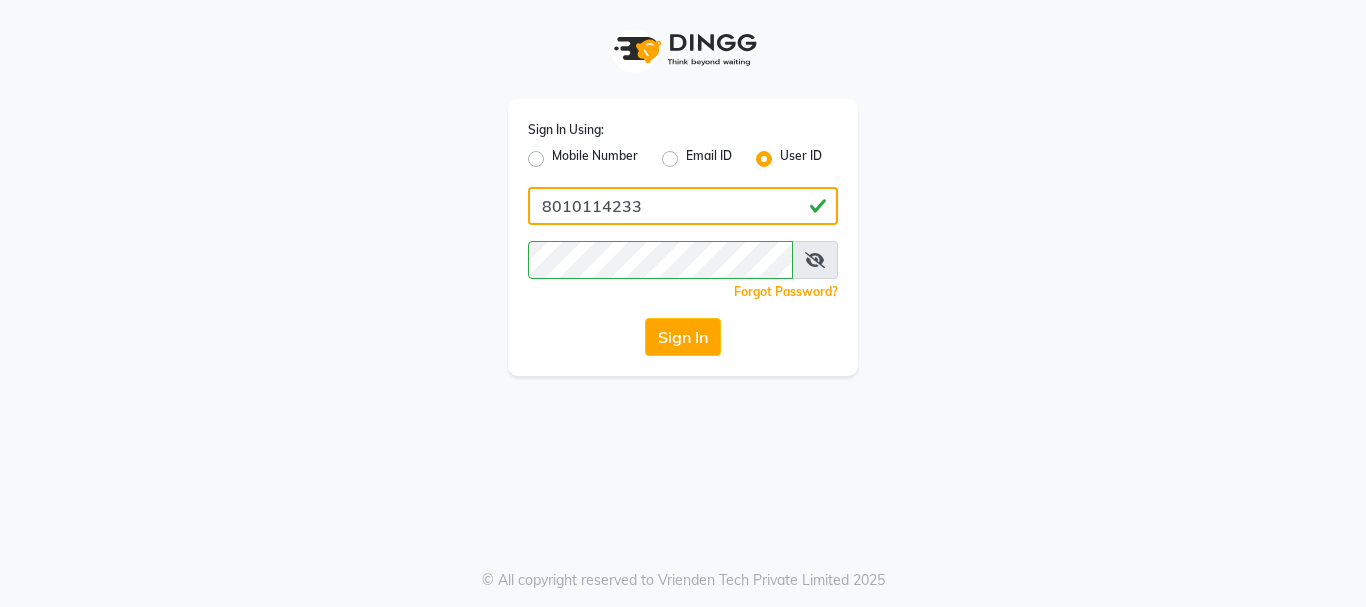 drag, startPoint x: 650, startPoint y: 213, endPoint x: 482, endPoint y: 219, distance: 168.1071 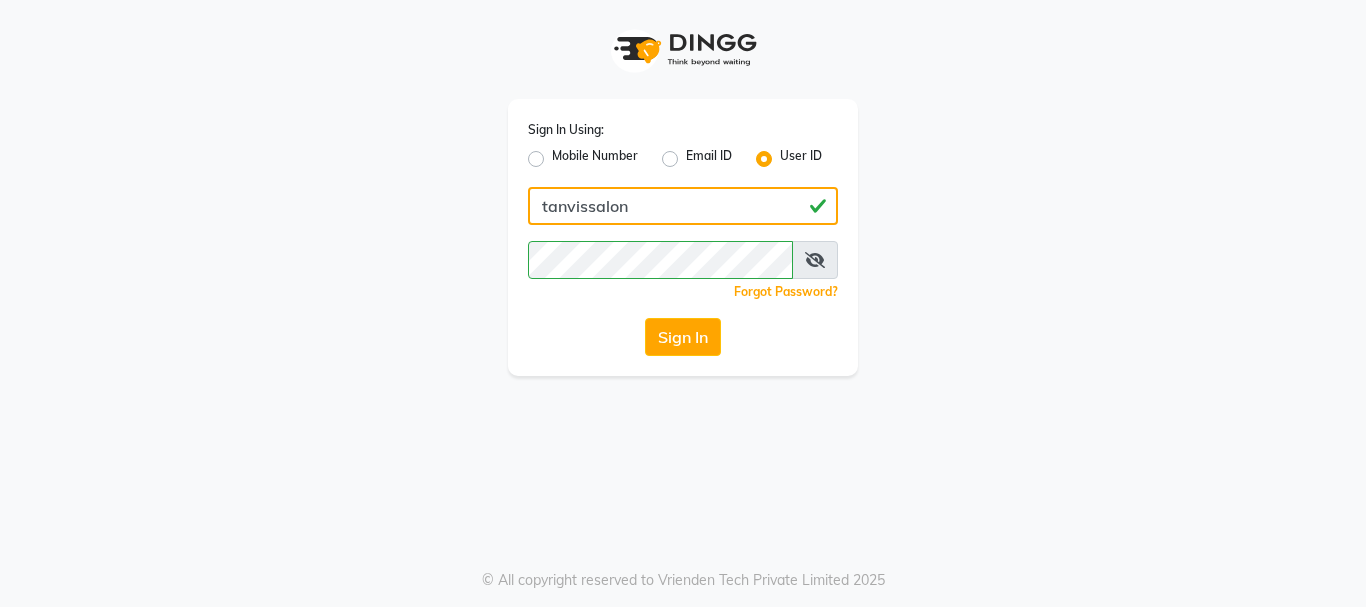 type on "tanvissalon" 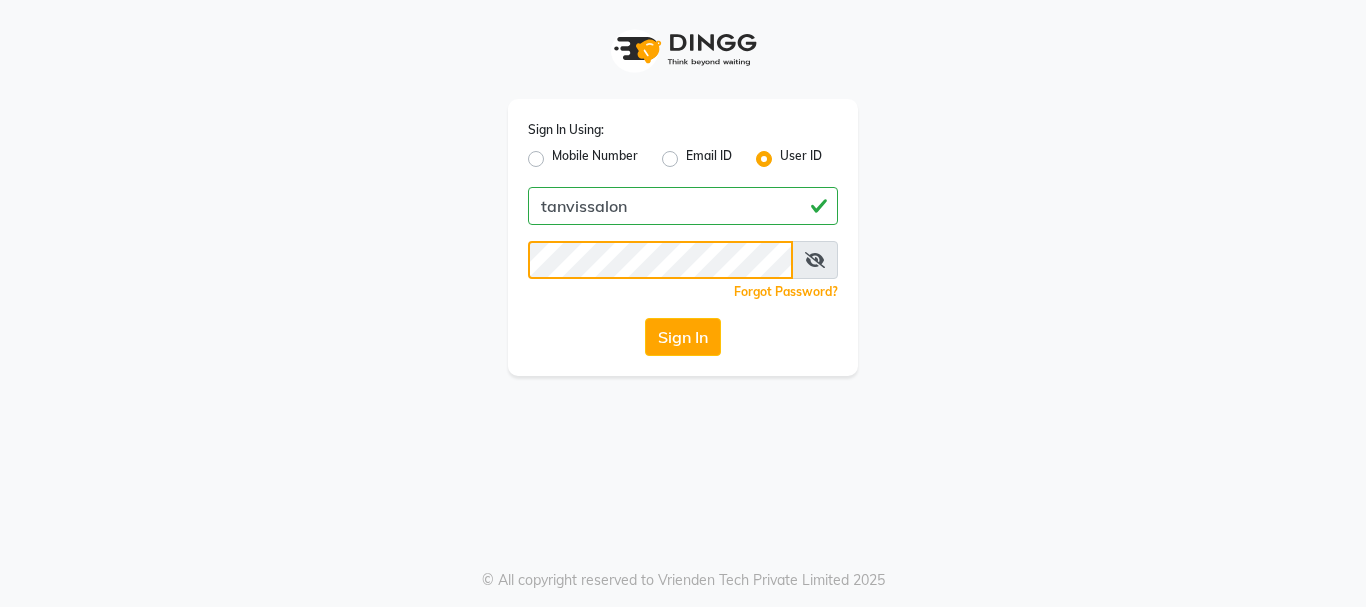 click on "Sign In Using: Mobile Number Email ID User ID tanvissalon  Remember me Forgot Password?  Sign In" 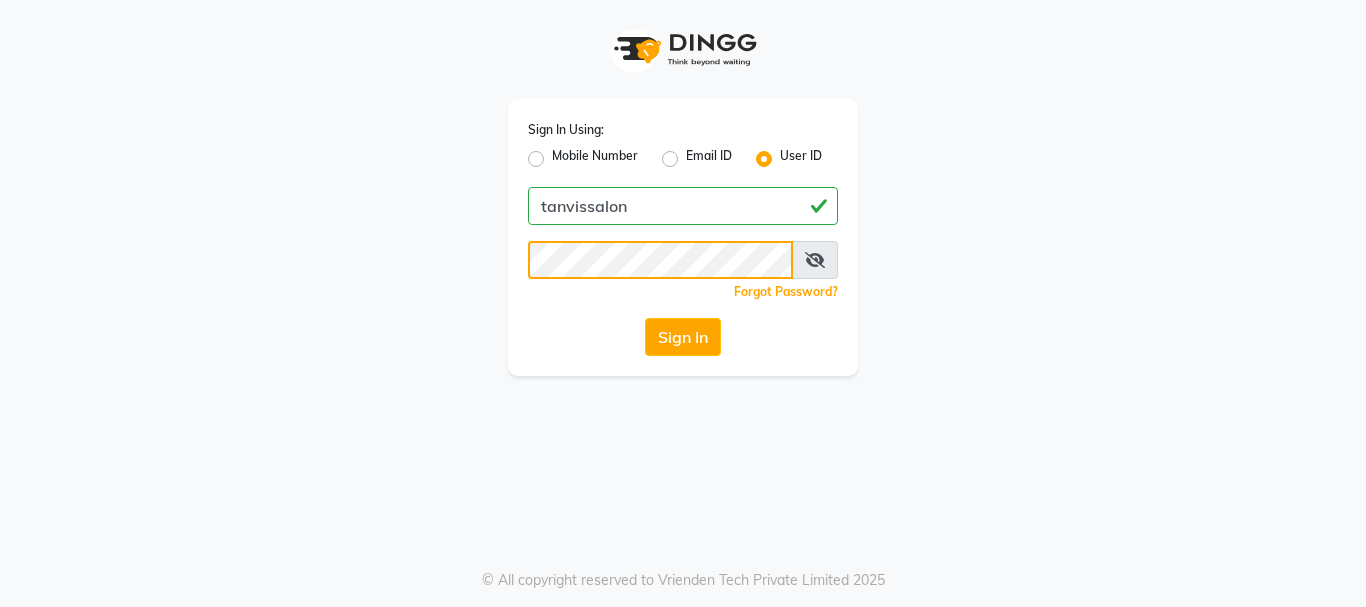 click on "Sign In Using: Mobile Number Email ID User ID tanvissalon  Remember me Forgot Password?  Sign In" 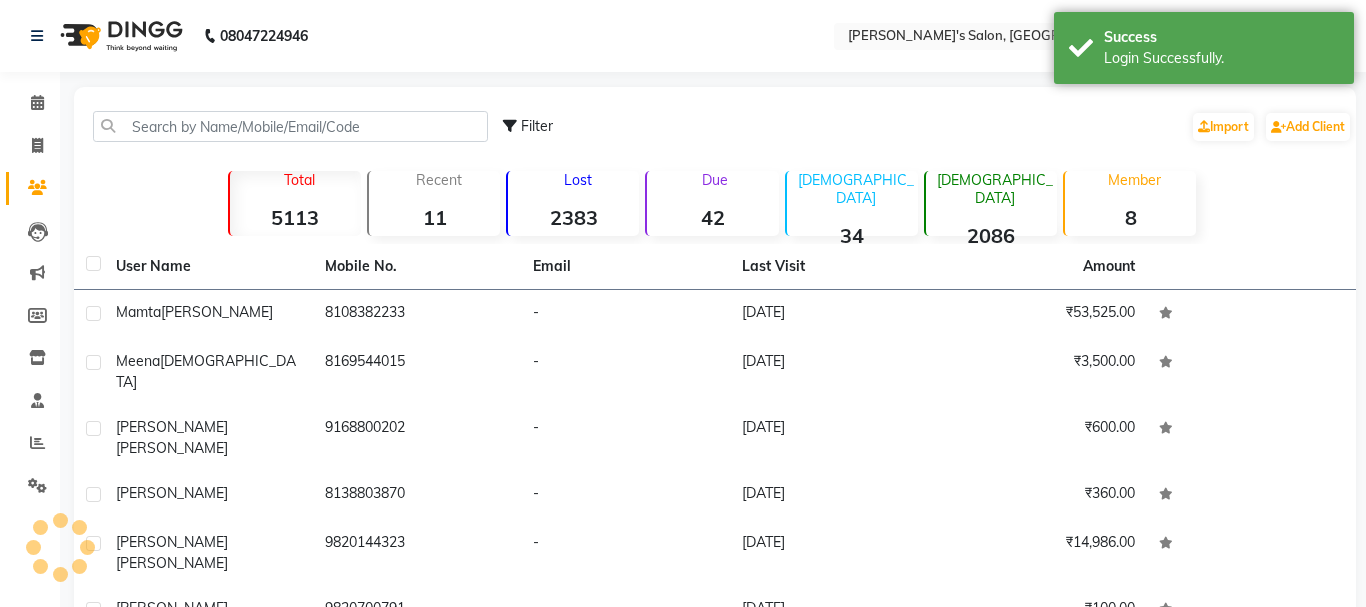 select on "en" 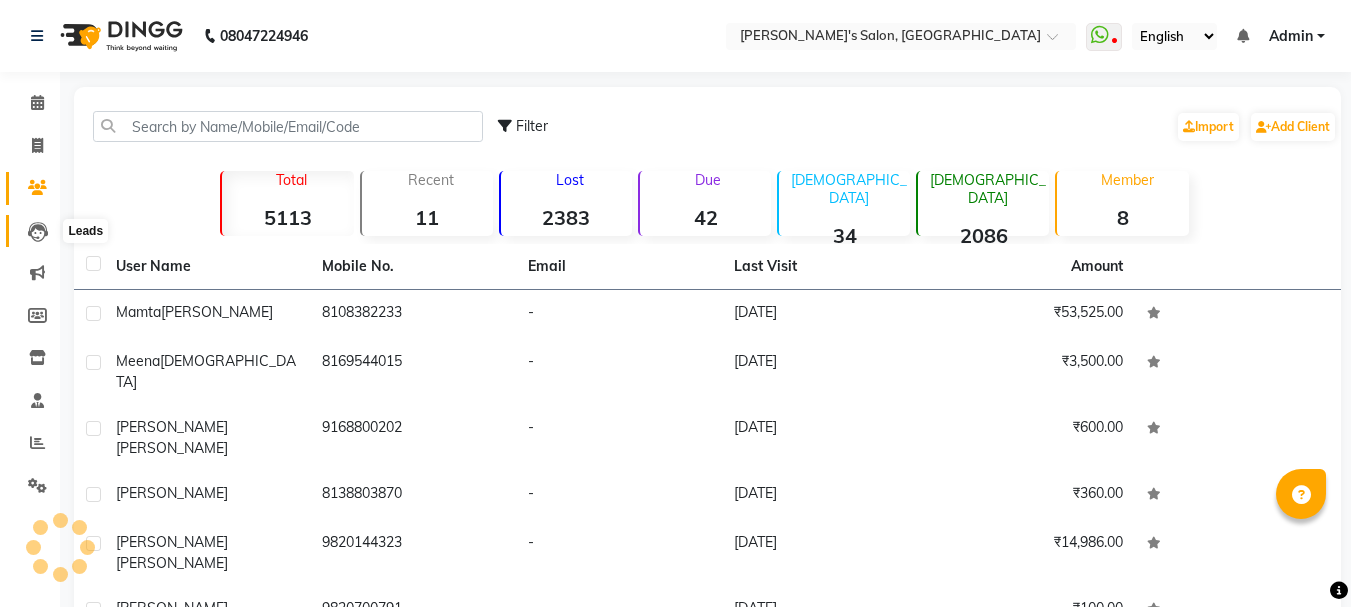 click 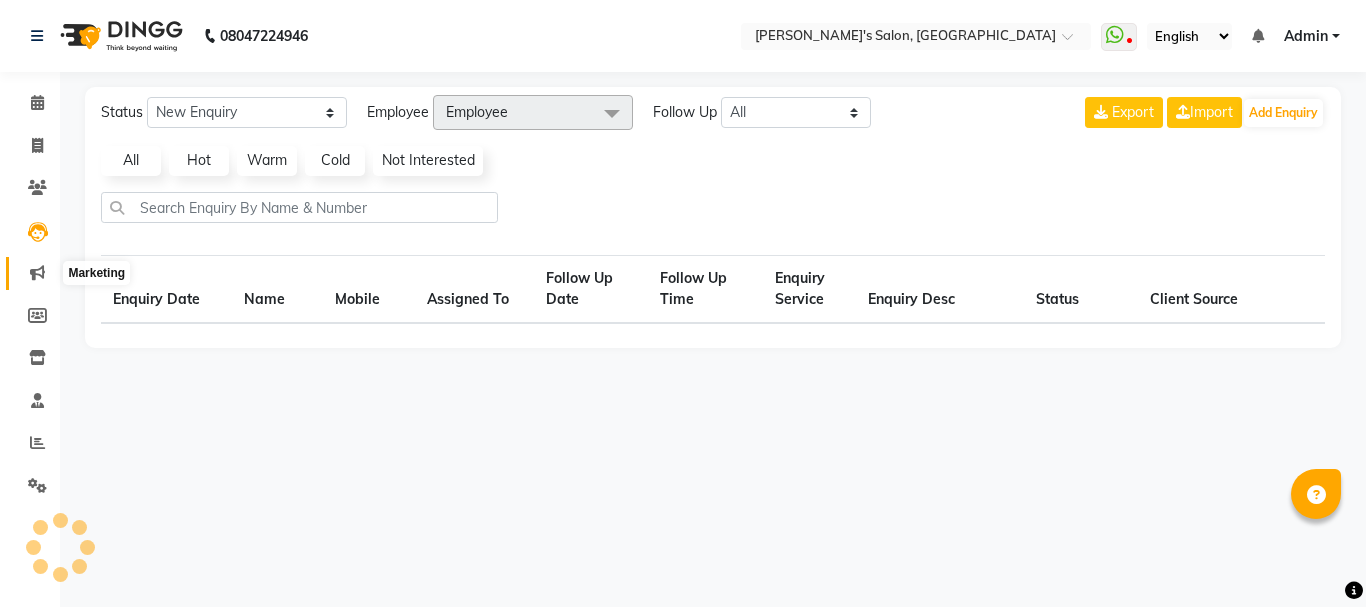 click 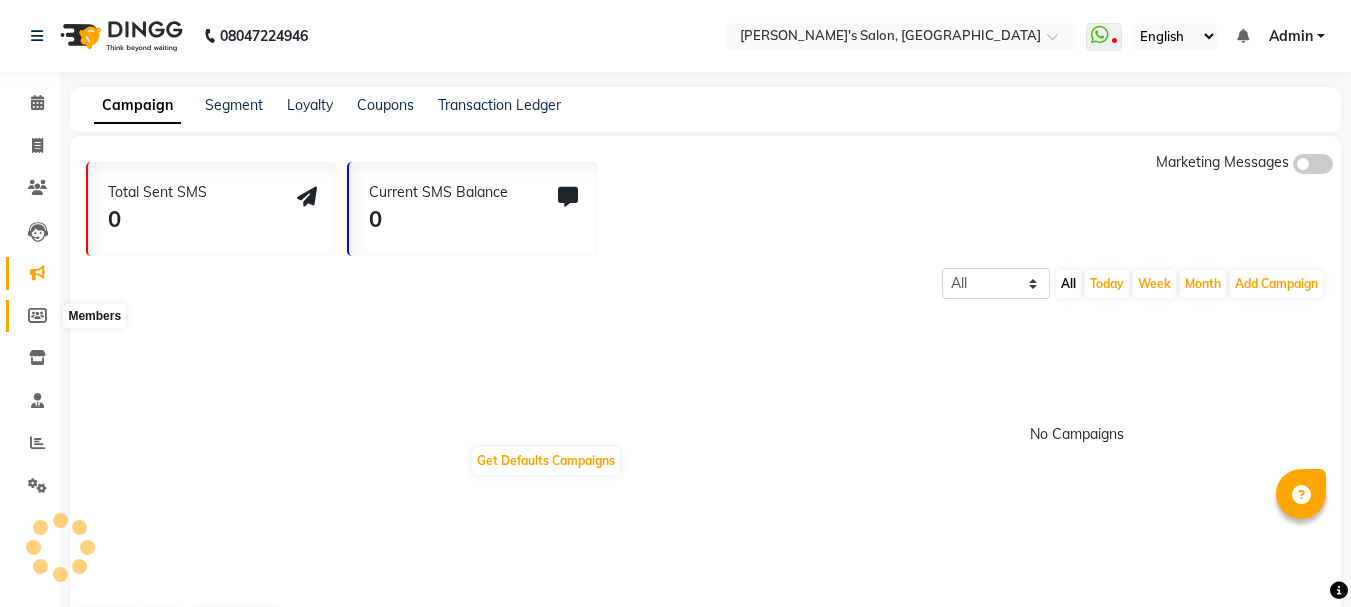 click 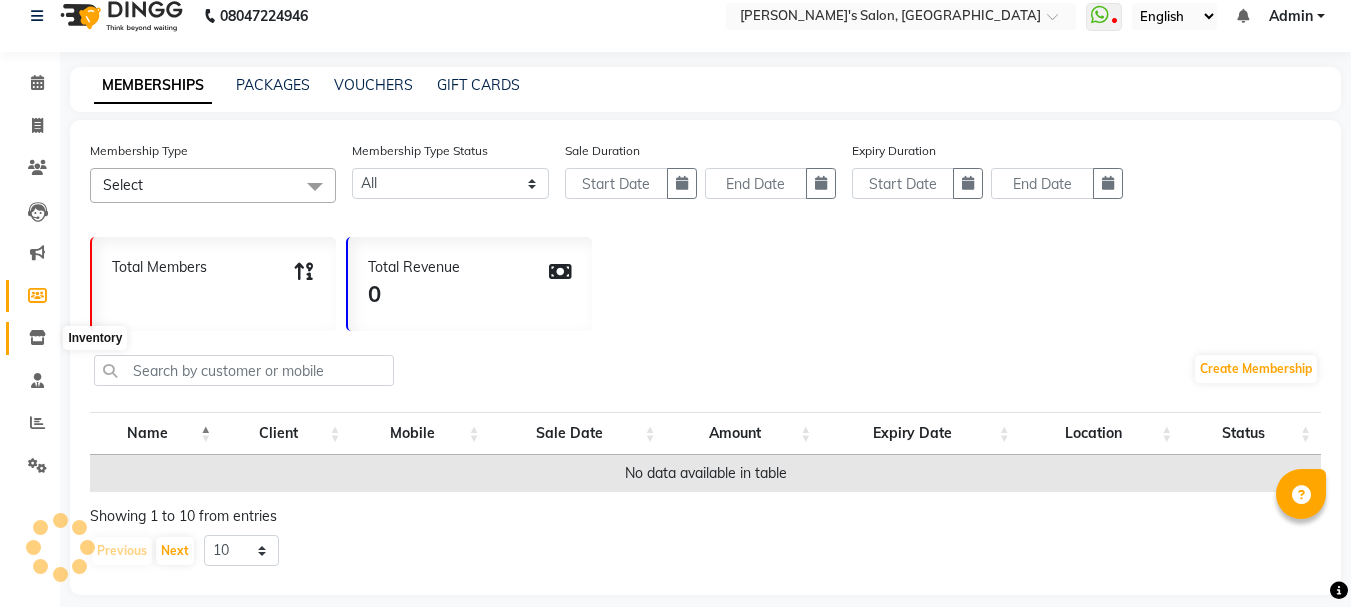 scroll, scrollTop: 38, scrollLeft: 0, axis: vertical 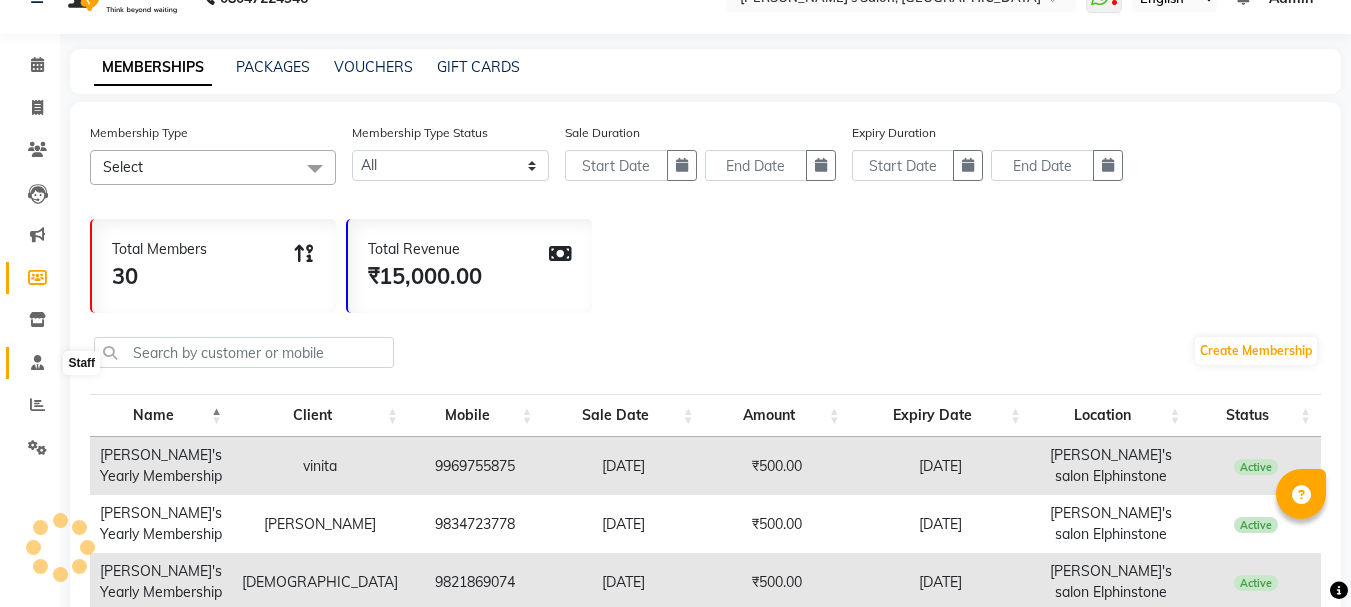 click 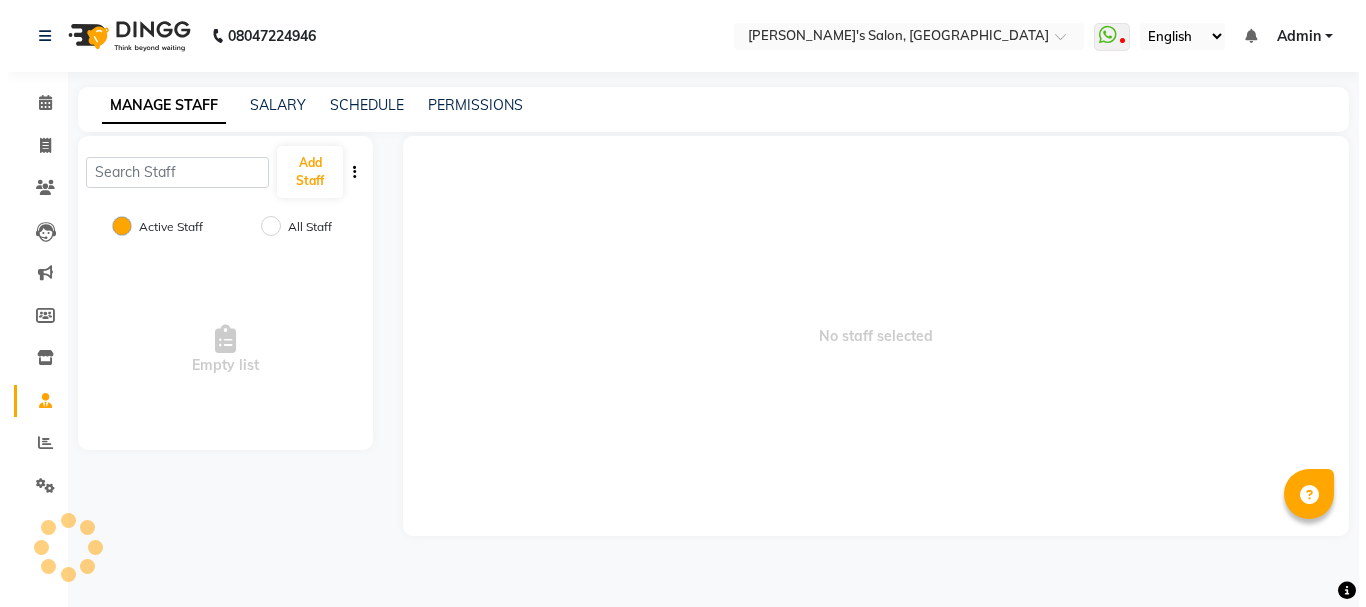 scroll, scrollTop: 0, scrollLeft: 0, axis: both 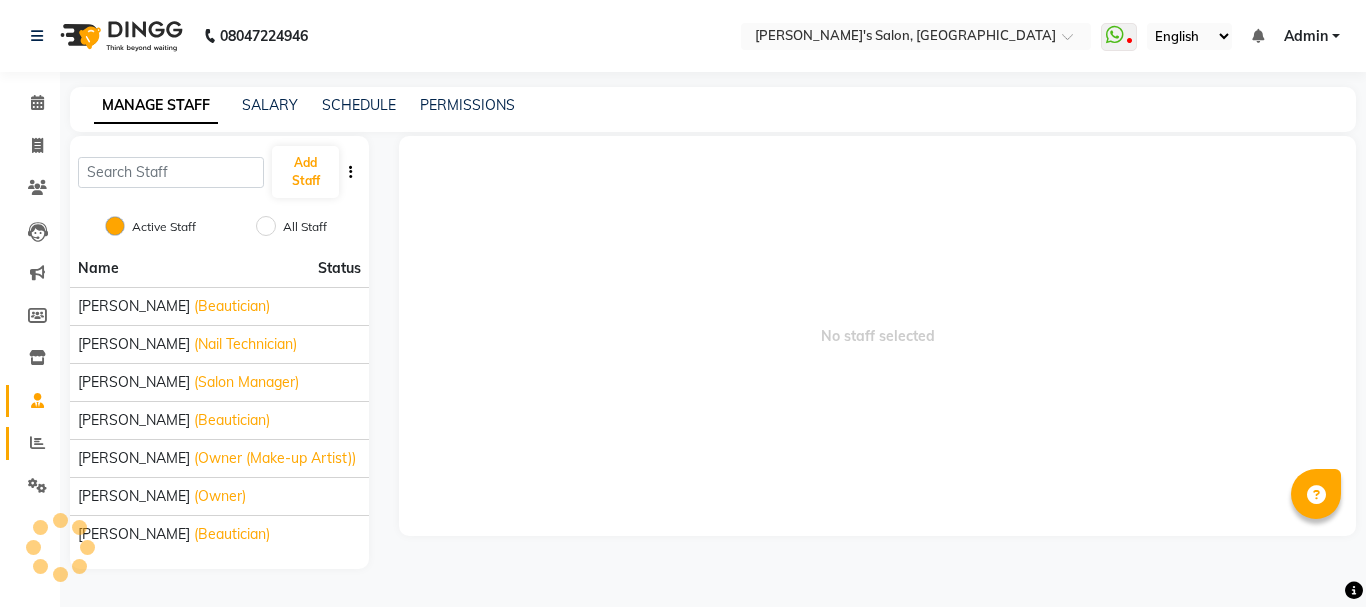 drag, startPoint x: 36, startPoint y: 433, endPoint x: 31, endPoint y: 419, distance: 14.866069 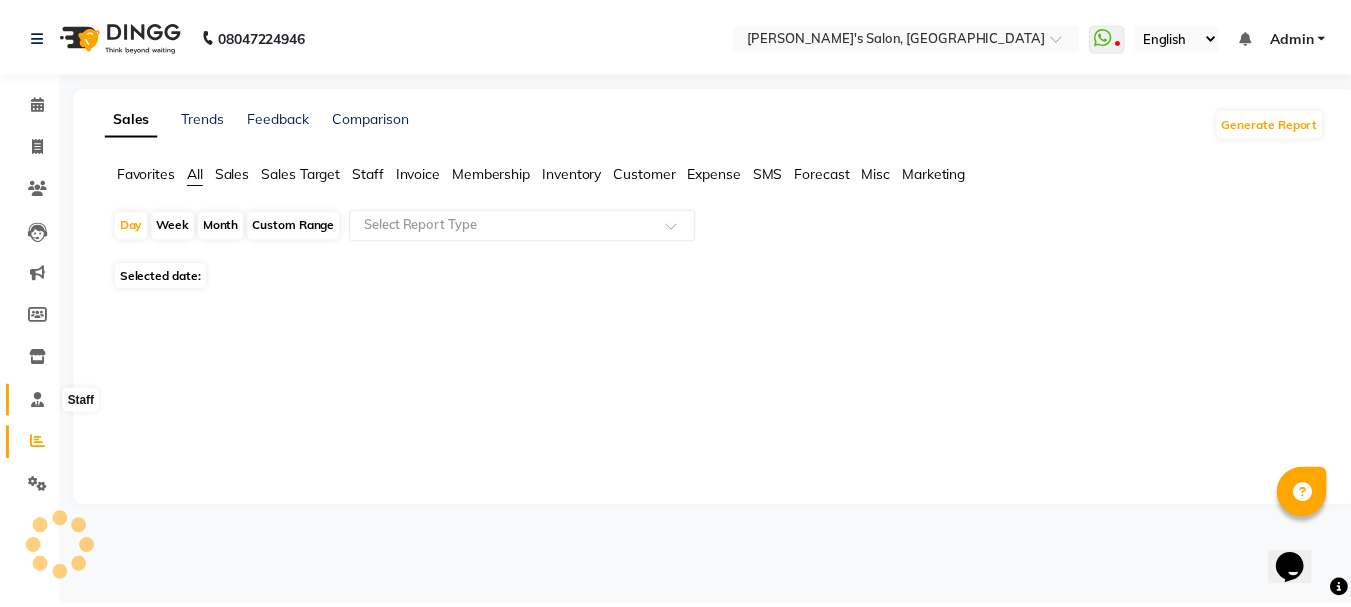 scroll, scrollTop: 0, scrollLeft: 0, axis: both 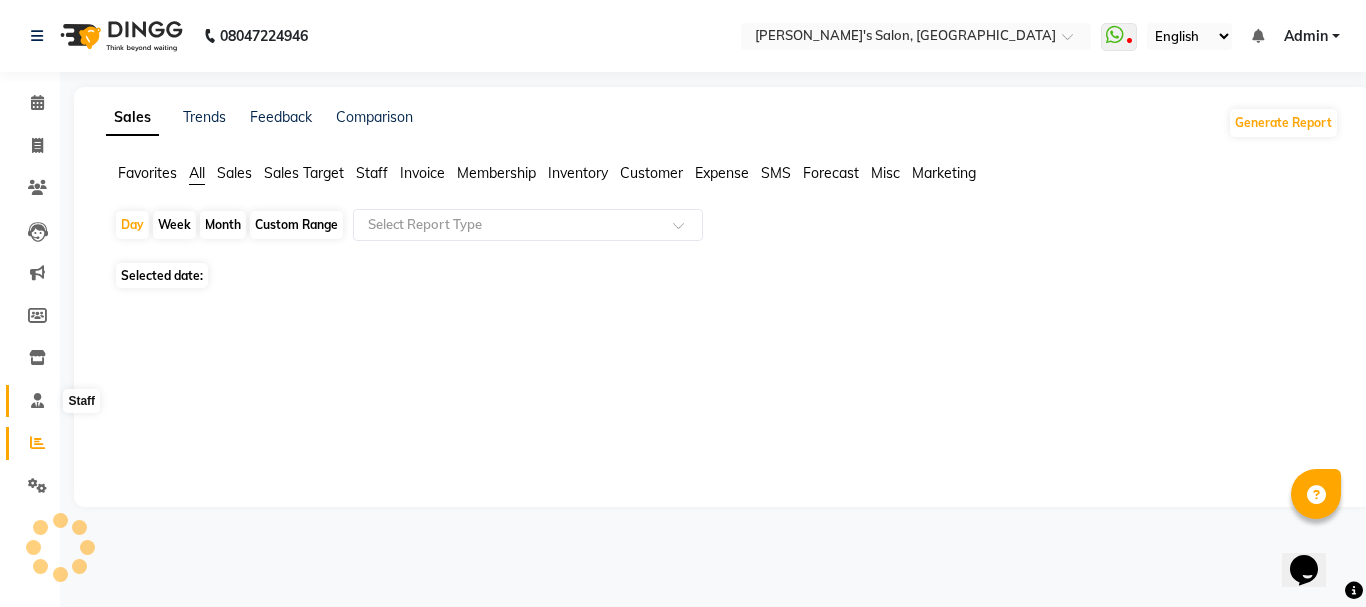 click 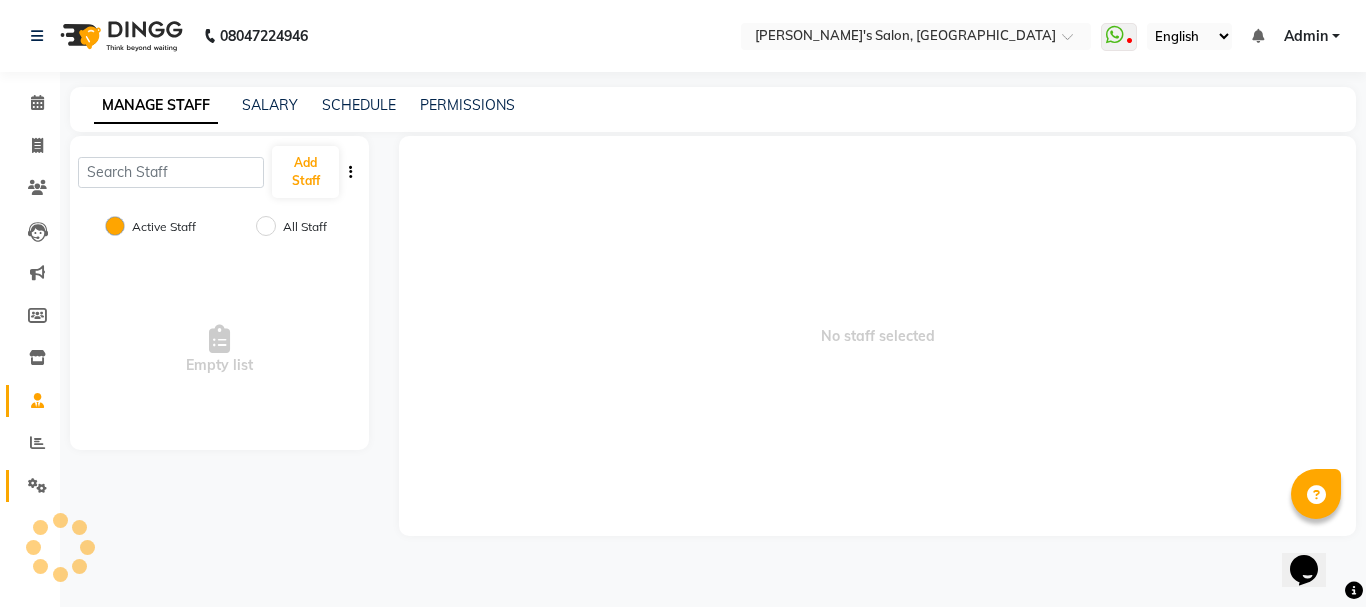 click on "Settings" 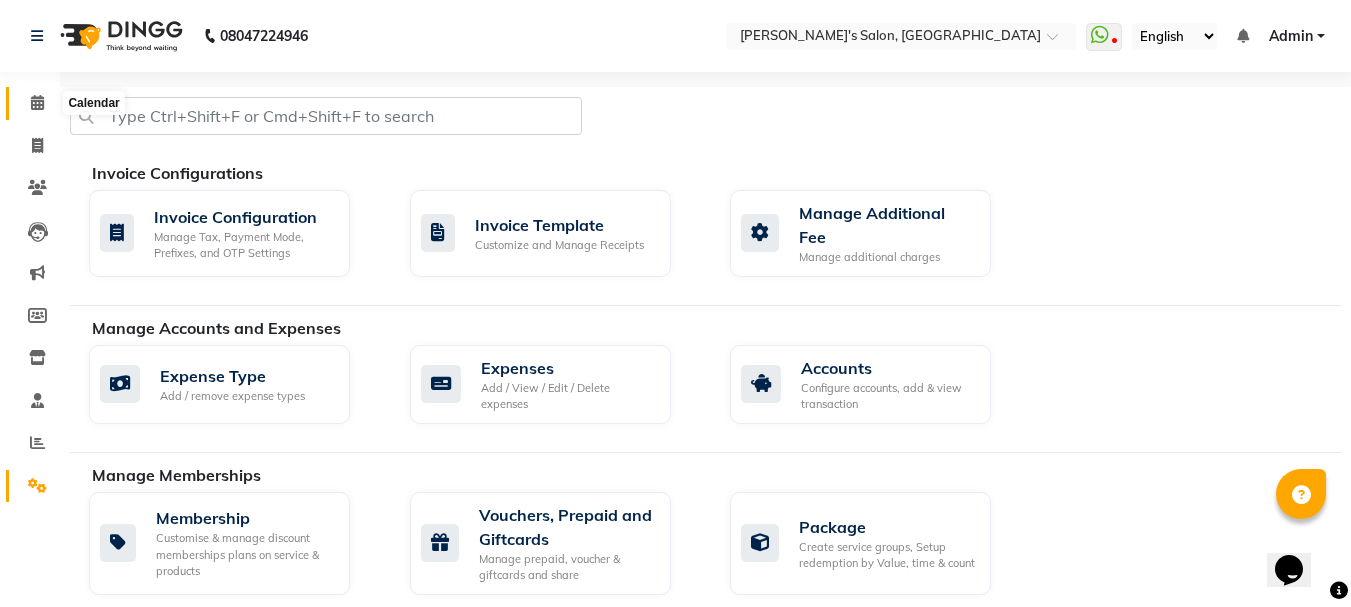 click 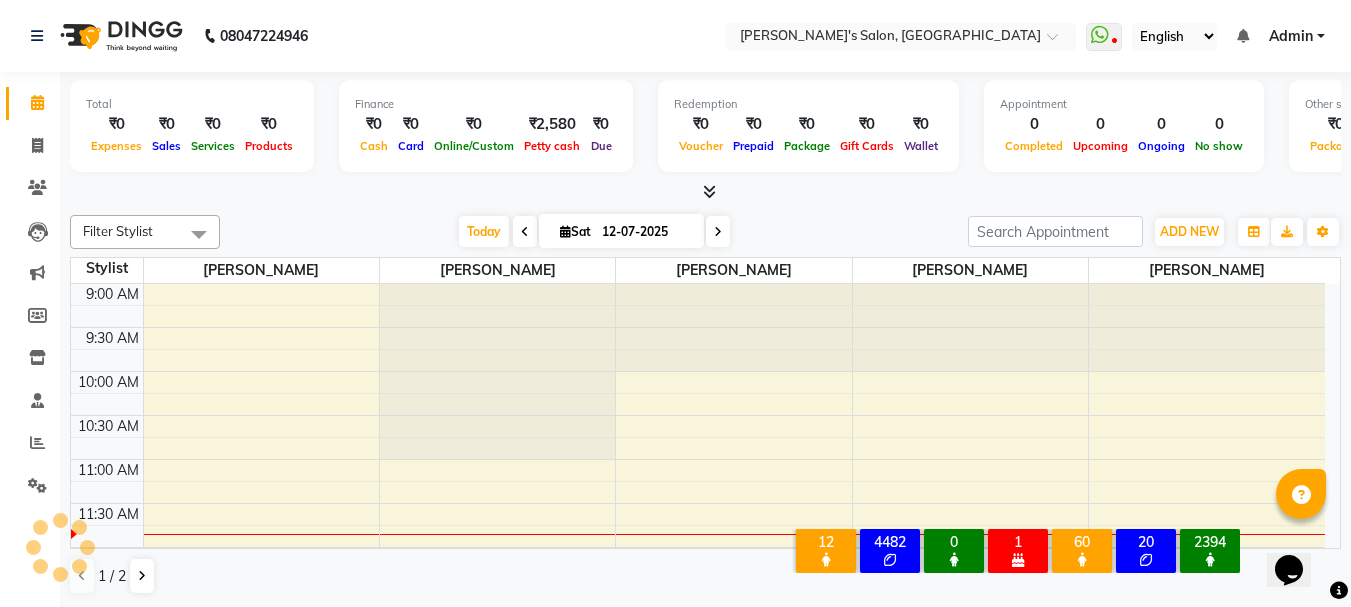 scroll, scrollTop: 0, scrollLeft: 0, axis: both 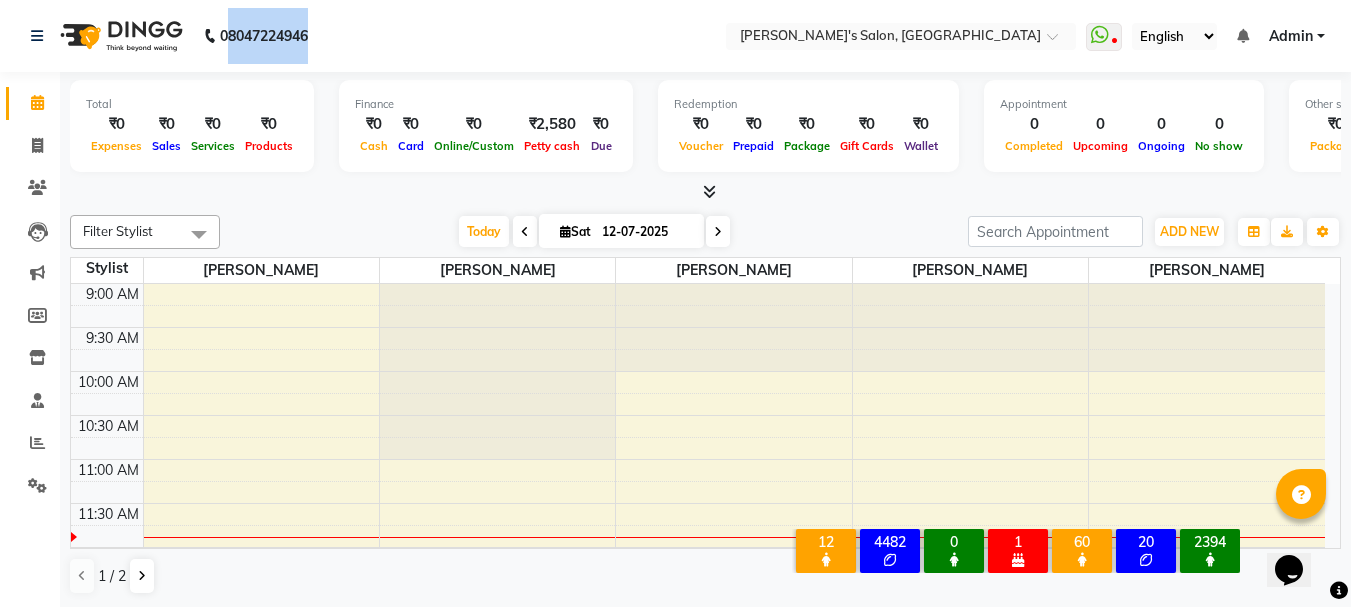 drag, startPoint x: 227, startPoint y: 36, endPoint x: 353, endPoint y: 36, distance: 126 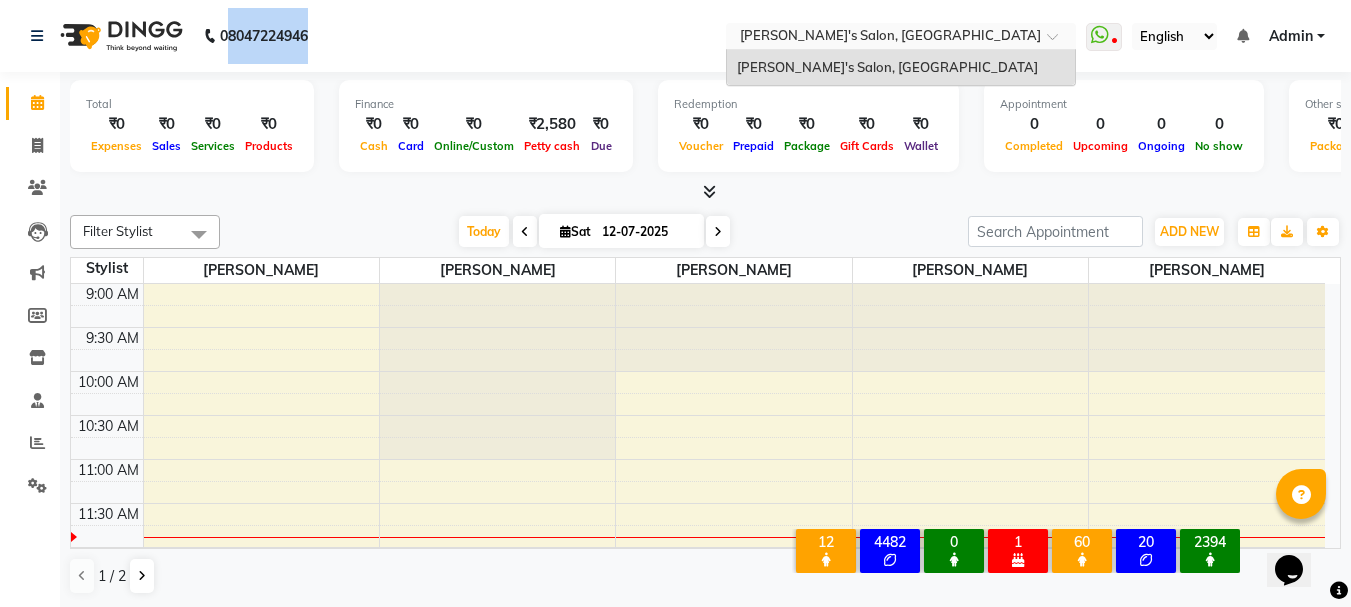 click at bounding box center (881, 38) 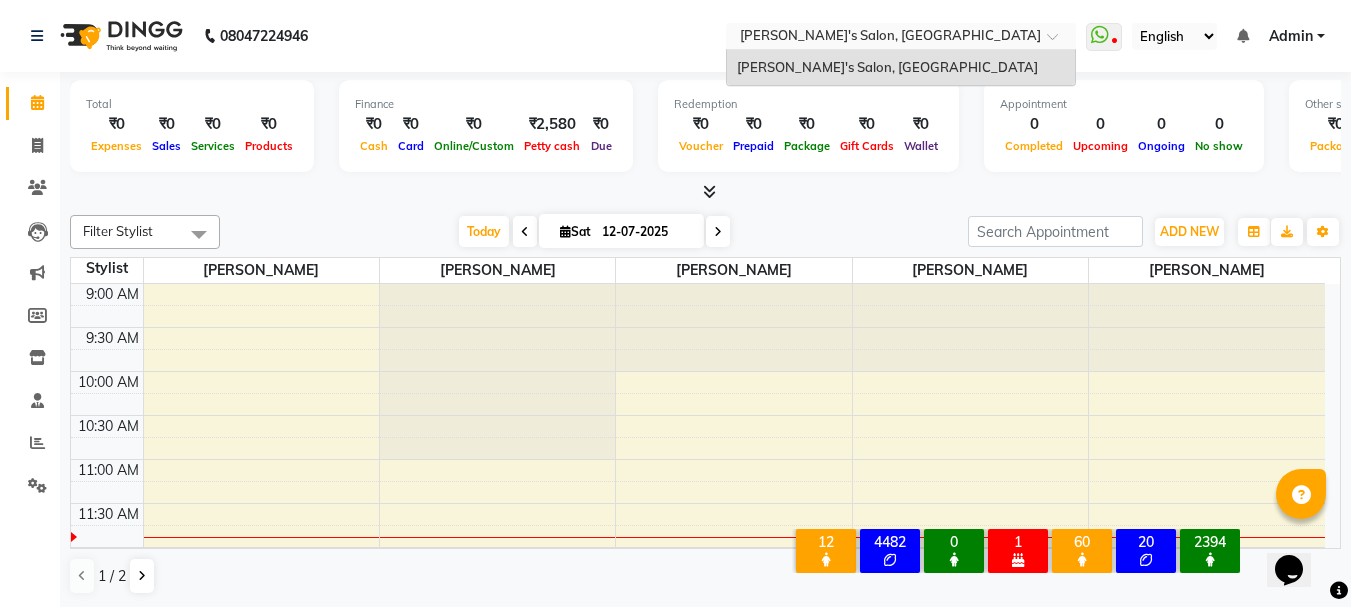 click at bounding box center [881, 38] 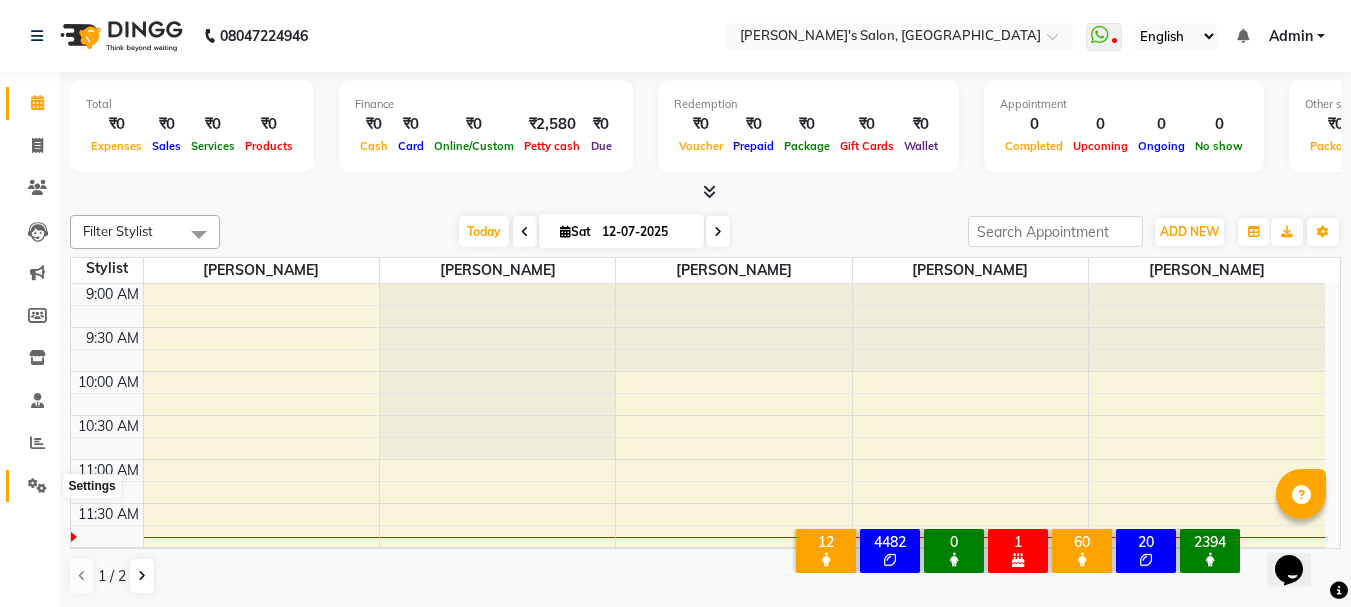 click 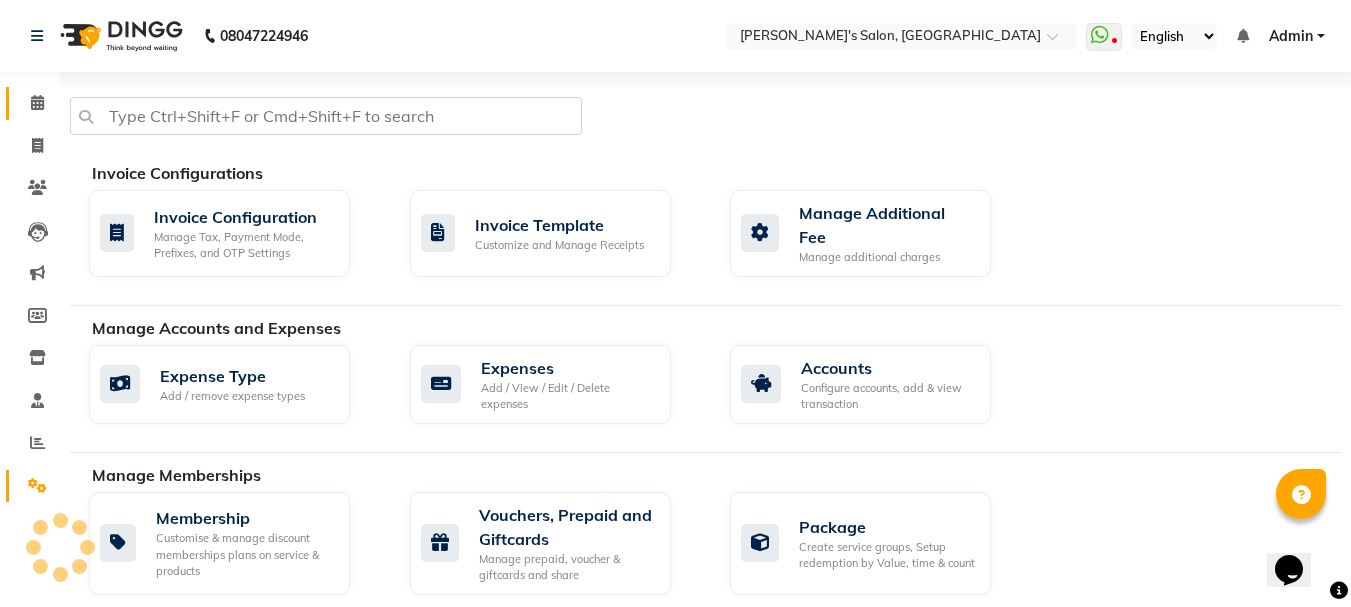 scroll, scrollTop: 1085, scrollLeft: 0, axis: vertical 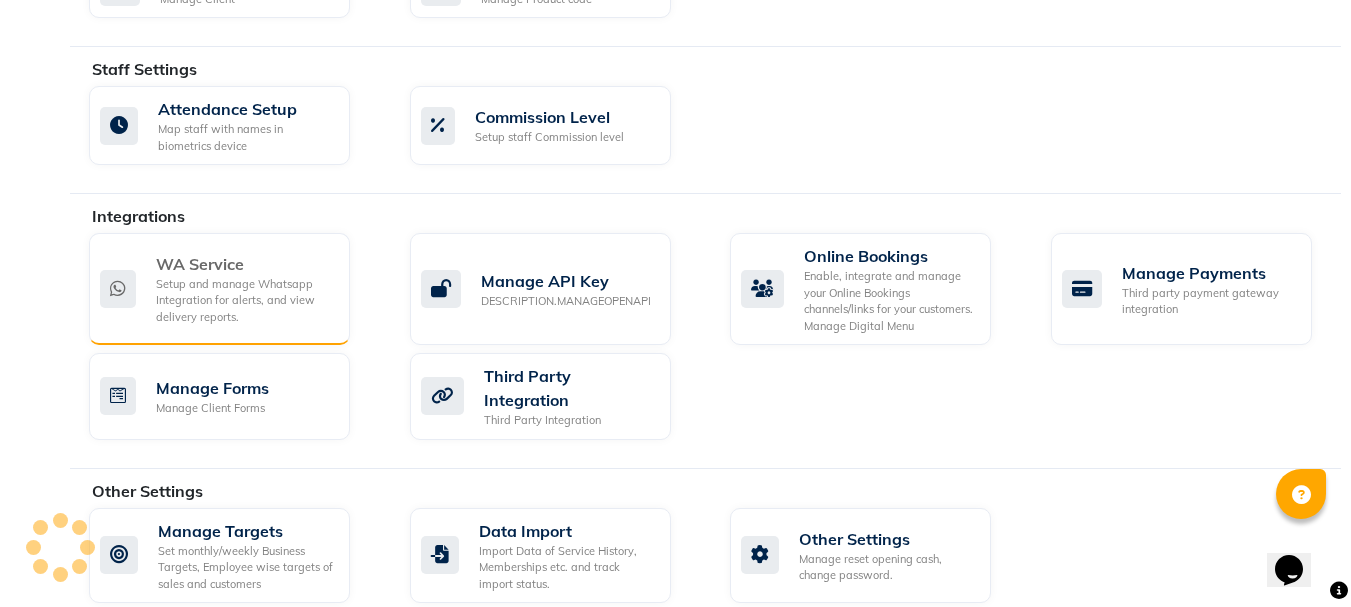 click on "Setup and manage Whatsapp Integration for alerts, and view delivery reports." 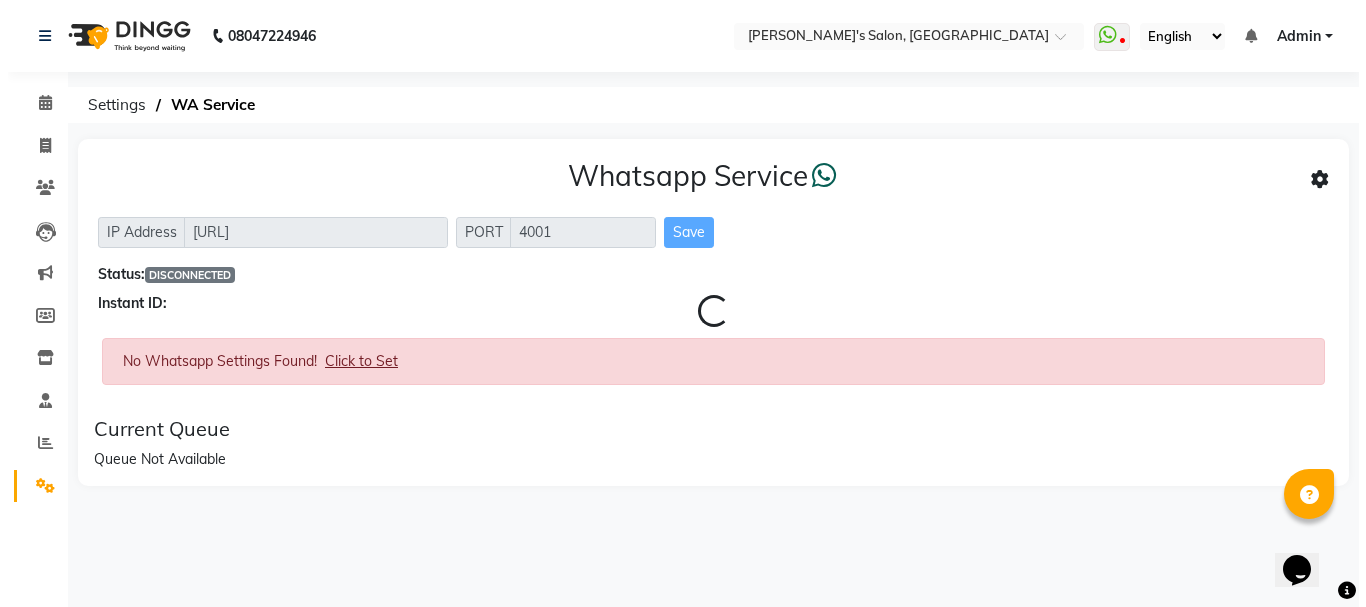 scroll, scrollTop: 0, scrollLeft: 0, axis: both 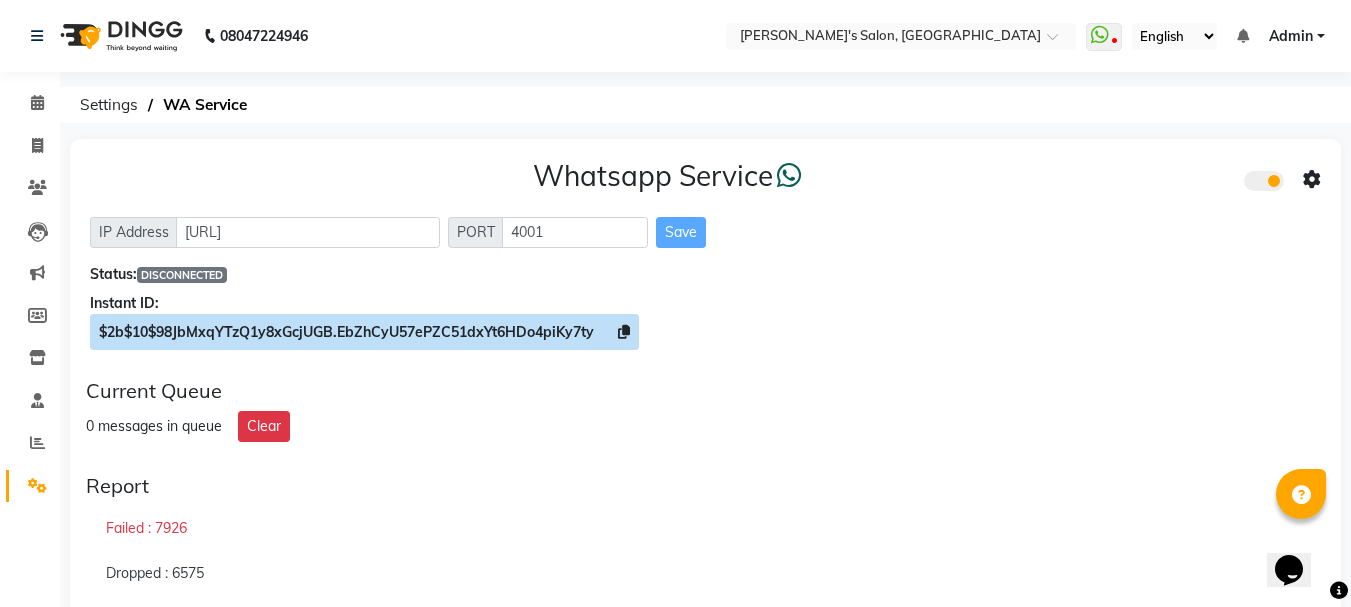 click 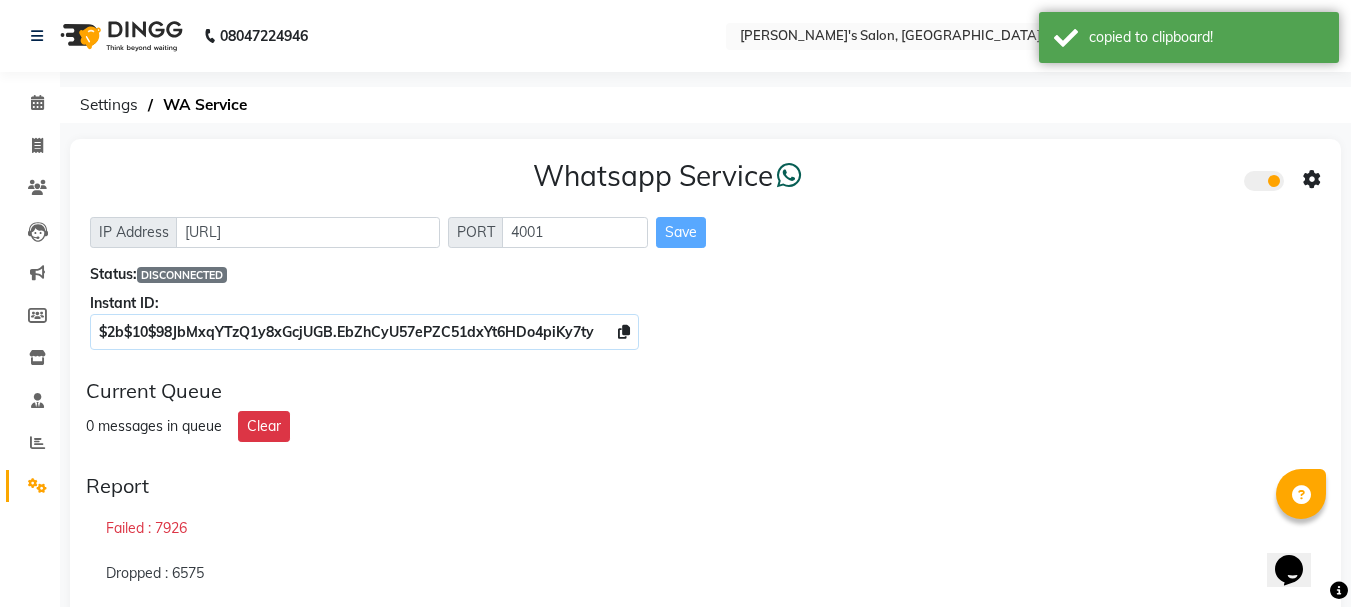 click 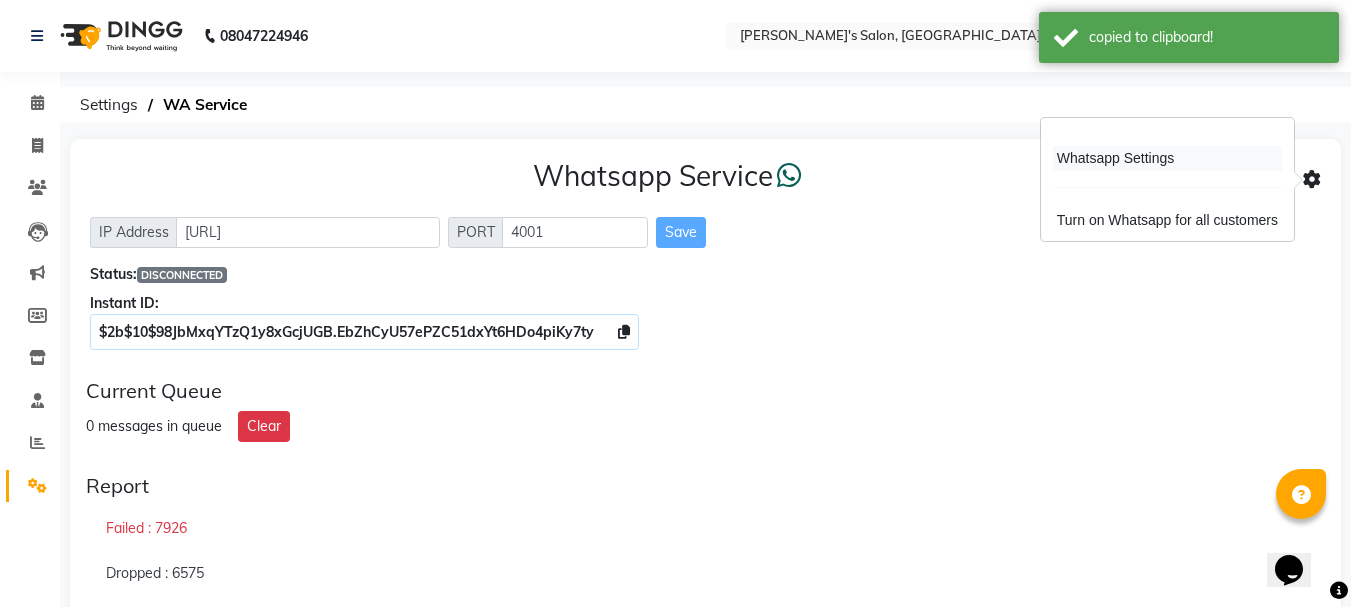 click on "Whatsapp Settings" at bounding box center (1167, 158) 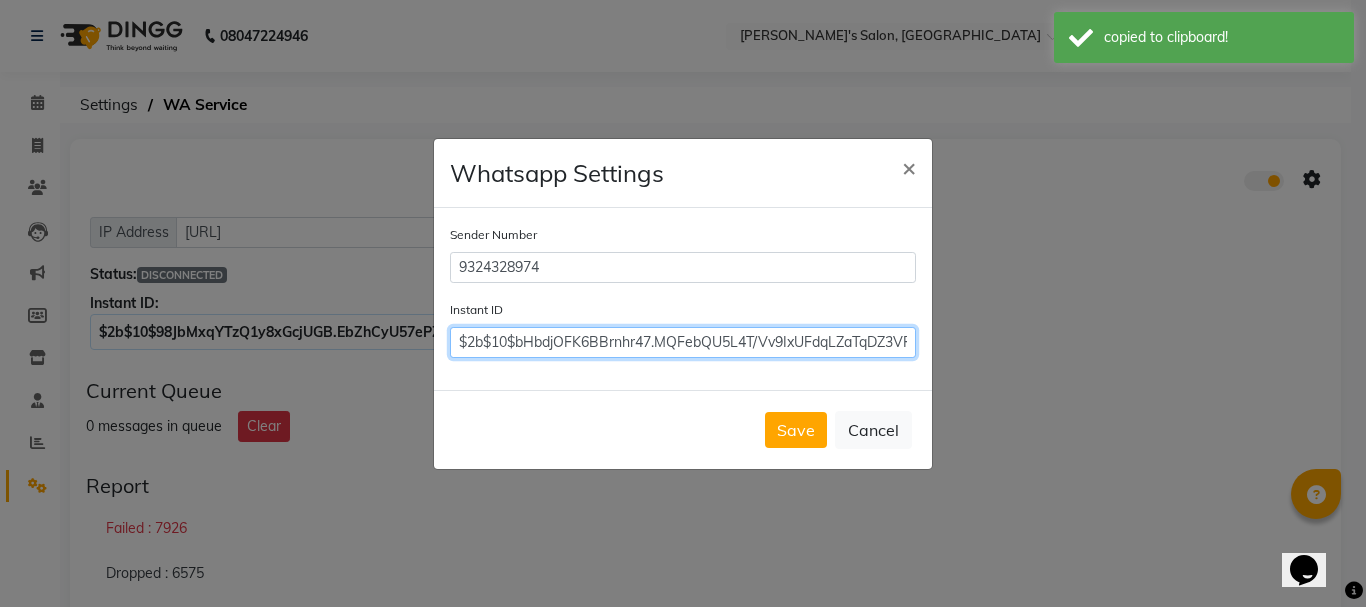 click on "$2b$10$bHbdjOFK6BBrnhr47.MQFebQU5L4T/Vv9IxUFdqLZaTqDZ3VPQeFO" at bounding box center [683, 342] 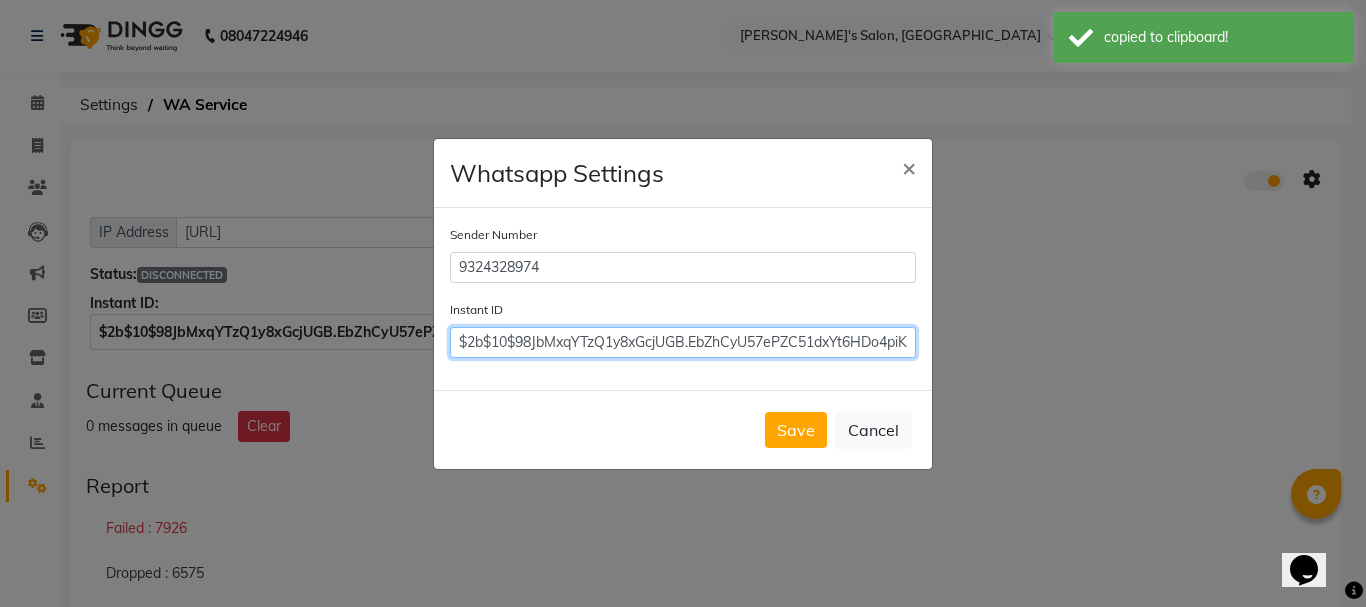 scroll, scrollTop: 0, scrollLeft: 38, axis: horizontal 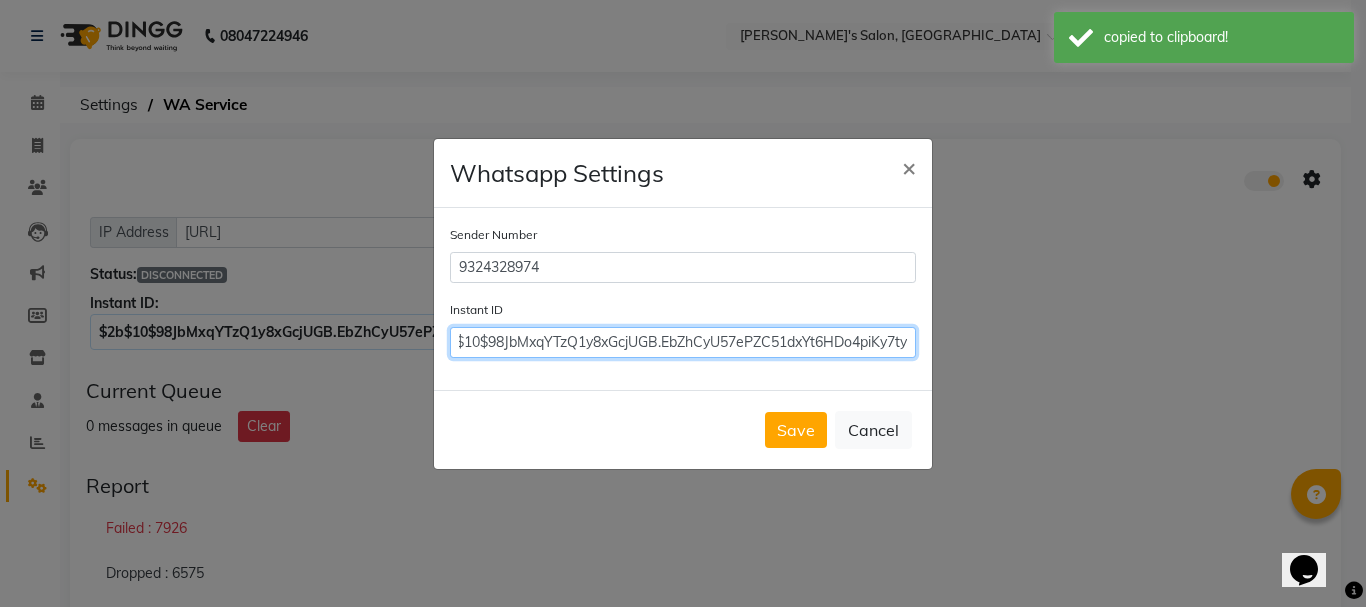 type on "$2b$10$98JbMxqYTzQ1y8xGcjUGB.EbZhCyU57ePZC51dxYt6HDo4piKy7ty" 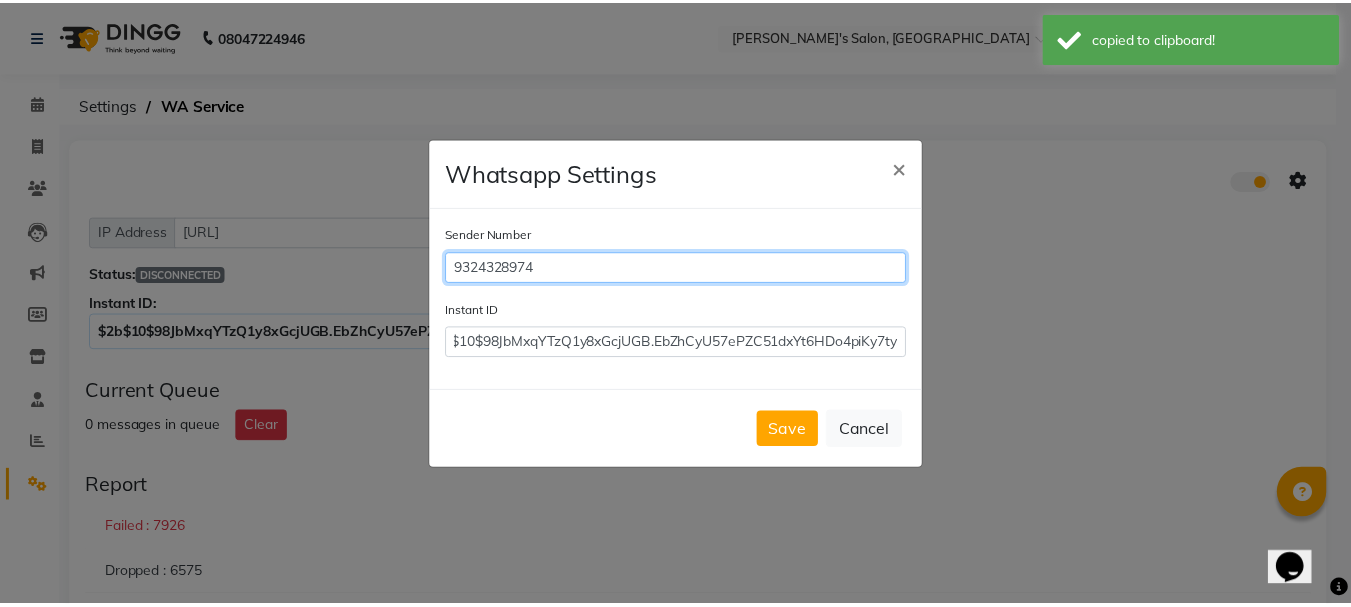 scroll, scrollTop: 0, scrollLeft: 0, axis: both 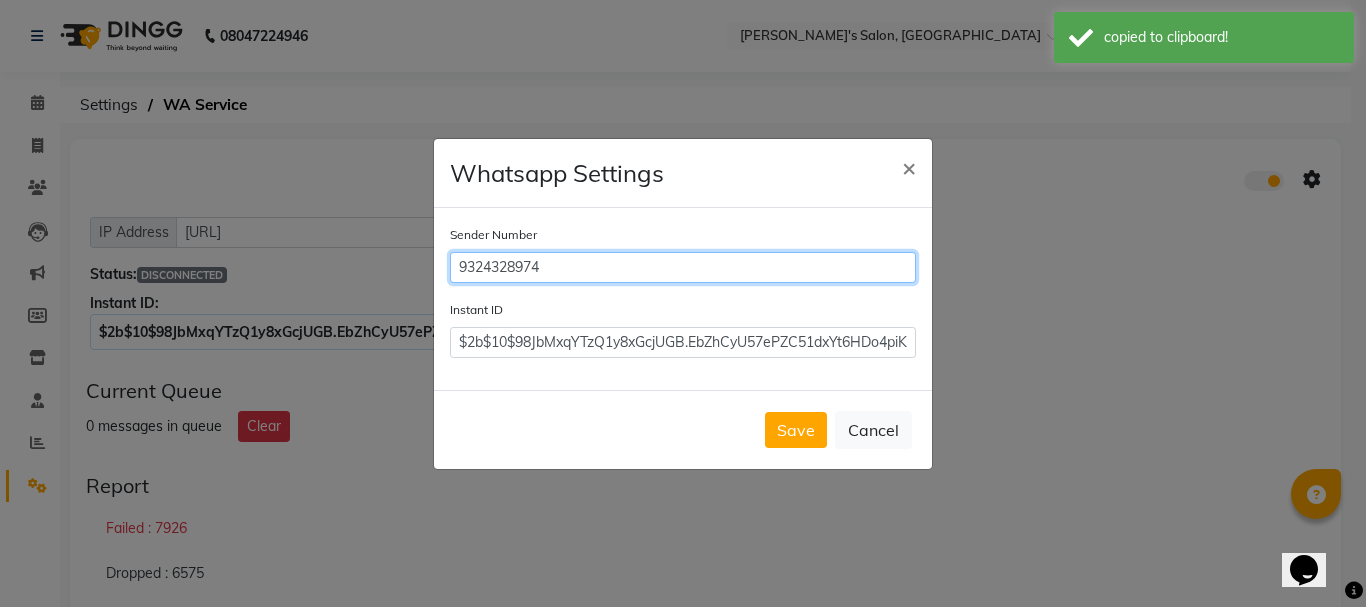 click on "9324328974" at bounding box center [683, 267] 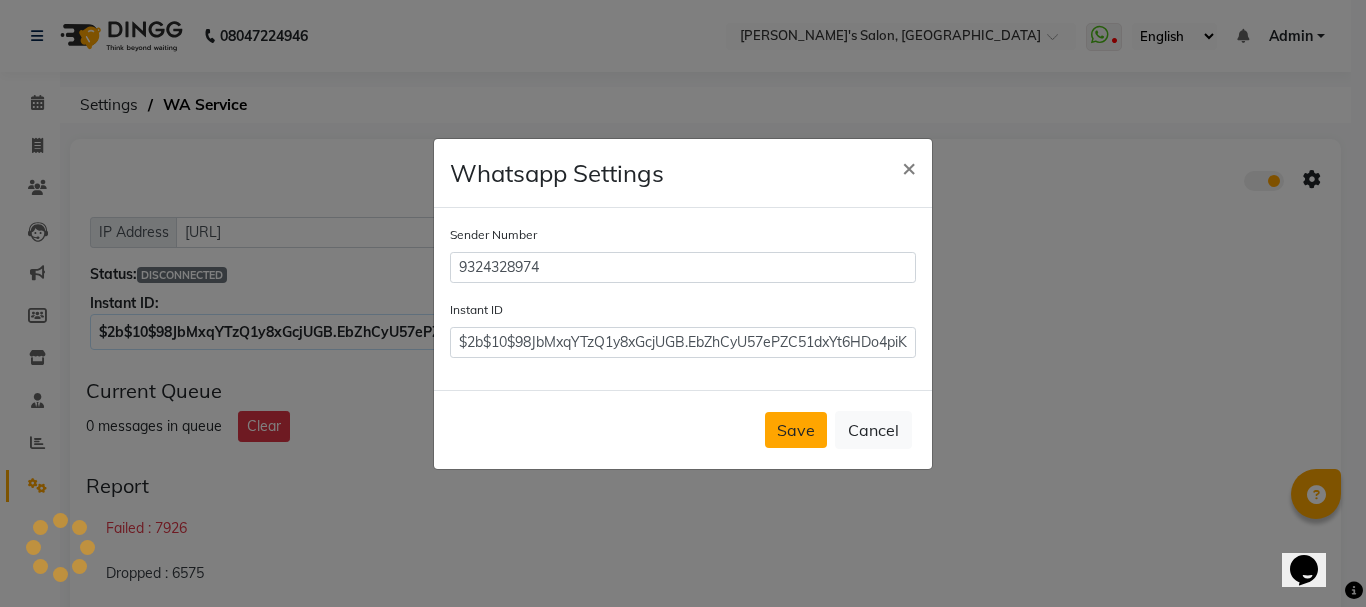 click on "Save" 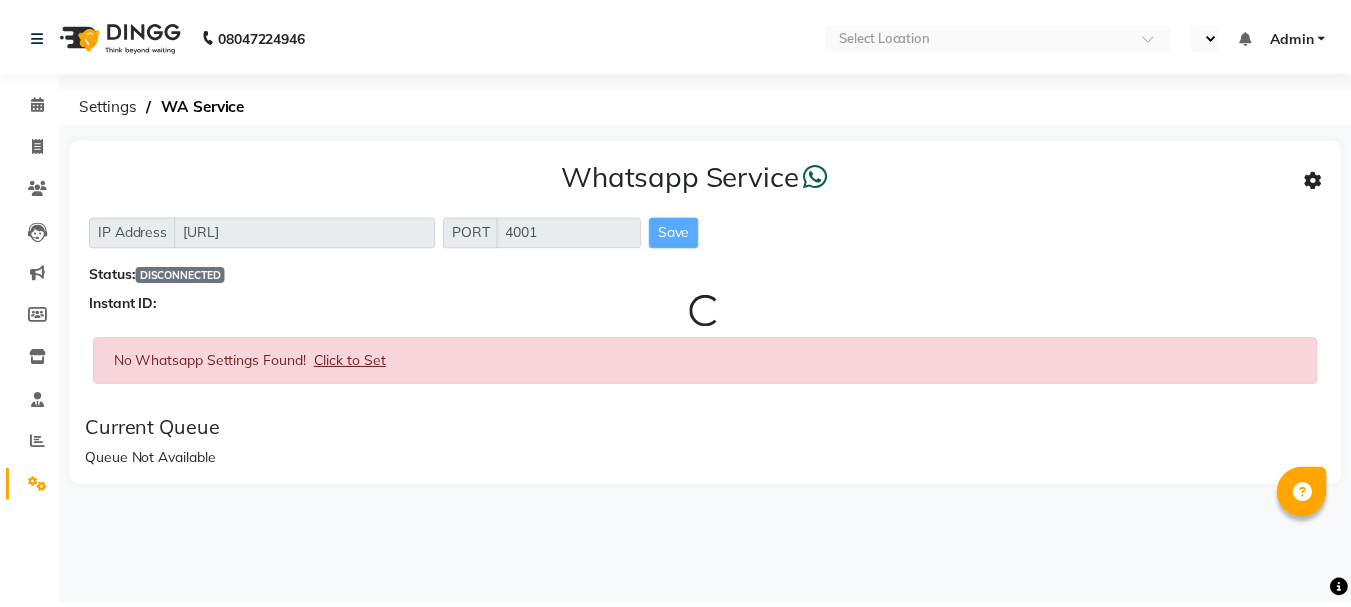 scroll, scrollTop: 0, scrollLeft: 0, axis: both 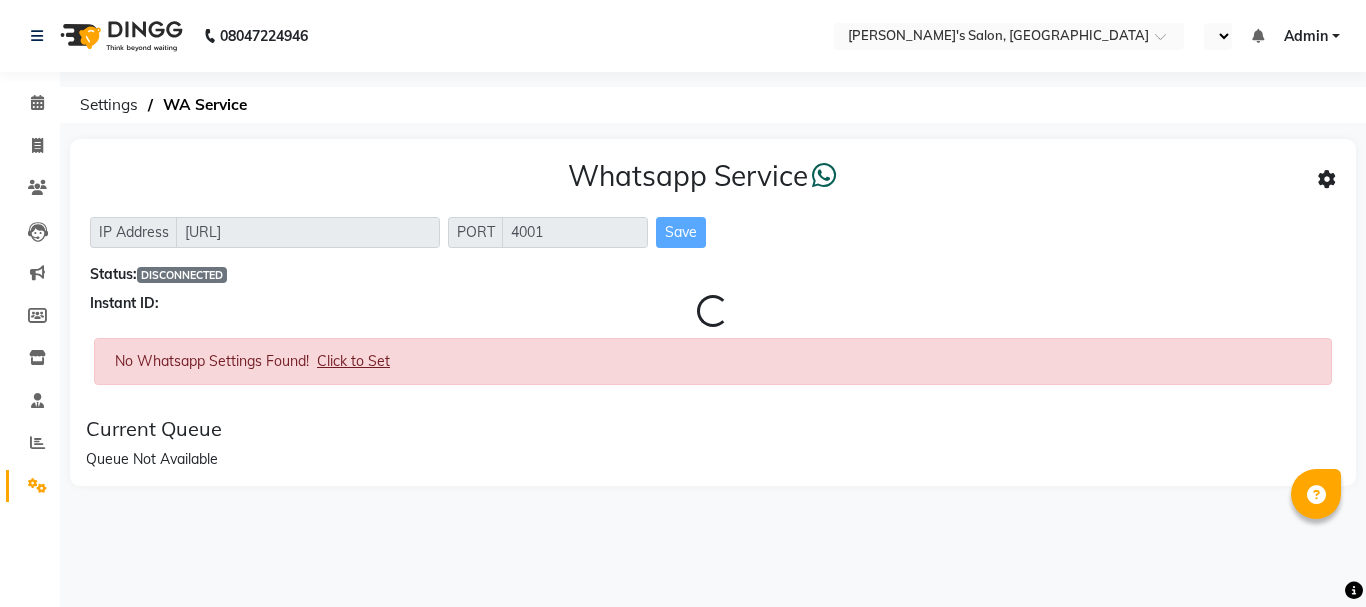 select on "en" 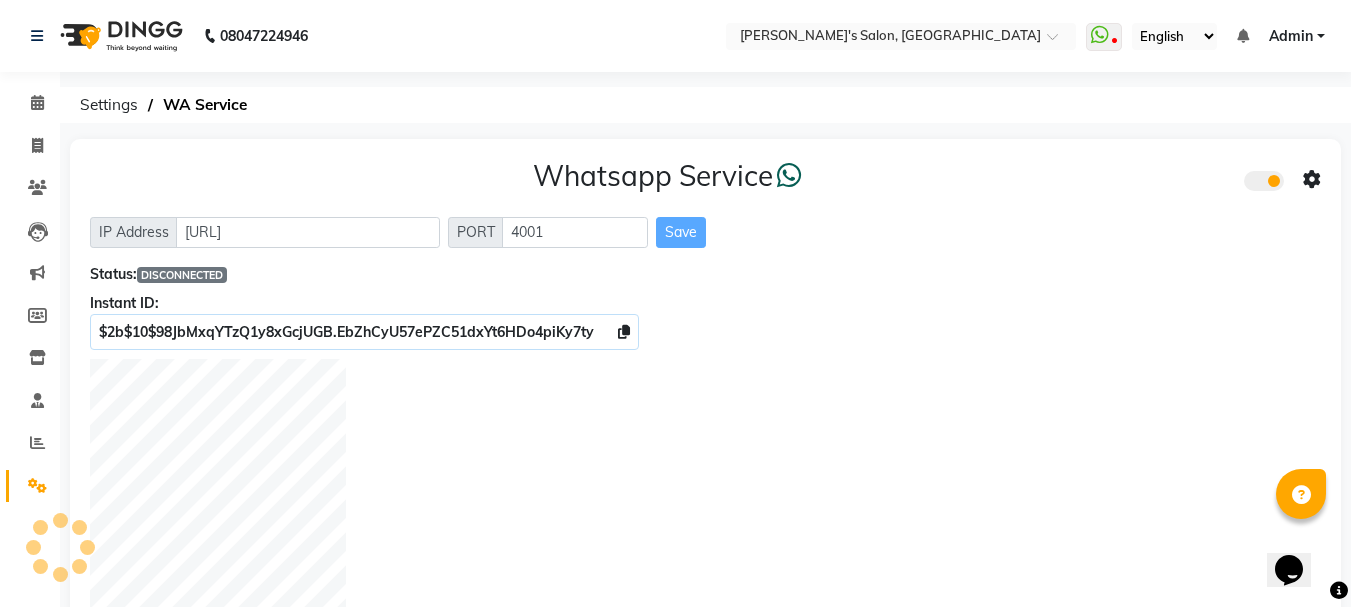 scroll, scrollTop: 0, scrollLeft: 0, axis: both 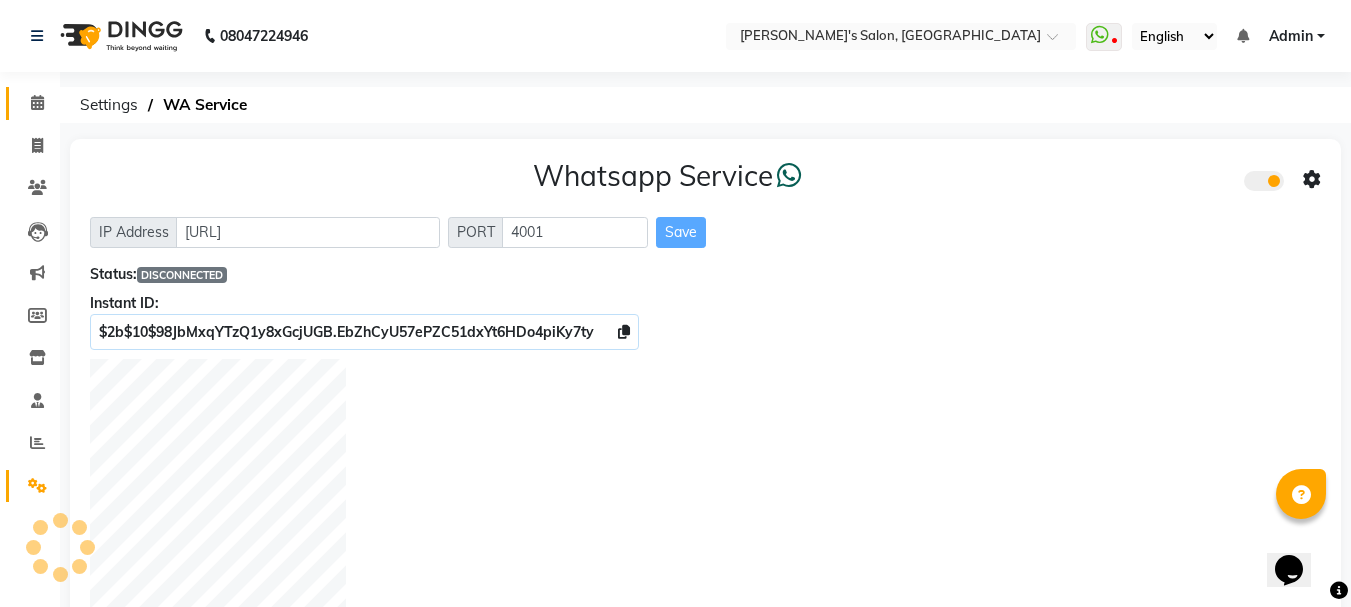 click on "Calendar" 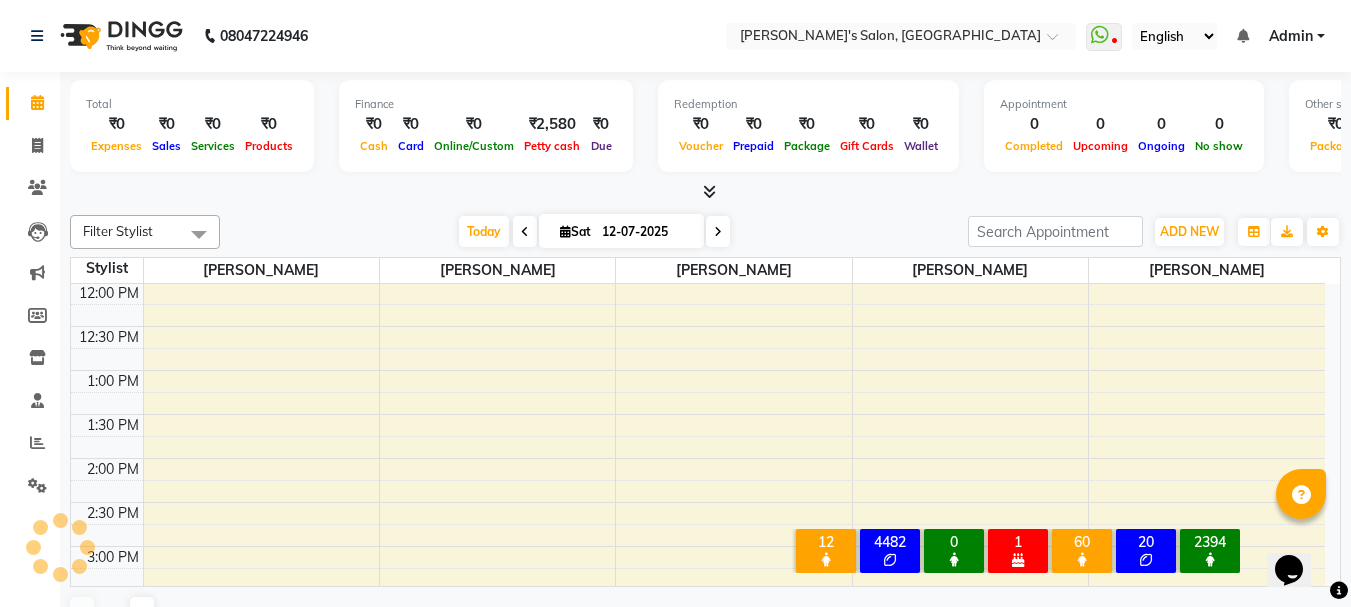 scroll, scrollTop: 0, scrollLeft: 0, axis: both 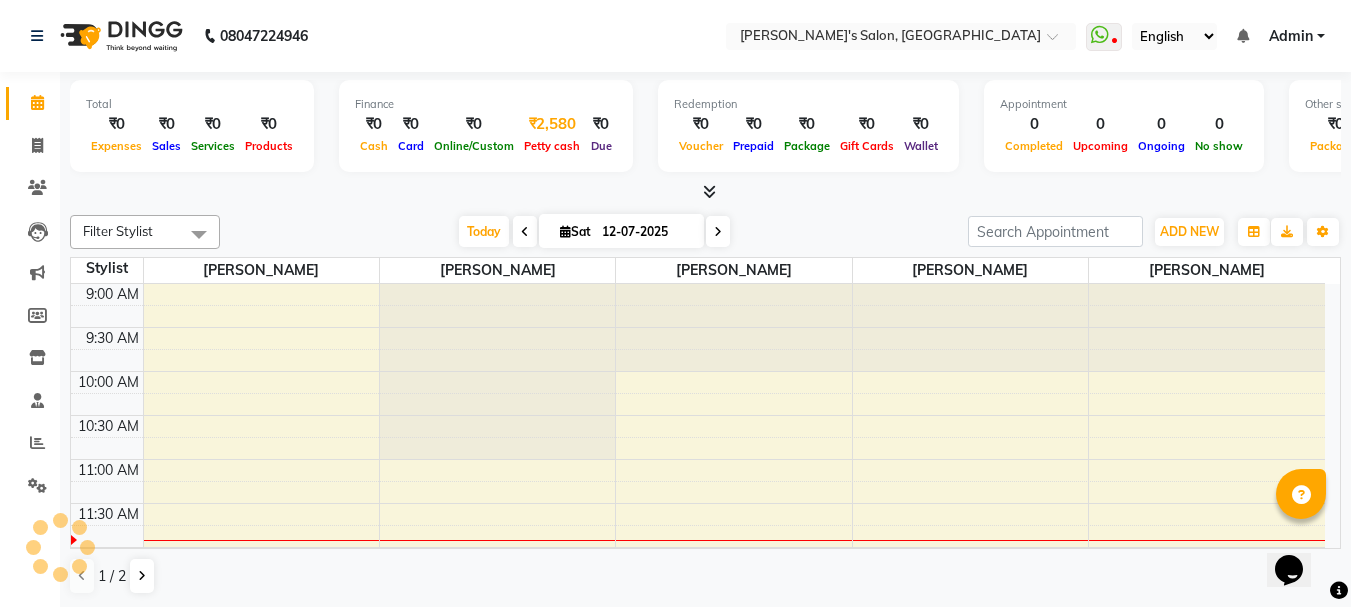 drag, startPoint x: 86, startPoint y: 120, endPoint x: 568, endPoint y: 131, distance: 482.1255 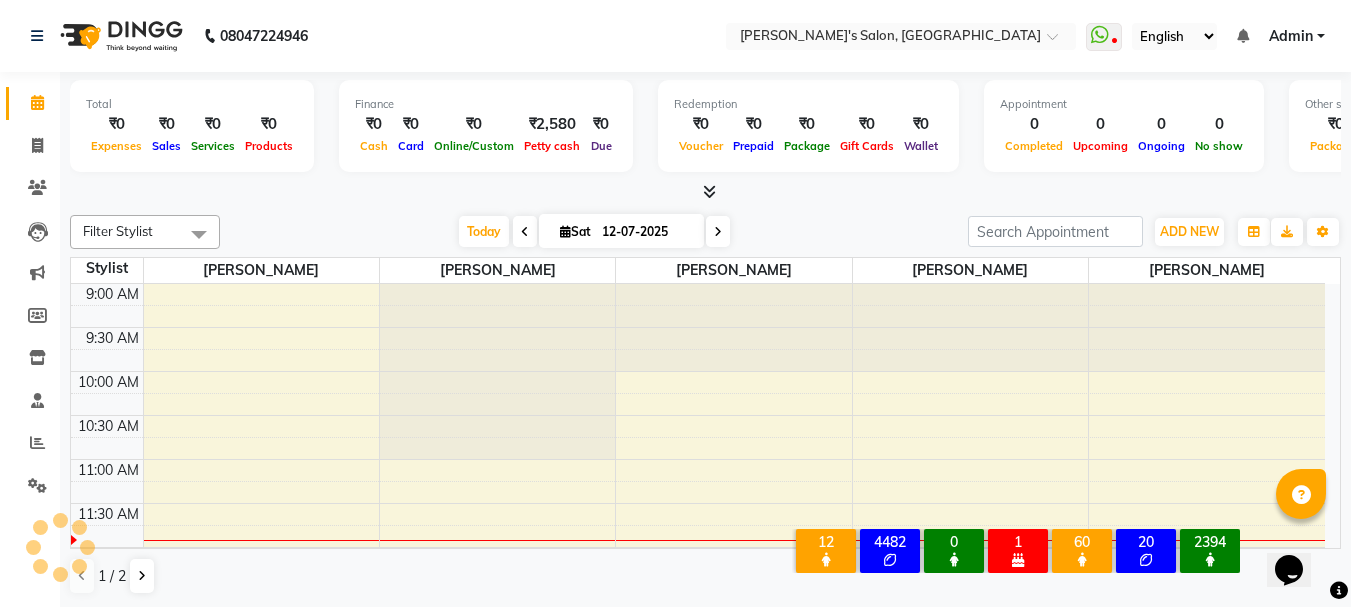 scroll, scrollTop: 0, scrollLeft: 0, axis: both 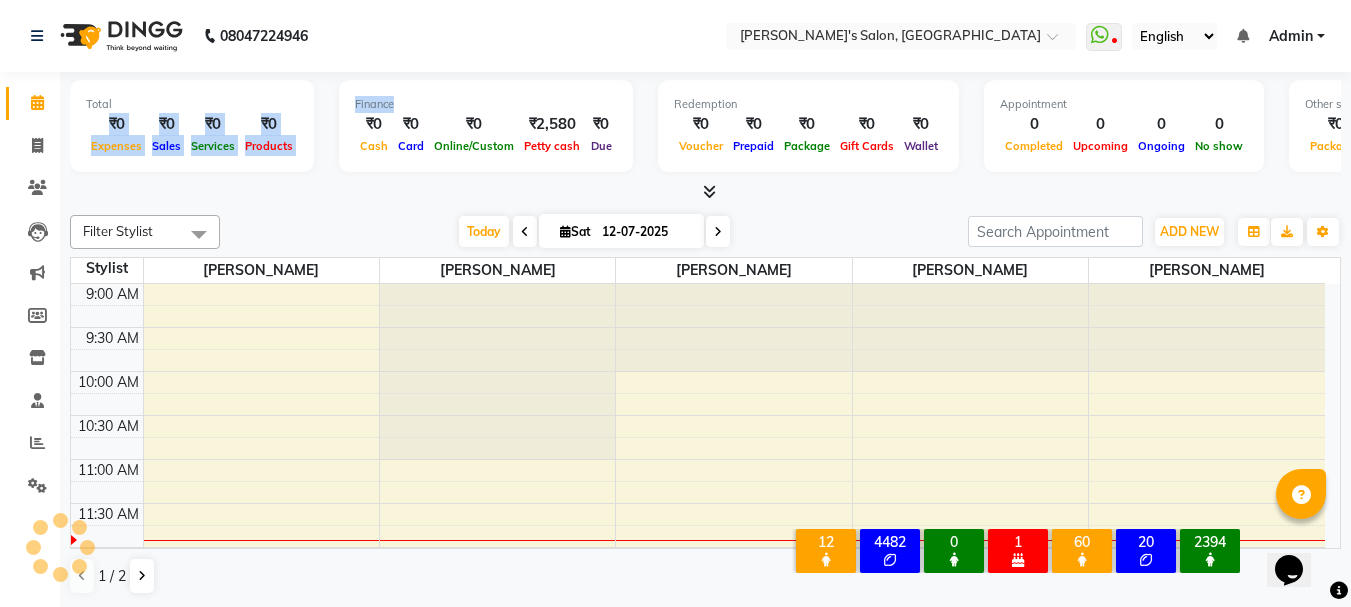 click on "Total  ₹0  Expenses ₹0  Sales ₹0  Services ₹0  Products Finance  ₹0  Cash ₹0  Card ₹0  Online/Custom ₹2,580 Petty cash ₹0 Due  Redemption  ₹0 Voucher ₹0 Prepaid ₹0 Package ₹0  Gift Cards ₹0  Wallet  Appointment  0 Completed 0 Upcoming 0 Ongoing 0 No show  Other sales  ₹0  Packages ₹0  Memberships ₹0  Vouchers ₹0  Prepaids ₹0  Gift Cards" at bounding box center (705, 129) 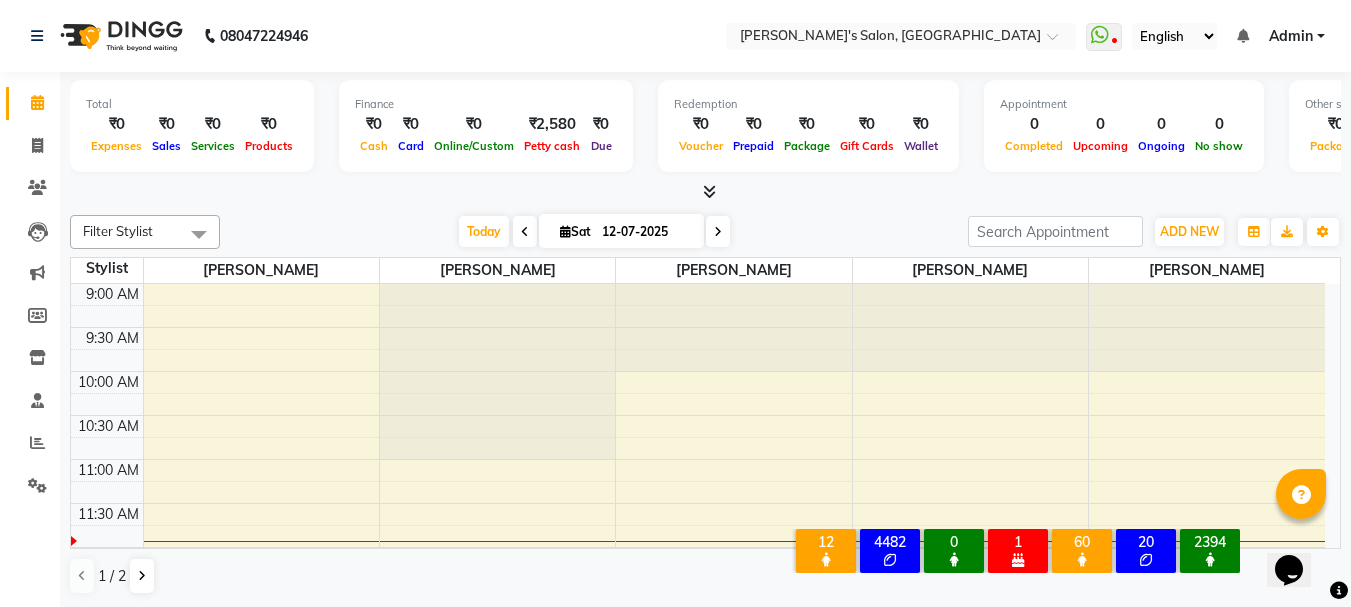 click on "₹0" at bounding box center (601, 124) 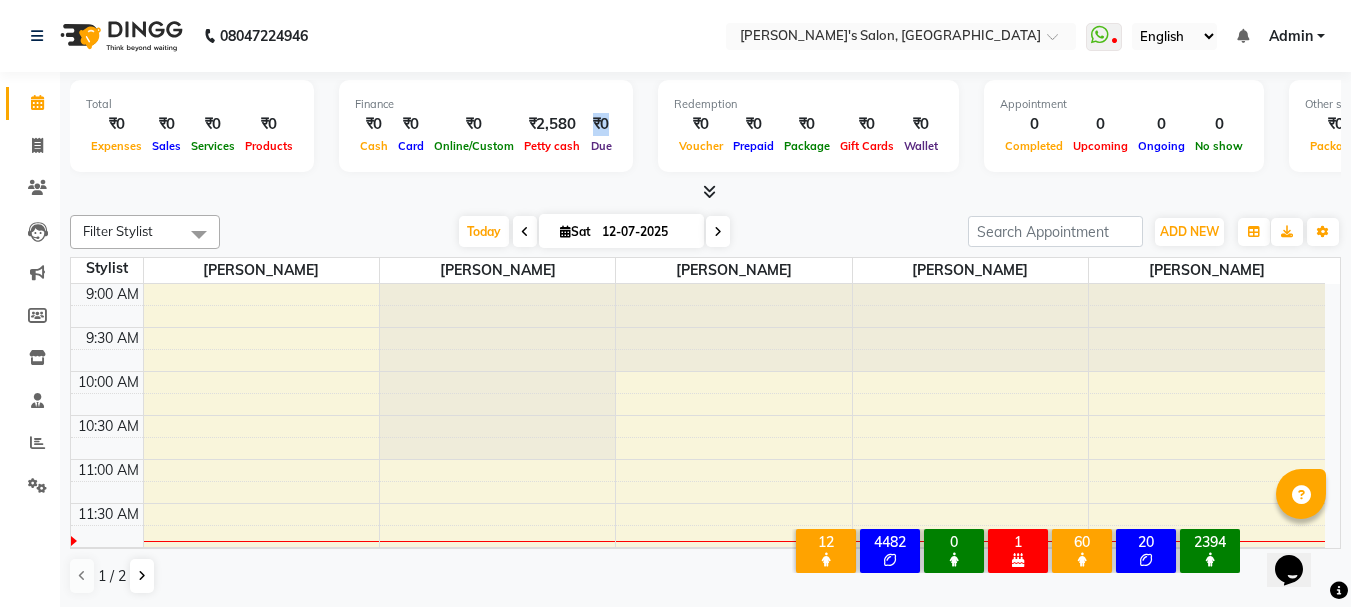 click on "₹0" at bounding box center [601, 124] 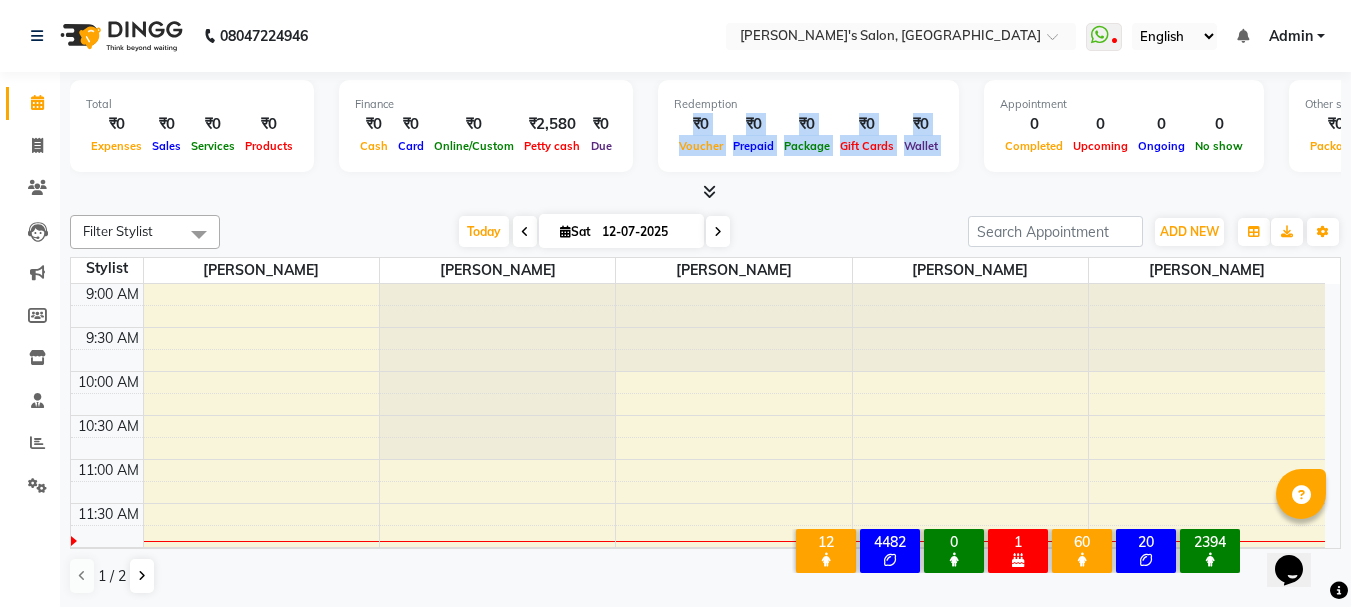 drag, startPoint x: 675, startPoint y: 125, endPoint x: 952, endPoint y: 157, distance: 278.84225 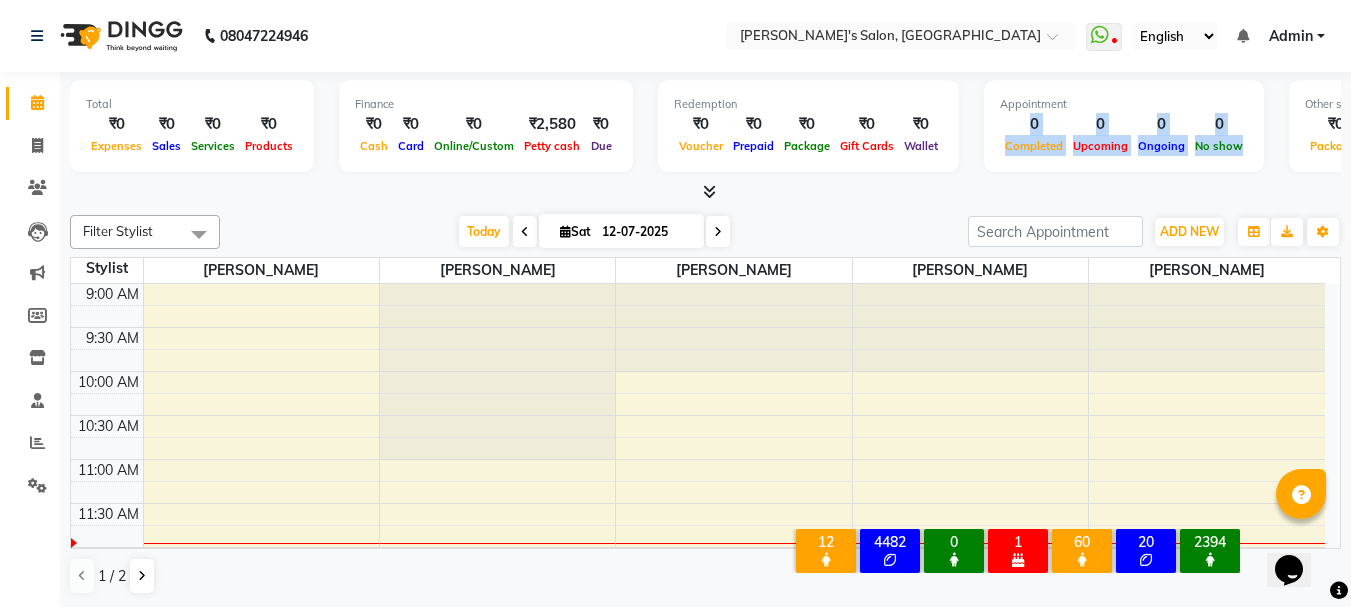 drag, startPoint x: 1000, startPoint y: 126, endPoint x: 1223, endPoint y: 138, distance: 223.32263 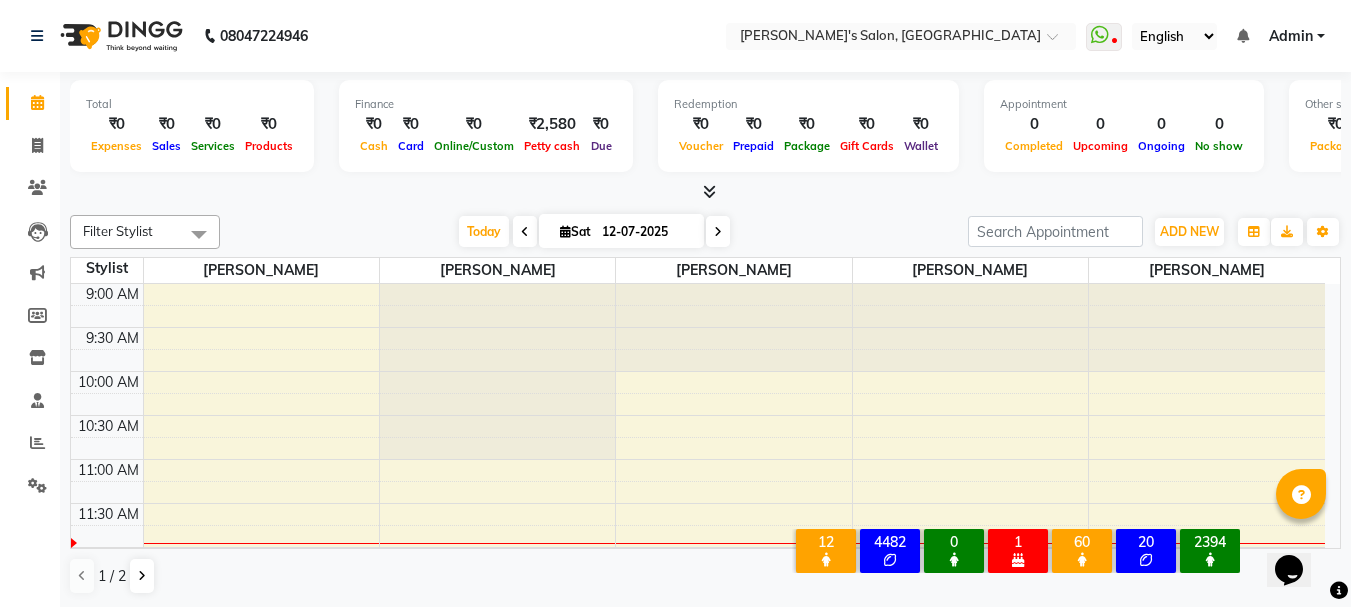 click on "Total  ₹0  Expenses ₹0  Sales ₹0  Services ₹0  Products Finance  ₹0  Cash ₹0  Card ₹0  Online/Custom ₹2,580 Petty cash ₹0 Due  Redemption  ₹0 Voucher ₹0 Prepaid ₹0 Package ₹0  Gift Cards ₹0  Wallet  Appointment  0 Completed 0 Upcoming 0 Ongoing 0 No show  Other sales  ₹0  Packages ₹0  Memberships ₹0  Vouchers ₹0  Prepaids ₹0  Gift Cards" at bounding box center (705, 129) 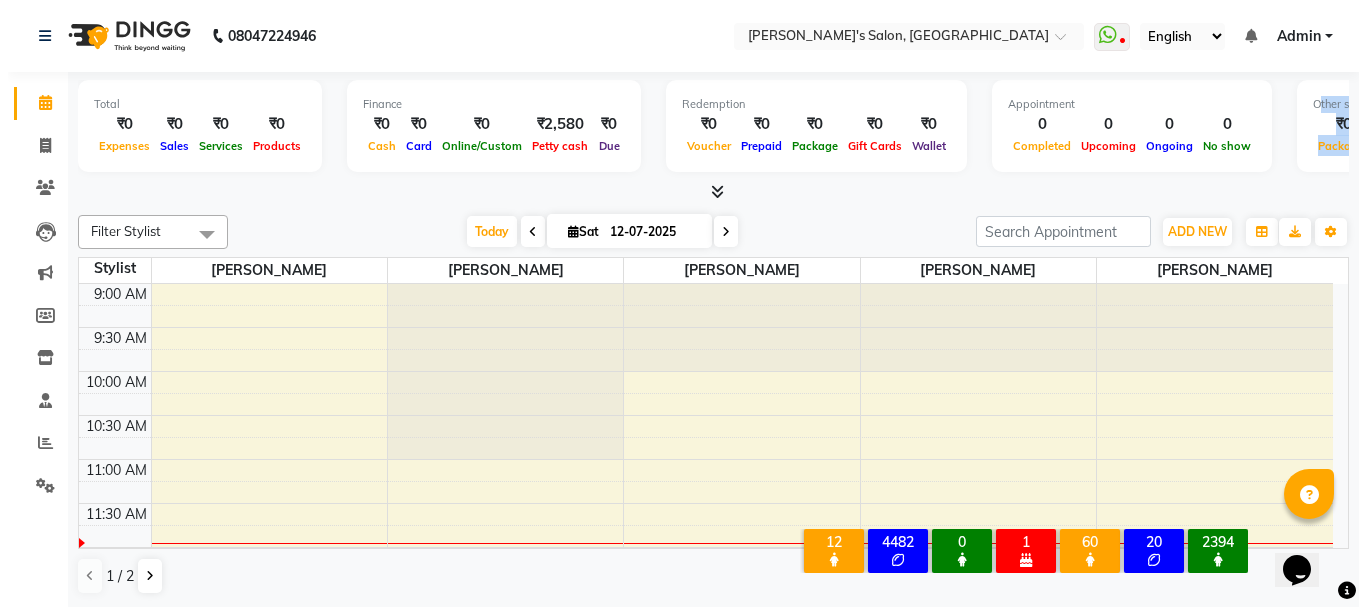 scroll, scrollTop: 0, scrollLeft: 304, axis: horizontal 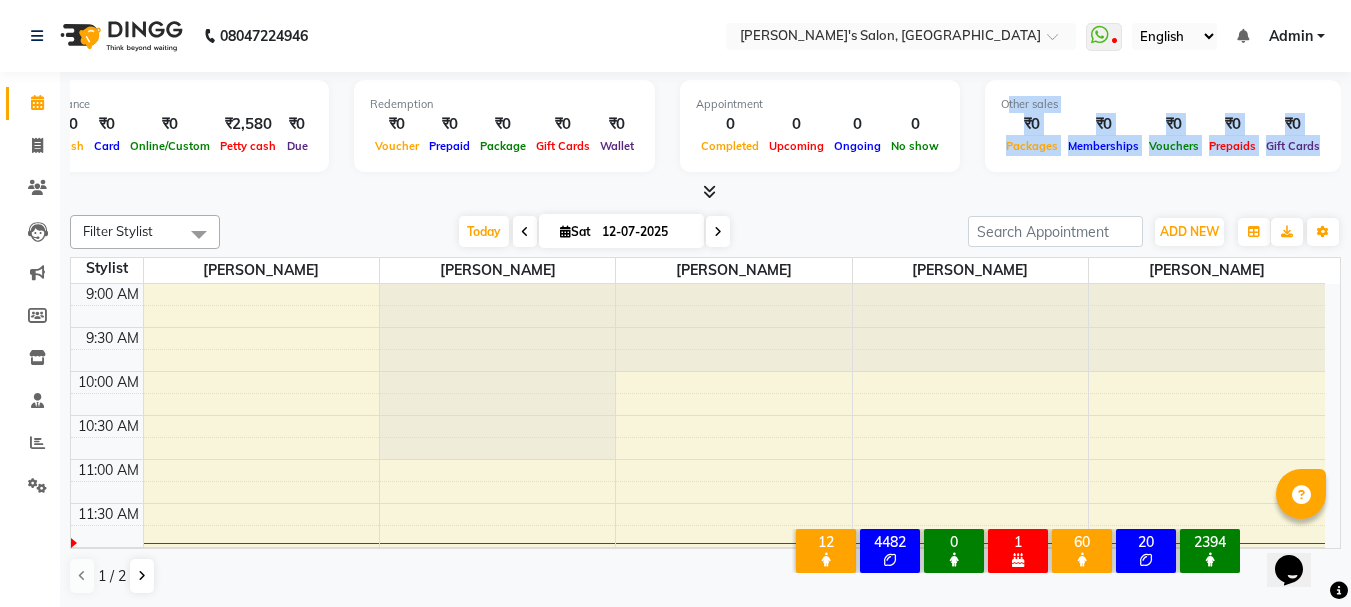 drag, startPoint x: 1268, startPoint y: 127, endPoint x: 1365, endPoint y: 143, distance: 98.31073 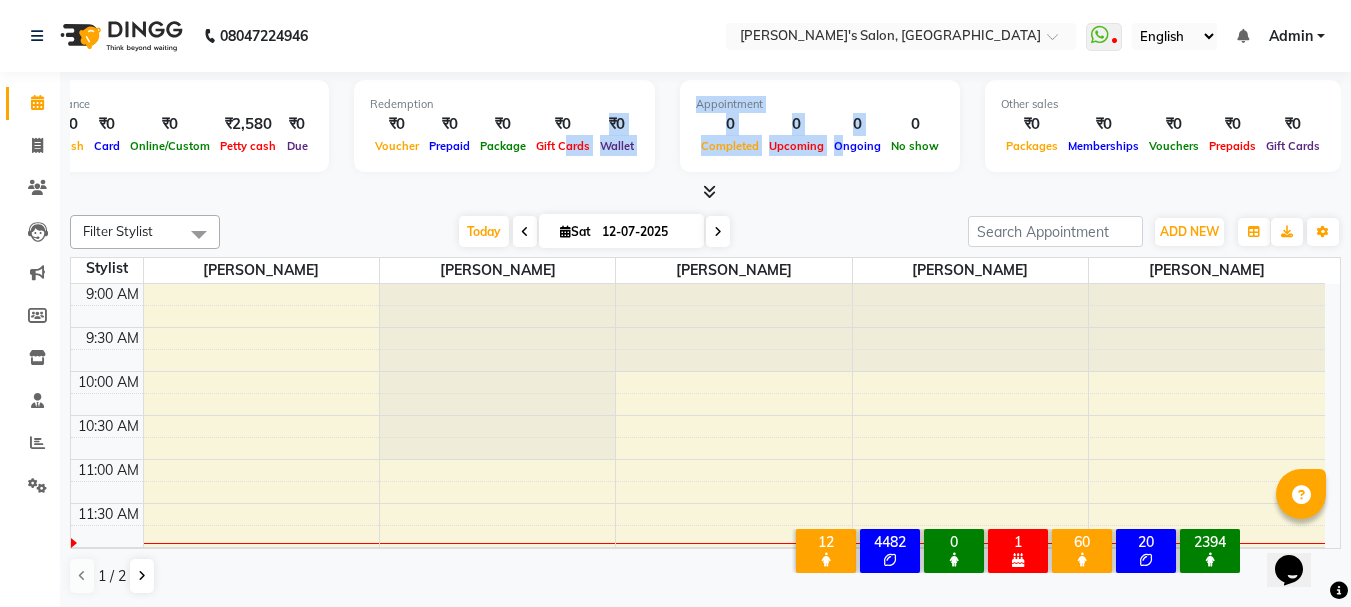 drag, startPoint x: 825, startPoint y: 156, endPoint x: 482, endPoint y: 157, distance: 343.00146 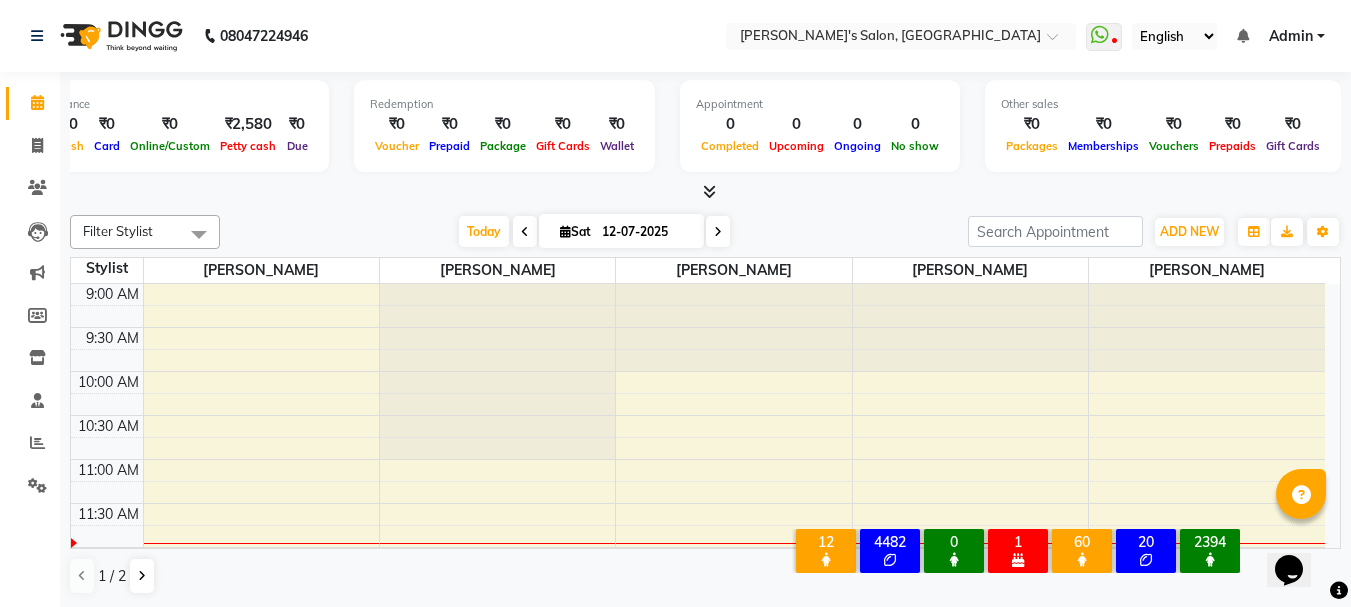 click at bounding box center [705, 192] 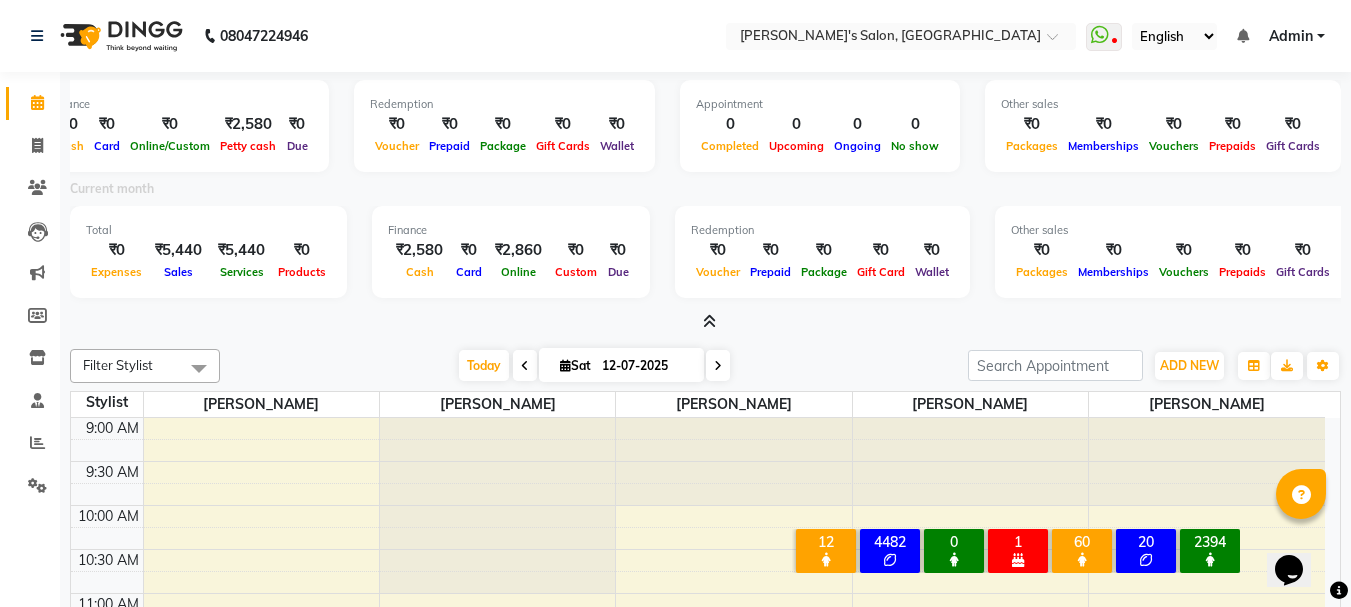 drag, startPoint x: 91, startPoint y: 249, endPoint x: 867, endPoint y: 234, distance: 776.14496 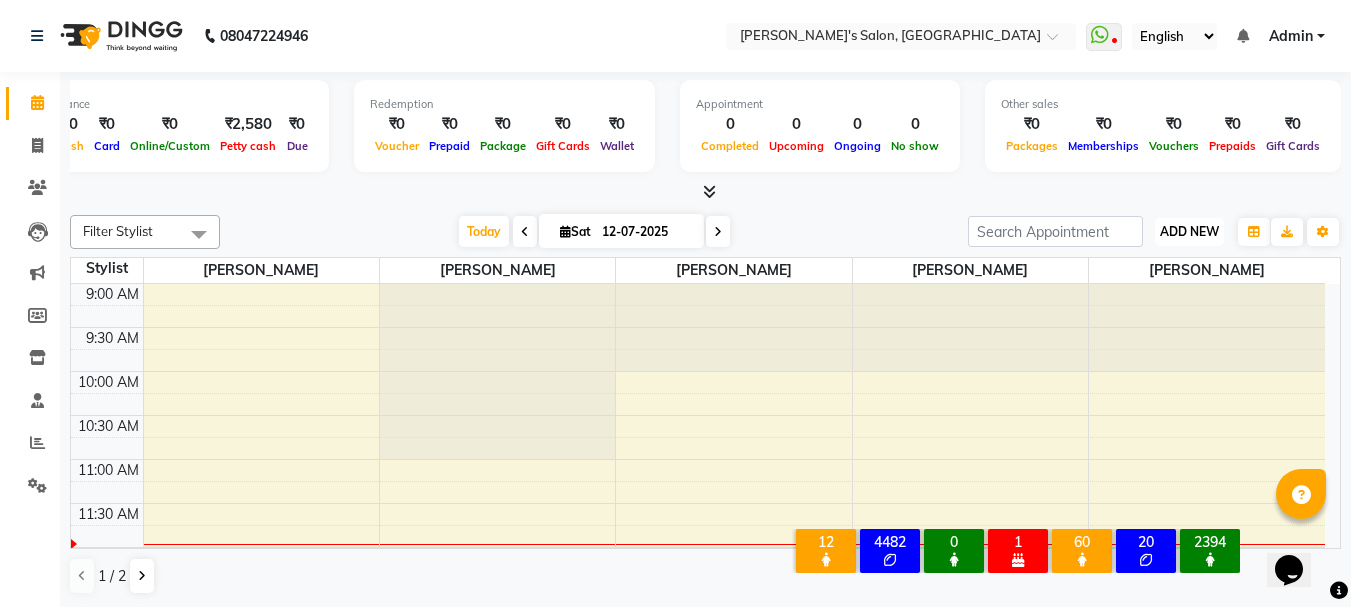click on "ADD NEW" at bounding box center [1189, 231] 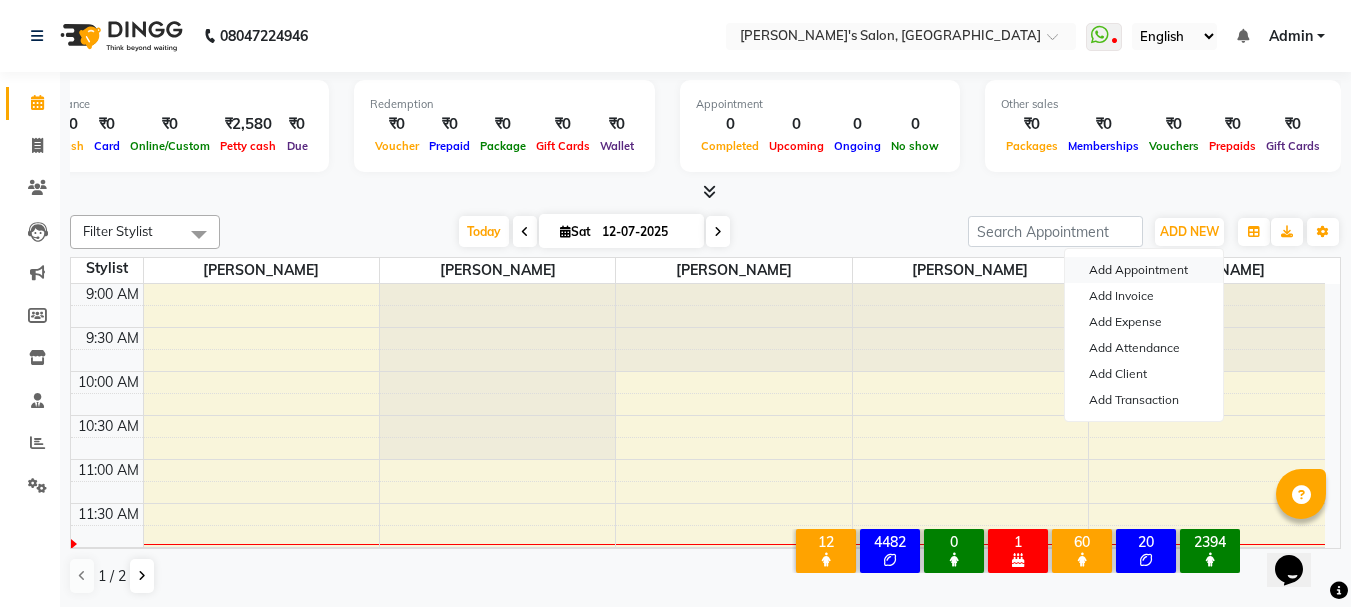 click on "Add Appointment" at bounding box center [1144, 270] 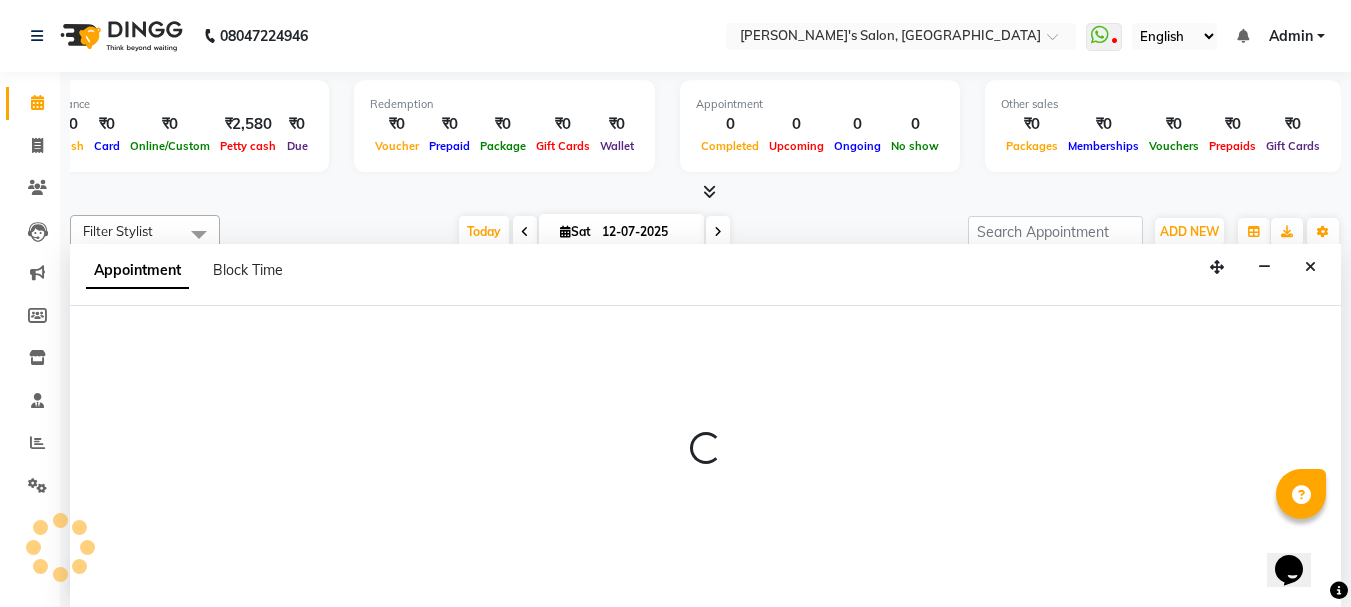 select on "tentative" 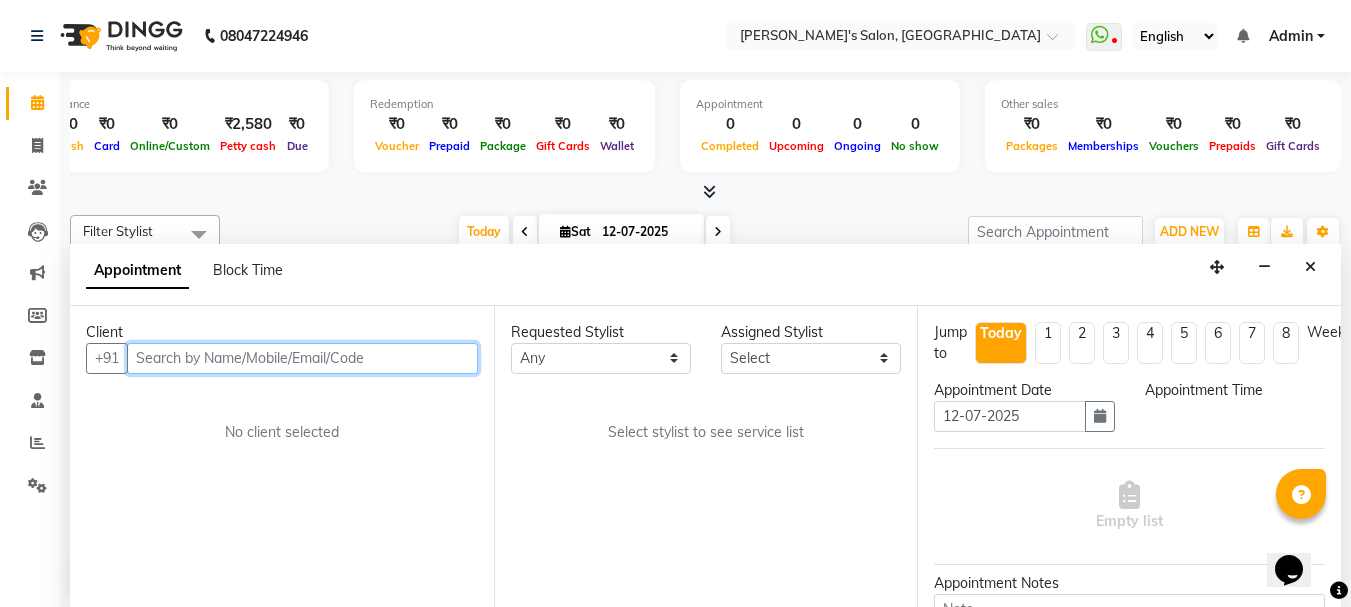select on "600" 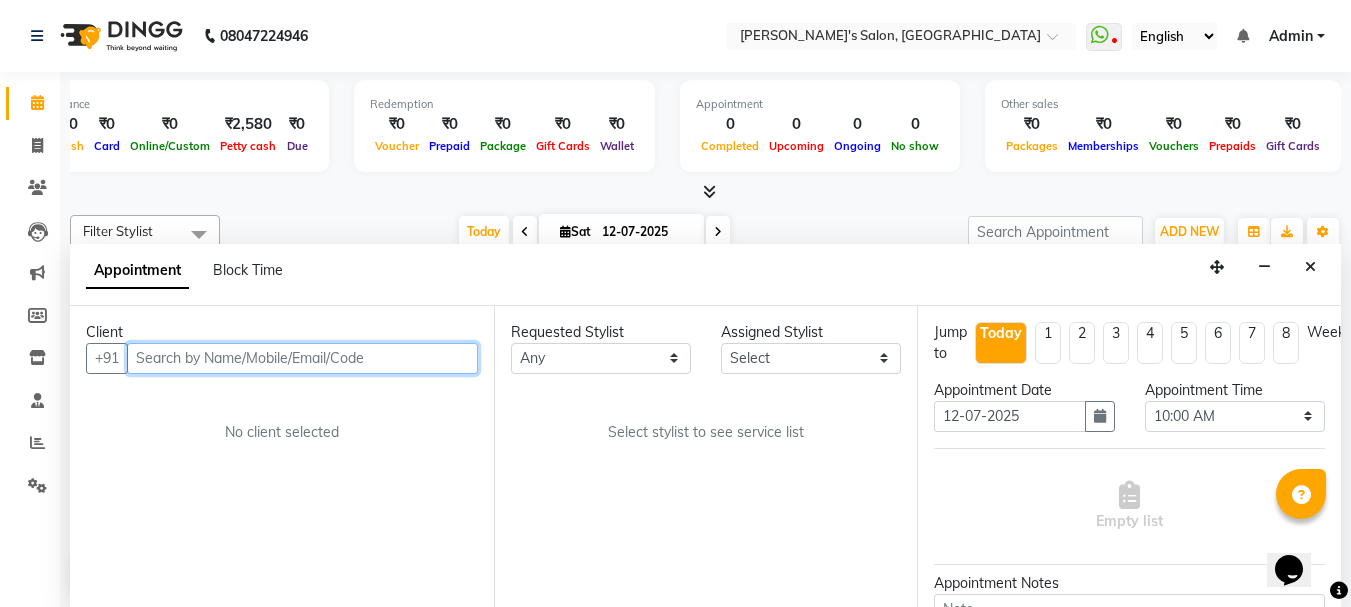 click at bounding box center [302, 358] 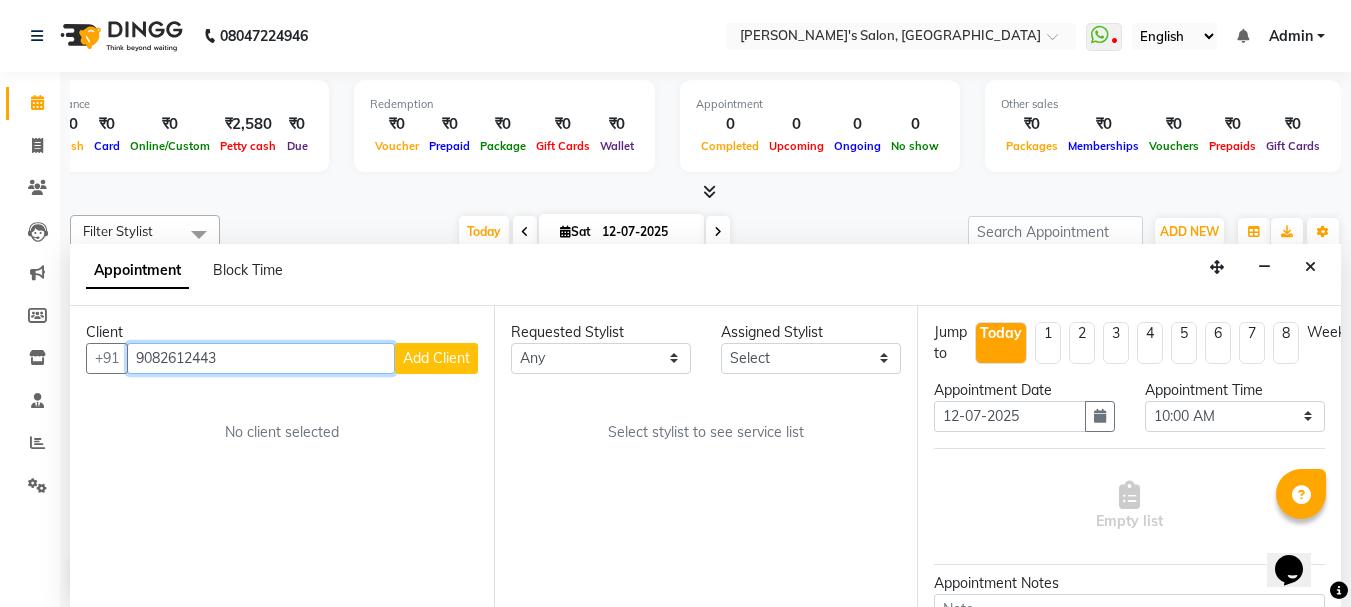 type on "9082612443" 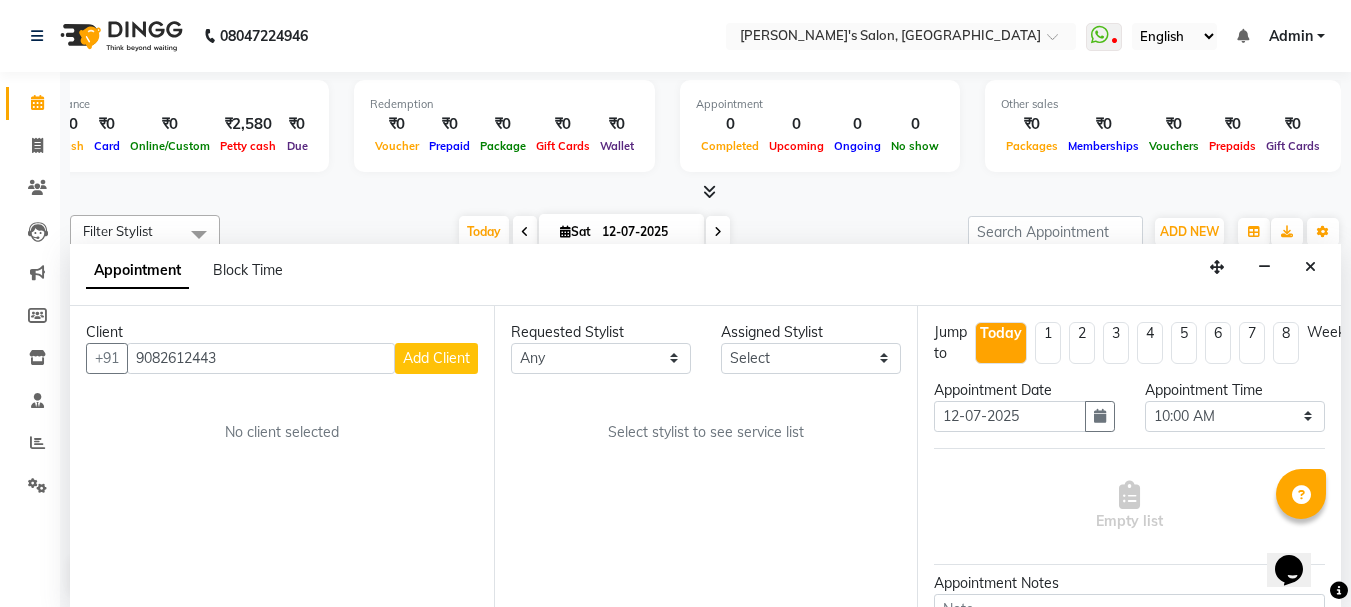 drag, startPoint x: 290, startPoint y: 208, endPoint x: 643, endPoint y: 126, distance: 362.39896 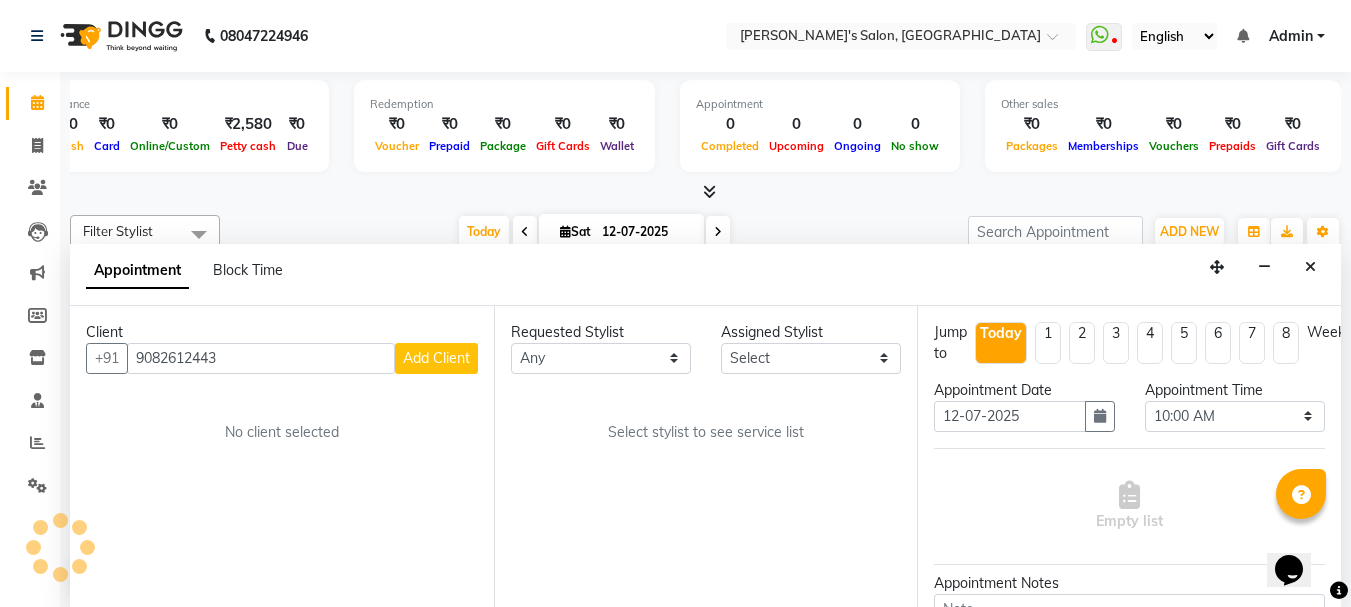 click on "Add Client" at bounding box center (436, 358) 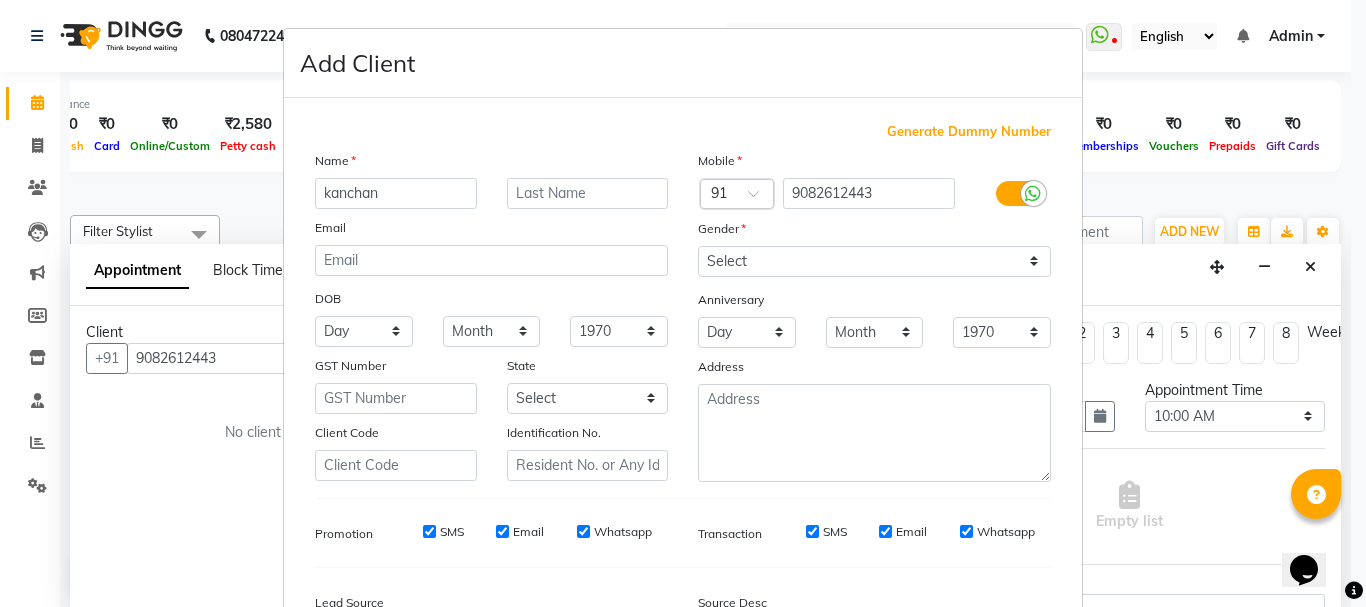 type on "kanchan" 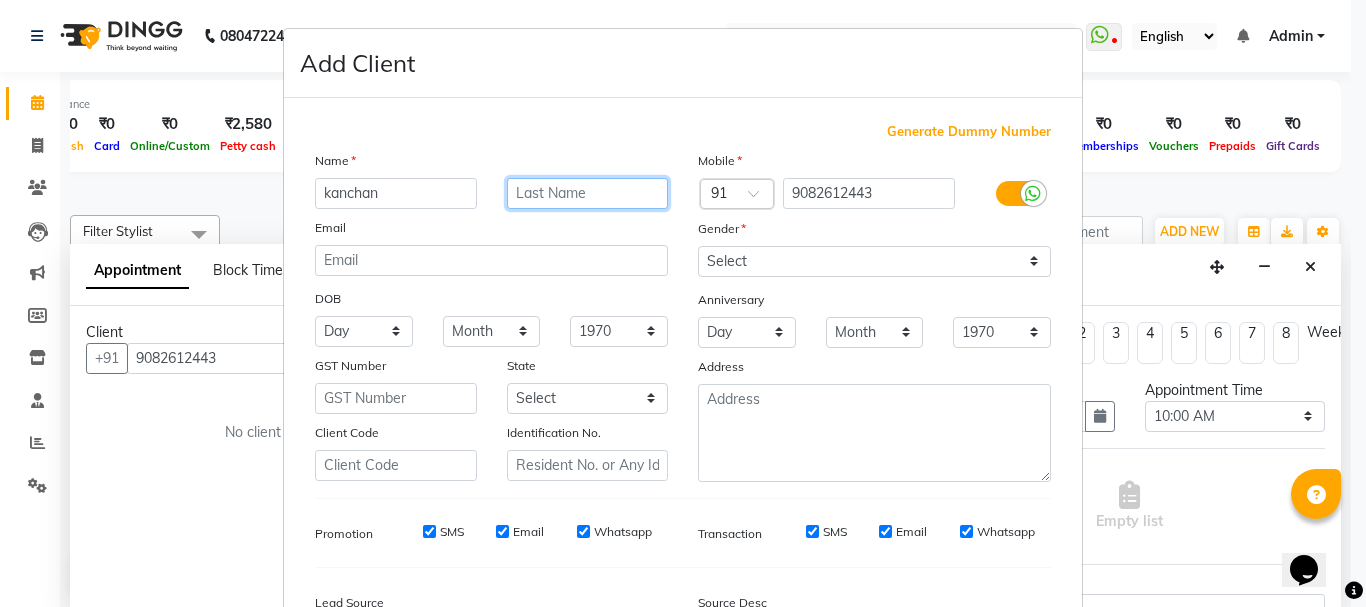 click at bounding box center [588, 193] 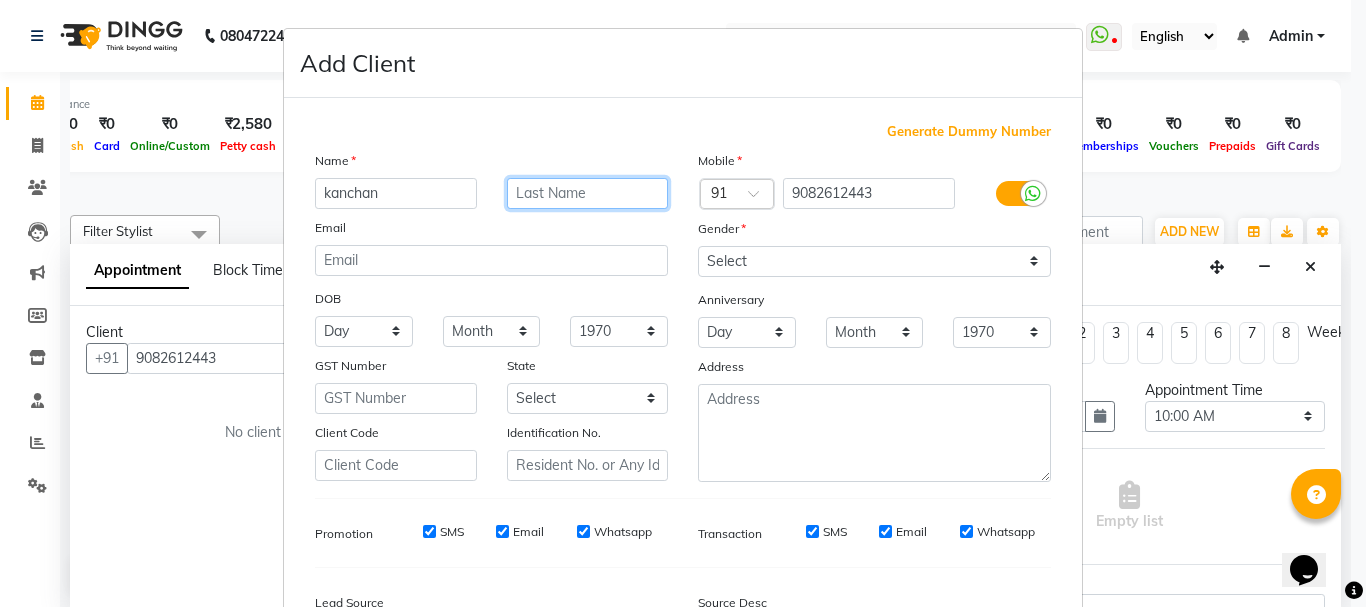 type on "a" 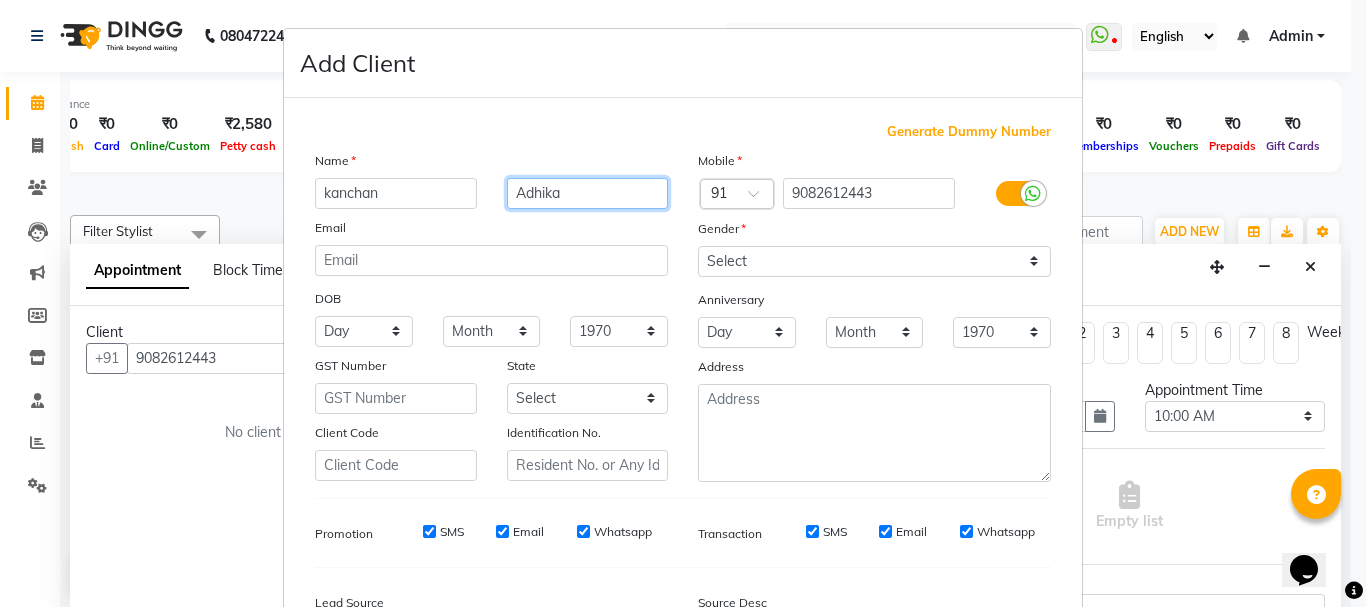 type on "Adhikar" 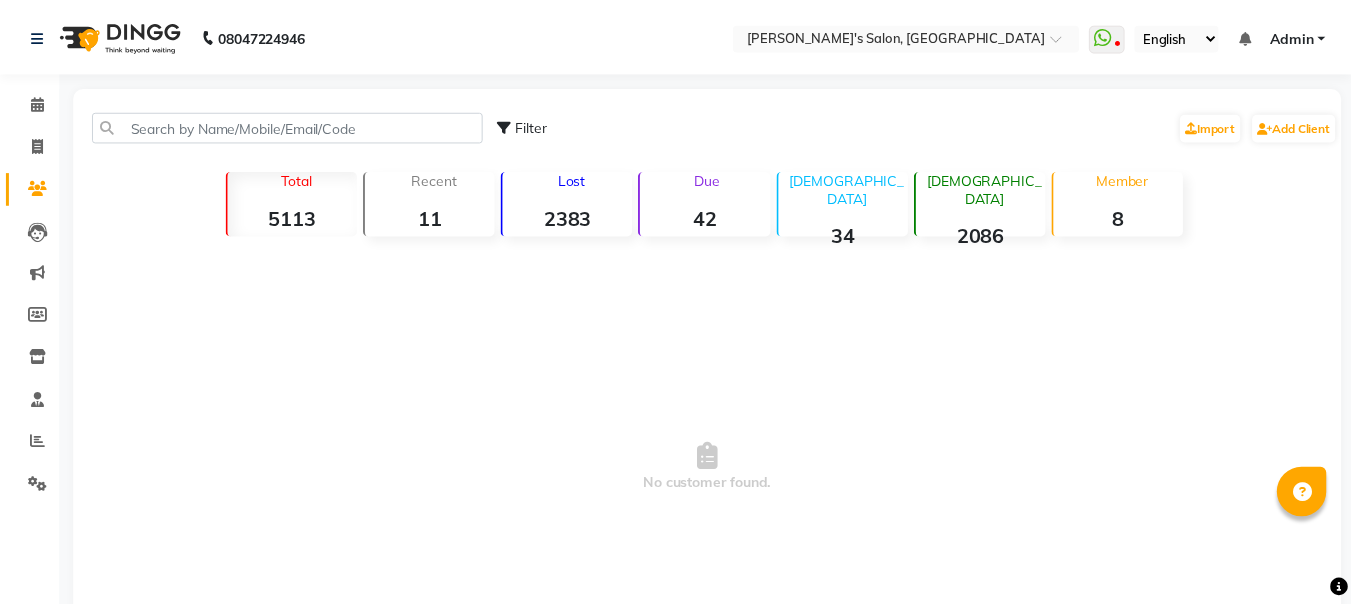 scroll, scrollTop: 0, scrollLeft: 0, axis: both 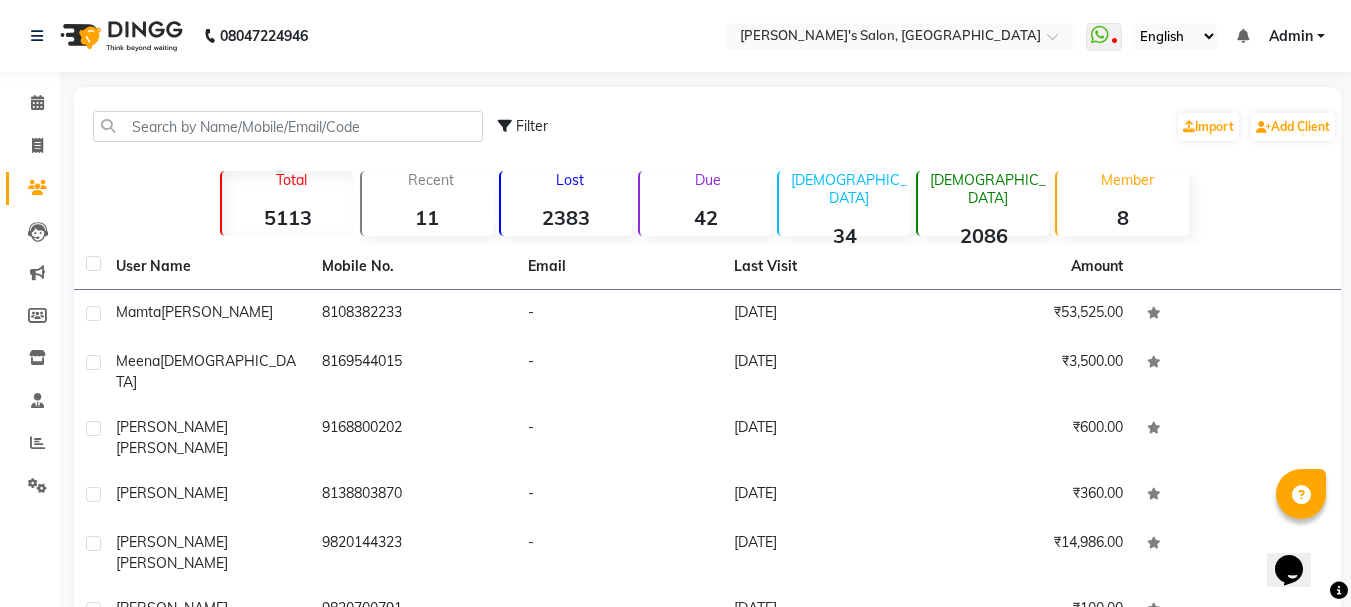 click on "08047224946 Select Location × [PERSON_NAME]'s Salon, Elphinstone  WhatsApp Status  ✕ Status:  Disconnected Most Recent Message: [DATE]     03:42 PM Recent Service Activity: [DATE]     09:22 PM  08047224946 Whatsapp Settings English ENGLISH Español العربية मराठी हिंदी ગુજરાતી தமிழ் 中文 Notifications nothing to show Admin Manage Profile Change Password Sign out  Version:3.15.4  ☀ [PERSON_NAME]'s salon, Elphinstone  Calendar  Invoice  Clients  Leads   Marketing  Members  Inventory  Staff  Reports  Settings Completed InProgress Upcoming Dropped Tentative Check-In Confirm Bookings Generate Report Segments Page Builder Filter  Import   Add Client   Total  5113  Recent  11  Lost  2383  Due  42  [DEMOGRAPHIC_DATA]  34  [DEMOGRAPHIC_DATA]  2086  Member  8 User Name Mobile No. Email Last Visit Amount [PERSON_NAME]   8108382233   -   [DATE]   ₹53,525.00  [PERSON_NAME]   8169544015   -   [DATE]   ₹3,500.00  [PERSON_NAME]   9168800202   -   [DATE]   ₹600.00  [PERSON_NAME]    -   -" at bounding box center [675, 458] 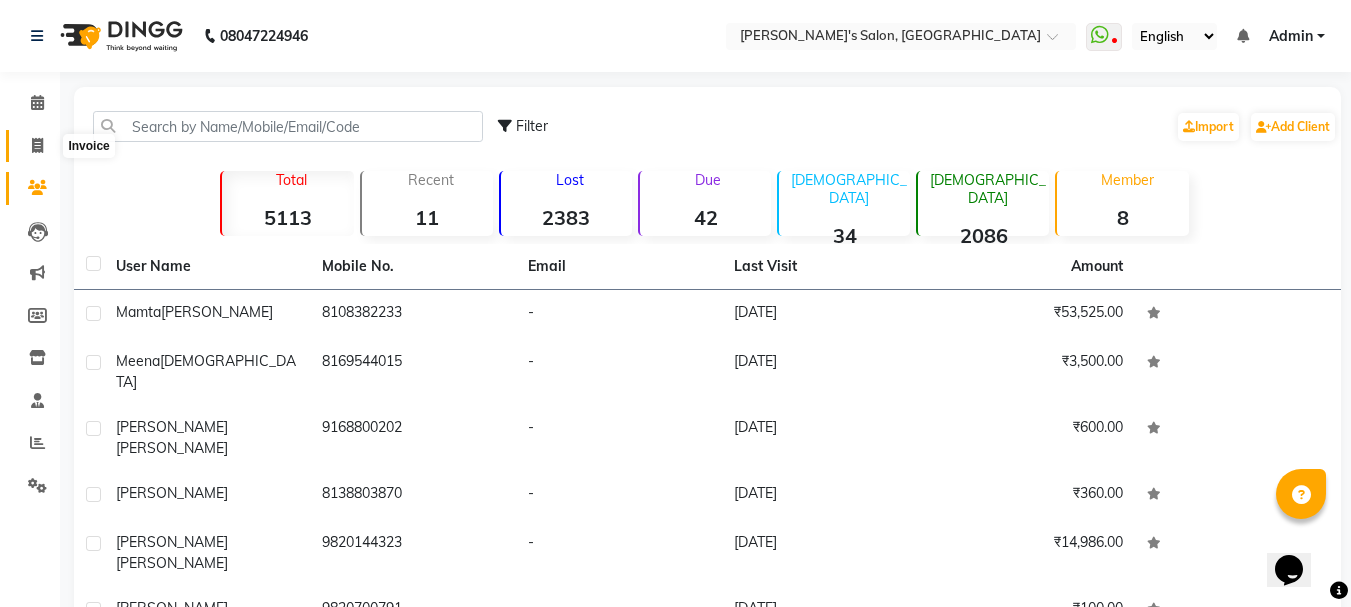 click 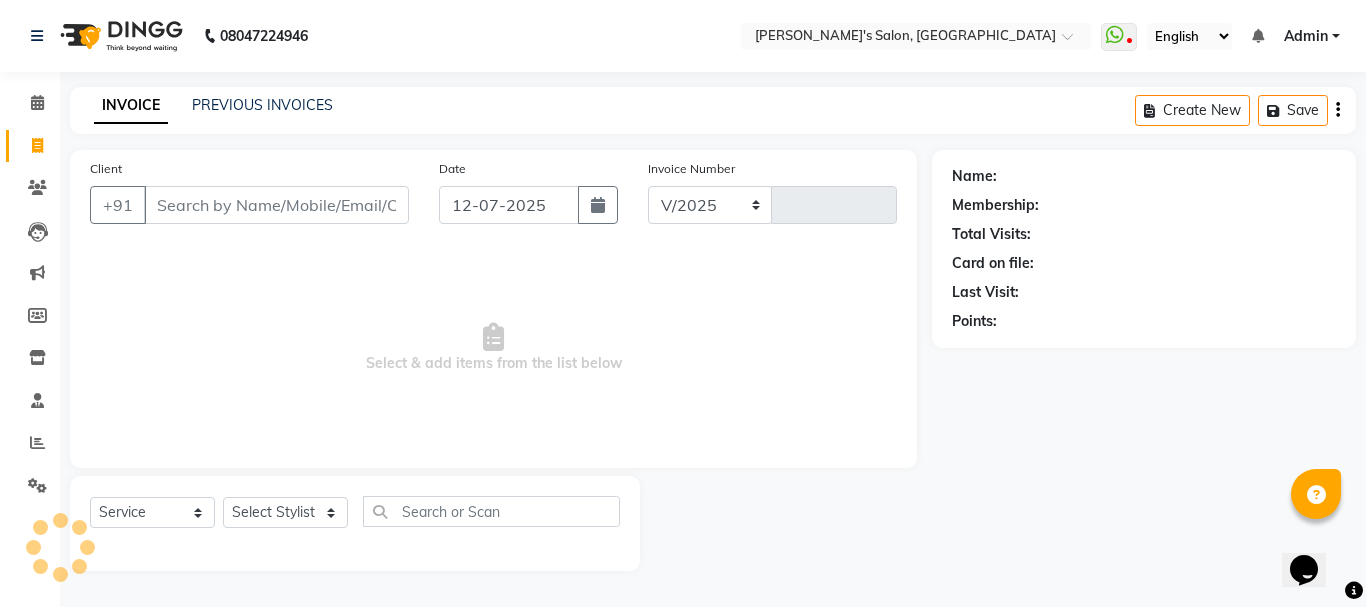 select on "716" 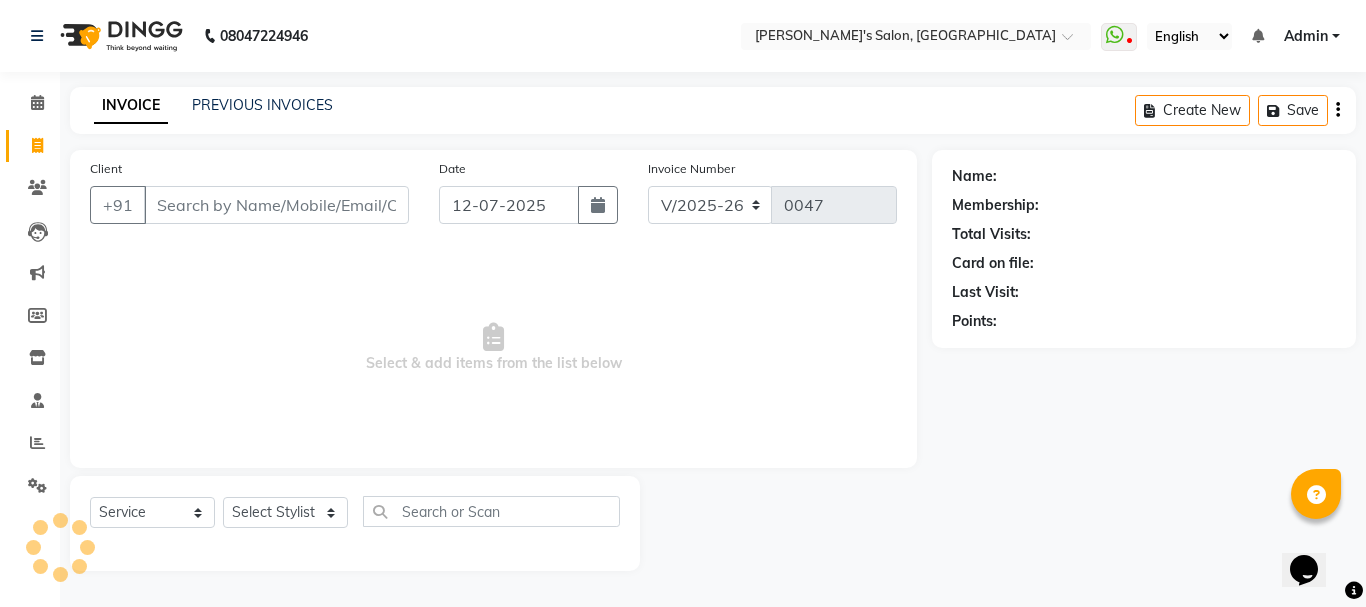 click on "Client" at bounding box center [276, 205] 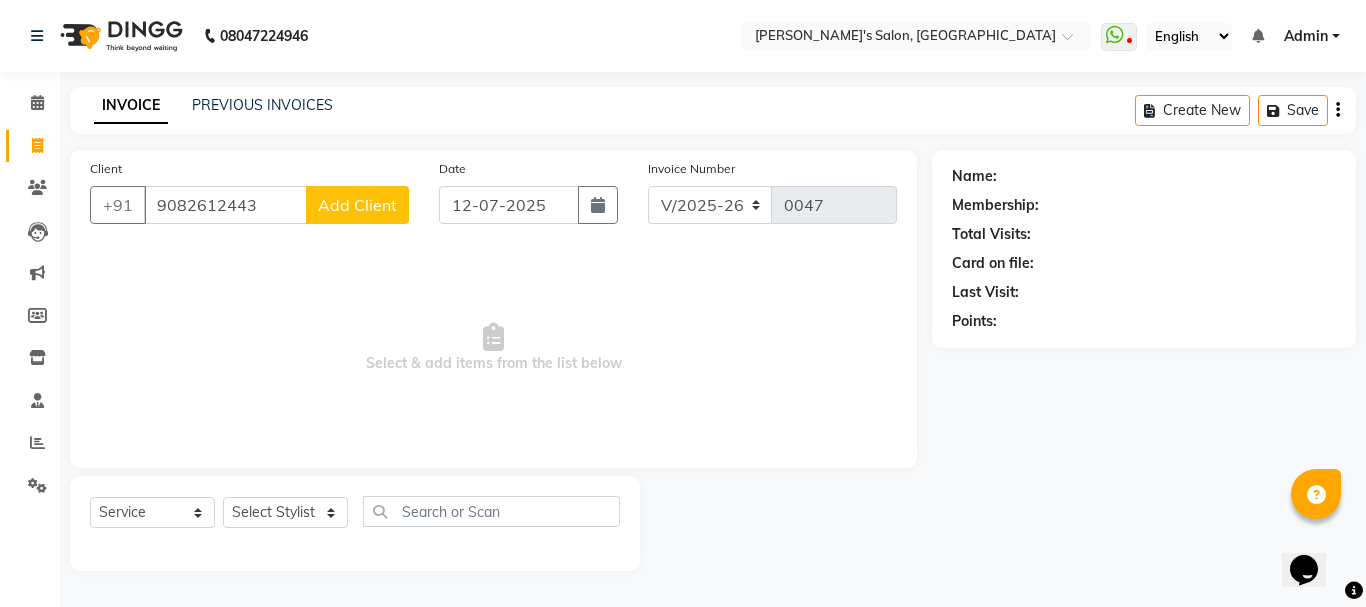 type on "9082612443" 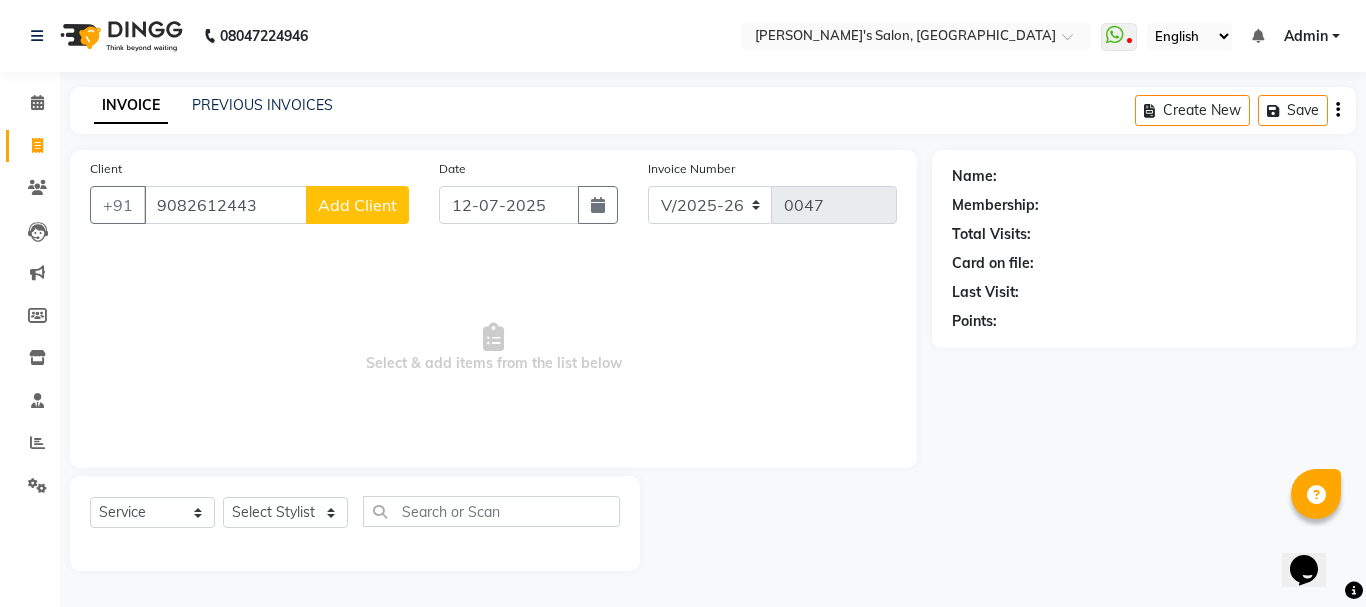 click on "Select & add items from the list below" at bounding box center [493, 348] 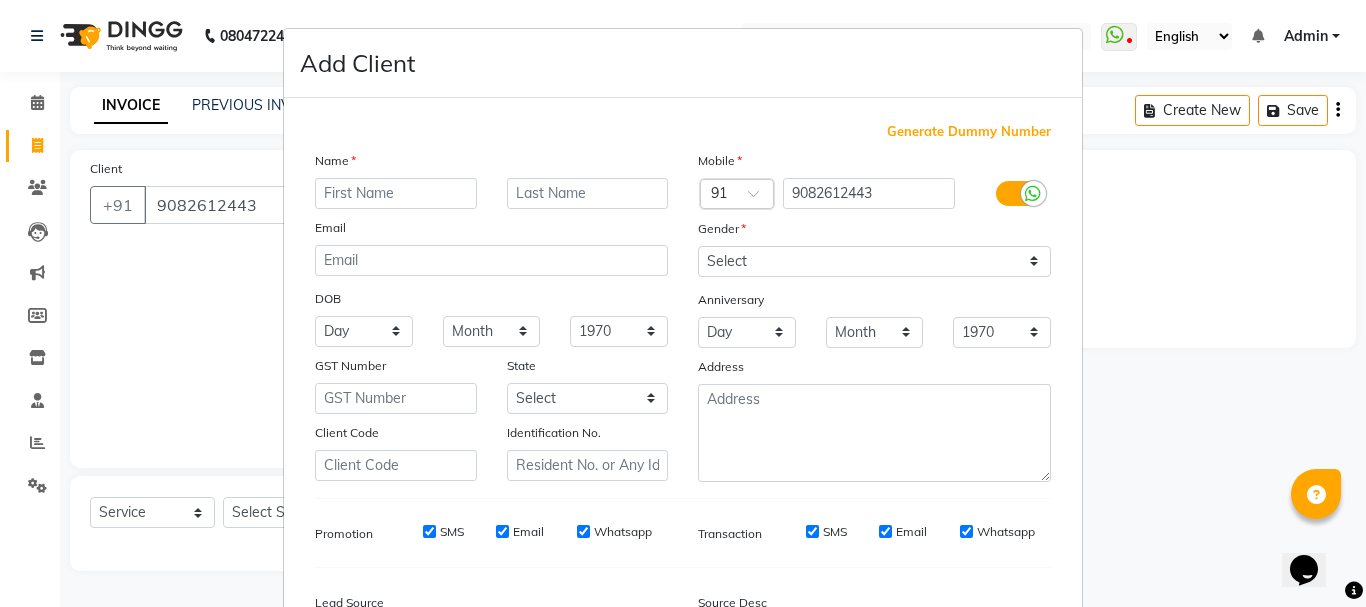 click at bounding box center (396, 193) 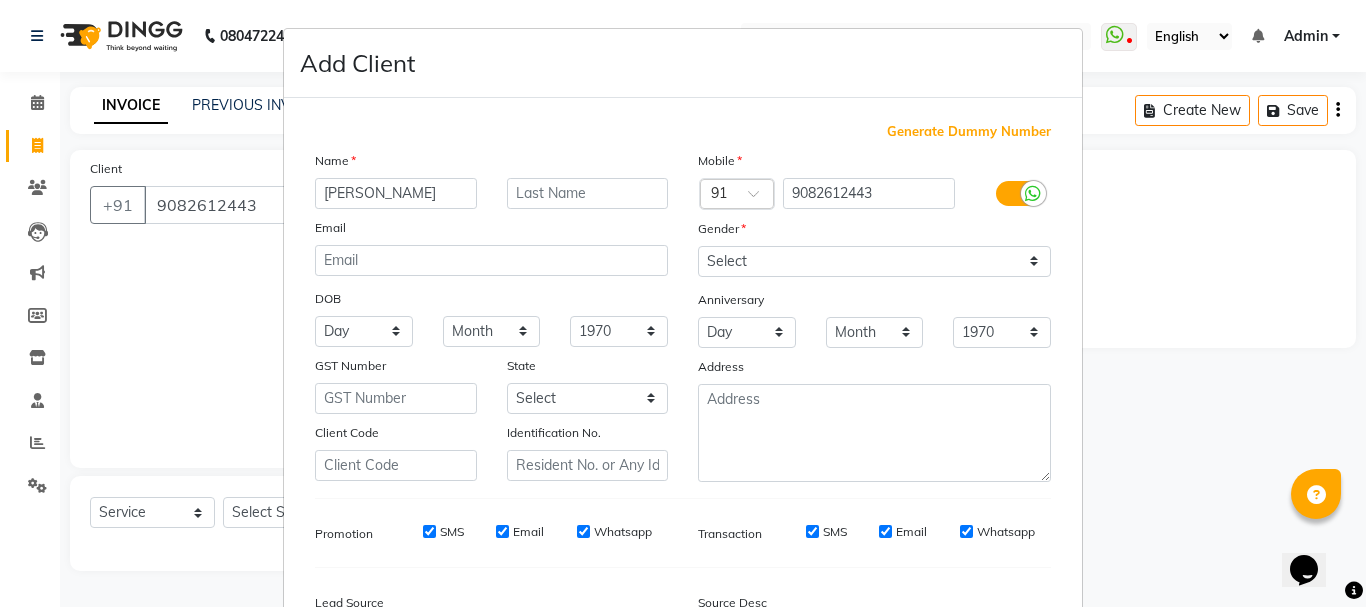 type on "[PERSON_NAME]" 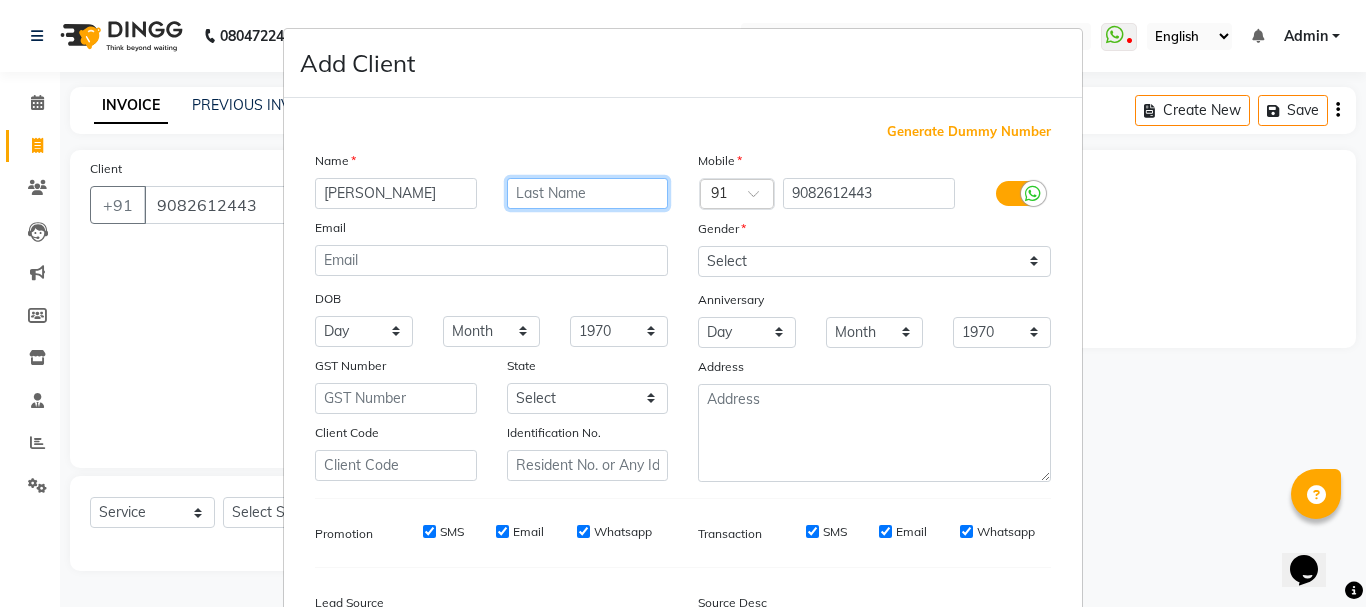 drag, startPoint x: 541, startPoint y: 188, endPoint x: 656, endPoint y: 219, distance: 119.104996 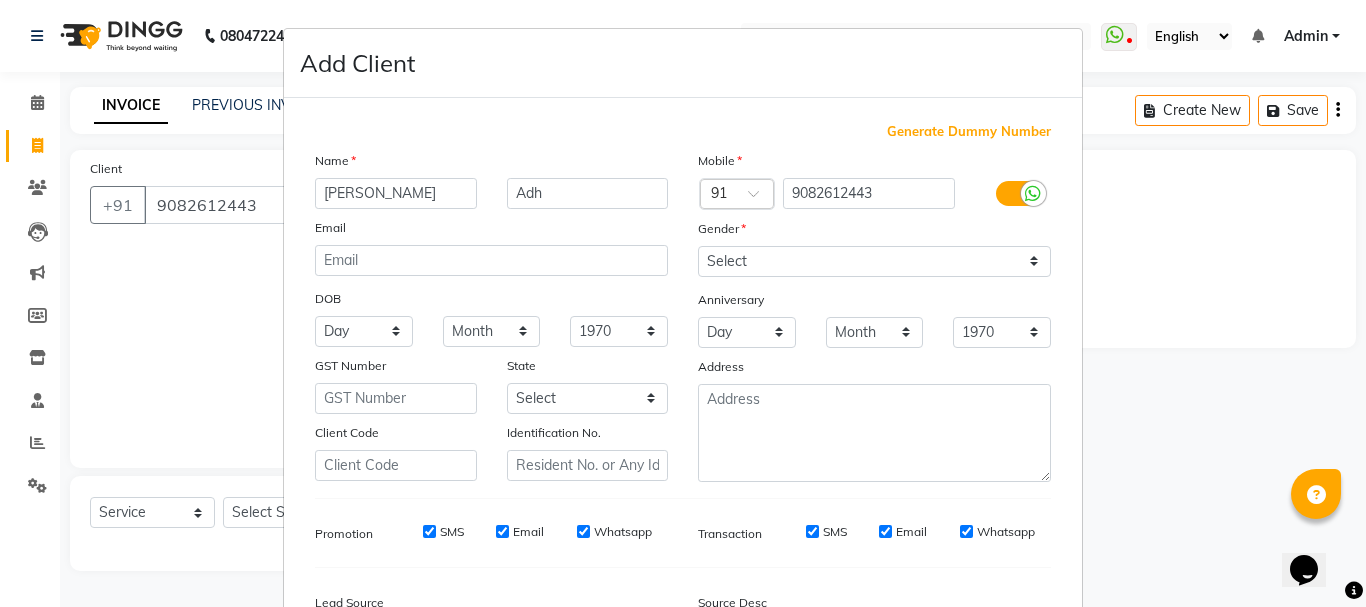 click on "Gender" at bounding box center [874, 232] 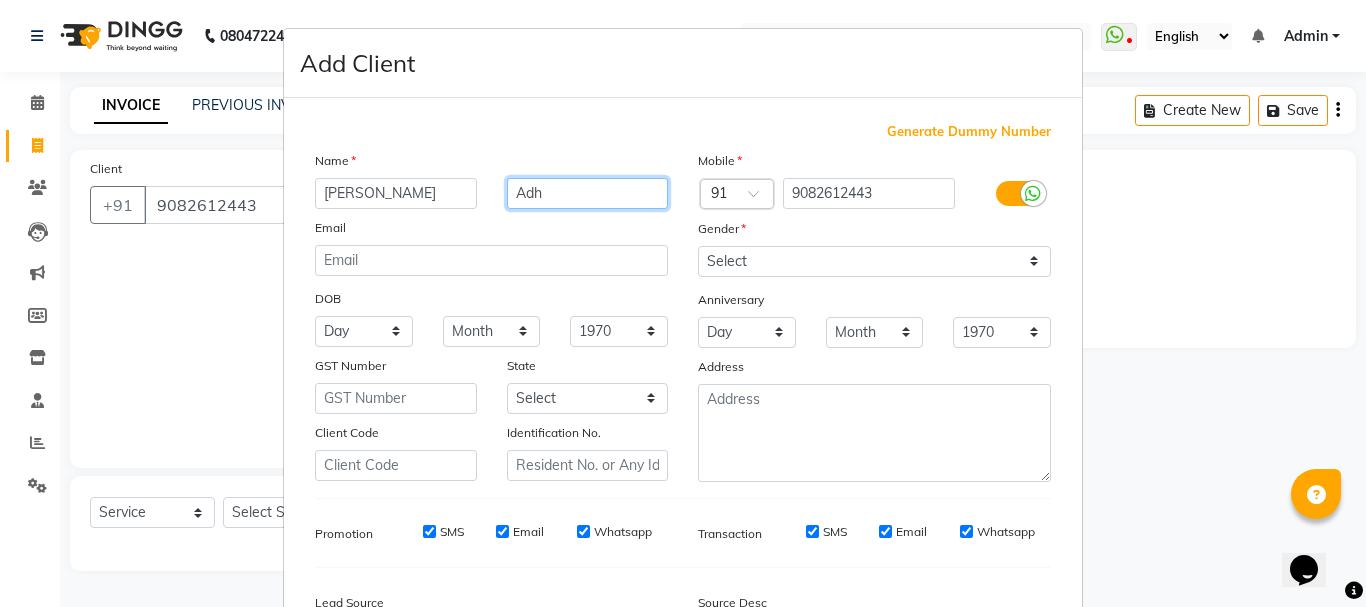 click on "Adh" at bounding box center [588, 193] 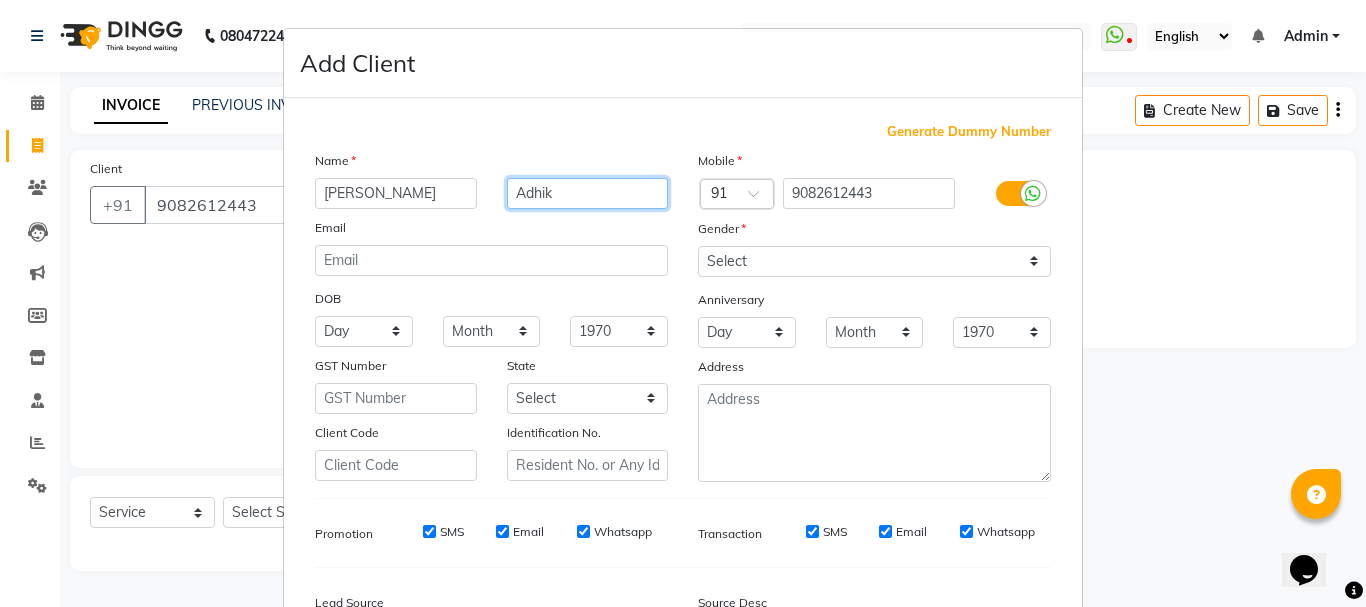 click on "Adhik" at bounding box center [588, 193] 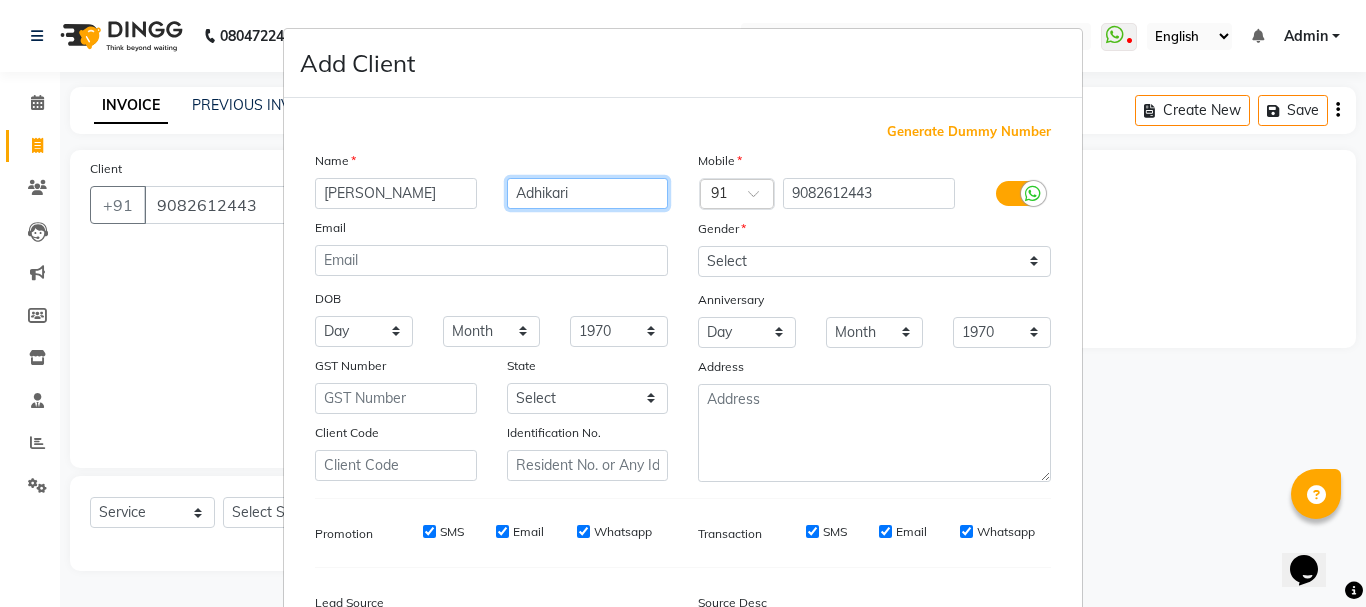 type on "Adhikari" 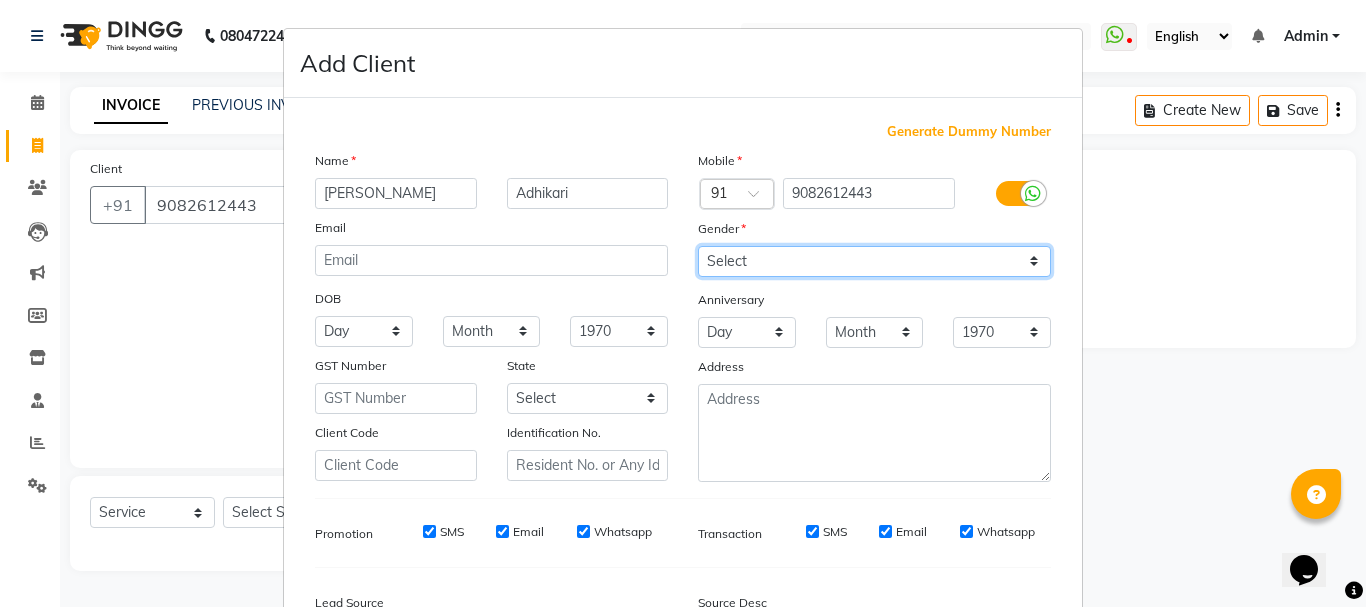 click on "Select [DEMOGRAPHIC_DATA] [DEMOGRAPHIC_DATA] Other Prefer Not To Say" at bounding box center (874, 261) 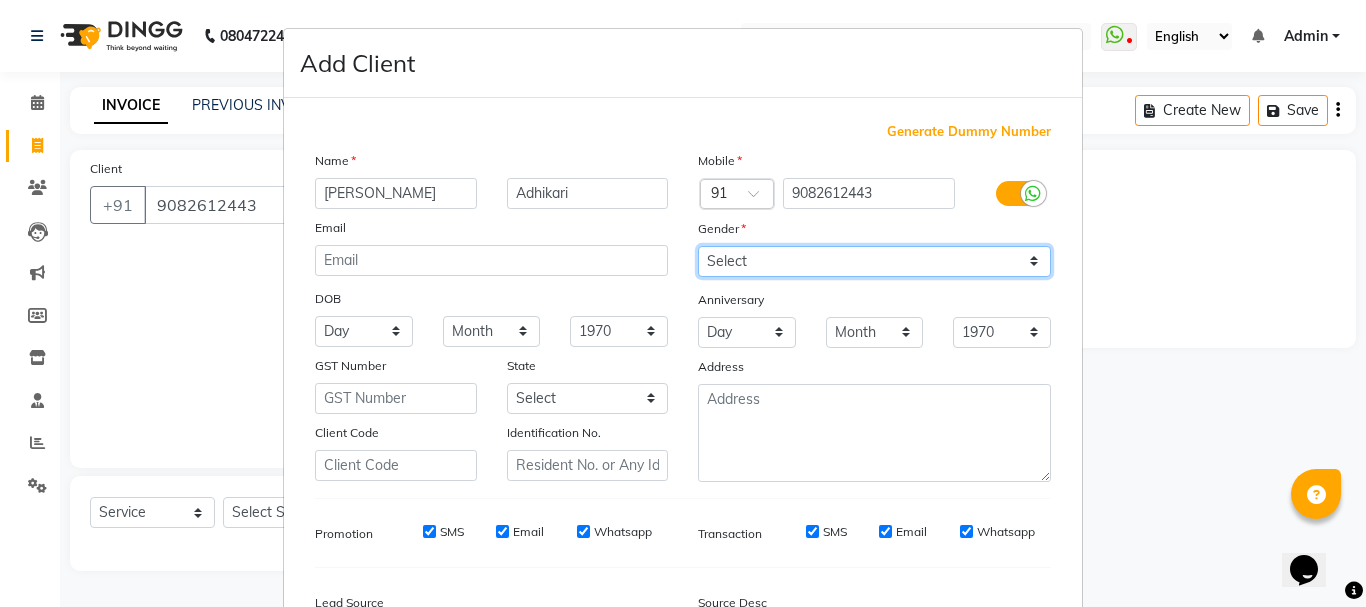 select on "[DEMOGRAPHIC_DATA]" 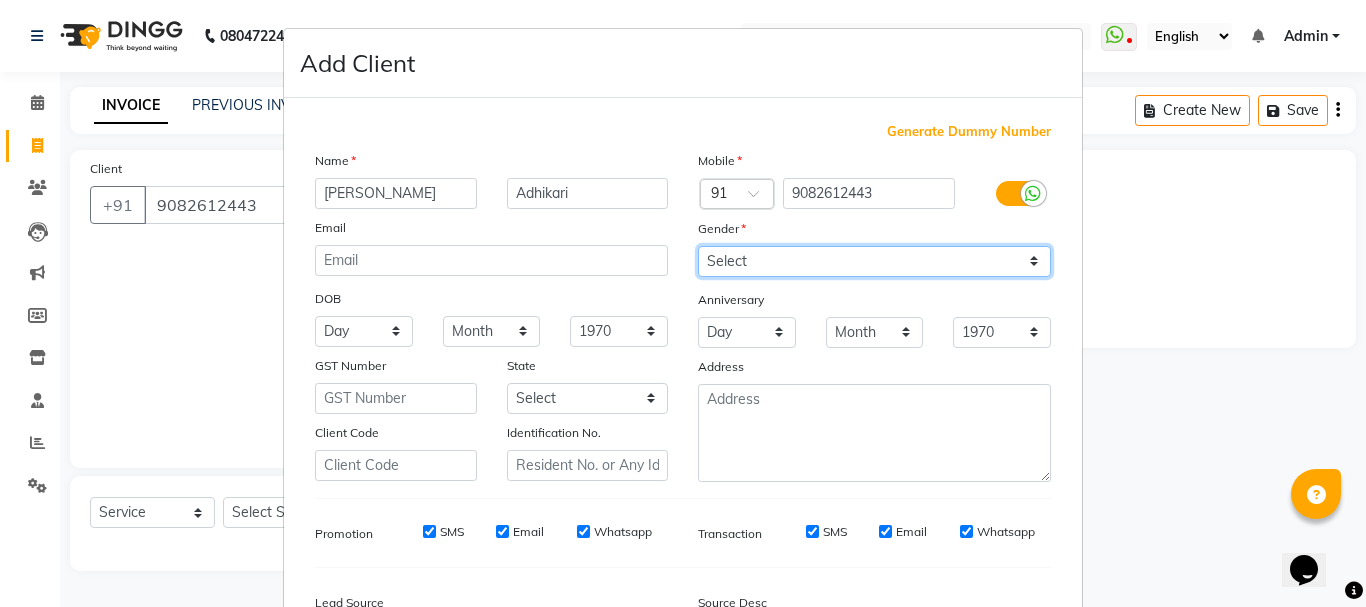 click on "Select [DEMOGRAPHIC_DATA] [DEMOGRAPHIC_DATA] Other Prefer Not To Say" at bounding box center (874, 261) 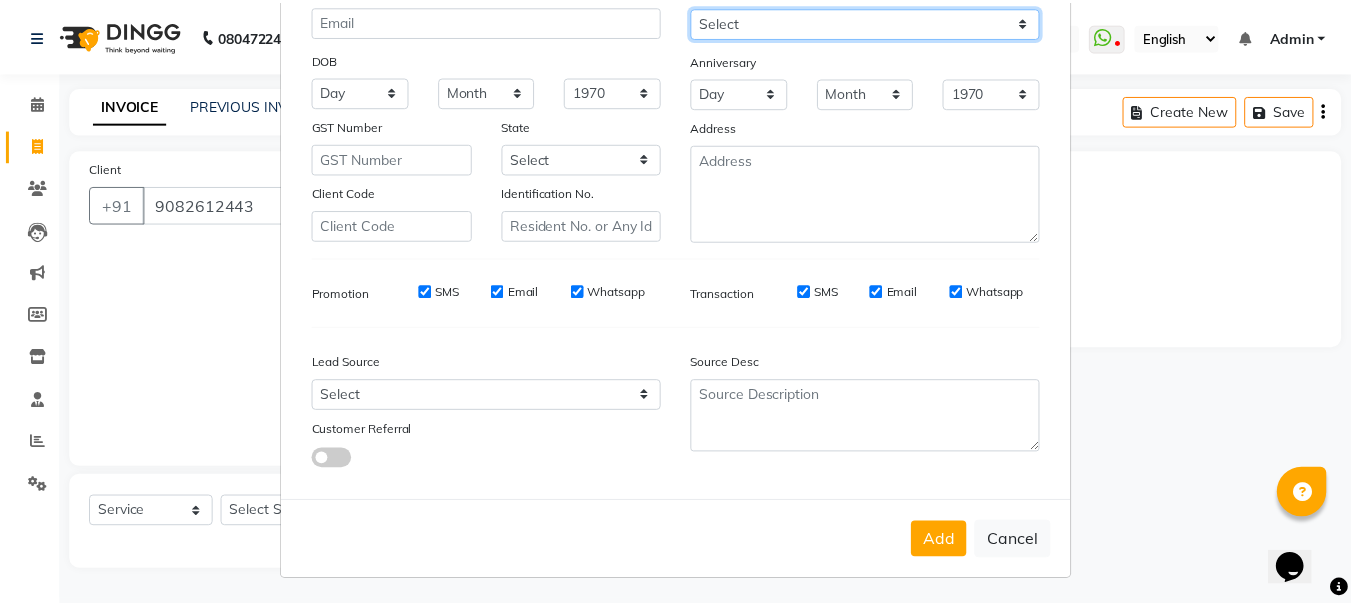 scroll, scrollTop: 242, scrollLeft: 0, axis: vertical 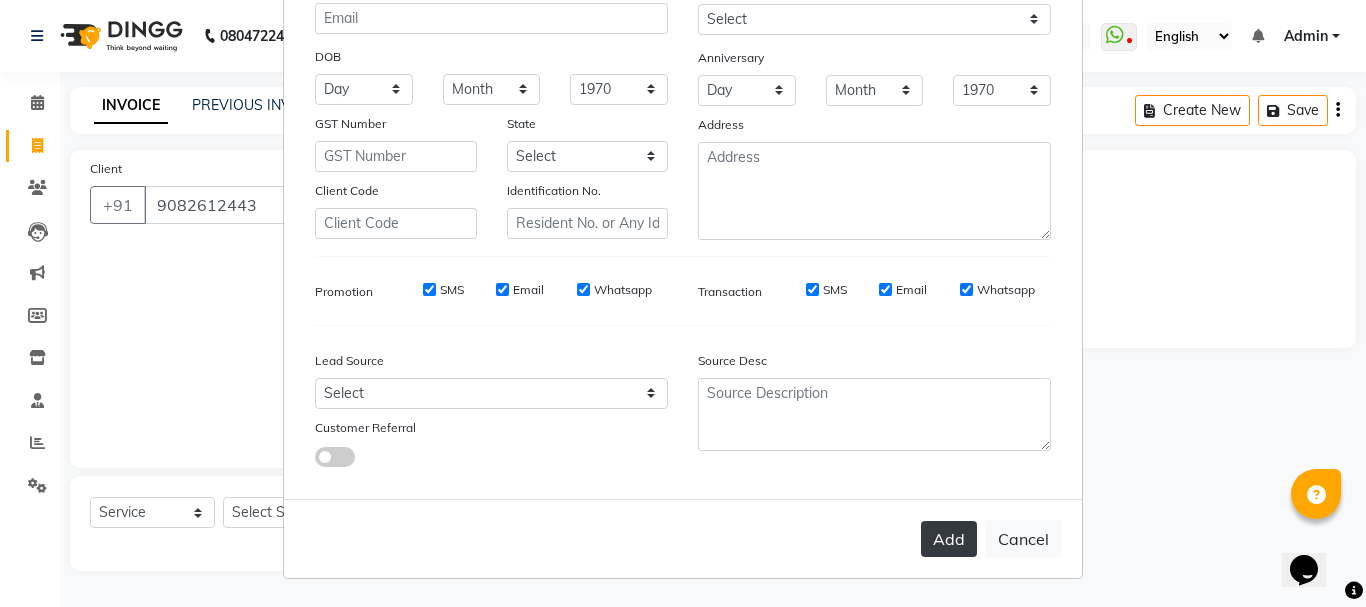 click on "Add" at bounding box center [949, 539] 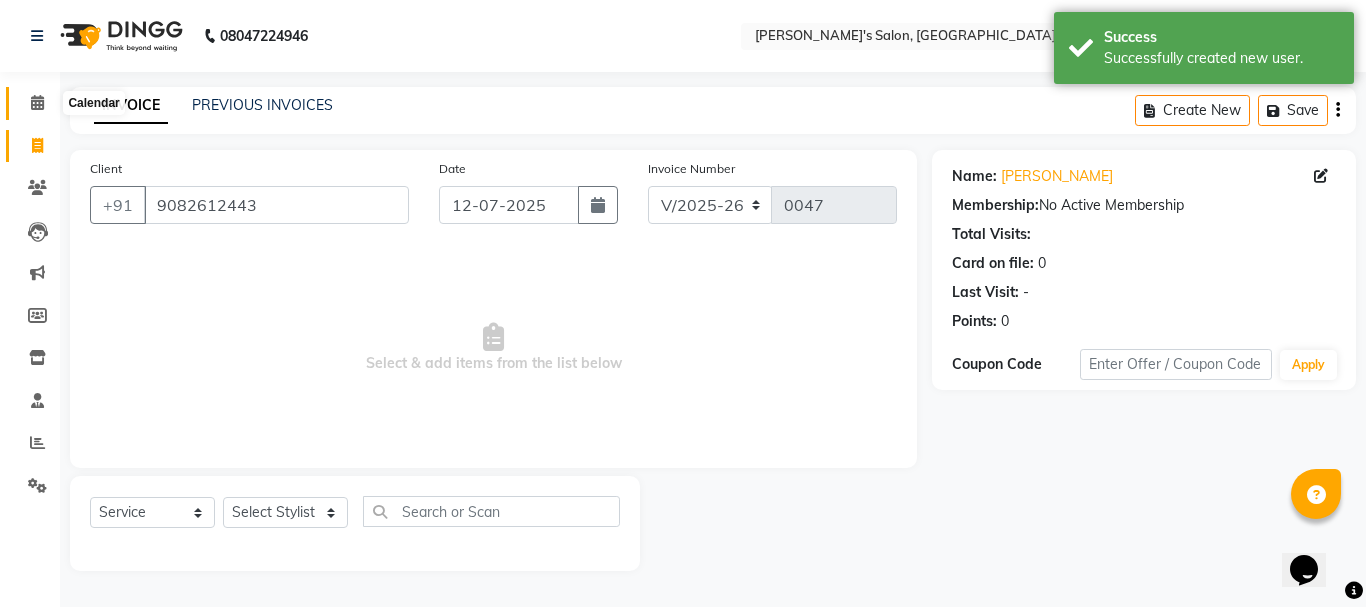 click 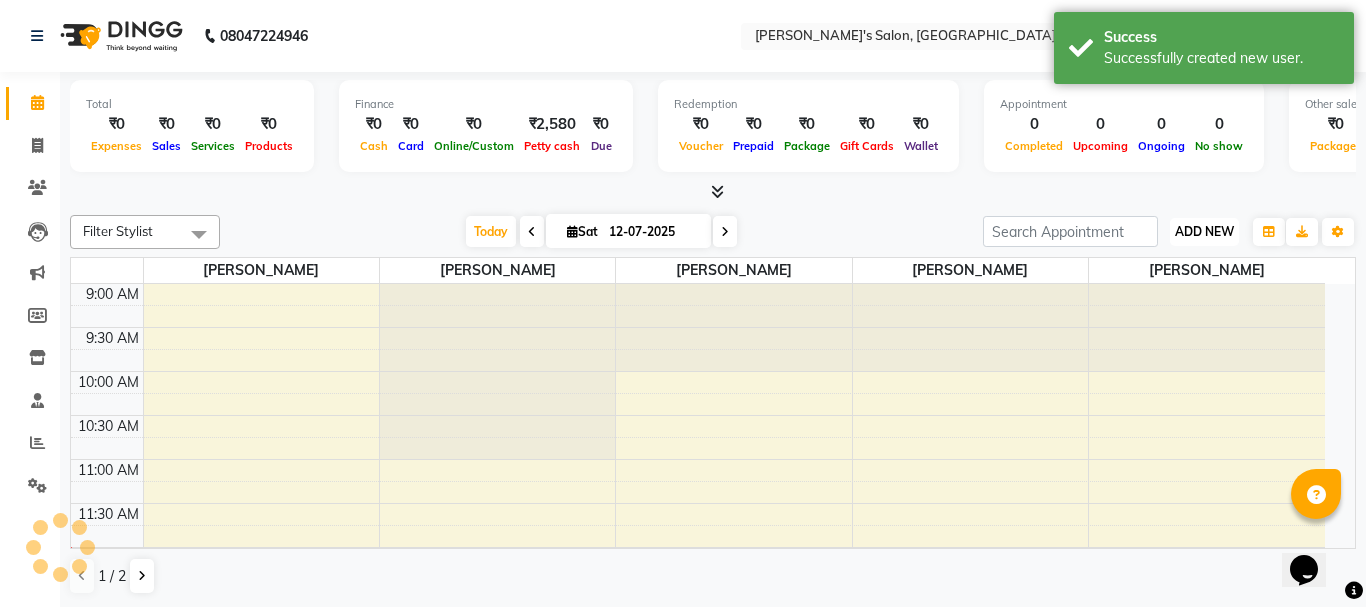 click on "ADD NEW Toggle Dropdown" at bounding box center [1204, 232] 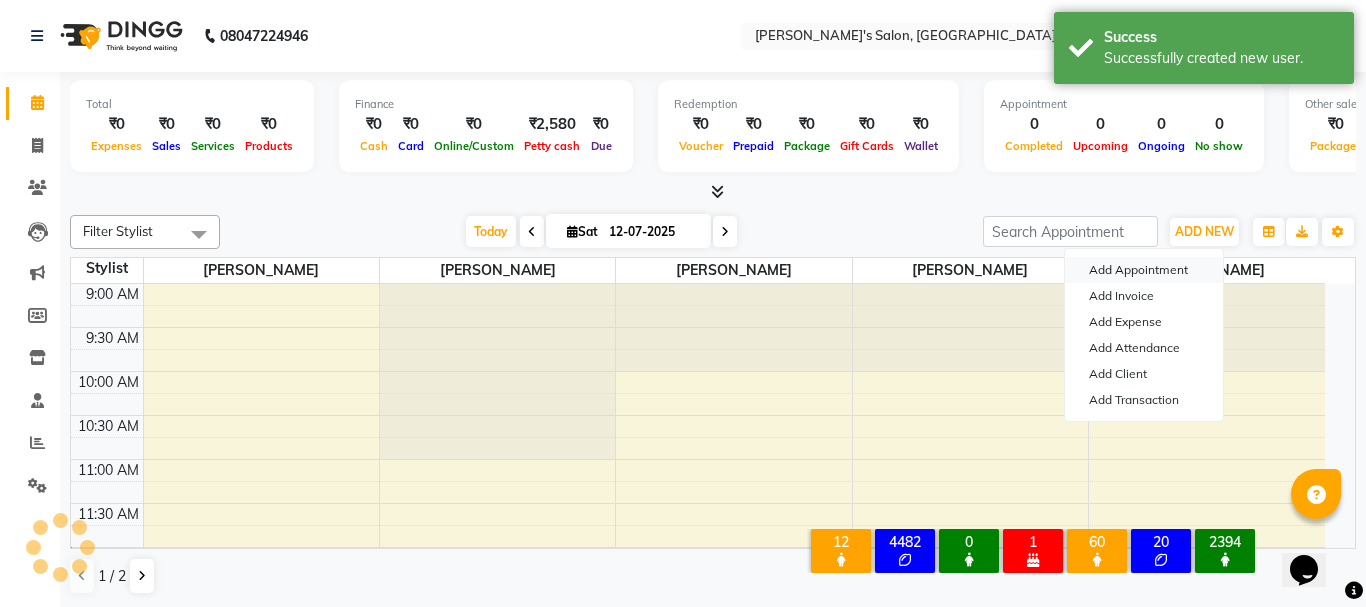 click on "Add Appointment" at bounding box center (1144, 270) 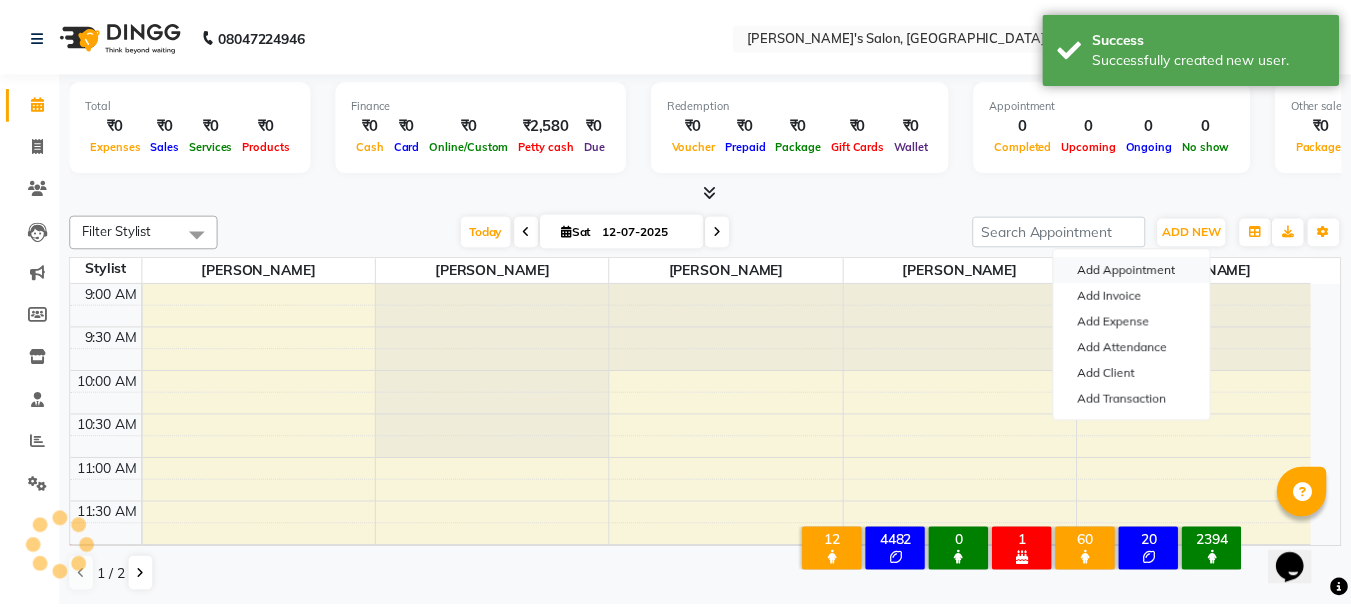 scroll, scrollTop: 0, scrollLeft: 0, axis: both 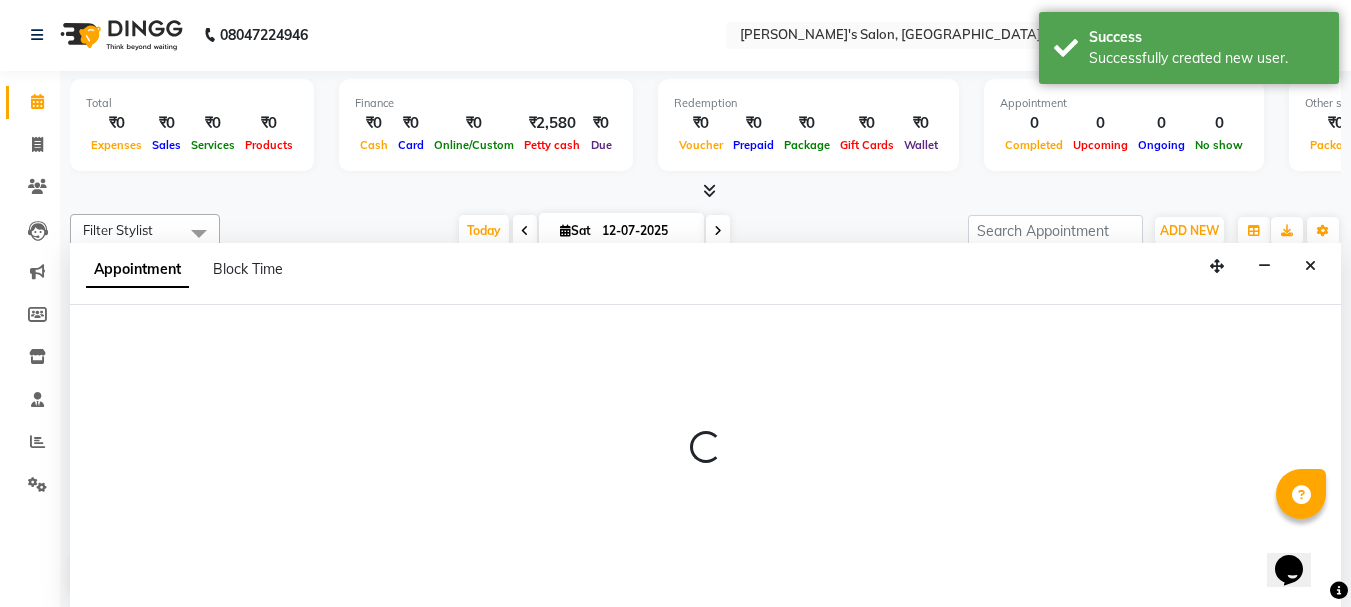 select on "tentative" 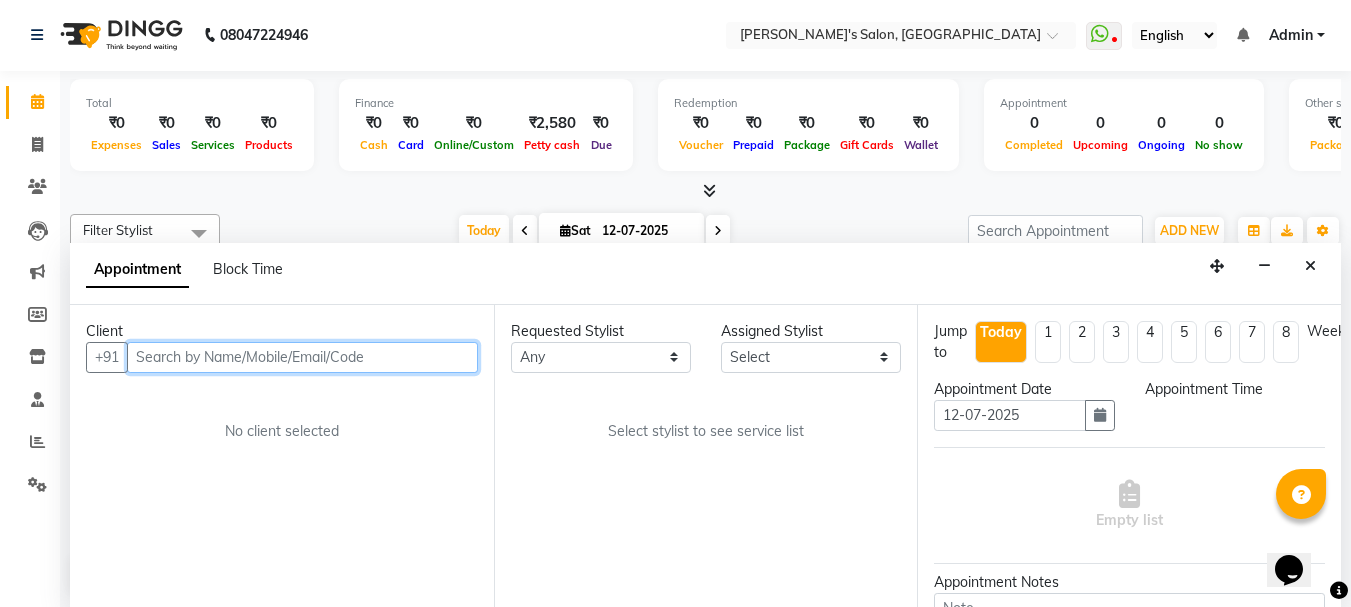 select on "600" 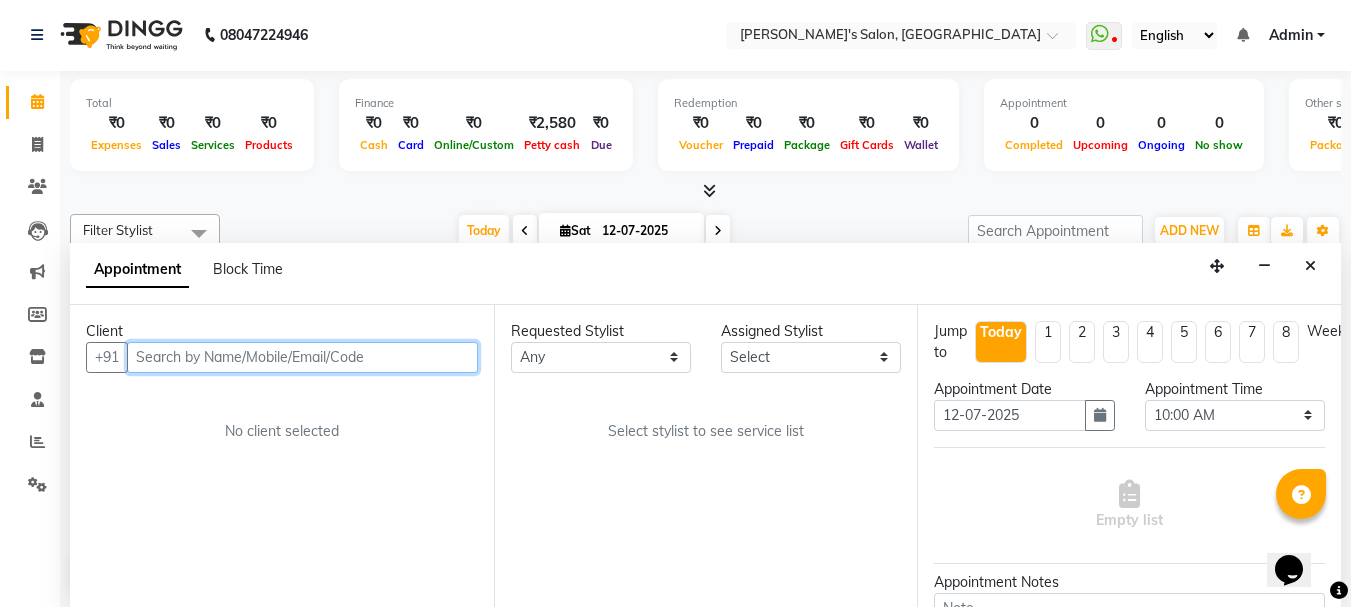 click at bounding box center [302, 357] 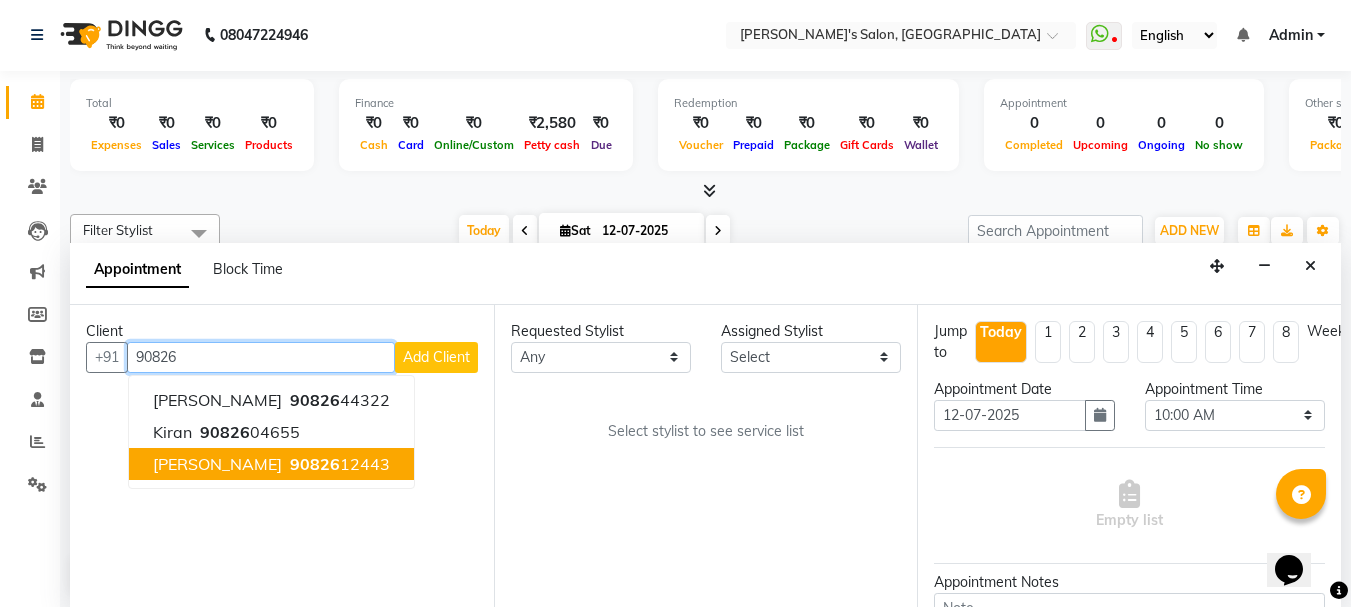 click on "[PERSON_NAME]" at bounding box center (217, 464) 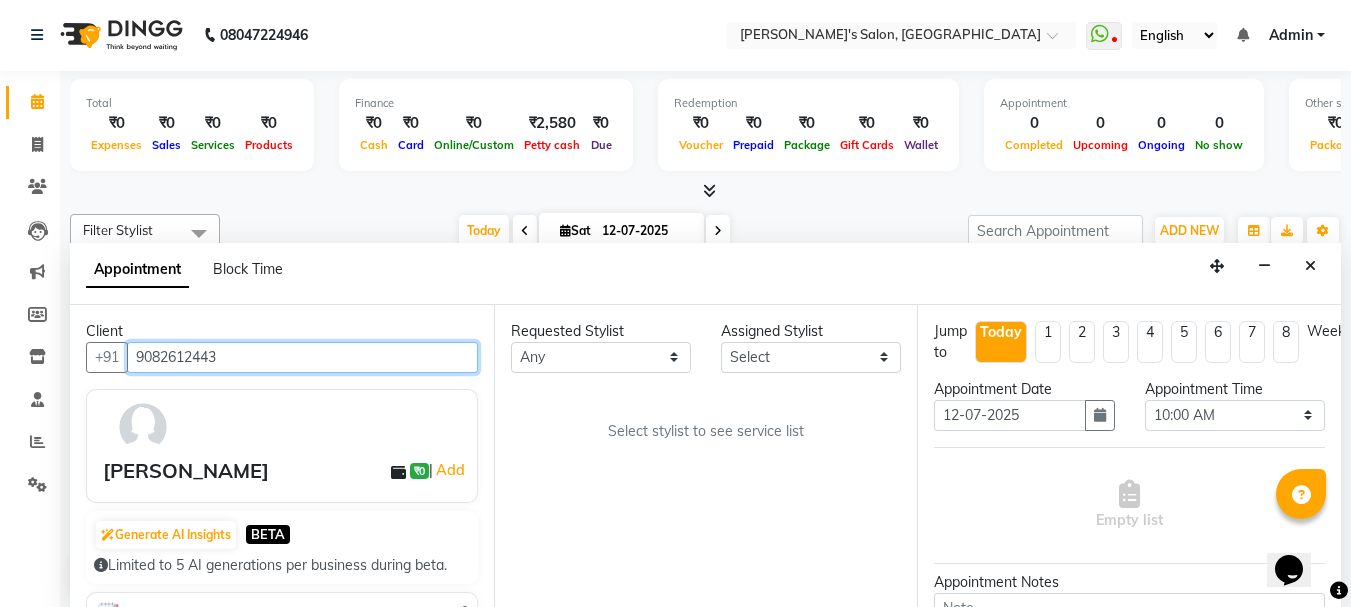 type on "9082612443" 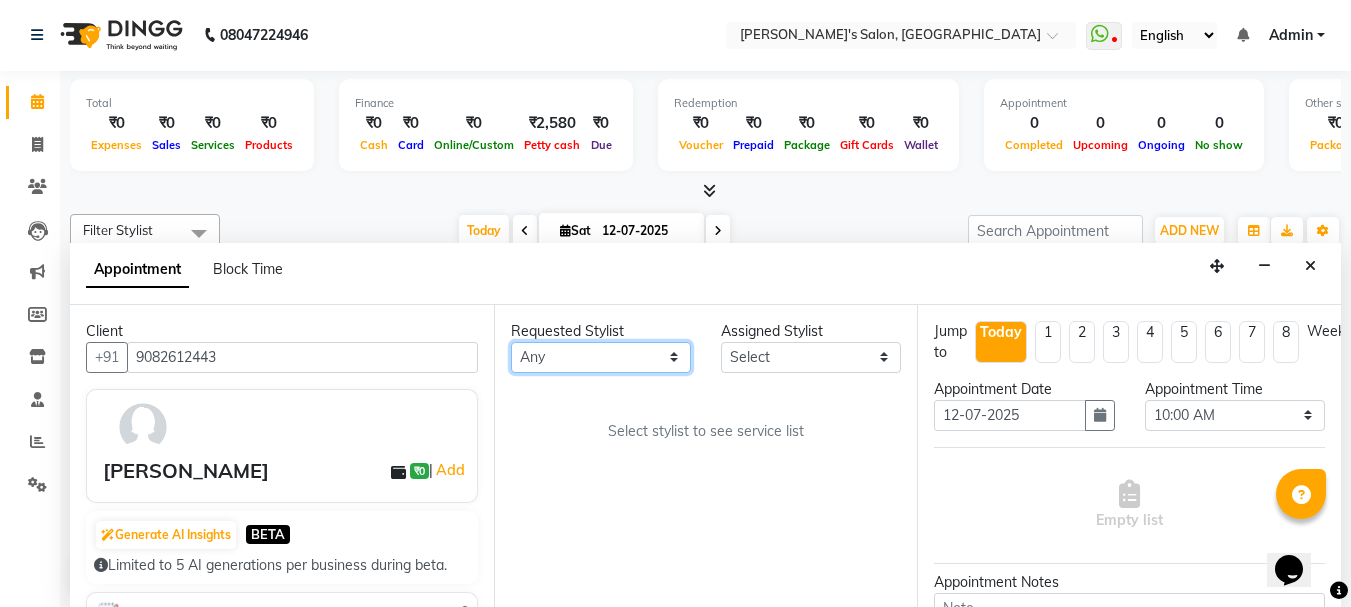 click on "Any [PERSON_NAME] [PERSON_NAME] [PERSON_NAME] [PERSON_NAME] [PERSON_NAME] [PERSON_NAME]" at bounding box center [601, 357] 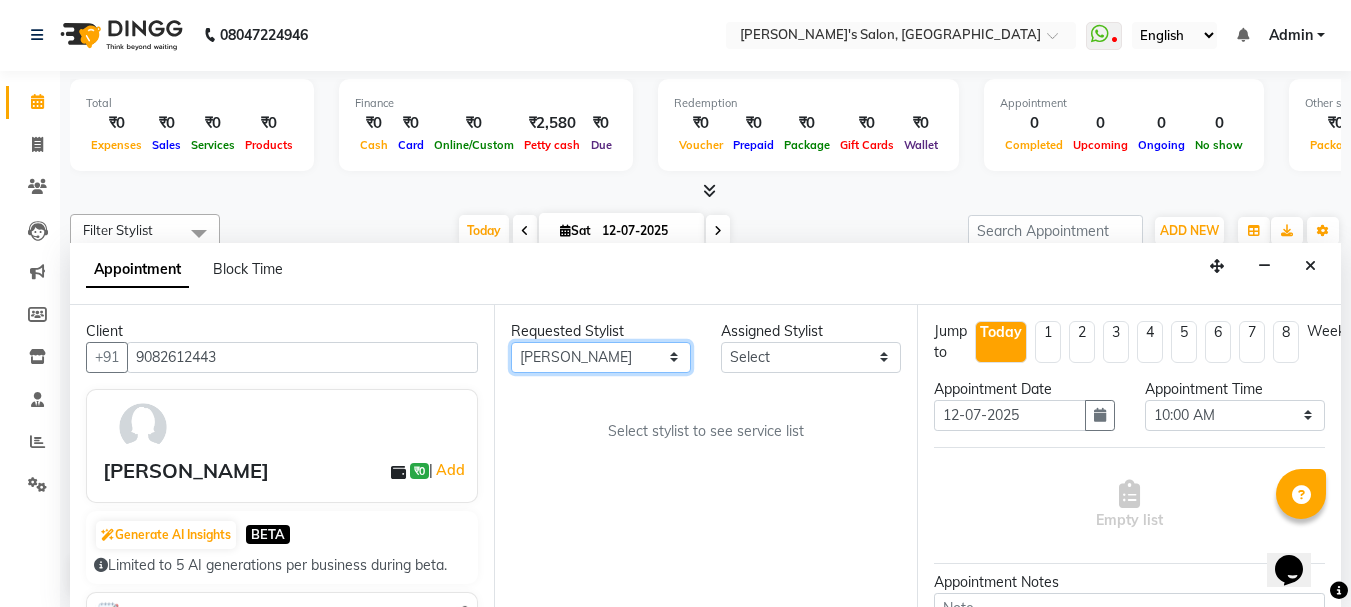 click on "Any [PERSON_NAME] [PERSON_NAME] [PERSON_NAME] [PERSON_NAME] [PERSON_NAME] [PERSON_NAME]" at bounding box center [601, 357] 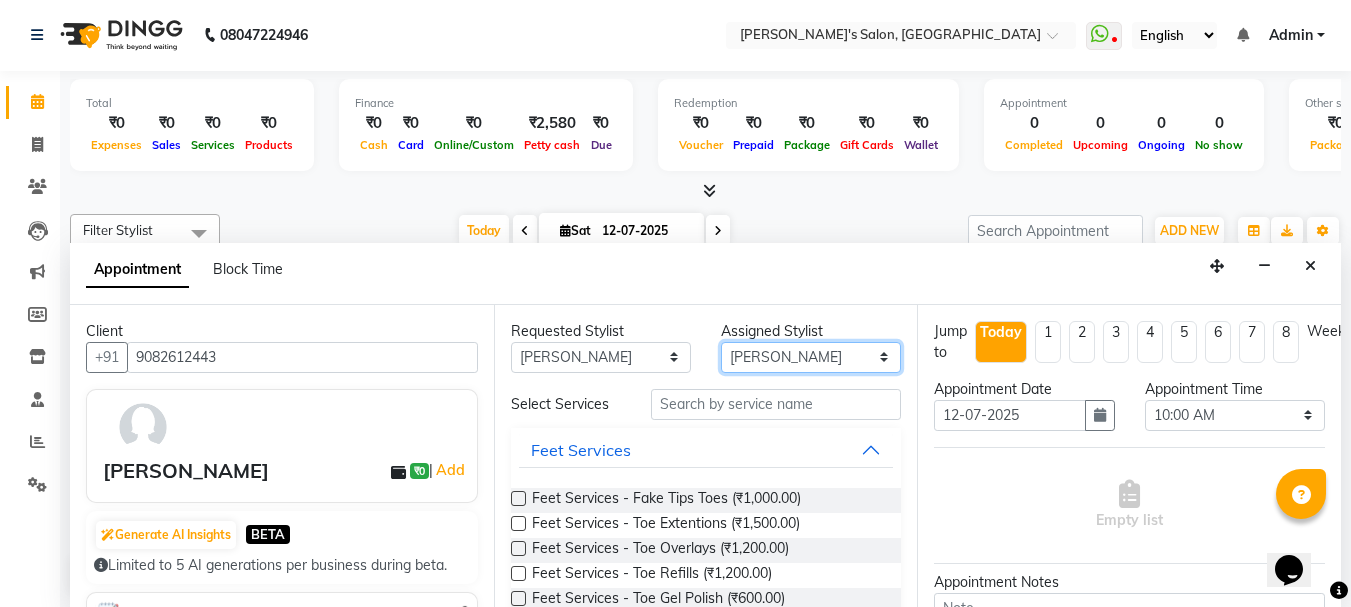 click on "Select [PERSON_NAME] [PERSON_NAME] [PERSON_NAME] [PERSON_NAME] [PERSON_NAME] [PERSON_NAME]" at bounding box center (811, 357) 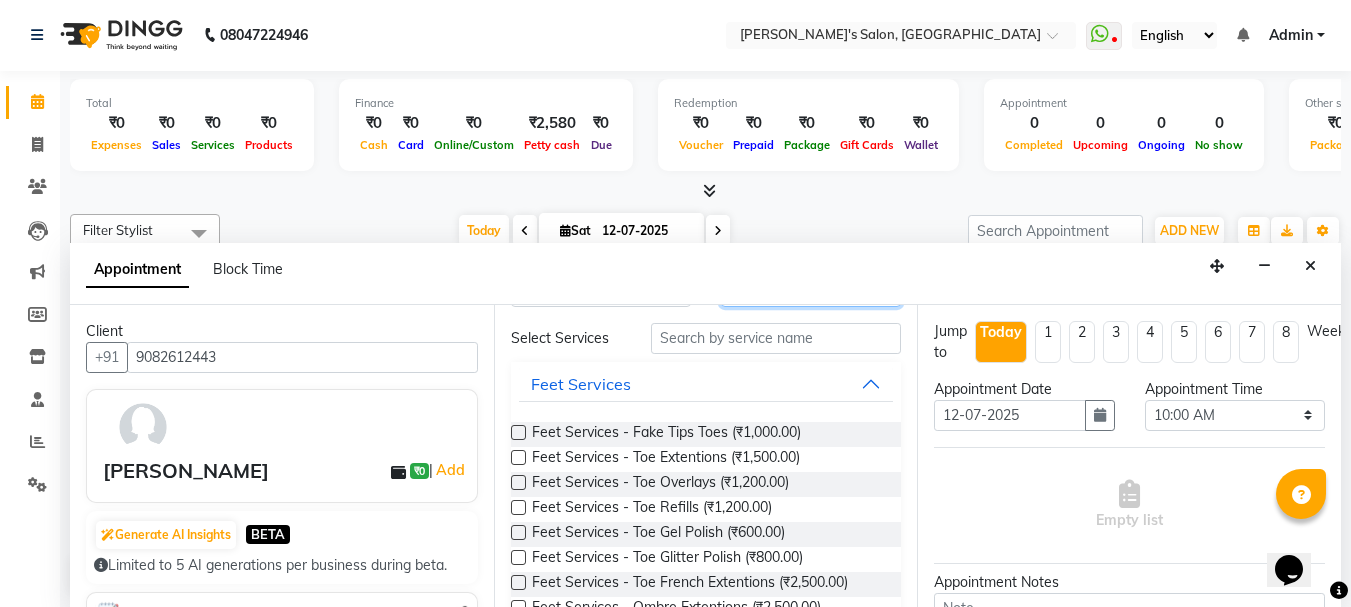 scroll, scrollTop: 67, scrollLeft: 0, axis: vertical 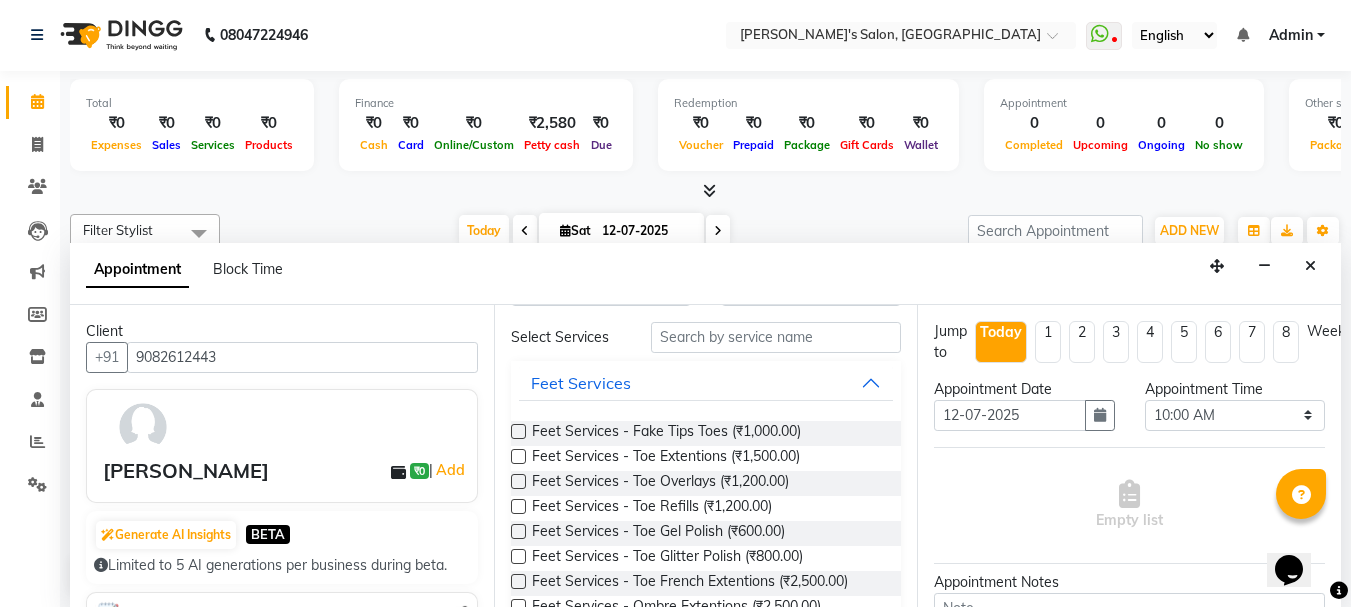 click at bounding box center [518, 431] 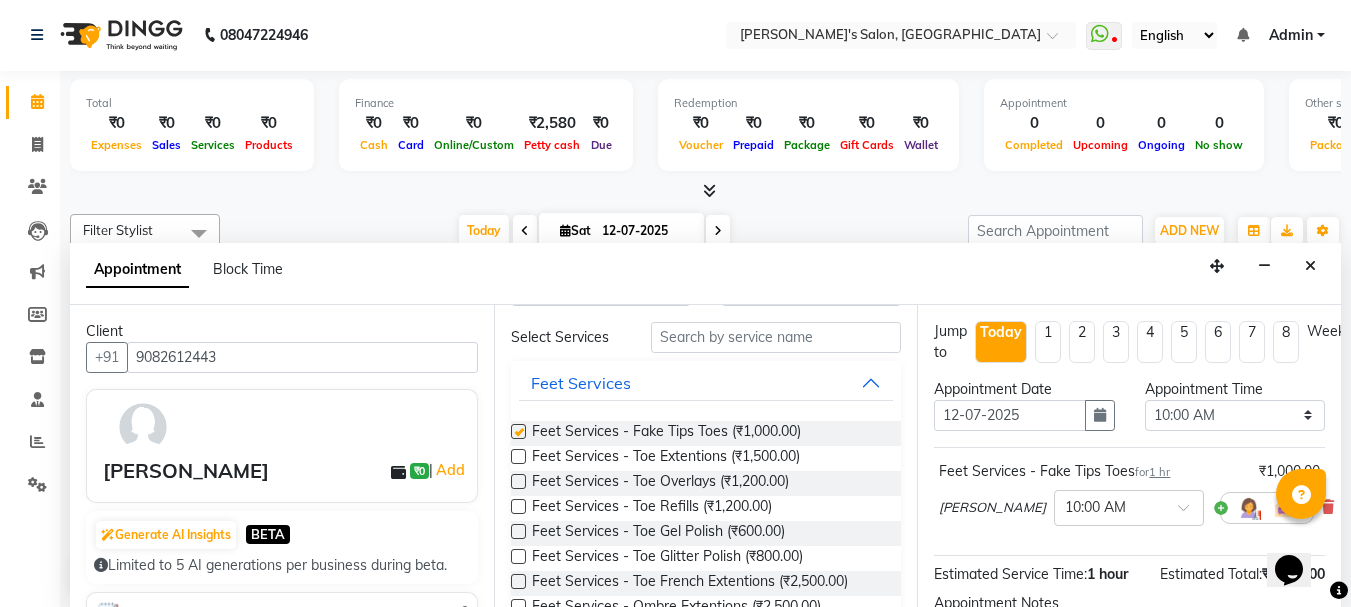 checkbox on "false" 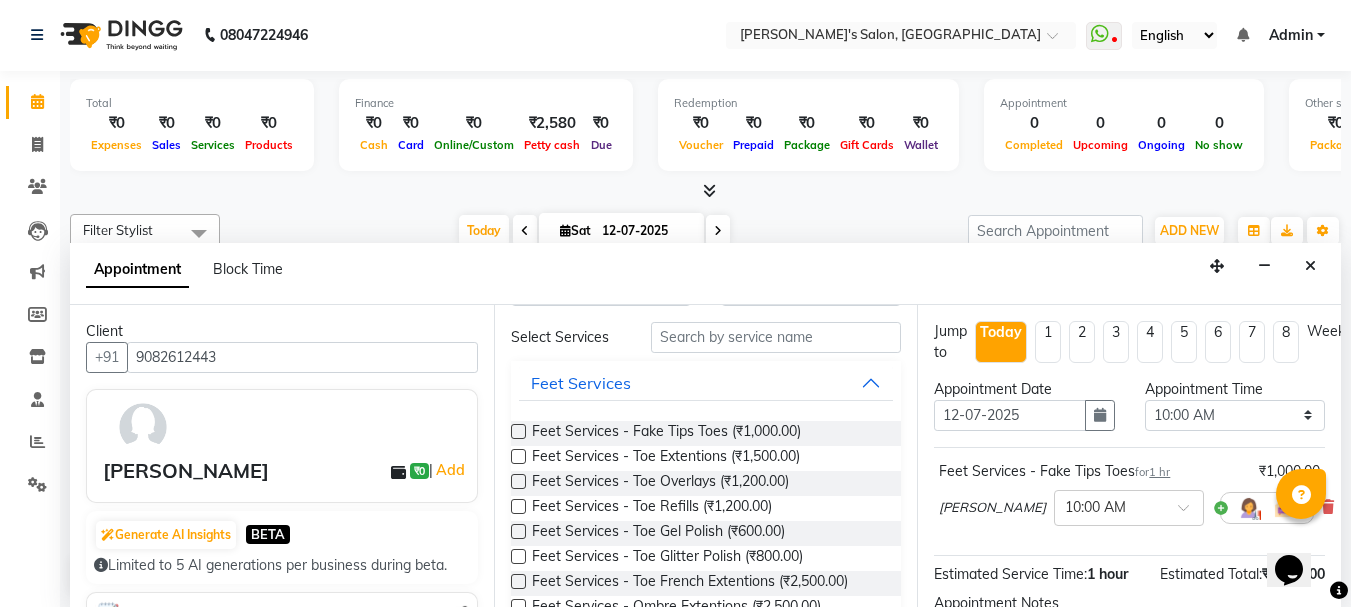 click at bounding box center [518, 456] 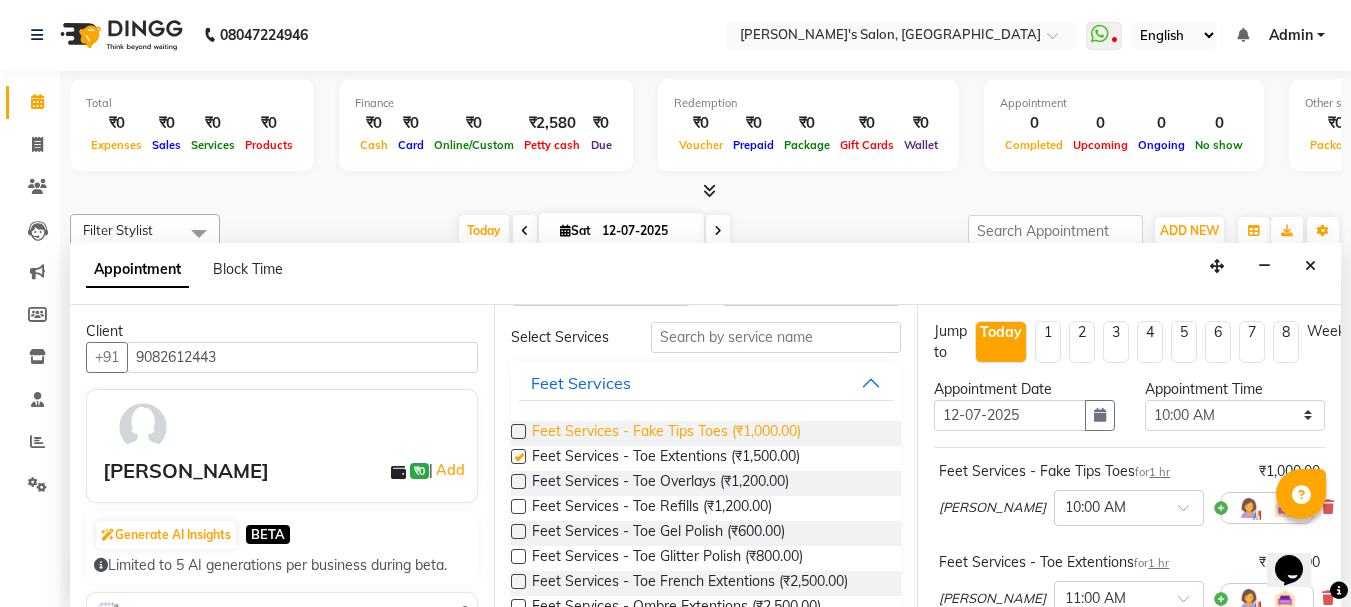 checkbox on "false" 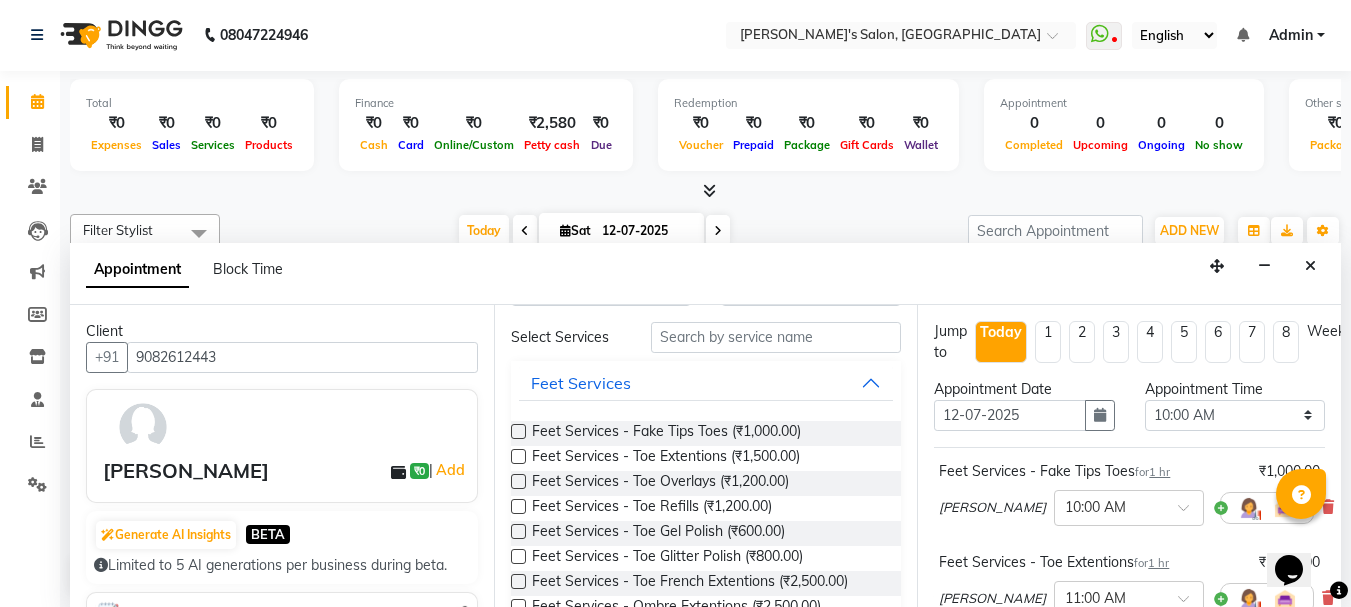 scroll, scrollTop: 7, scrollLeft: 0, axis: vertical 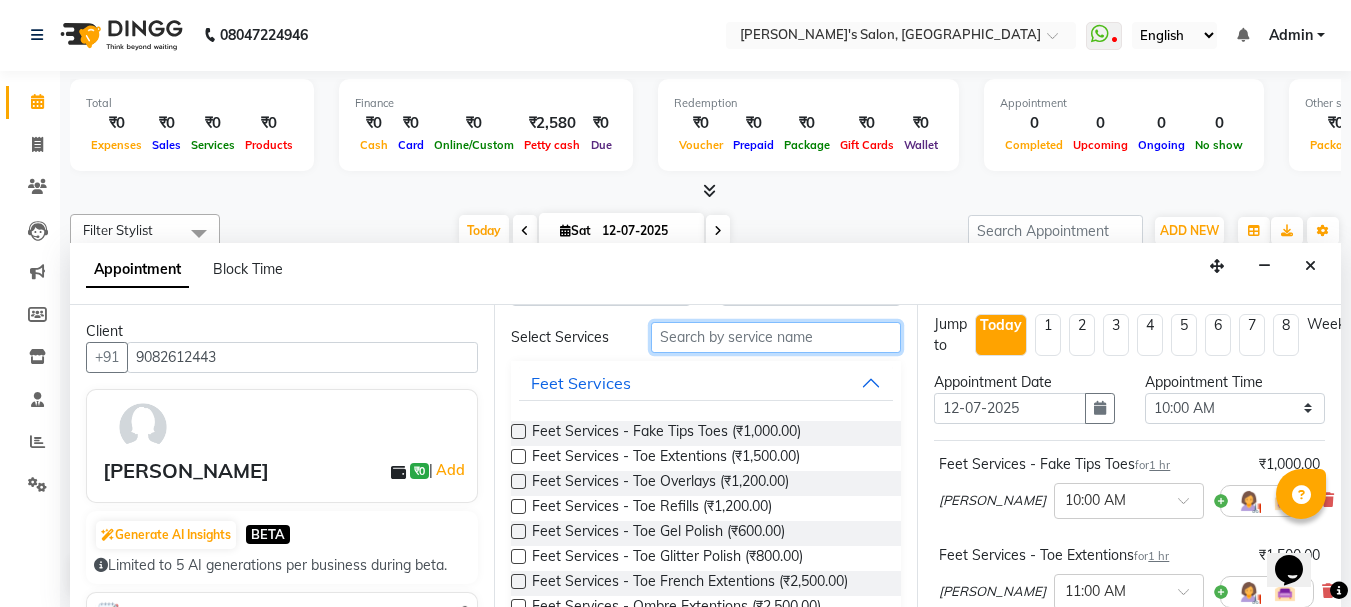 click at bounding box center [776, 337] 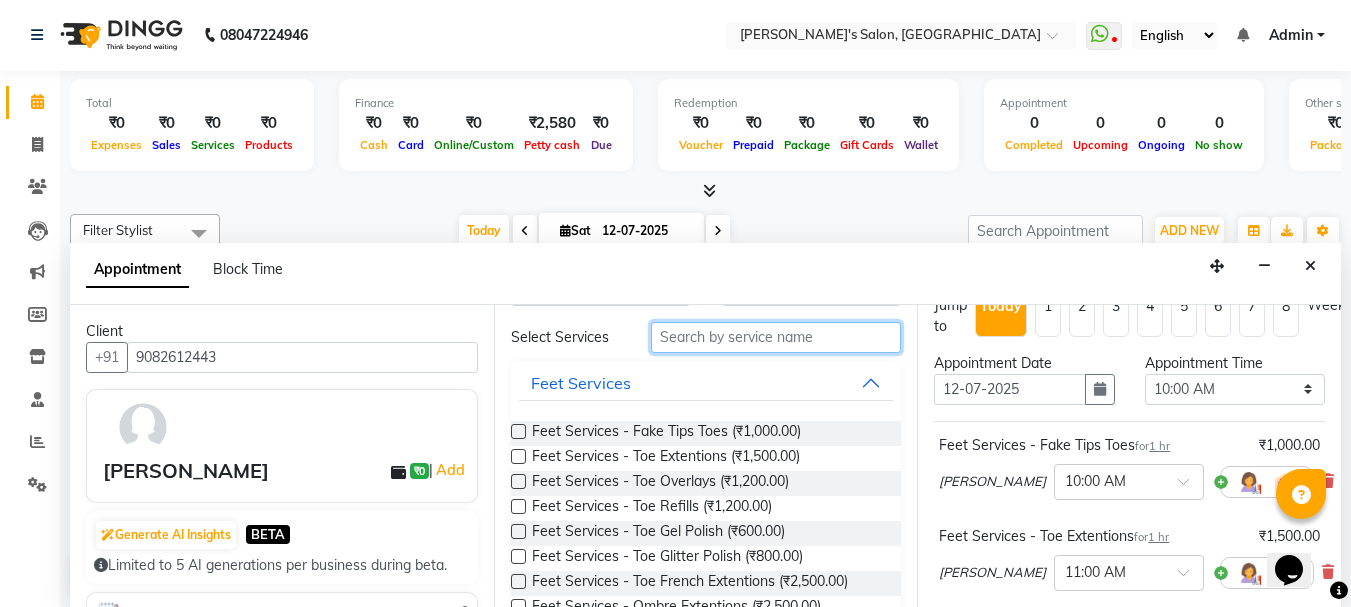 scroll, scrollTop: 27, scrollLeft: 0, axis: vertical 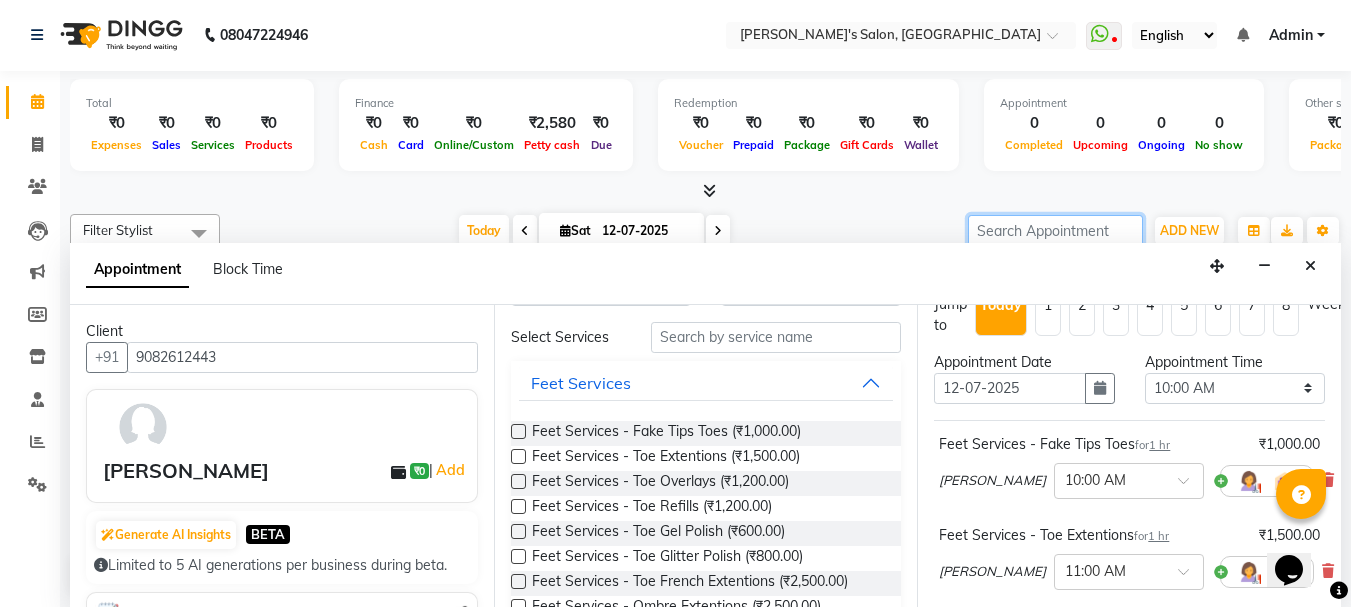 drag, startPoint x: 989, startPoint y: 237, endPoint x: 978, endPoint y: 200, distance: 38.600517 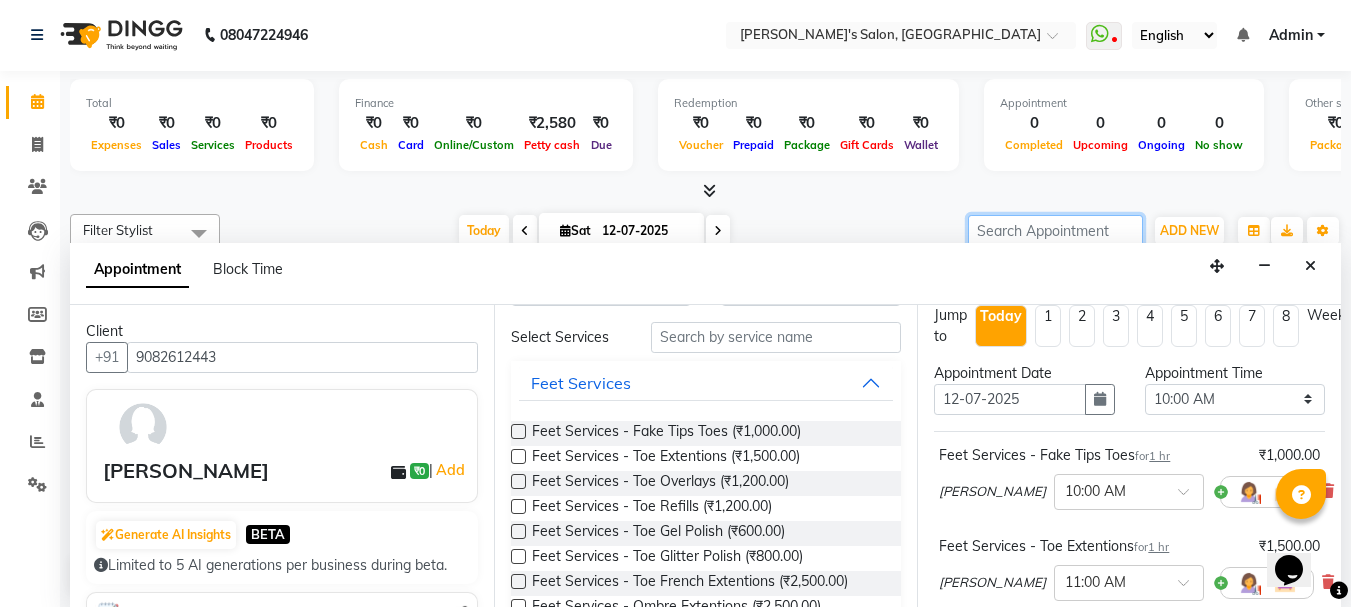 scroll, scrollTop: 13, scrollLeft: 0, axis: vertical 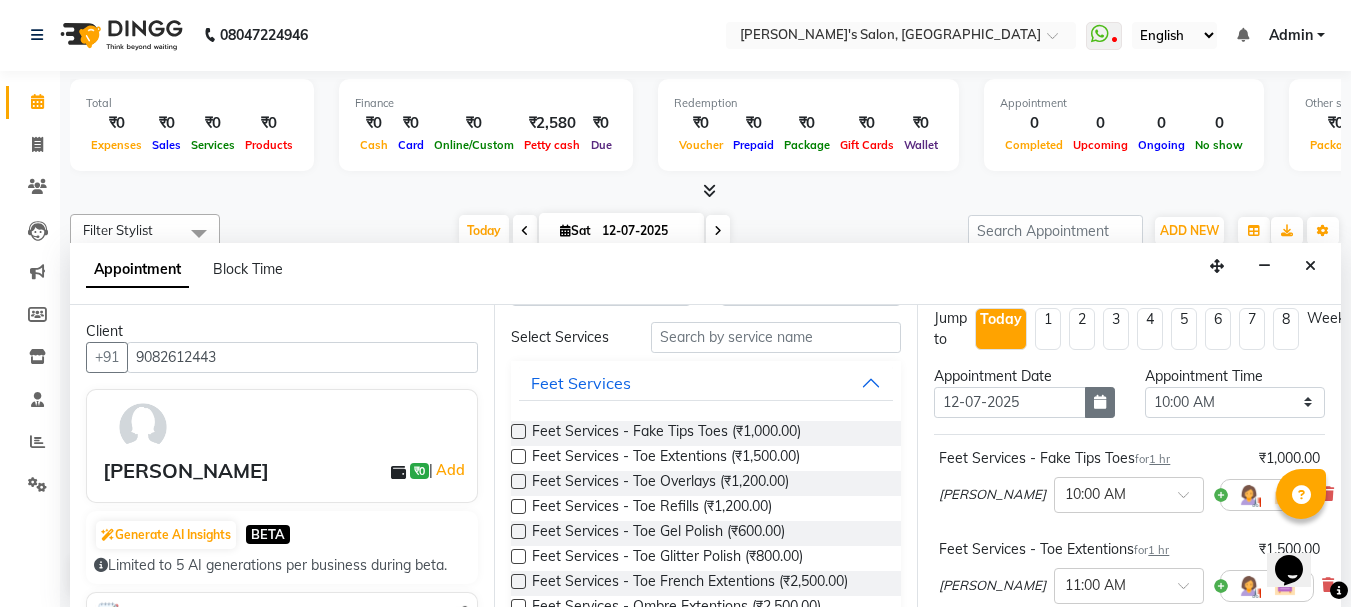 click at bounding box center (1100, 402) 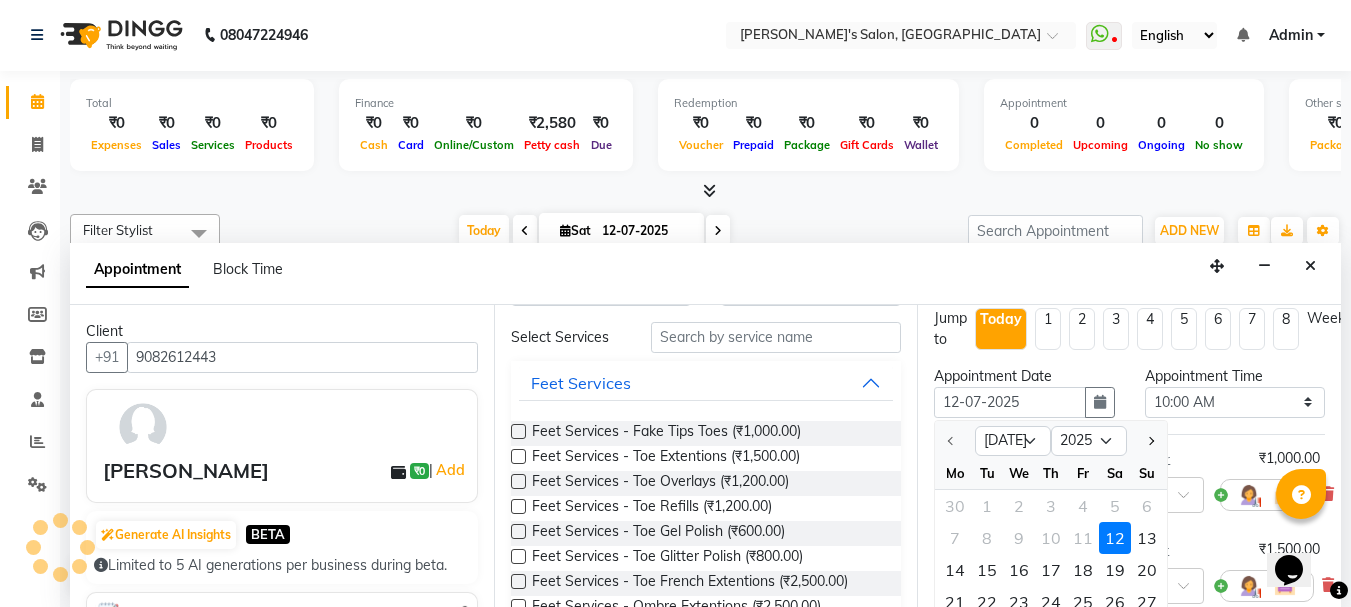 click on "Appointment Date 12-07-2025 Jul Aug Sep Oct Nov Dec 2025 2026 2027 2028 2029 2030 2031 2032 2033 2034 2035 Mo Tu We Th Fr Sa Su 30 1 2 3 4 5 6 7 8 9 10 11 12 13 14 15 16 17 18 19 20 21 22 23 24 25 26 27 28 29 30 31 1 2 3 4 5 6 7 8 9 10" at bounding box center [1024, 400] 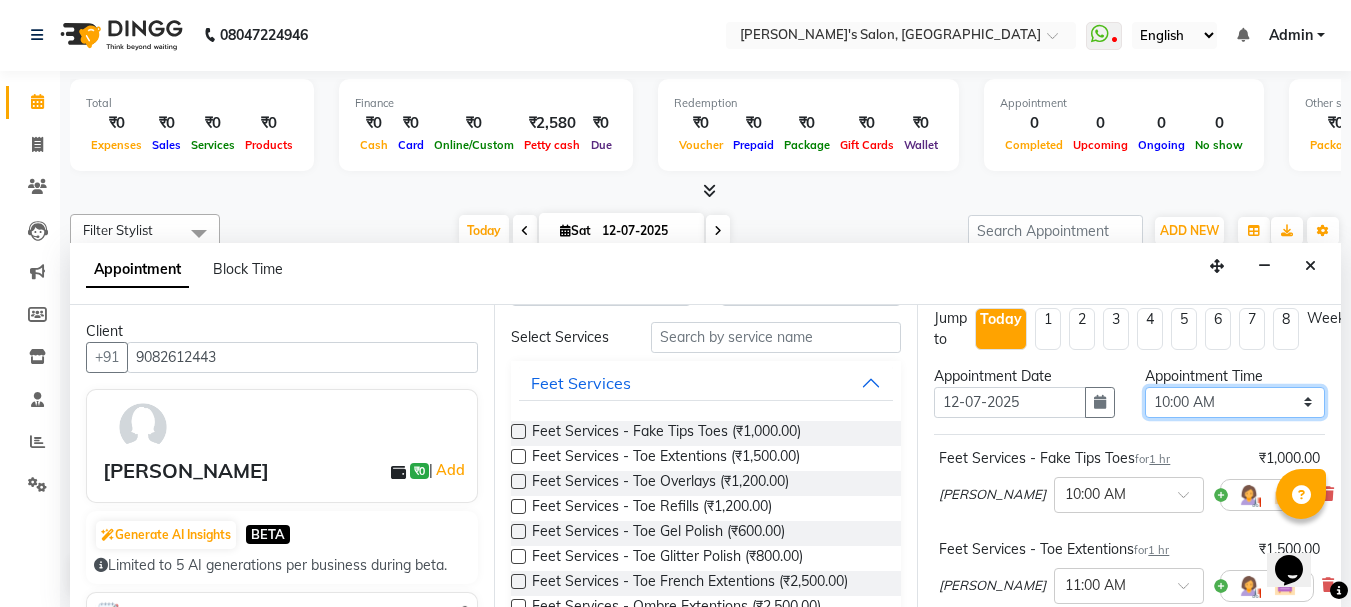 click on "Select 10:00 AM 10:15 AM 10:30 AM 10:45 AM 11:00 AM 11:15 AM 11:30 AM 11:45 AM 12:00 PM 12:15 PM 12:30 PM 12:45 PM 01:00 PM 01:15 PM 01:30 PM 01:45 PM 02:00 PM 02:15 PM 02:30 PM 02:45 PM 03:00 PM 03:15 PM 03:30 PM 03:45 PM 04:00 PM 04:15 PM 04:30 PM 04:45 PM 05:00 PM 05:15 PM 05:30 PM 05:45 PM 06:00 PM 06:15 PM 06:30 PM 06:45 PM 07:00 PM 07:15 PM 07:30 PM 07:45 PM 08:00 PM 08:15 PM 08:30 PM 08:45 PM 09:00 PM" at bounding box center [1235, 402] 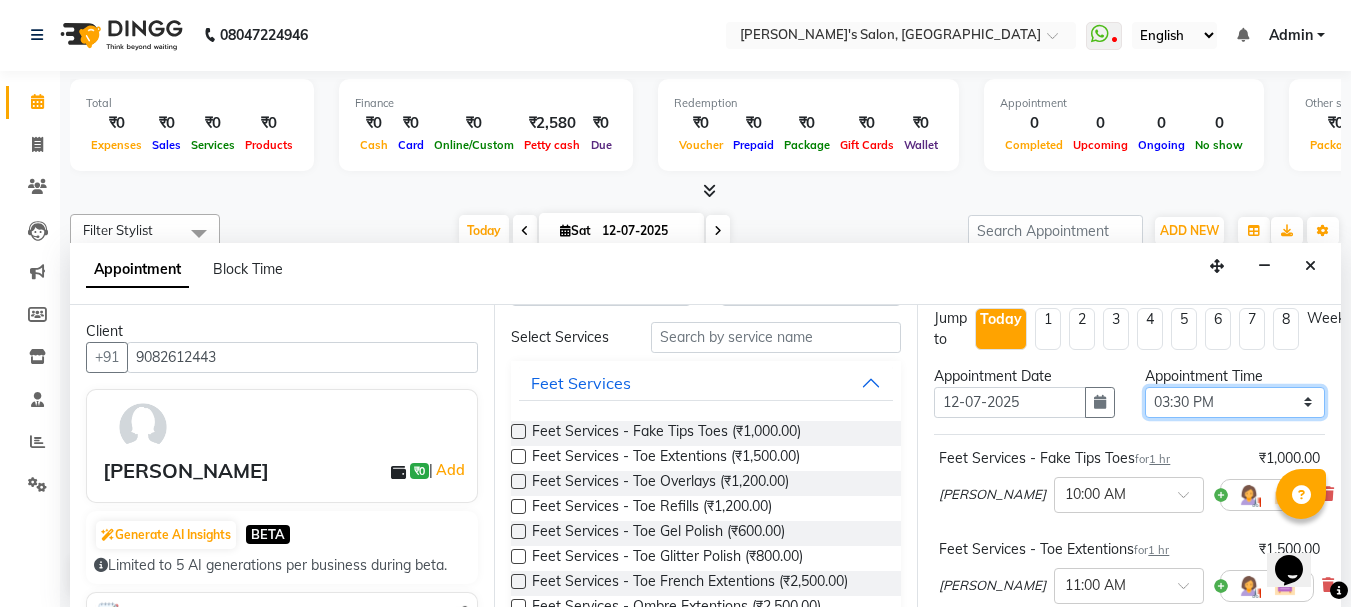 click on "Select 10:00 AM 10:15 AM 10:30 AM 10:45 AM 11:00 AM 11:15 AM 11:30 AM 11:45 AM 12:00 PM 12:15 PM 12:30 PM 12:45 PM 01:00 PM 01:15 PM 01:30 PM 01:45 PM 02:00 PM 02:15 PM 02:30 PM 02:45 PM 03:00 PM 03:15 PM 03:30 PM 03:45 PM 04:00 PM 04:15 PM 04:30 PM 04:45 PM 05:00 PM 05:15 PM 05:30 PM 05:45 PM 06:00 PM 06:15 PM 06:30 PM 06:45 PM 07:00 PM 07:15 PM 07:30 PM 07:45 PM 08:00 PM 08:15 PM 08:30 PM 08:45 PM 09:00 PM" at bounding box center [1235, 402] 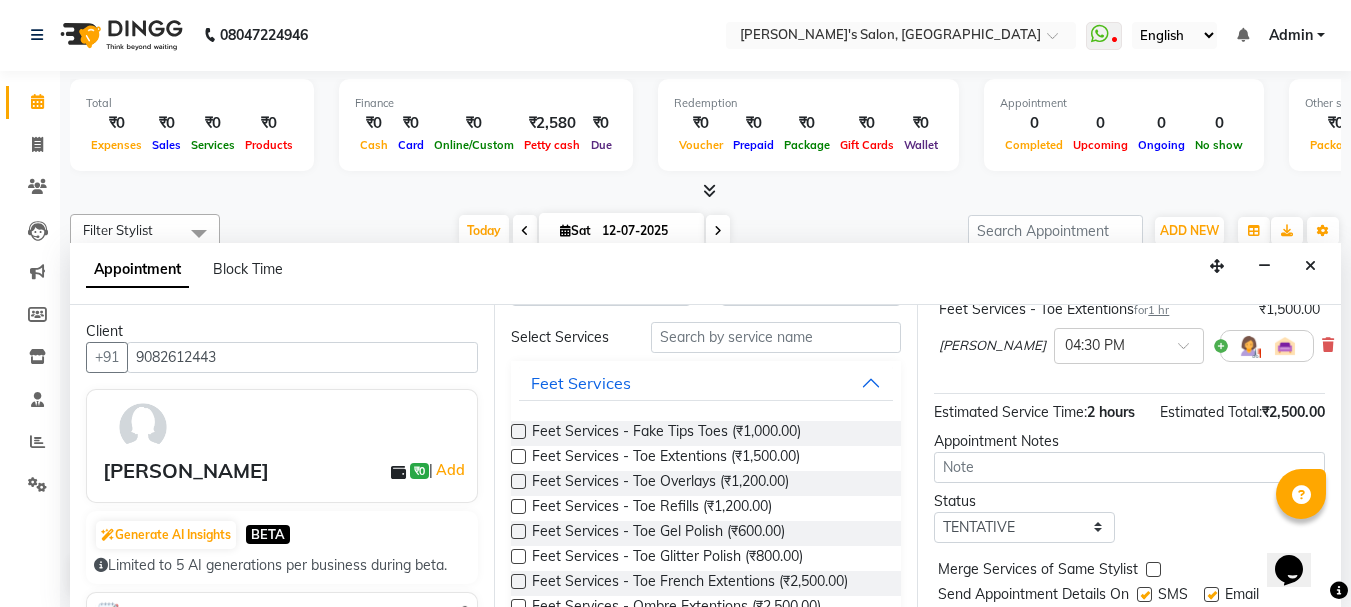 scroll, scrollTop: 267, scrollLeft: 0, axis: vertical 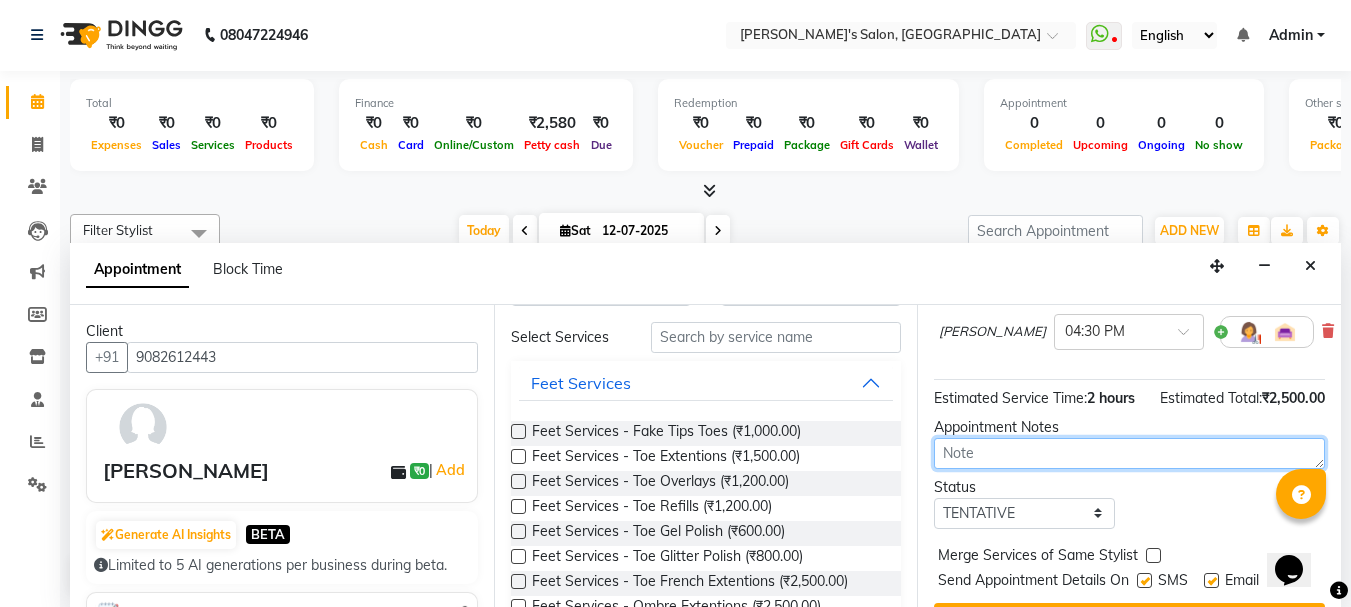click at bounding box center (1129, 453) 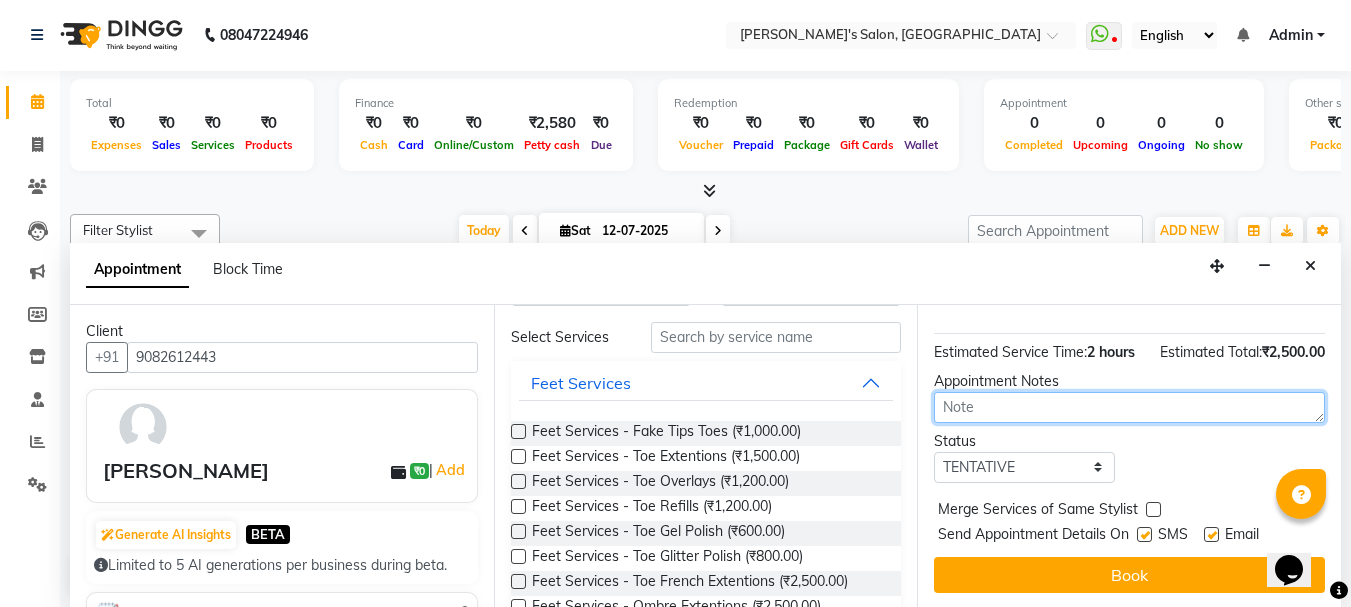 scroll, scrollTop: 320, scrollLeft: 0, axis: vertical 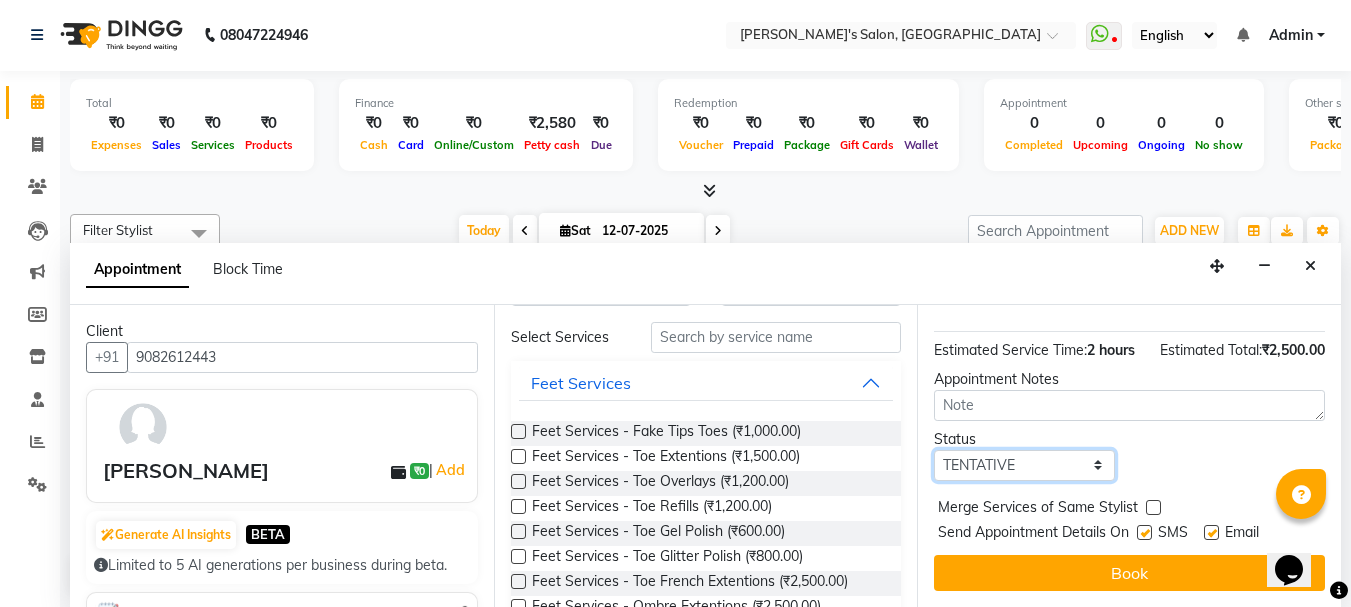 click on "Select TENTATIVE CONFIRM CHECK-IN UPCOMING" at bounding box center (1024, 465) 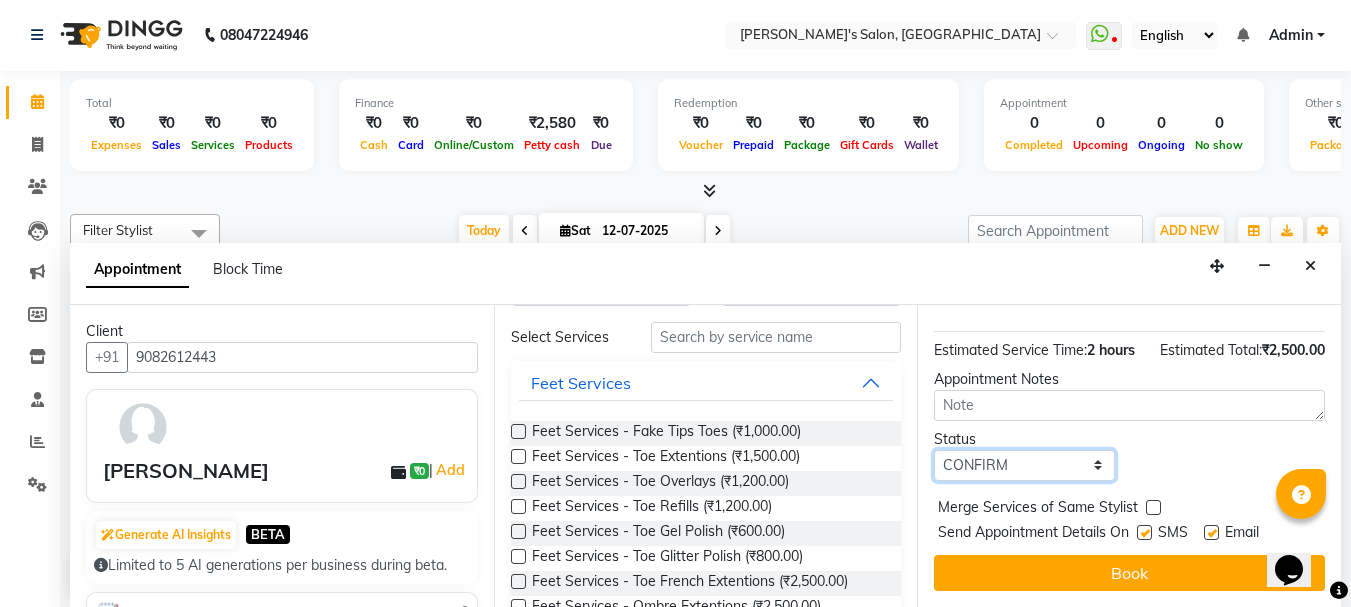 click on "Select TENTATIVE CONFIRM CHECK-IN UPCOMING" at bounding box center [1024, 465] 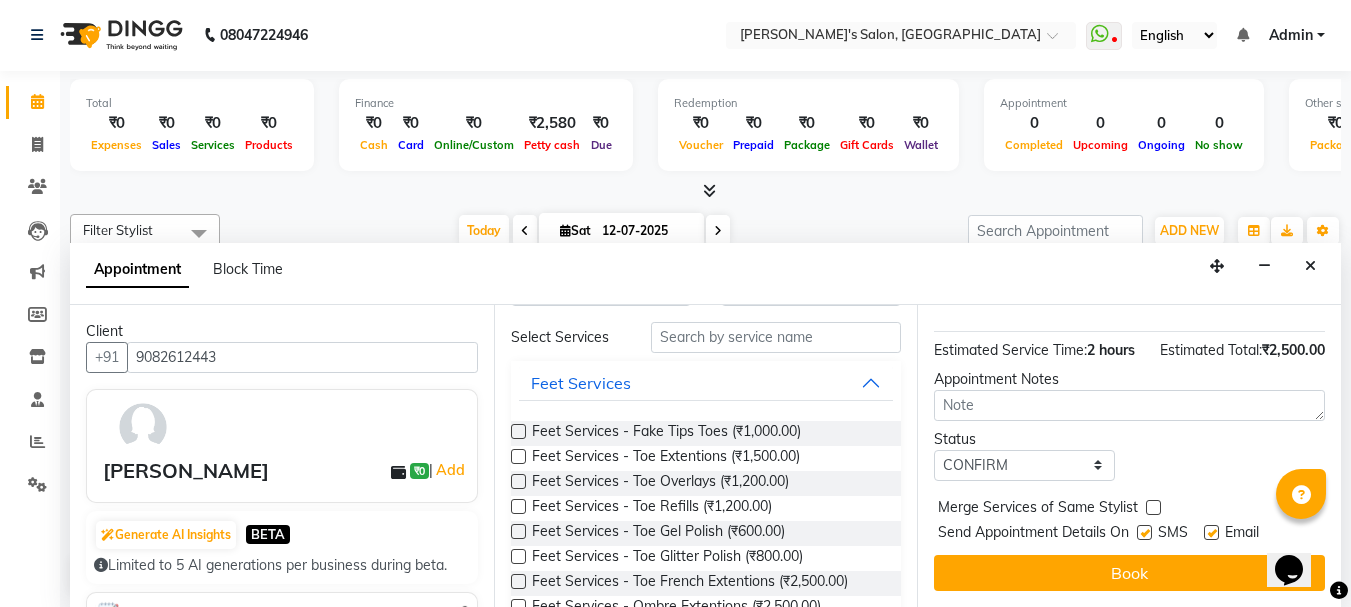 click at bounding box center (1339, 591) 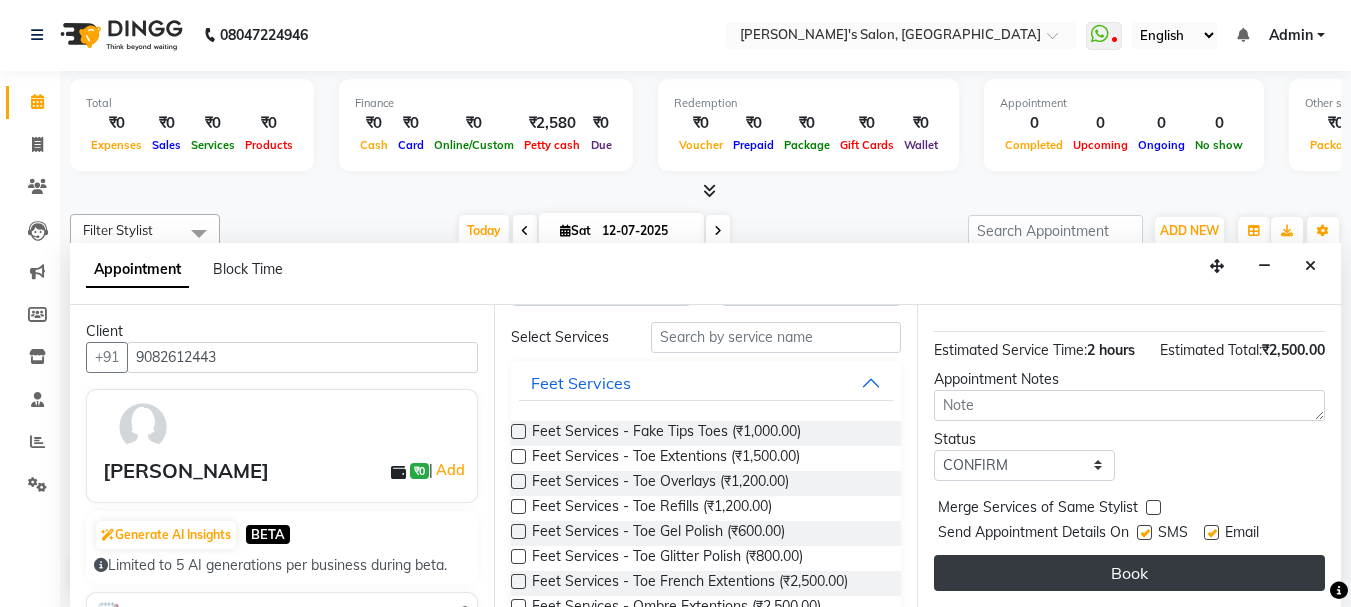 click on "Book" at bounding box center (1129, 573) 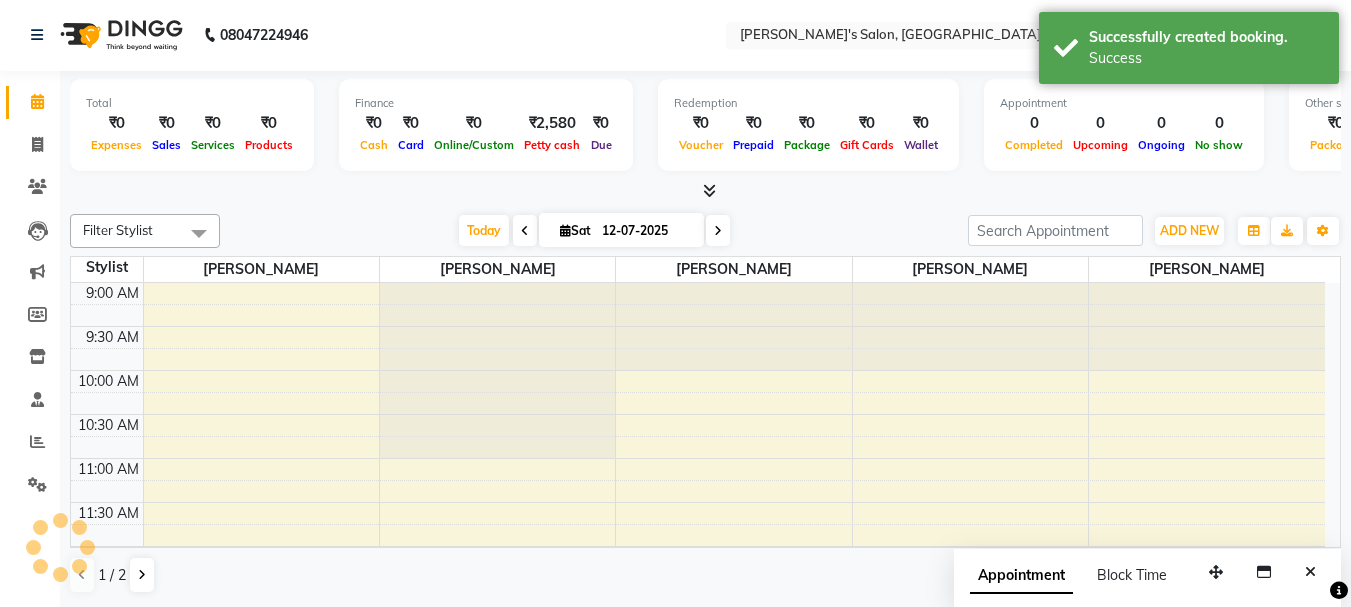 scroll, scrollTop: 0, scrollLeft: 0, axis: both 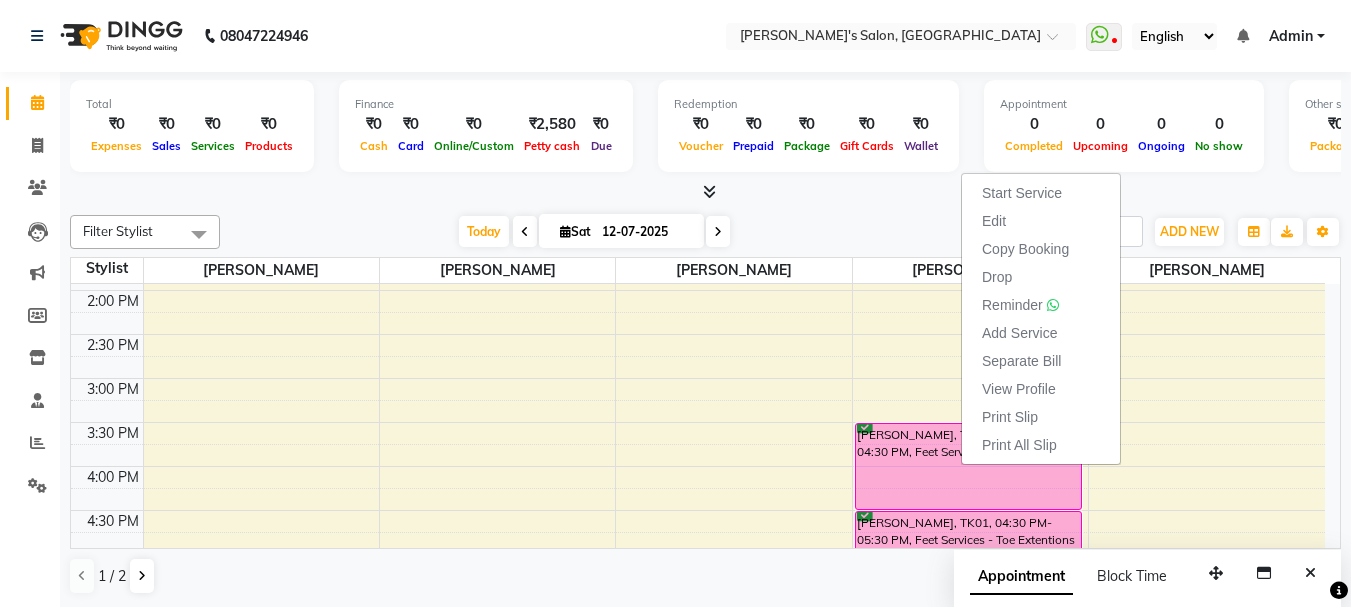 click on "Today  Sat 12-07-2025" at bounding box center (594, 232) 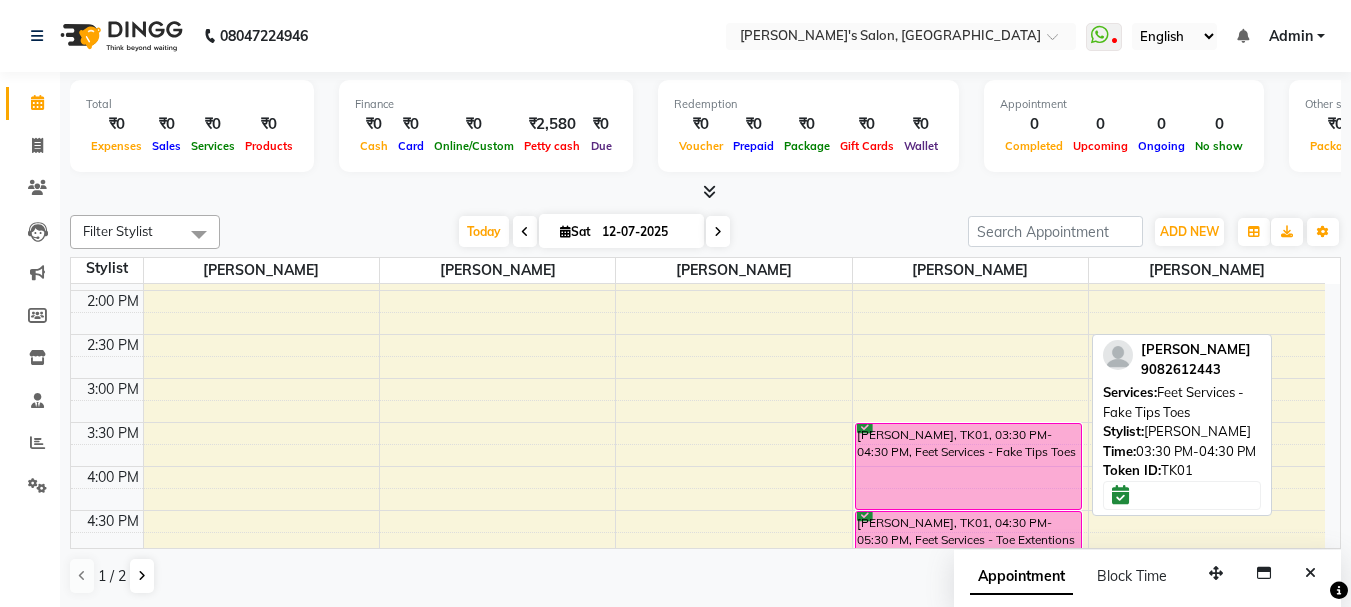click on "[PERSON_NAME], TK01, 03:30 PM-04:30 PM, Feet Services - Fake Tips Toes" at bounding box center [969, 466] 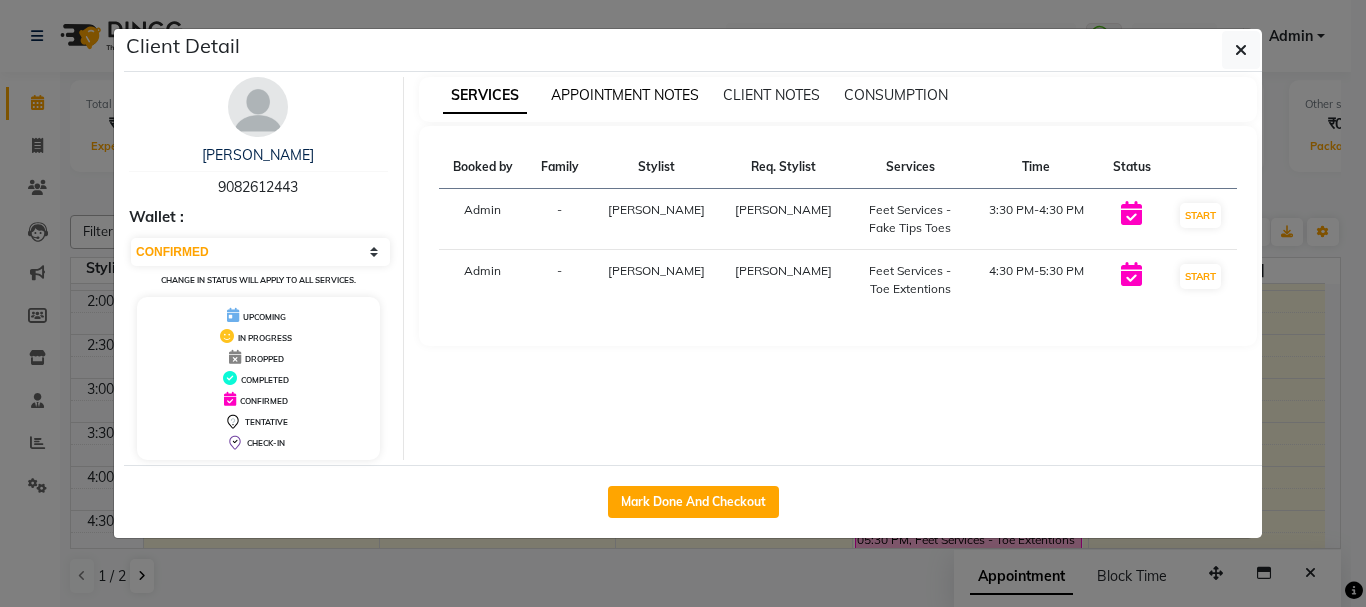 click on "APPOINTMENT NOTES" at bounding box center (625, 95) 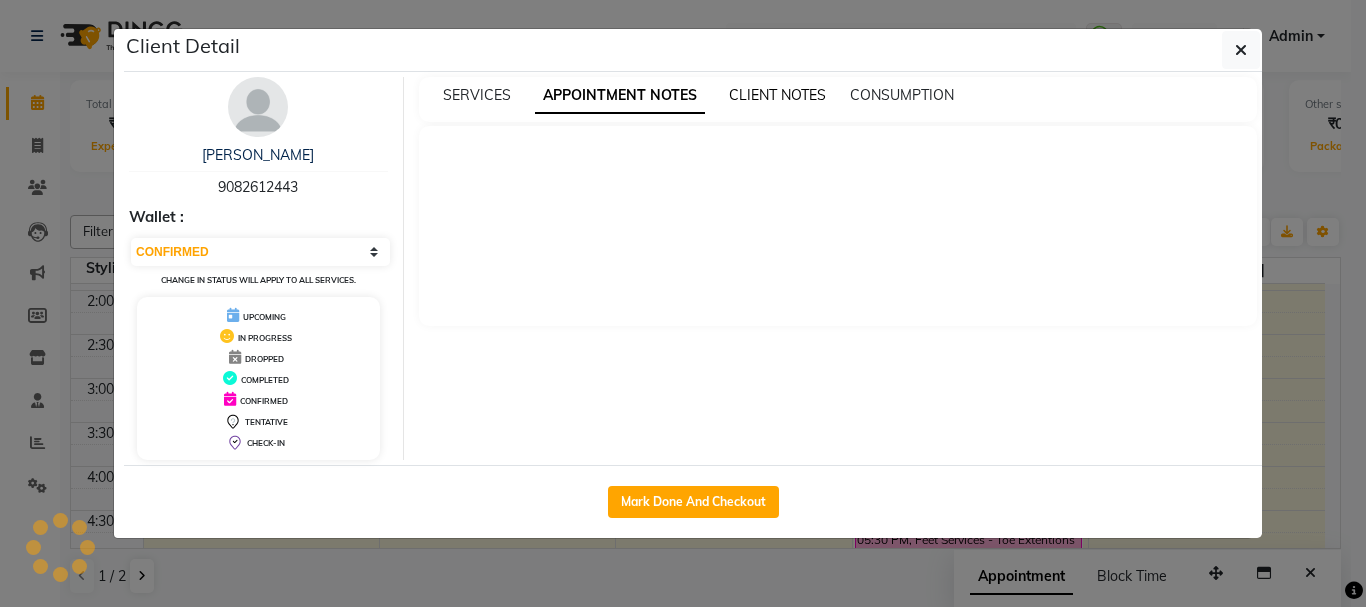 click on "CLIENT NOTES" at bounding box center [777, 95] 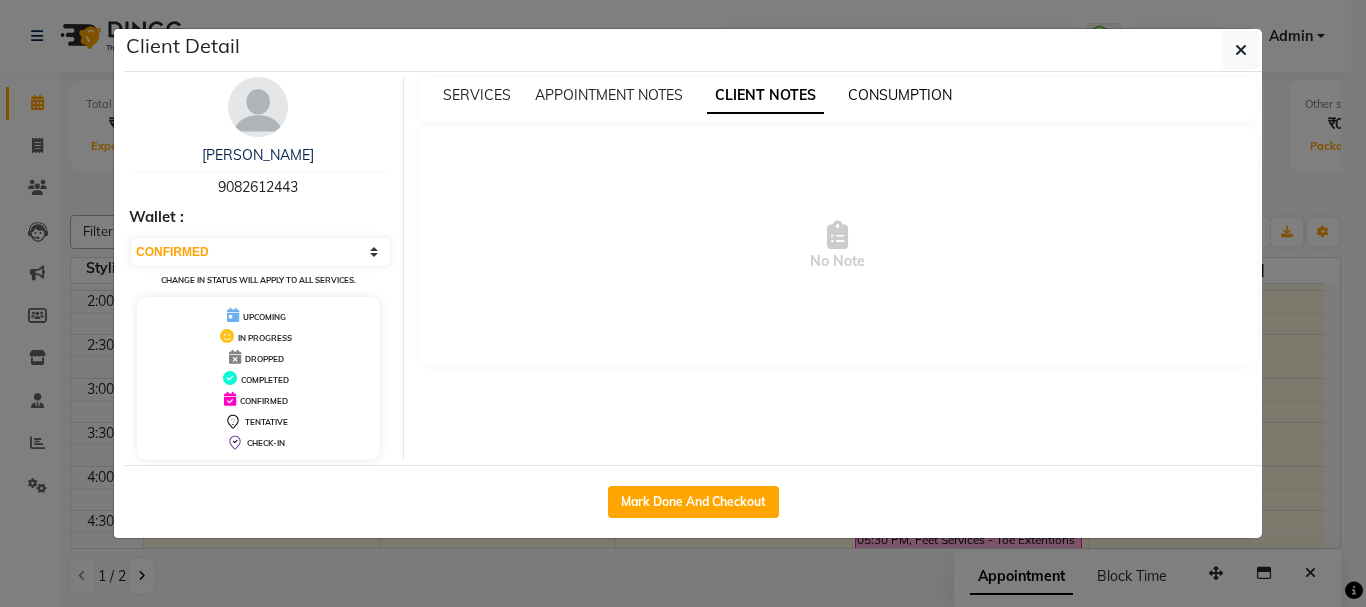click on "CONSUMPTION" at bounding box center (900, 95) 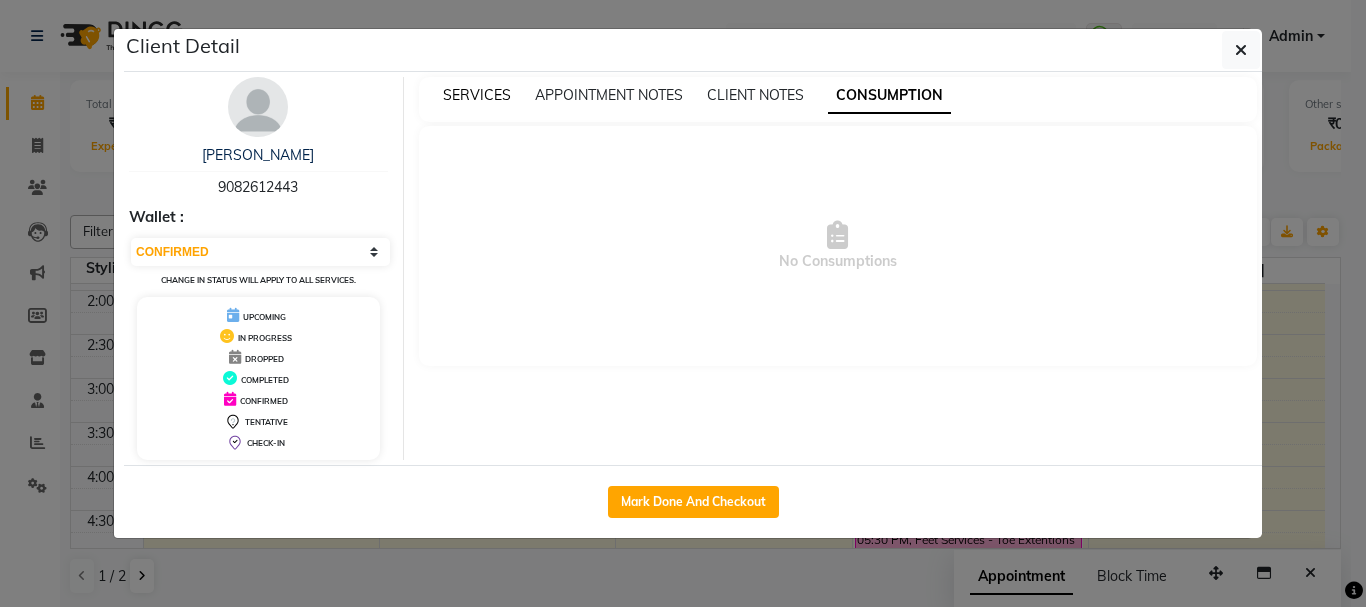 click on "SERVICES" at bounding box center [477, 95] 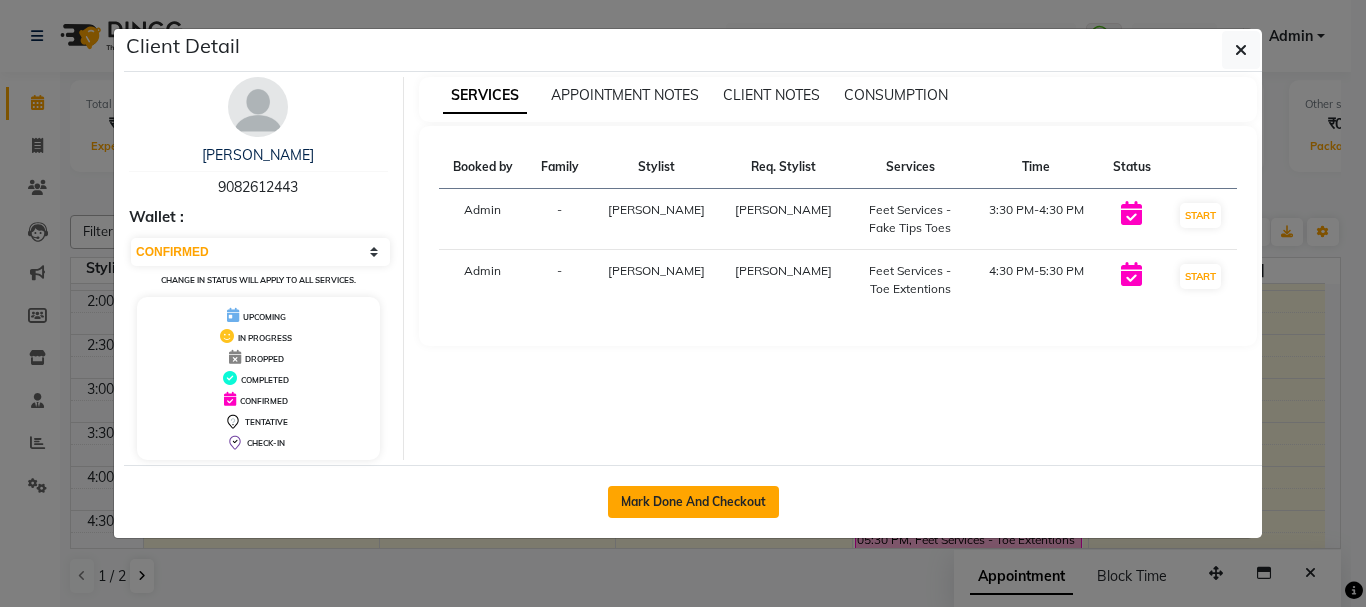 click on "Mark Done And Checkout" 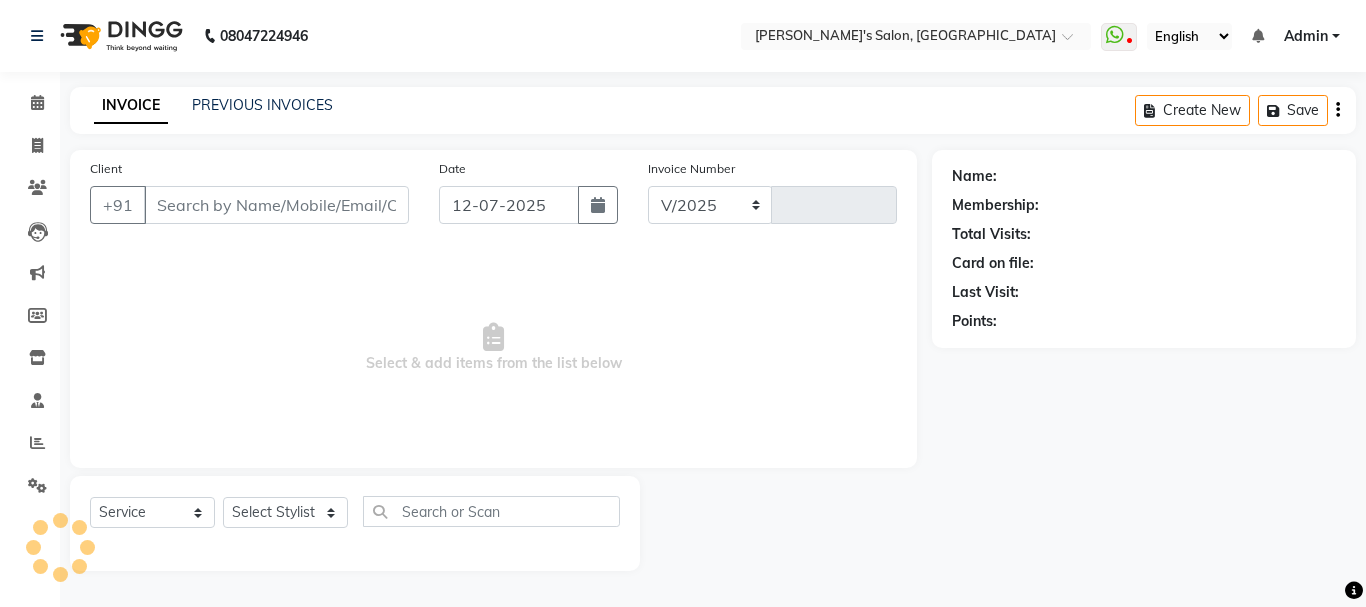 select on "716" 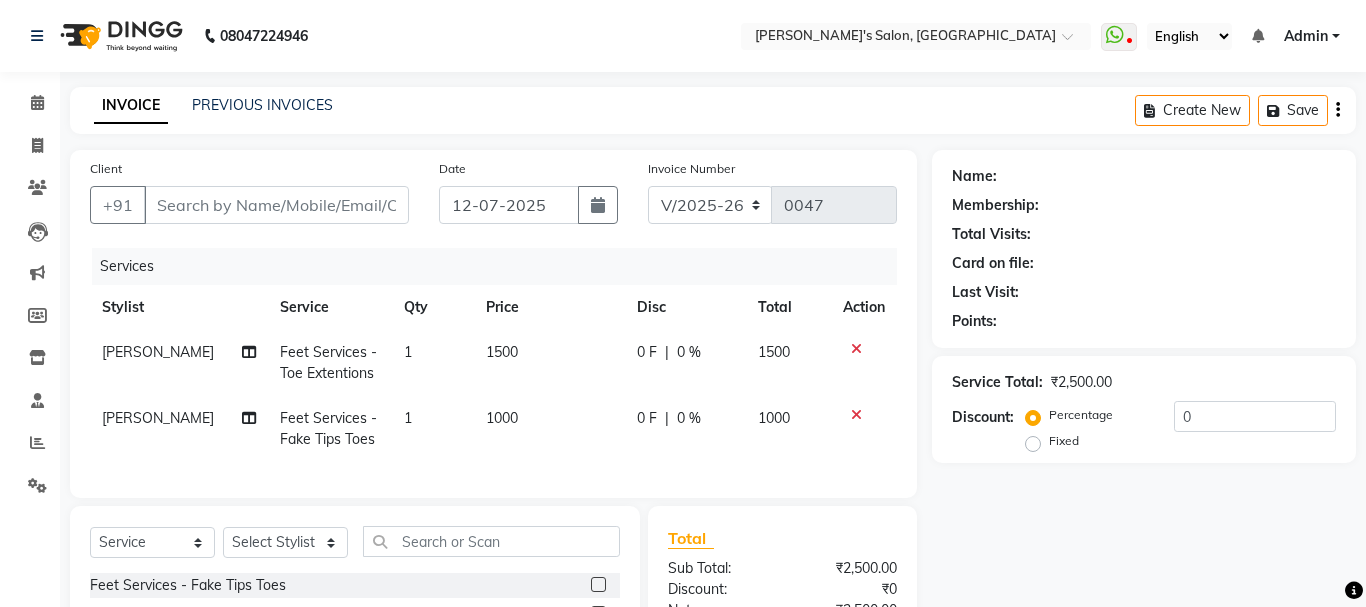 type on "9082612443" 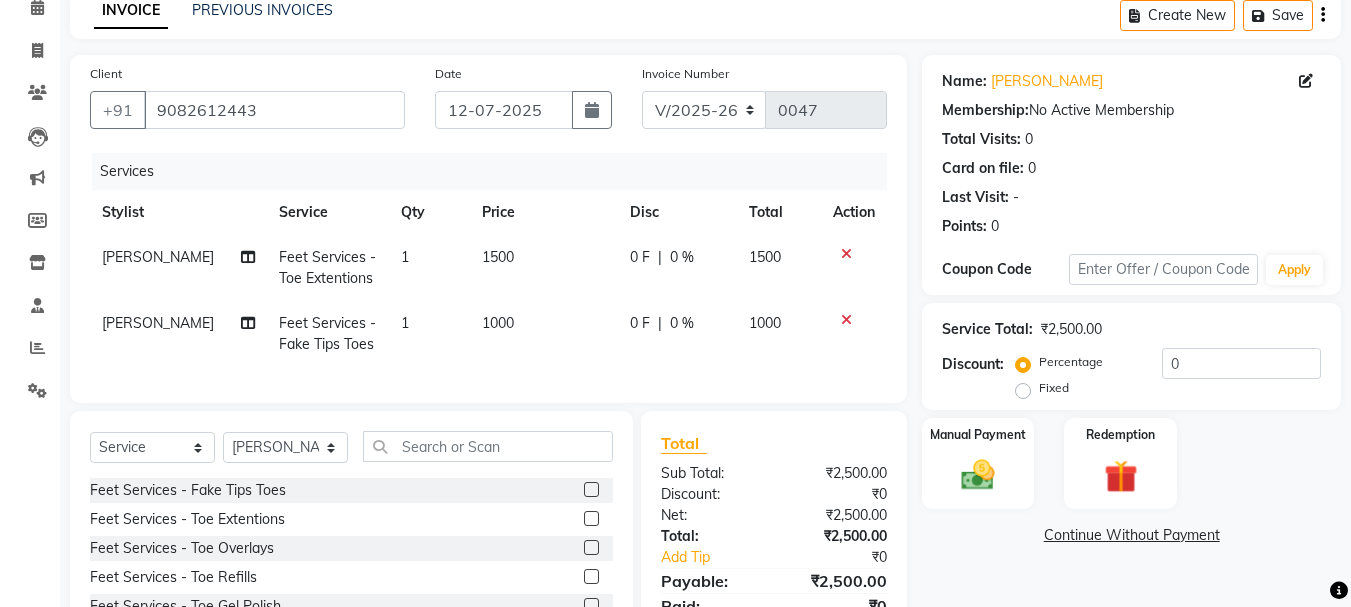 scroll, scrollTop: 180, scrollLeft: 0, axis: vertical 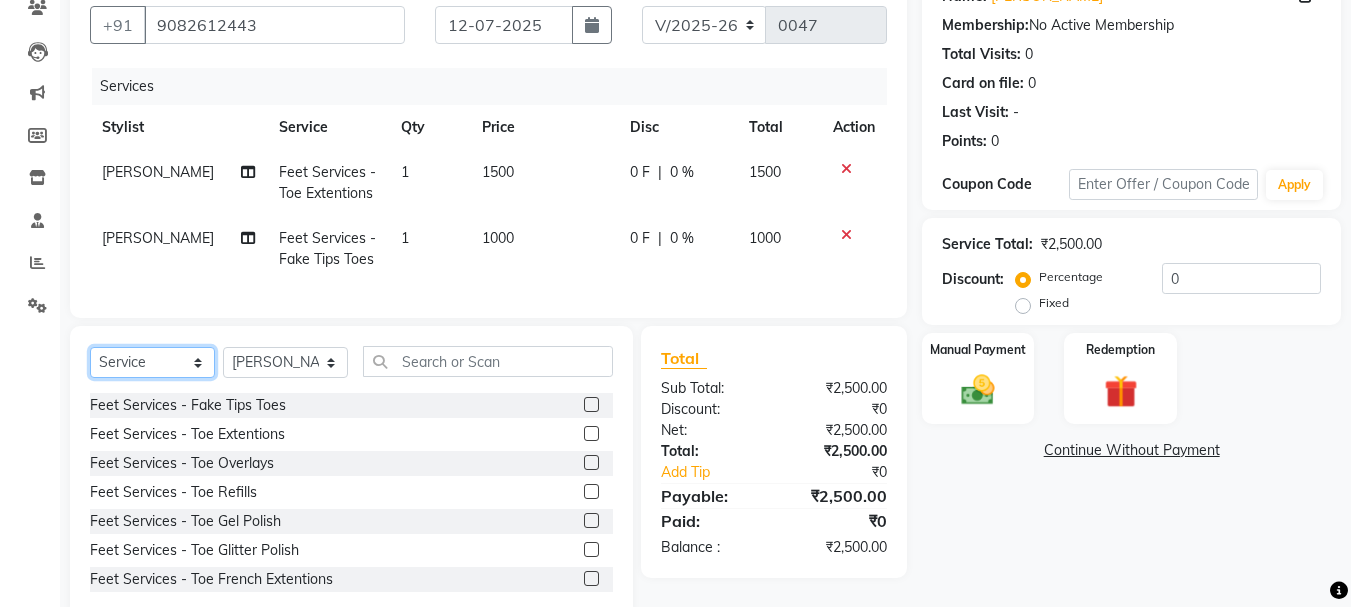 click on "Select  Service  Product  Membership  Package Voucher Prepaid Gift Card" 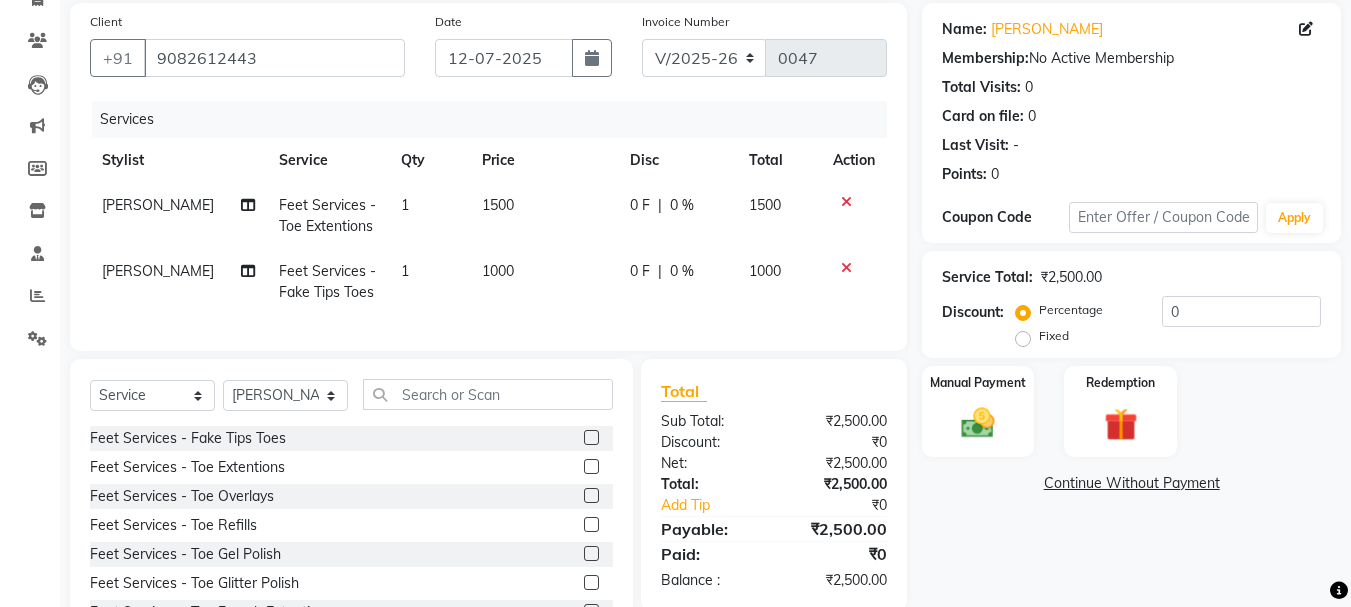 click on "1500" 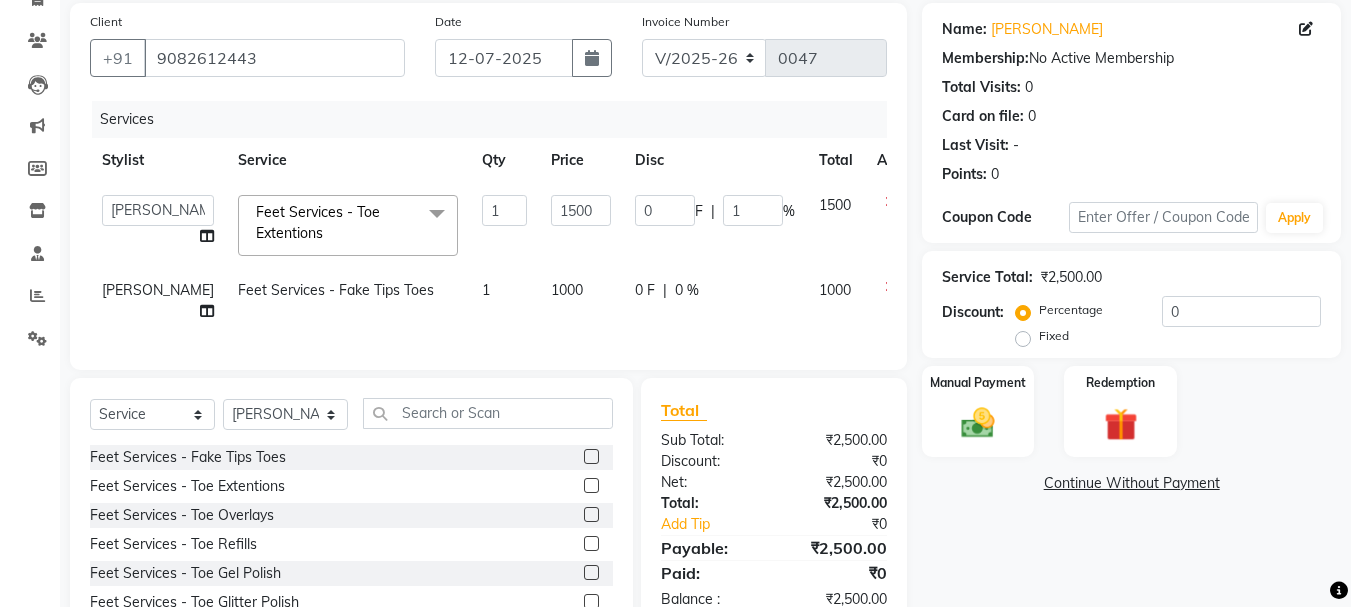 type on "10" 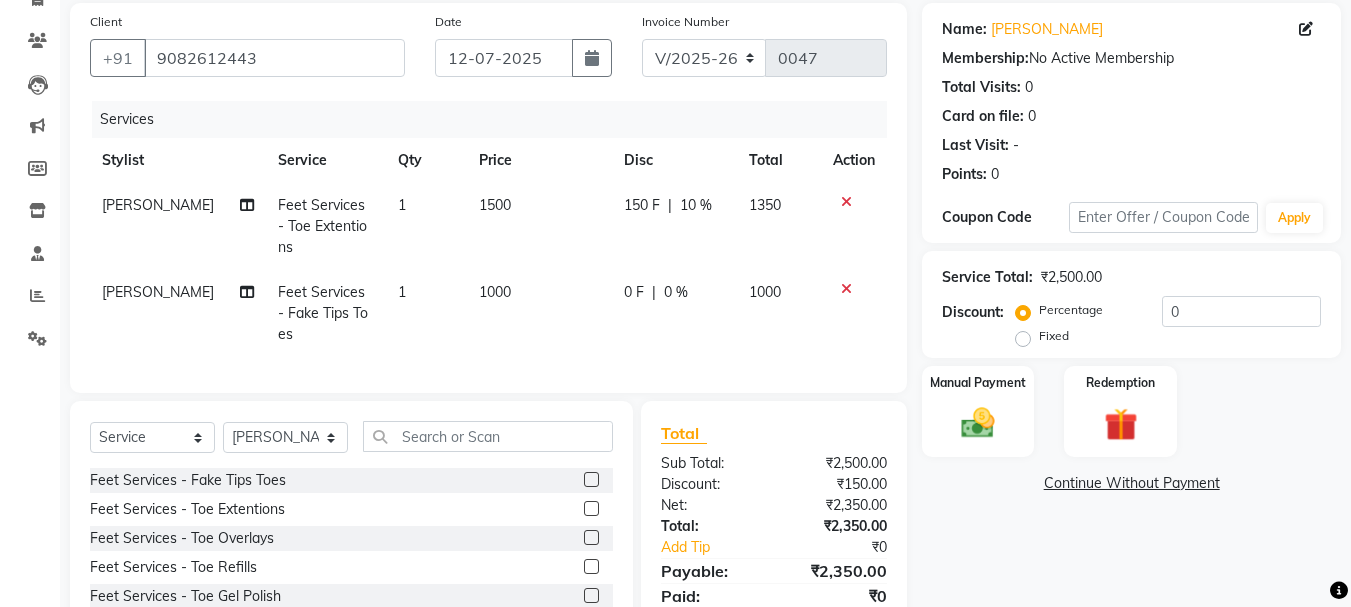 click on "Chan Feet Services - Toe Extentions 1 1500 150 F | 10 % 1350 Chan Feet Services - Fake Tips Toes 1 1000 0 F | 0 % 1000" 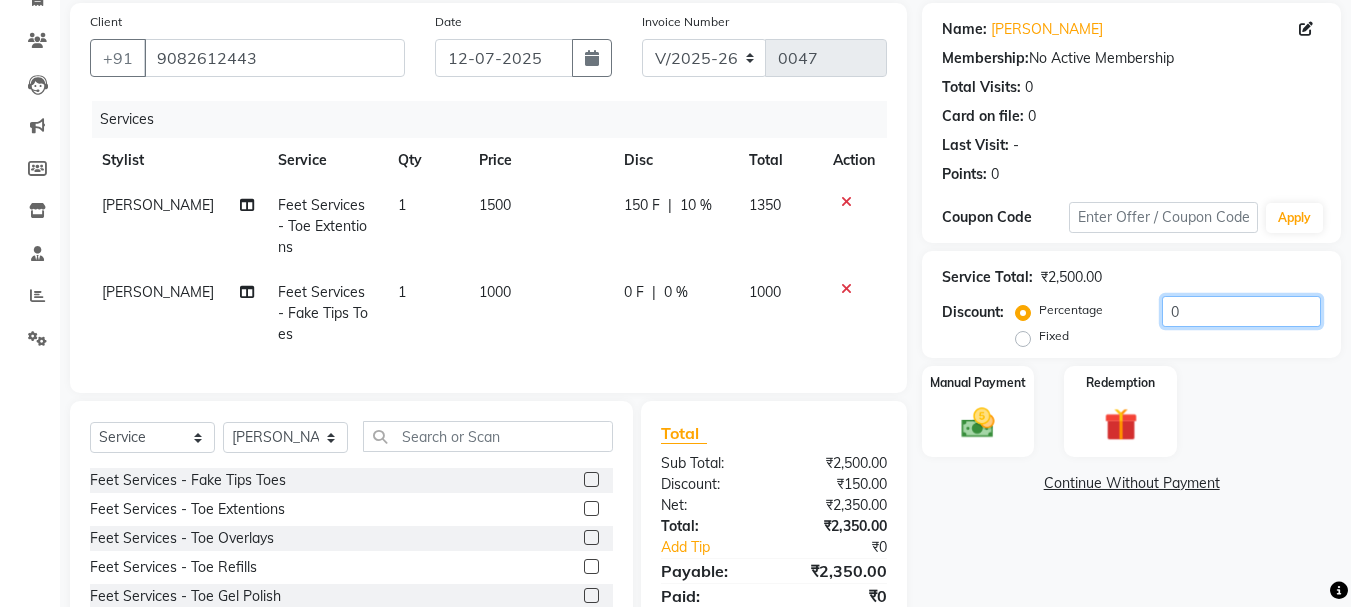 click on "0" 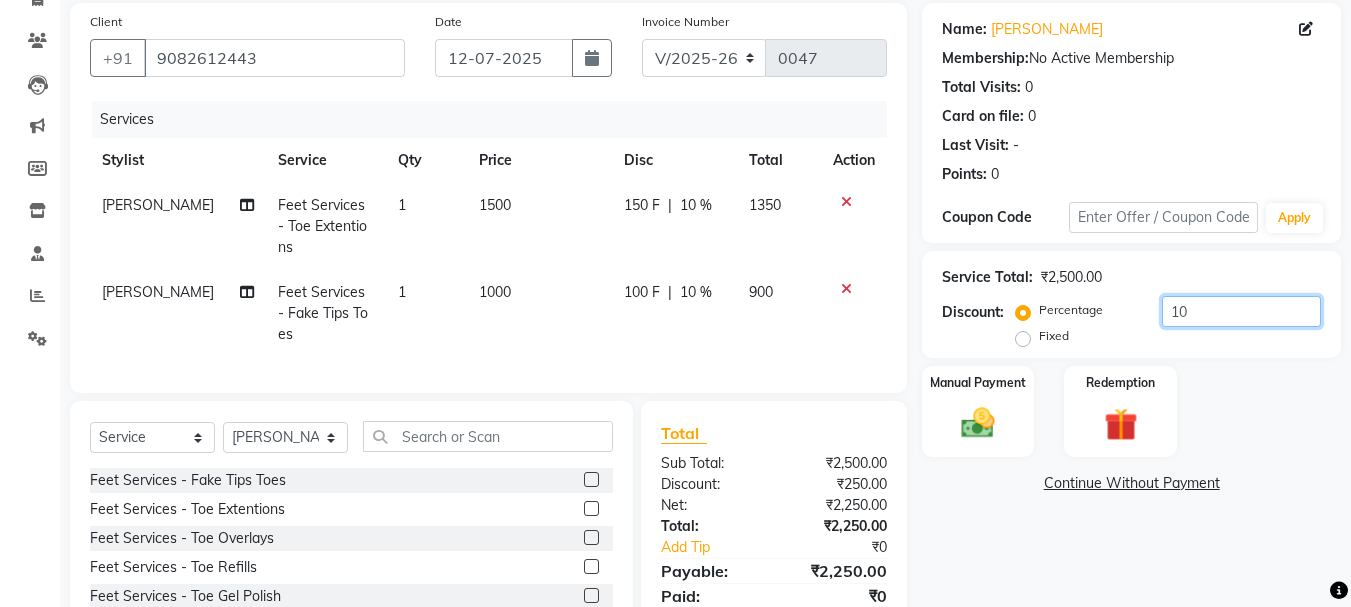 type on "1" 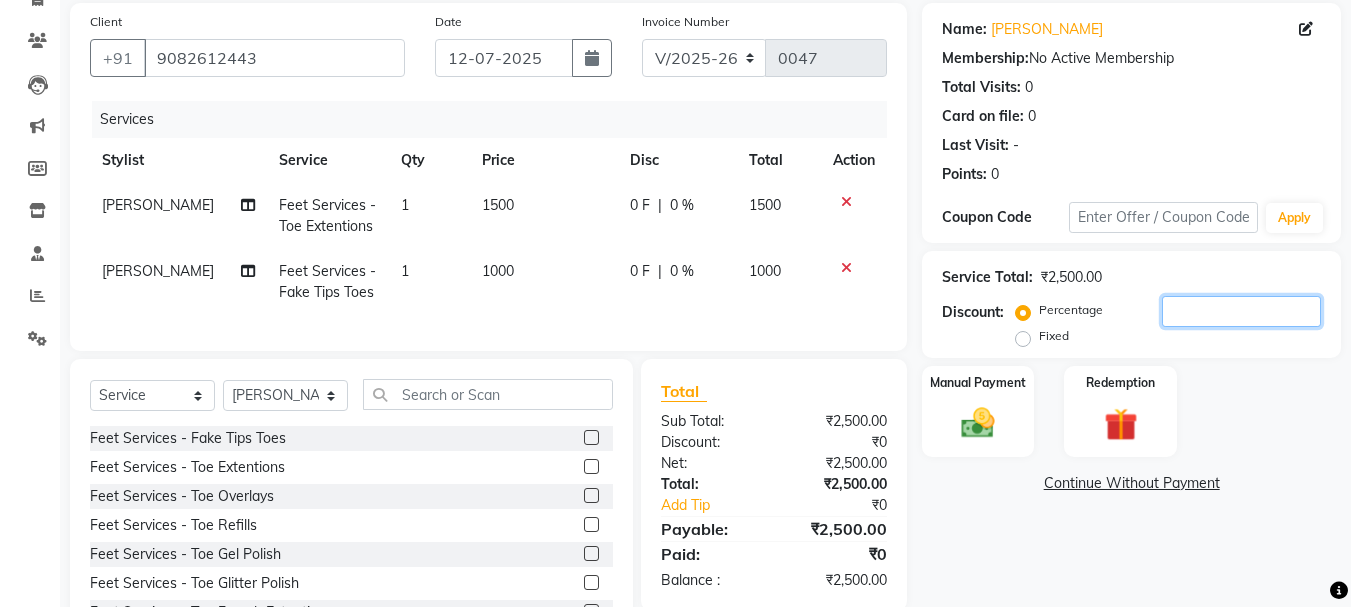 scroll, scrollTop: 239, scrollLeft: 0, axis: vertical 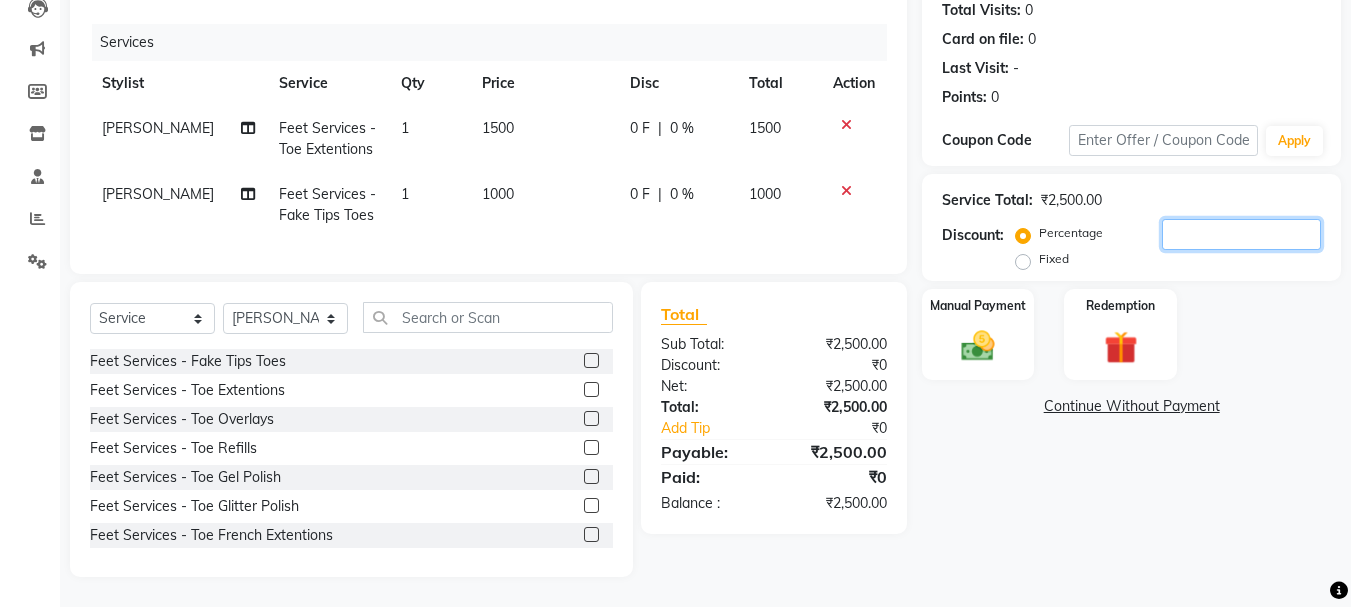 type 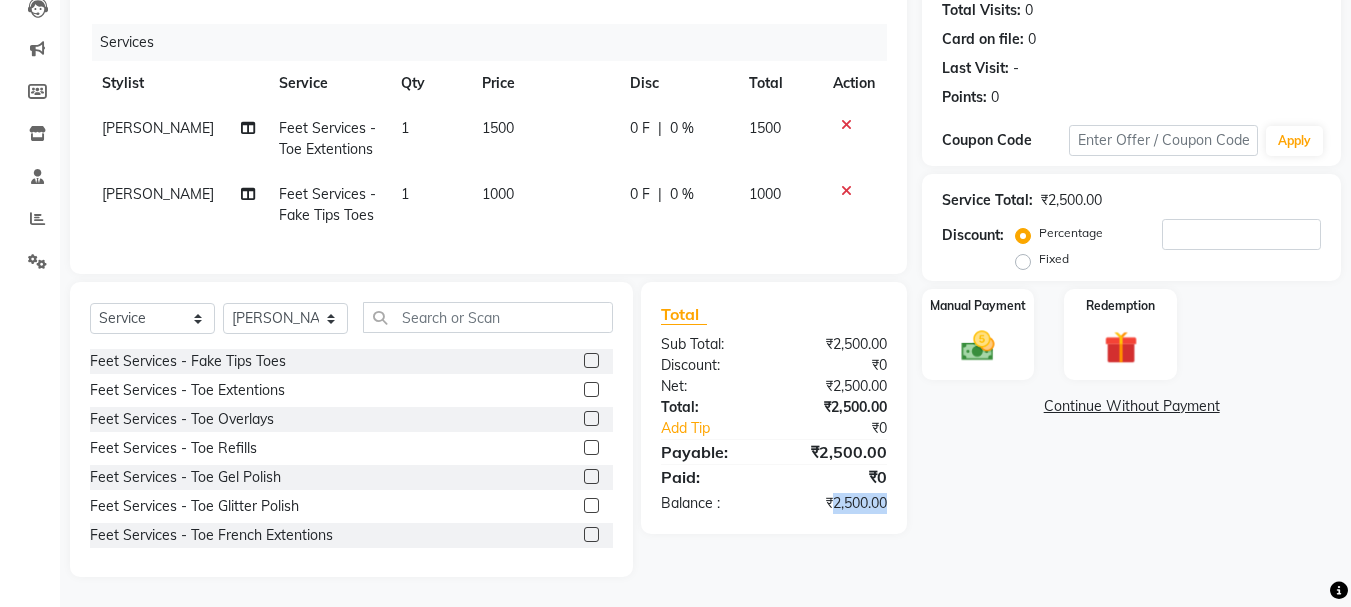 drag, startPoint x: 827, startPoint y: 501, endPoint x: 910, endPoint y: 498, distance: 83.0542 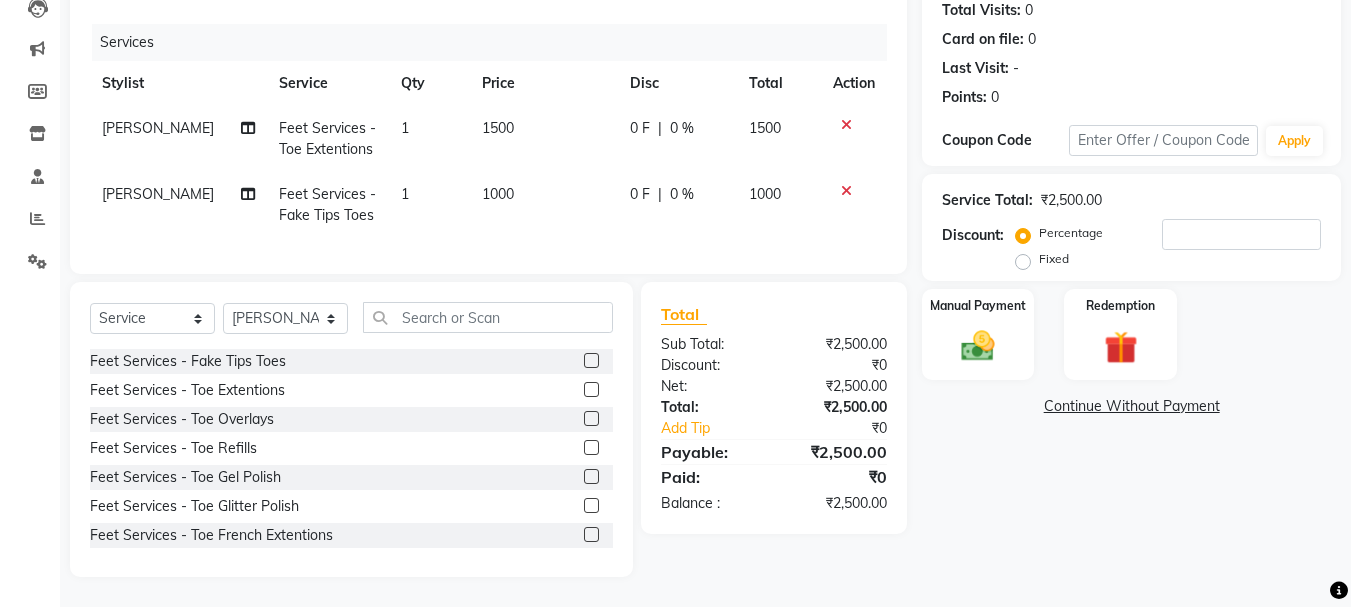 click on "₹2,500.00" 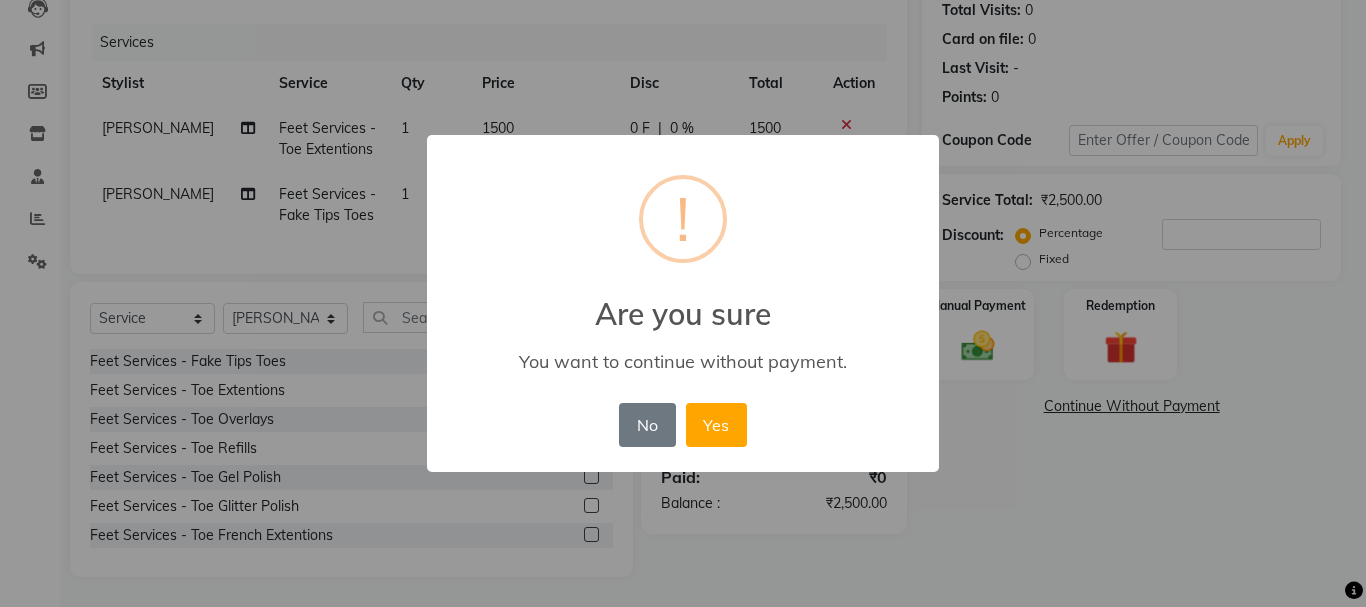 click on "× ! Are you sure You want to continue without payment. No No Yes" at bounding box center [683, 303] 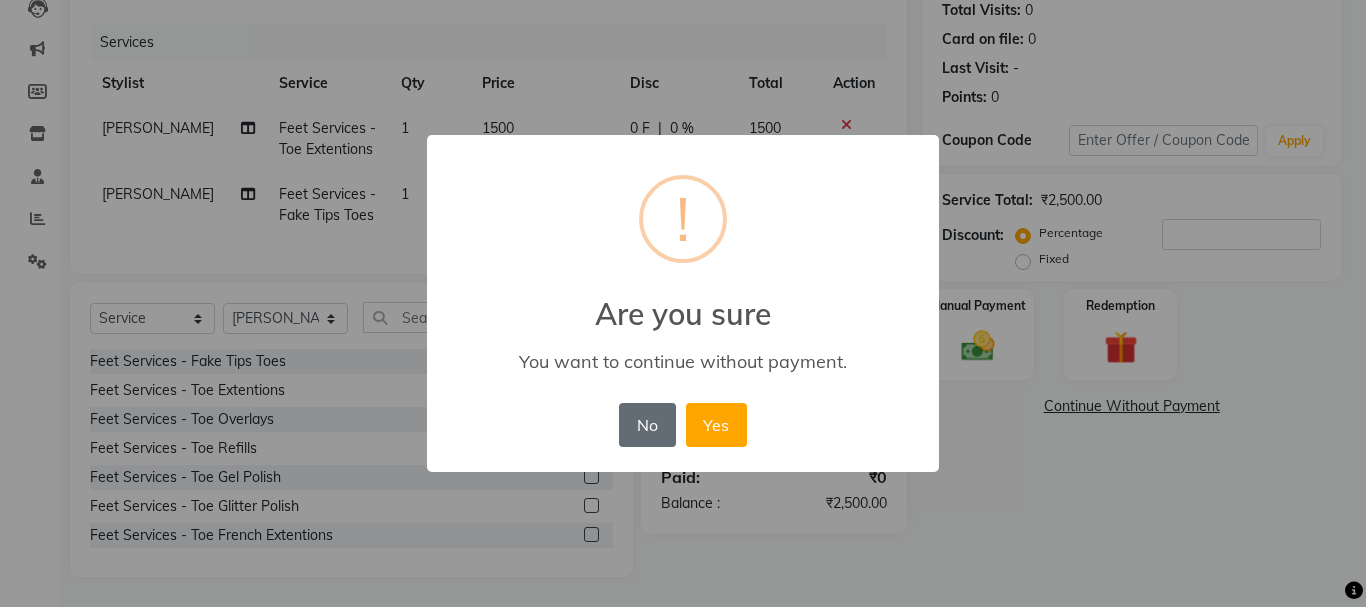 click on "No" at bounding box center (647, 425) 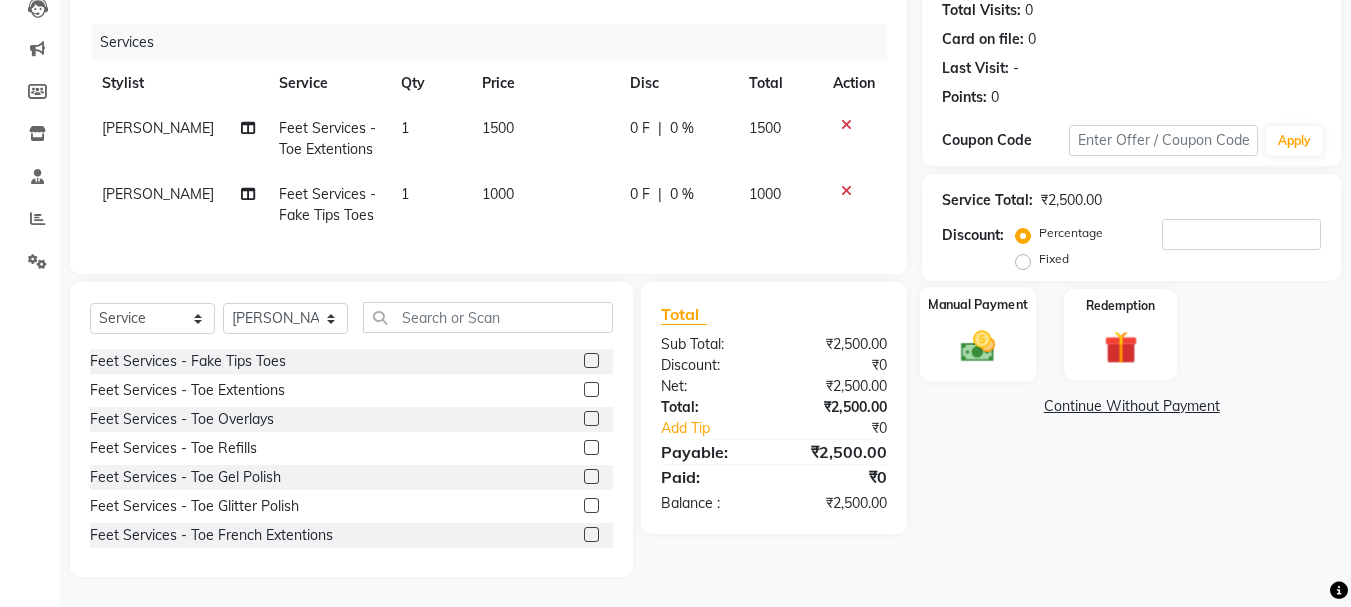 click on "Manual Payment" 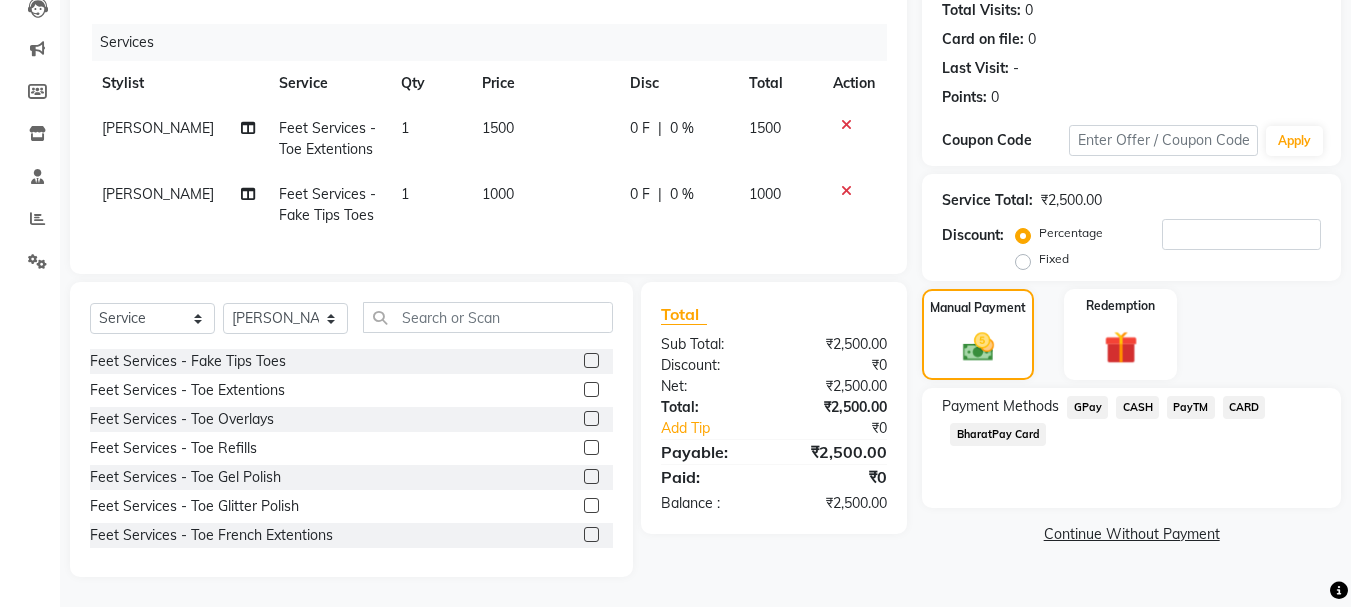 click on "CASH" 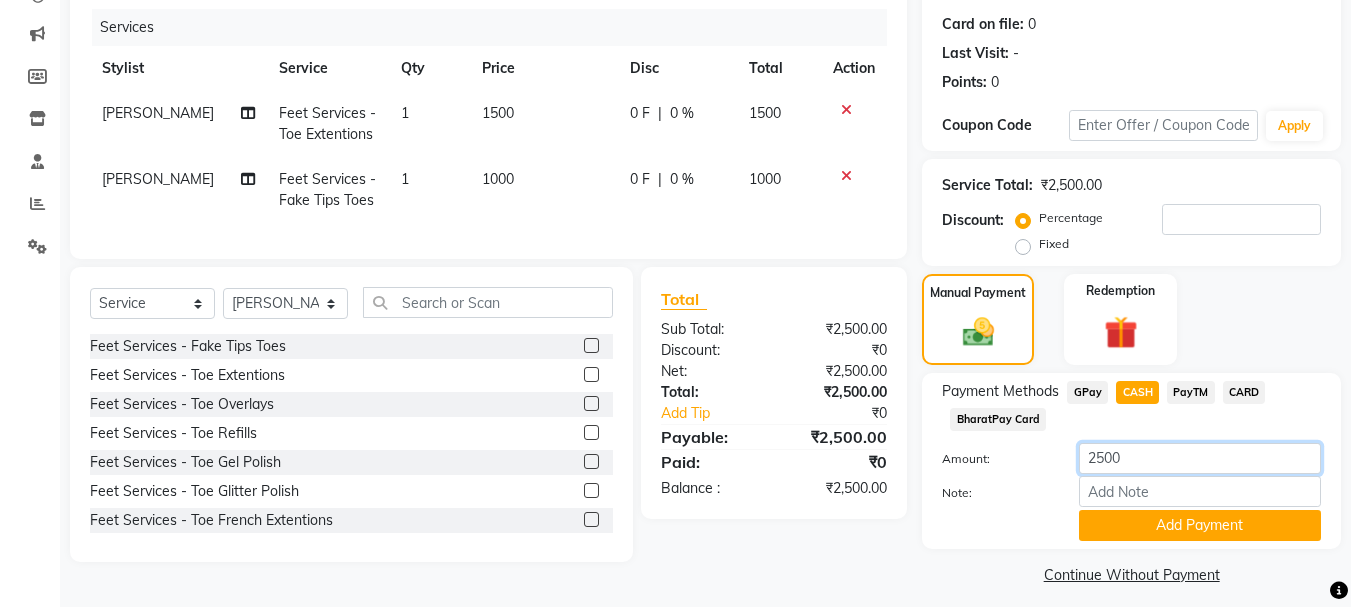 click on "2500" 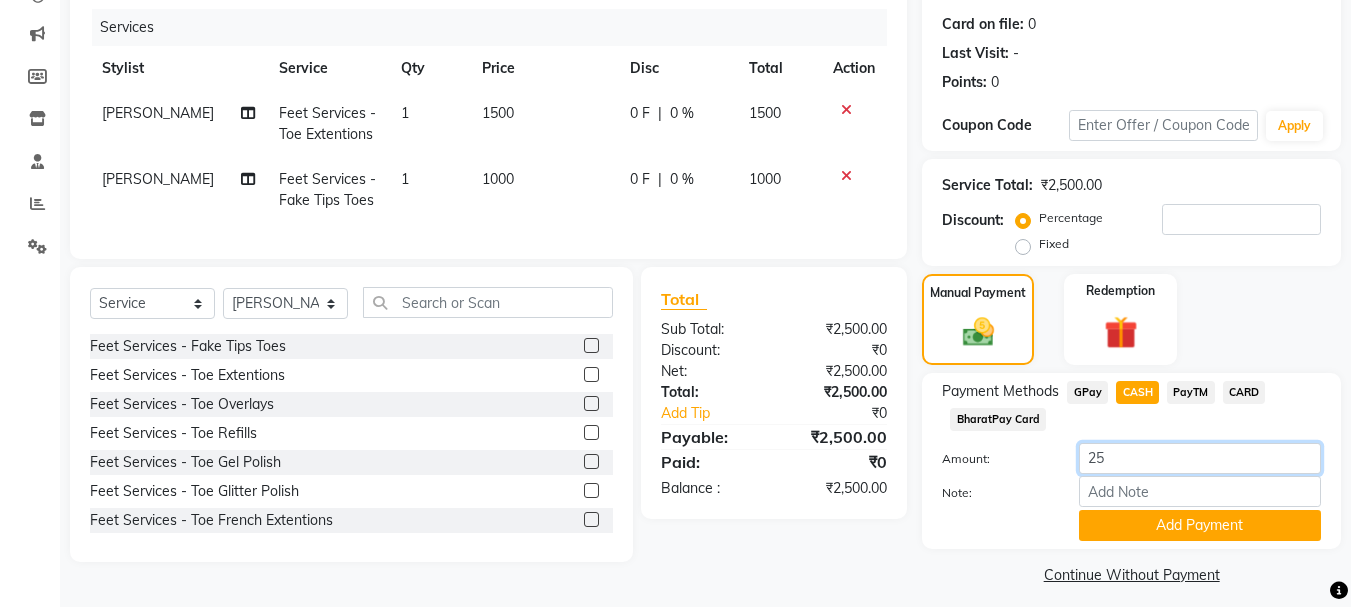 type on "2" 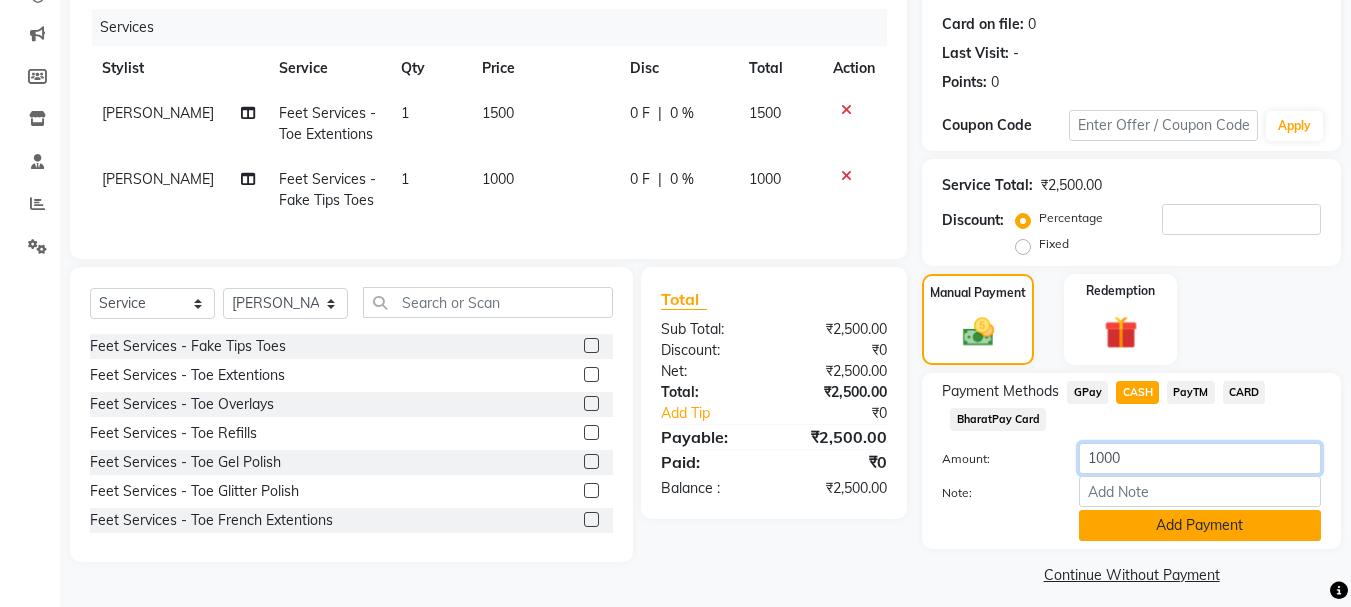 type on "1000" 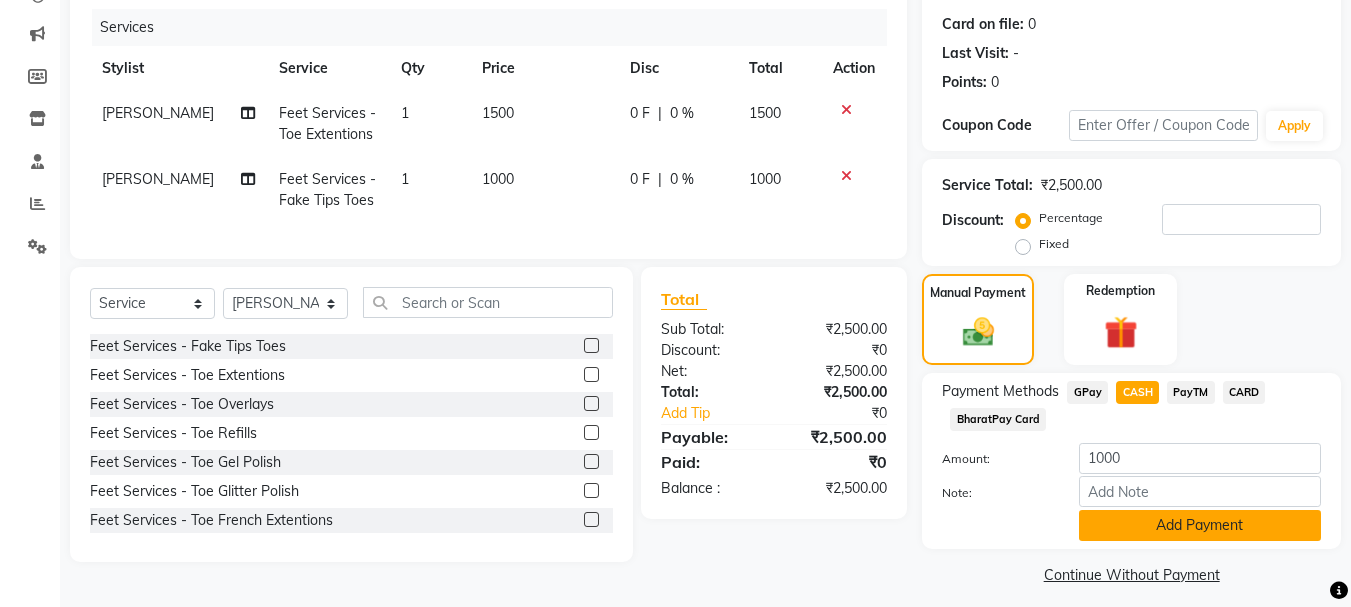 click on "Add Payment" 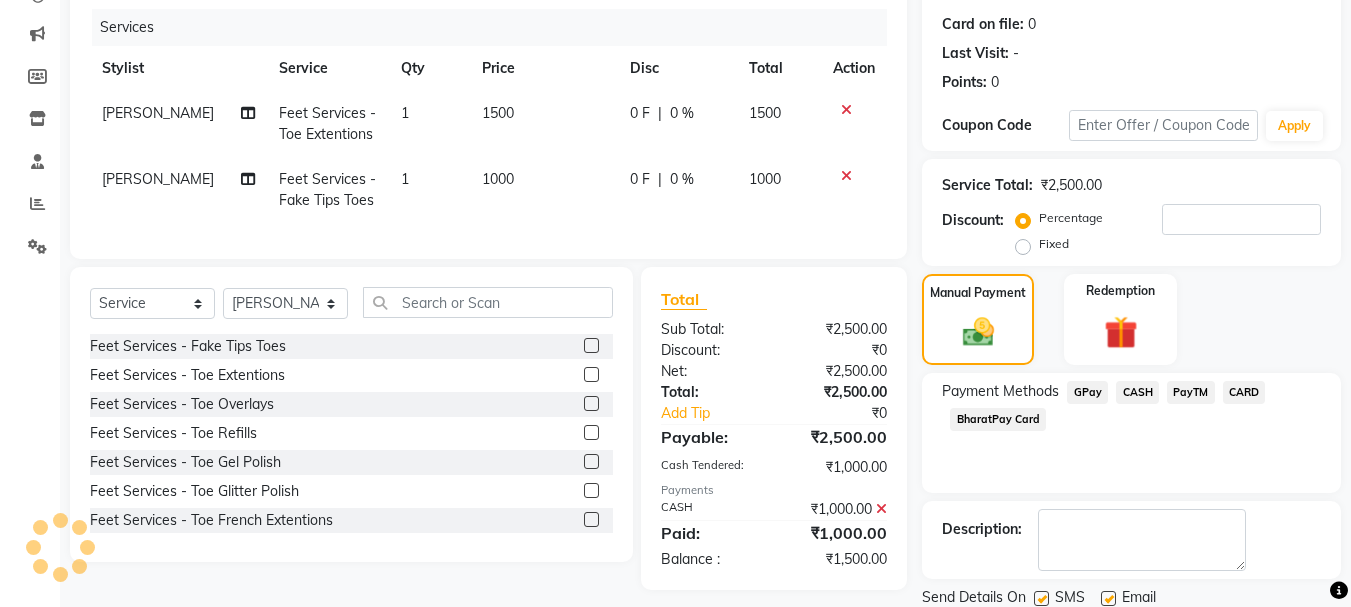 scroll, scrollTop: 309, scrollLeft: 0, axis: vertical 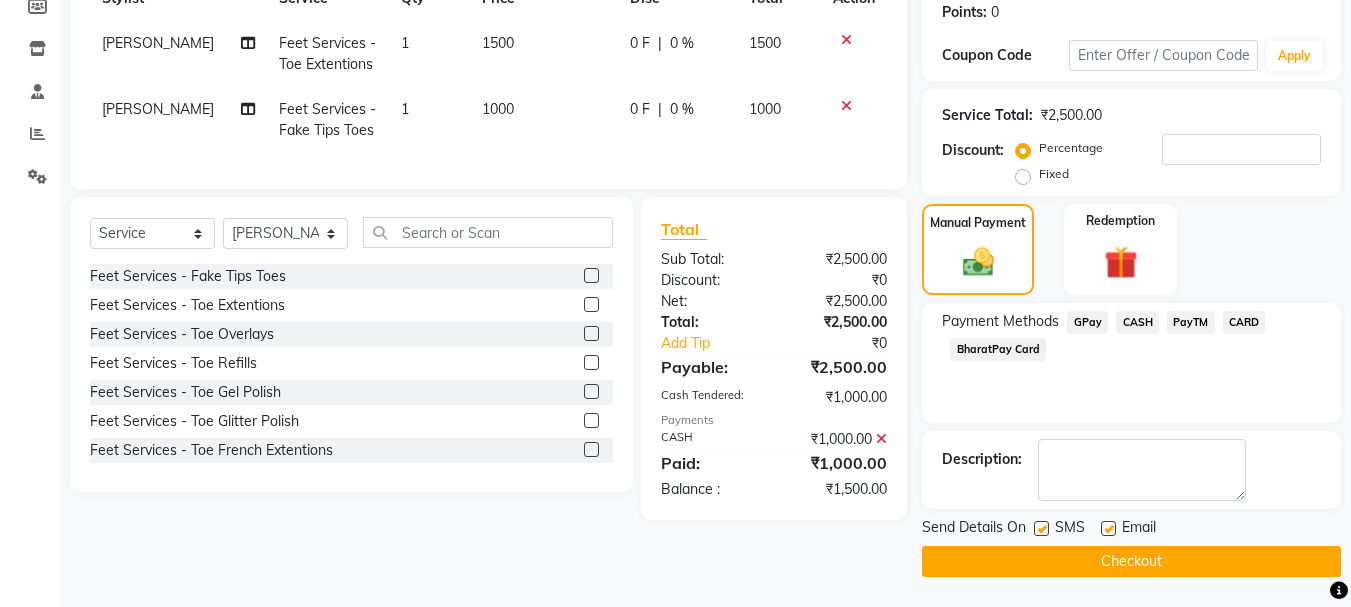 click on "GPay" 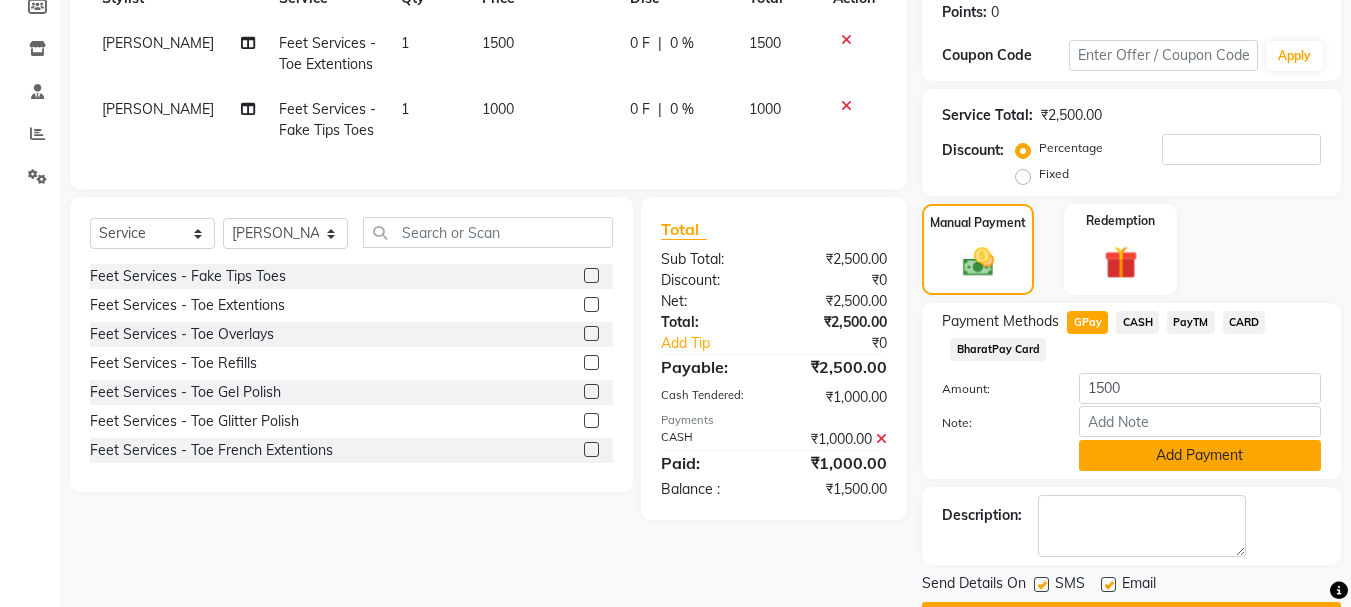 click on "Add Payment" 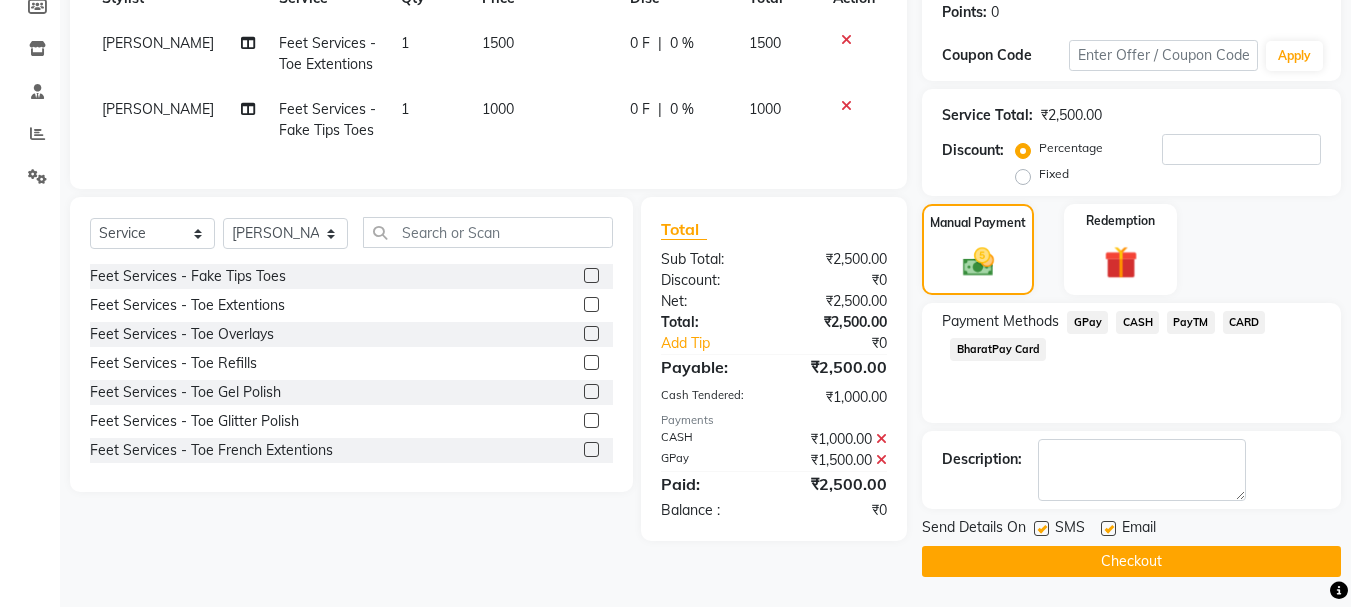 click on "Checkout" 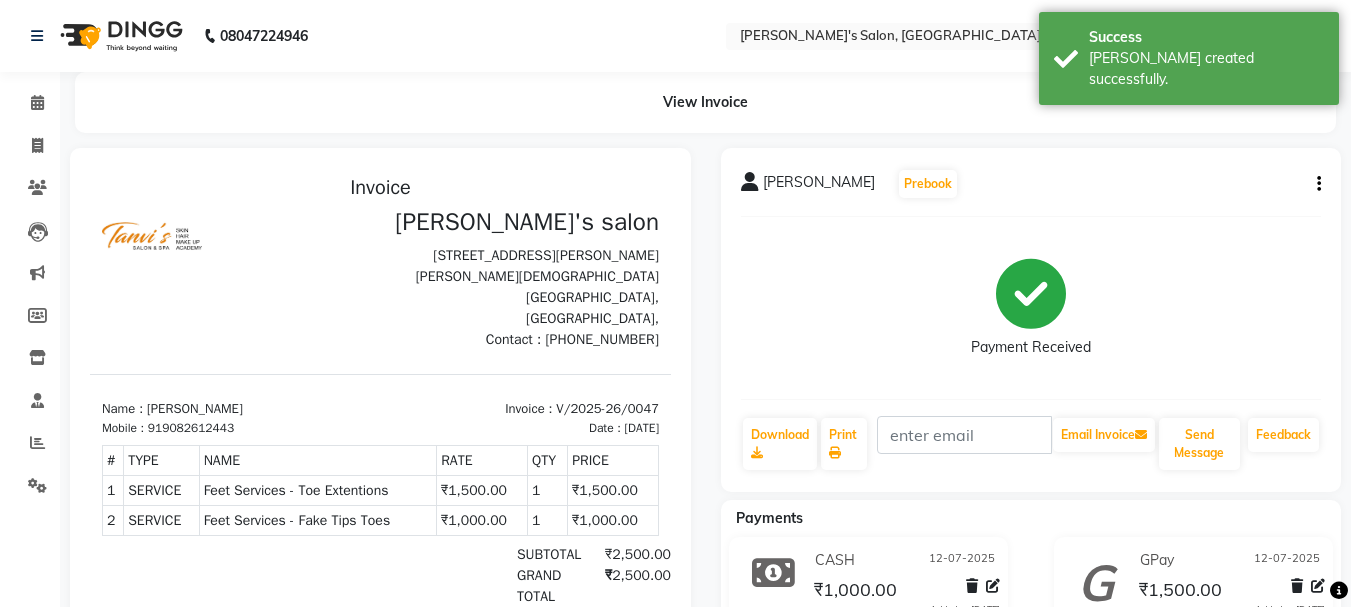scroll, scrollTop: 0, scrollLeft: 0, axis: both 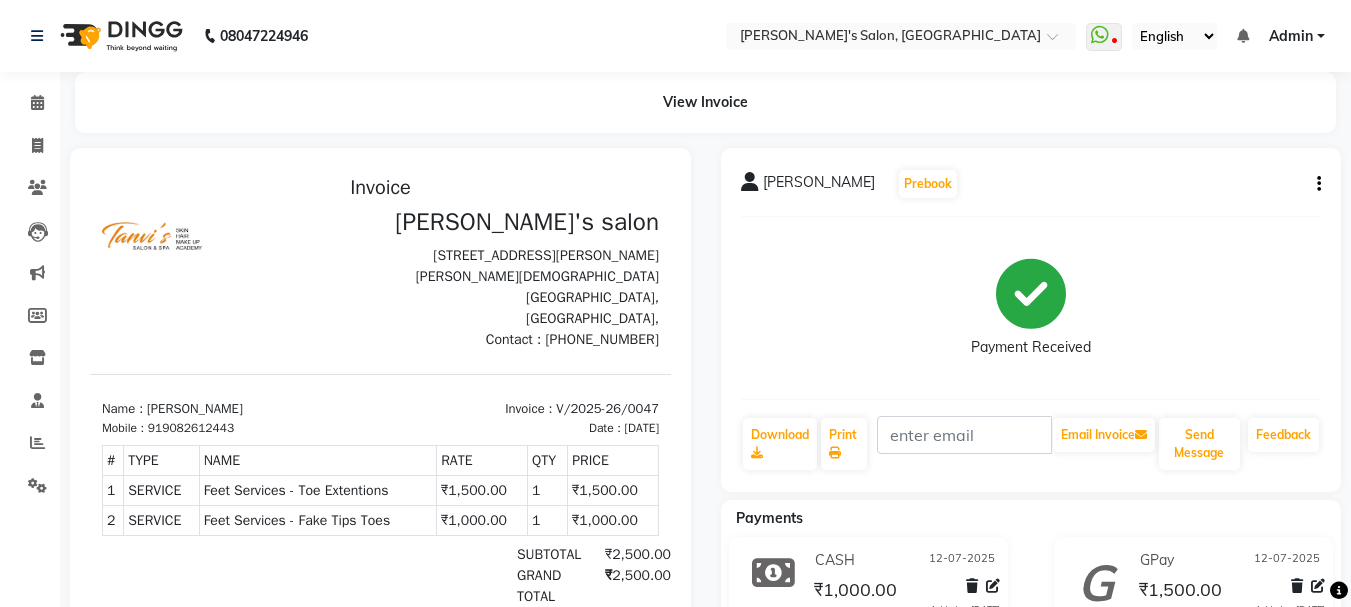 click 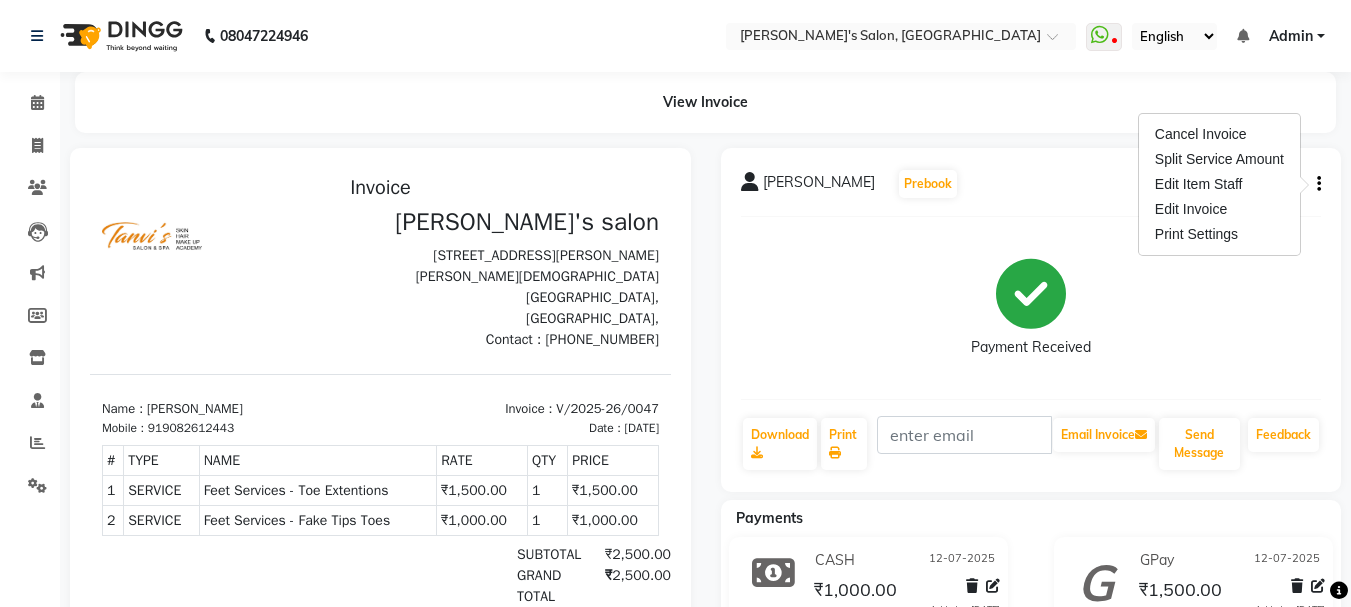 click on "Kanchan Adhikari  Prebook   Payment Received  Download  Print   Email Invoice   Send Message Feedback" 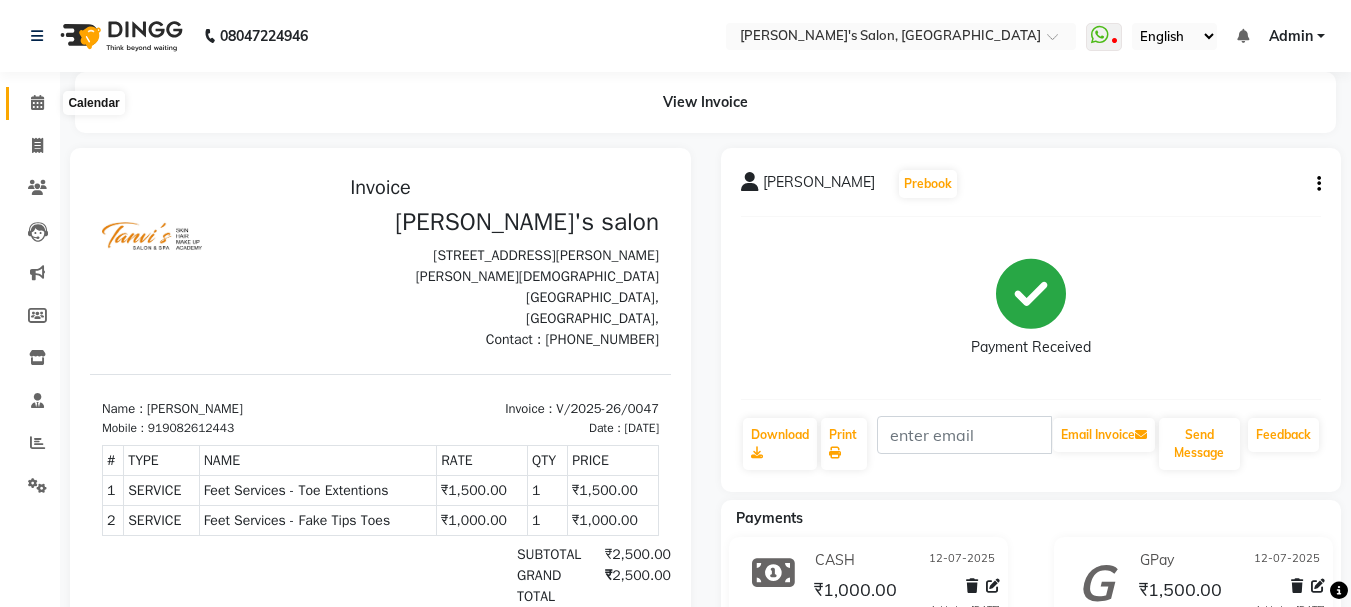 click 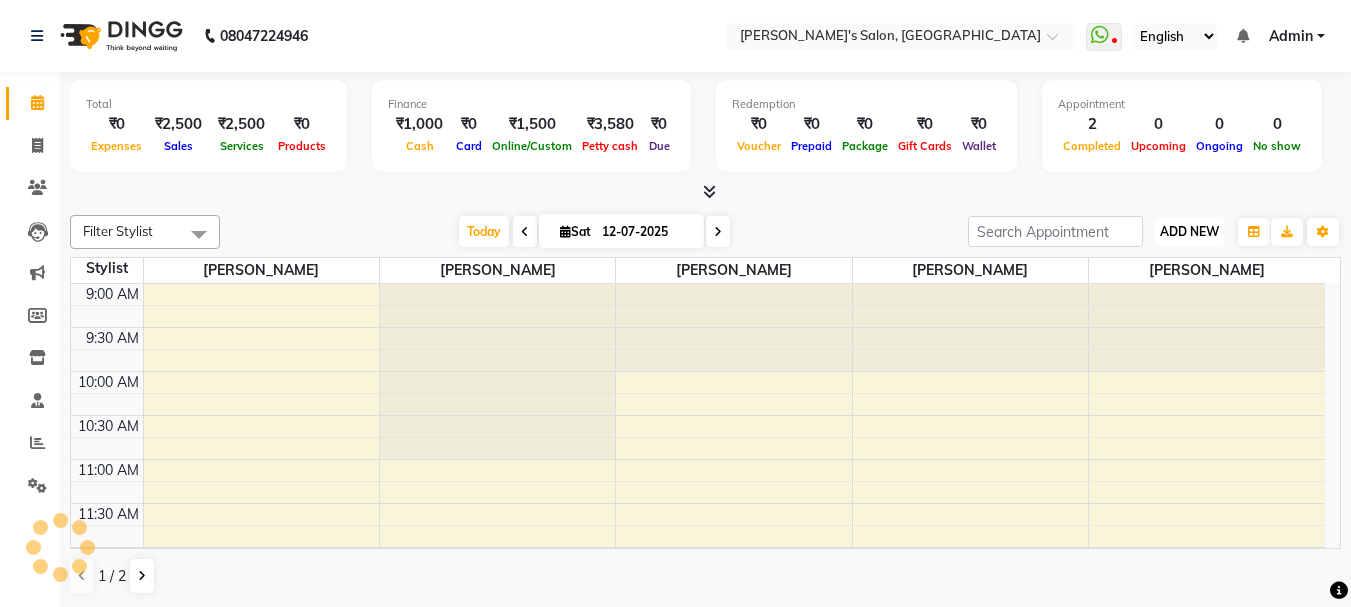 click on "ADD NEW" at bounding box center [1189, 231] 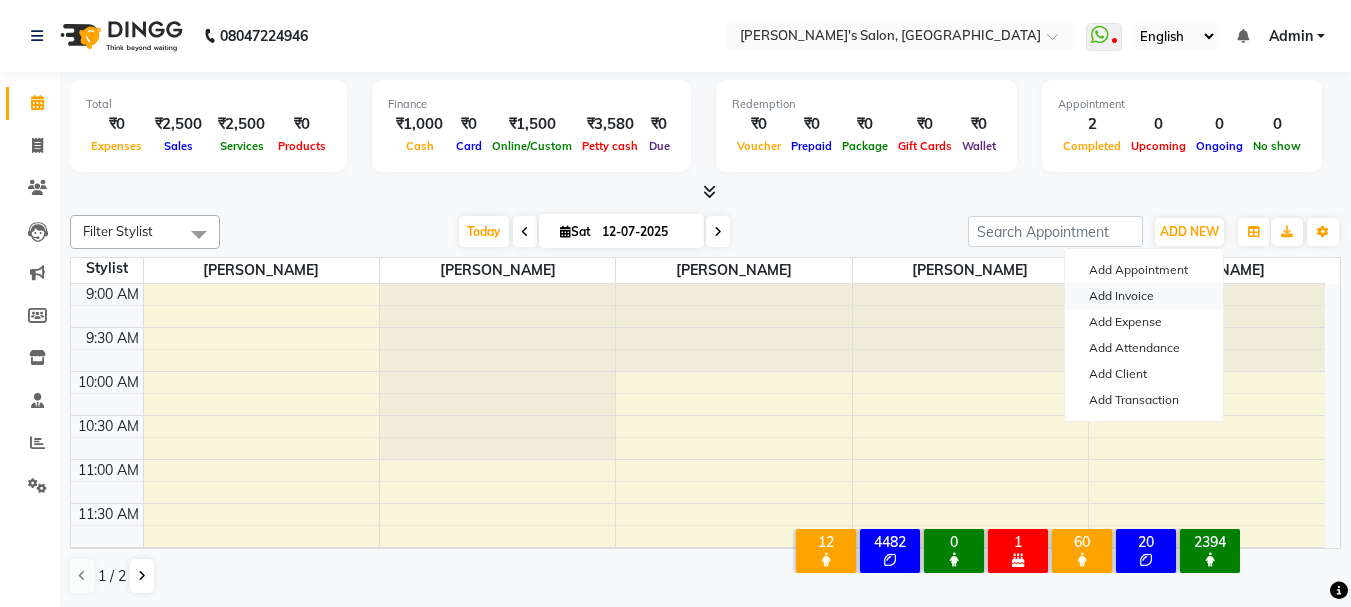click on "Add Invoice" at bounding box center [1144, 296] 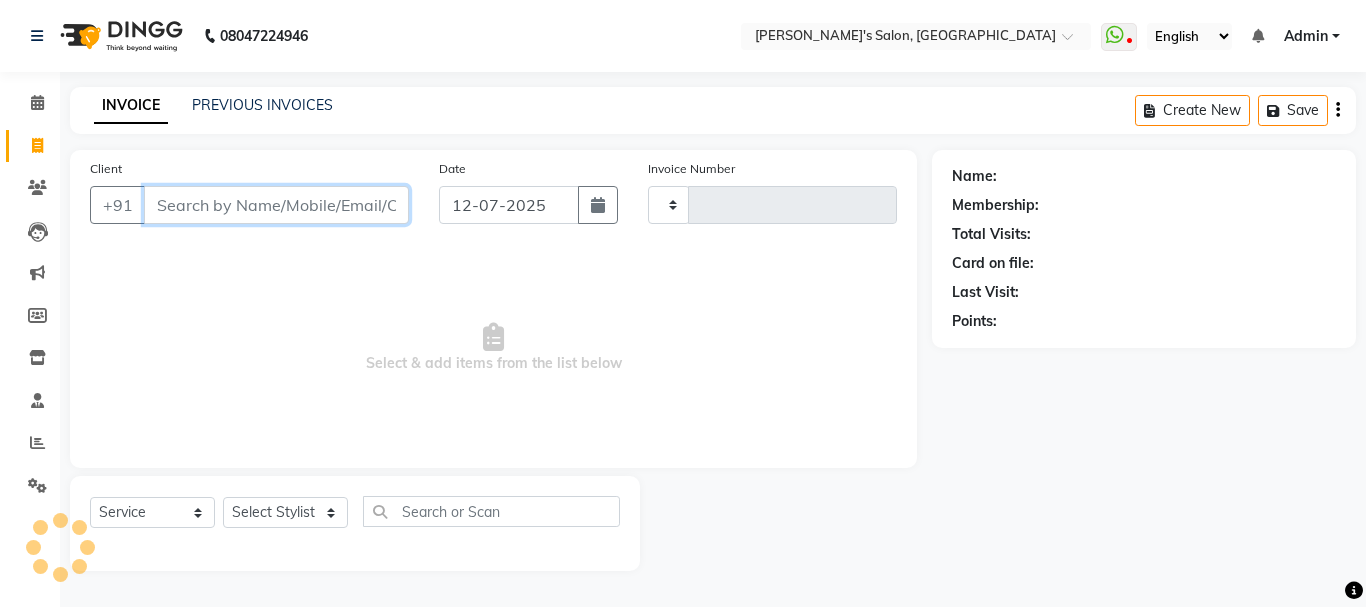 click on "Client" at bounding box center (276, 205) 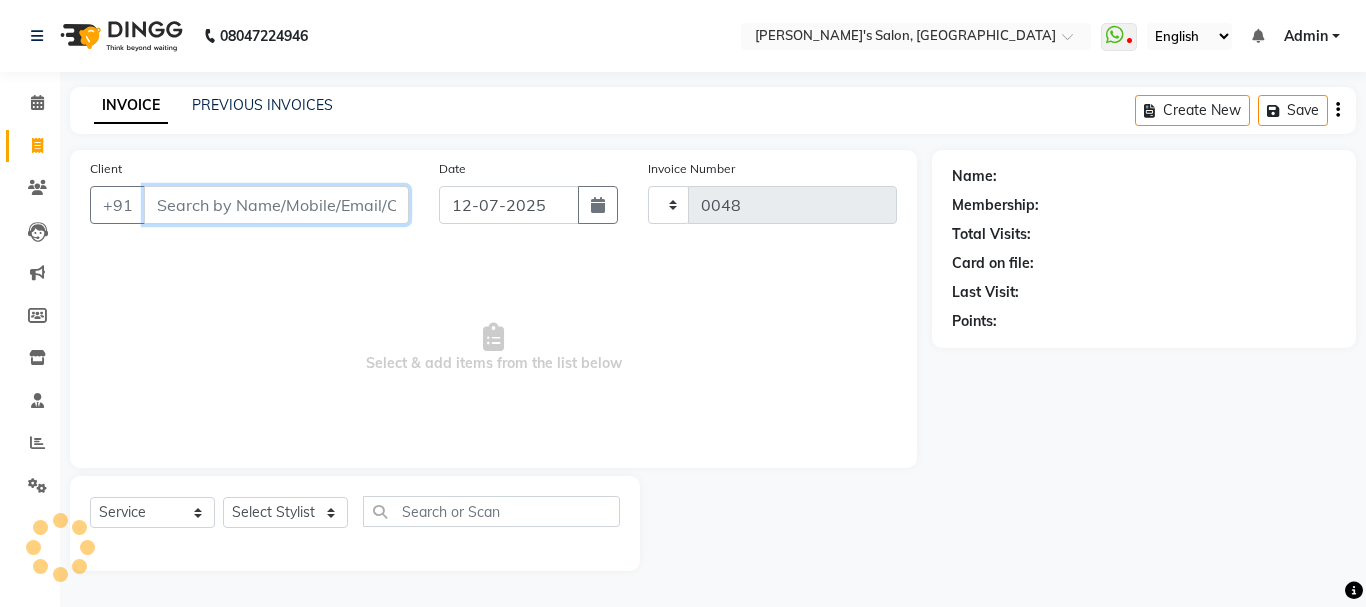select on "716" 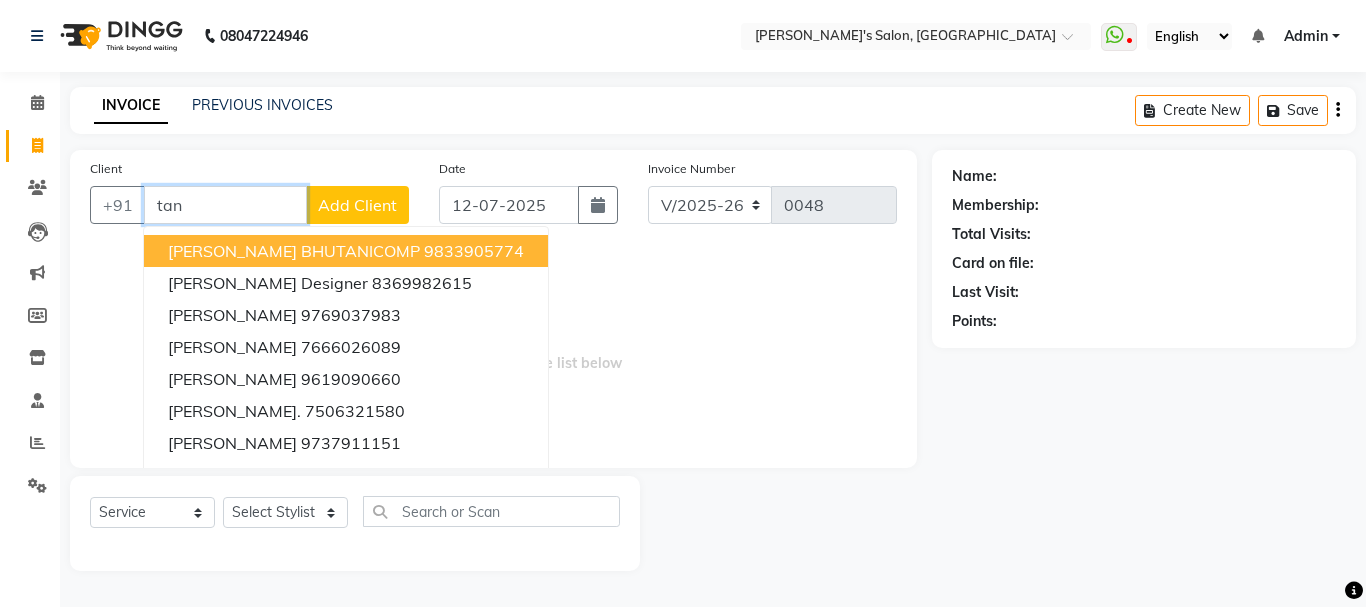click on "tanvi BHUTANICOMP" at bounding box center (294, 251) 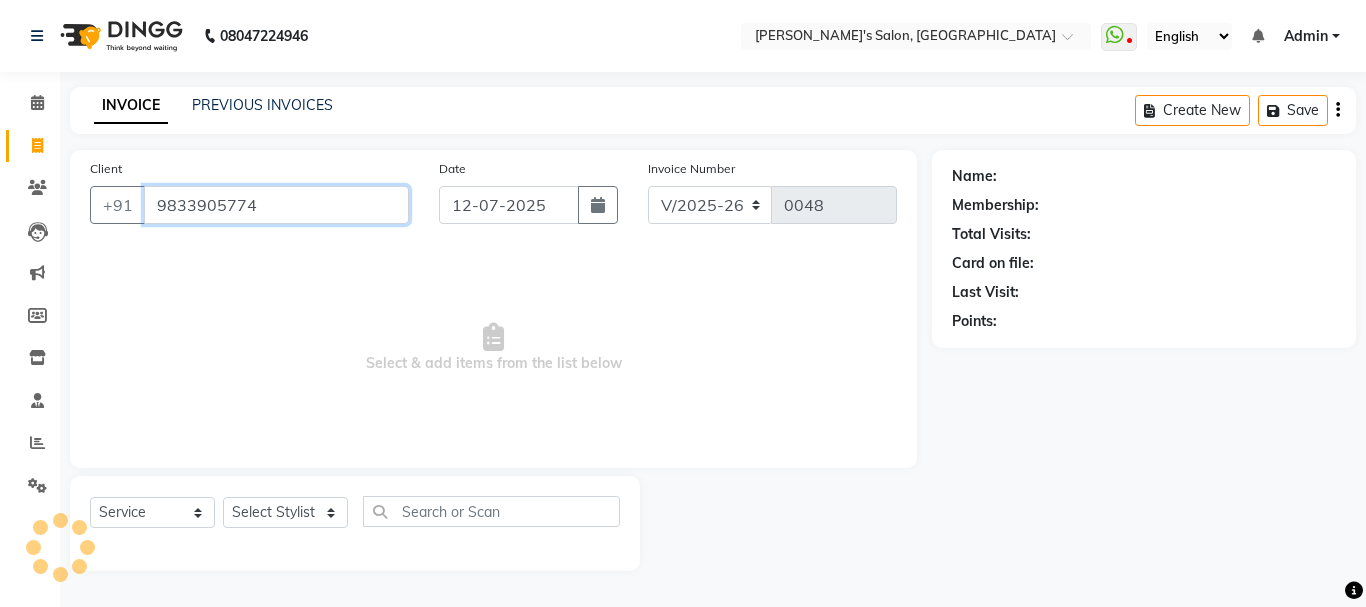 type on "9833905774" 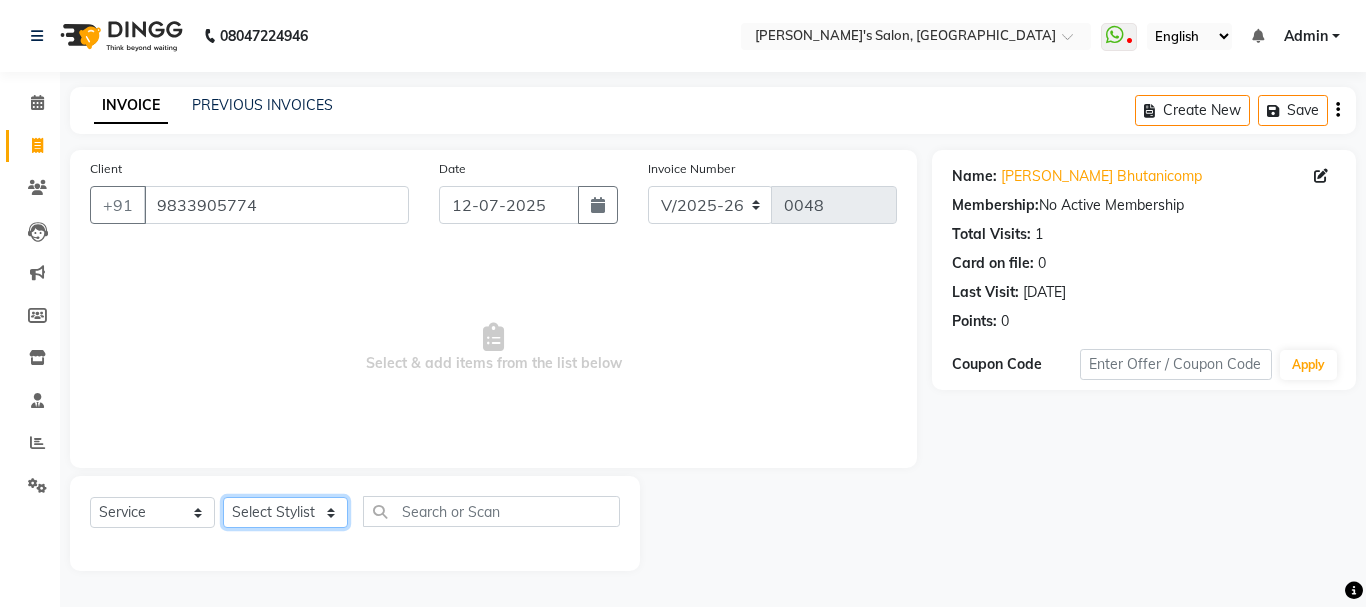 click on "Select Stylist Arpita Singh Chan Kanchan Adhikari Sayali Sakpal  Shraddha Tanvi Tanvi Masurkar" 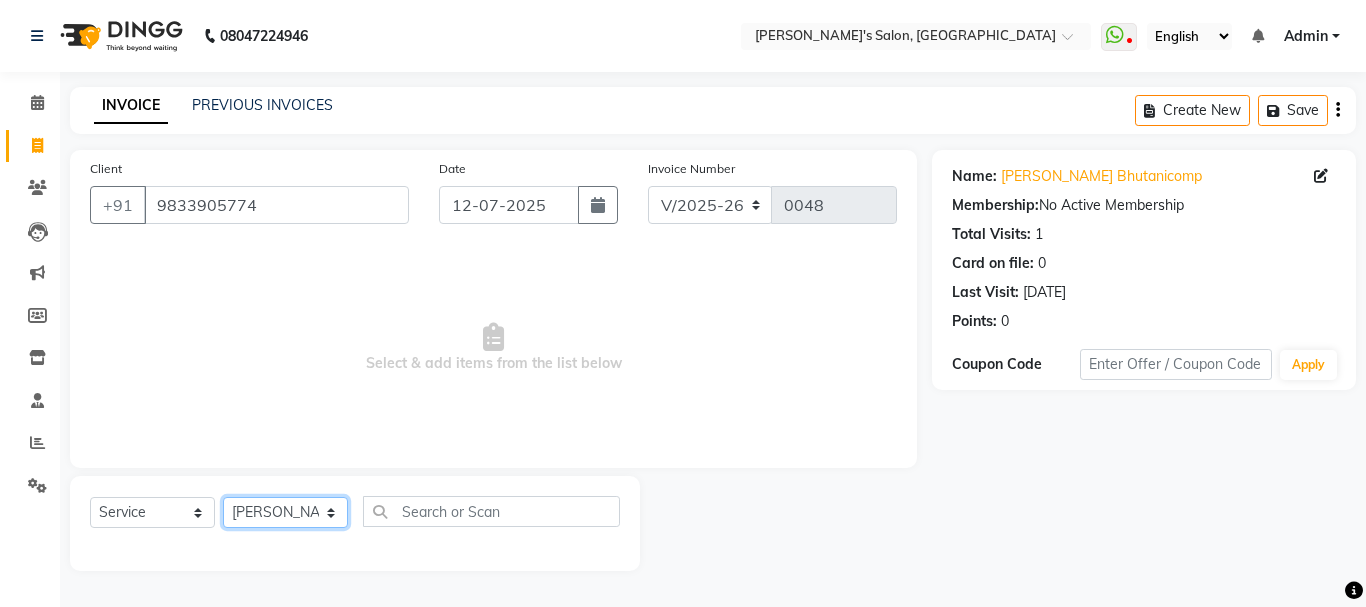 click on "Select Stylist Arpita Singh Chan Kanchan Adhikari Sayali Sakpal  Shraddha Tanvi Tanvi Masurkar" 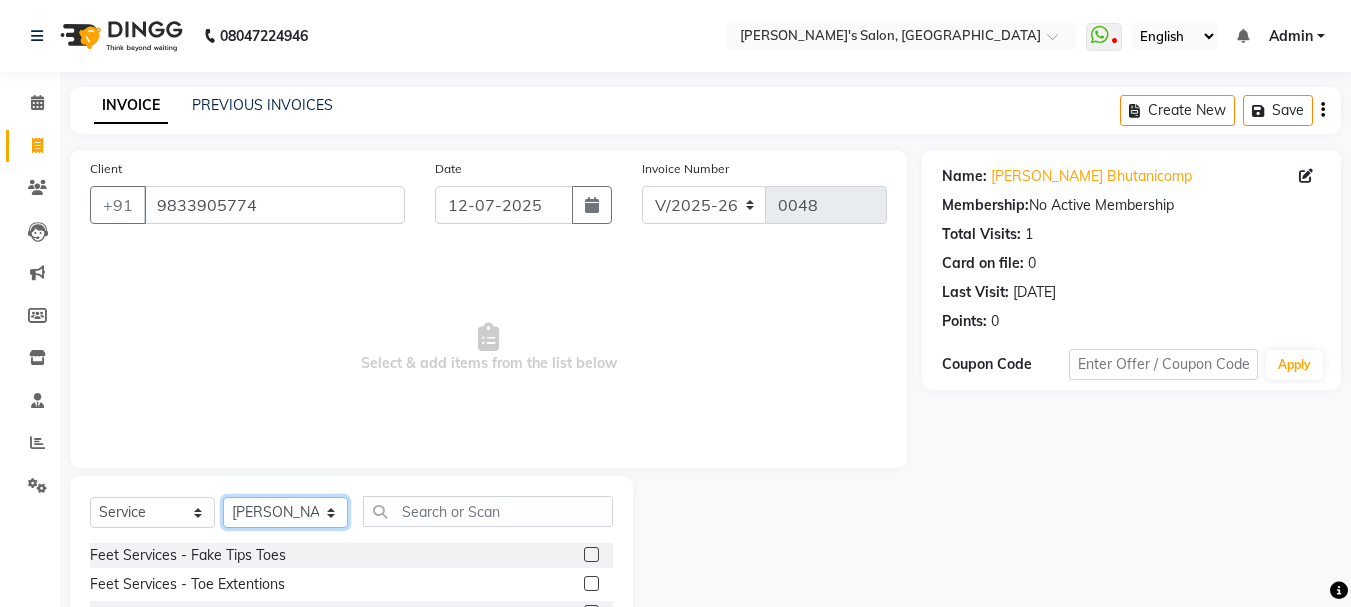 scroll, scrollTop: 194, scrollLeft: 0, axis: vertical 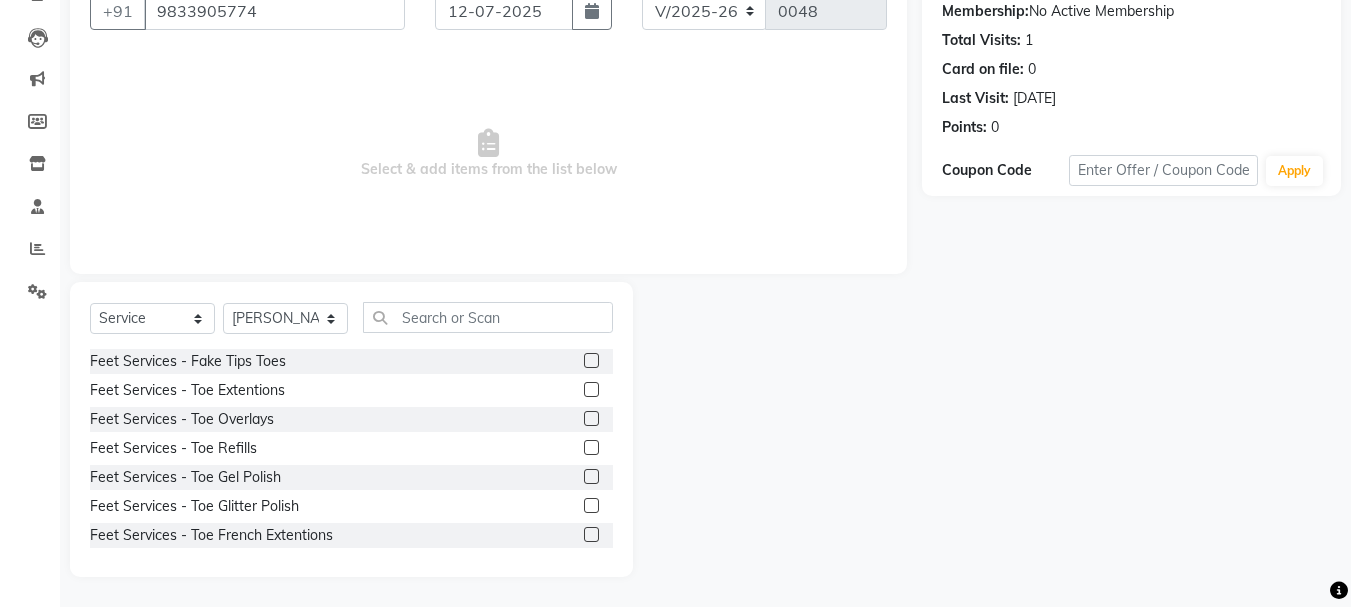 click 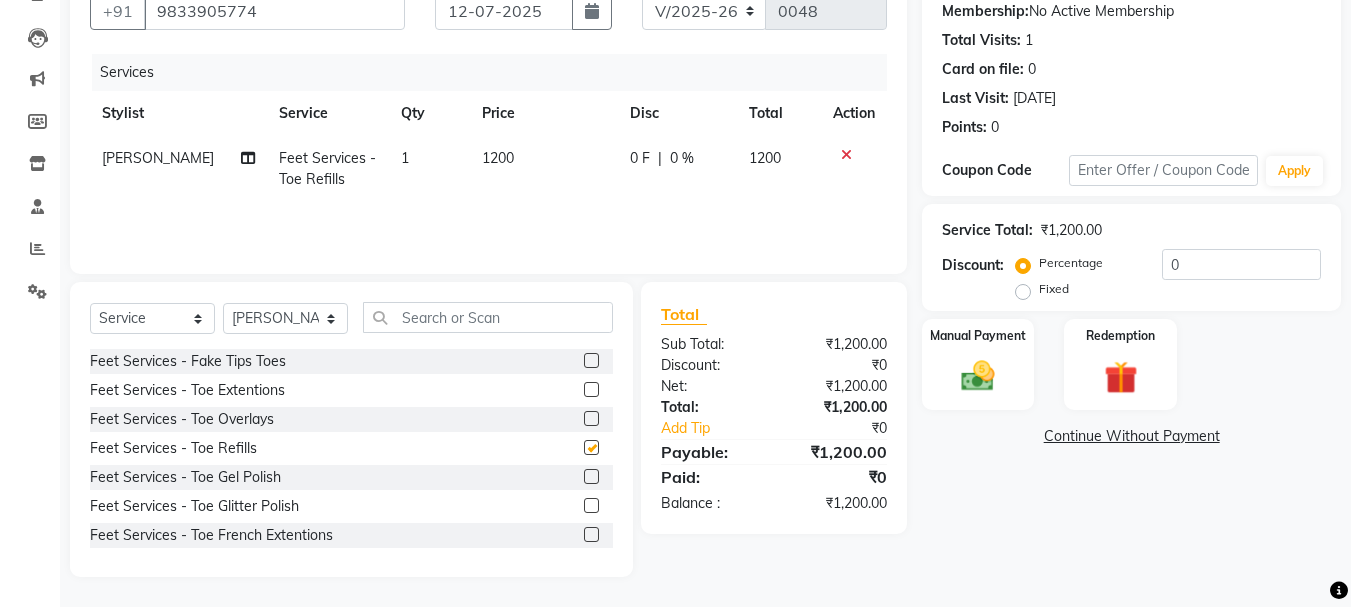 checkbox on "false" 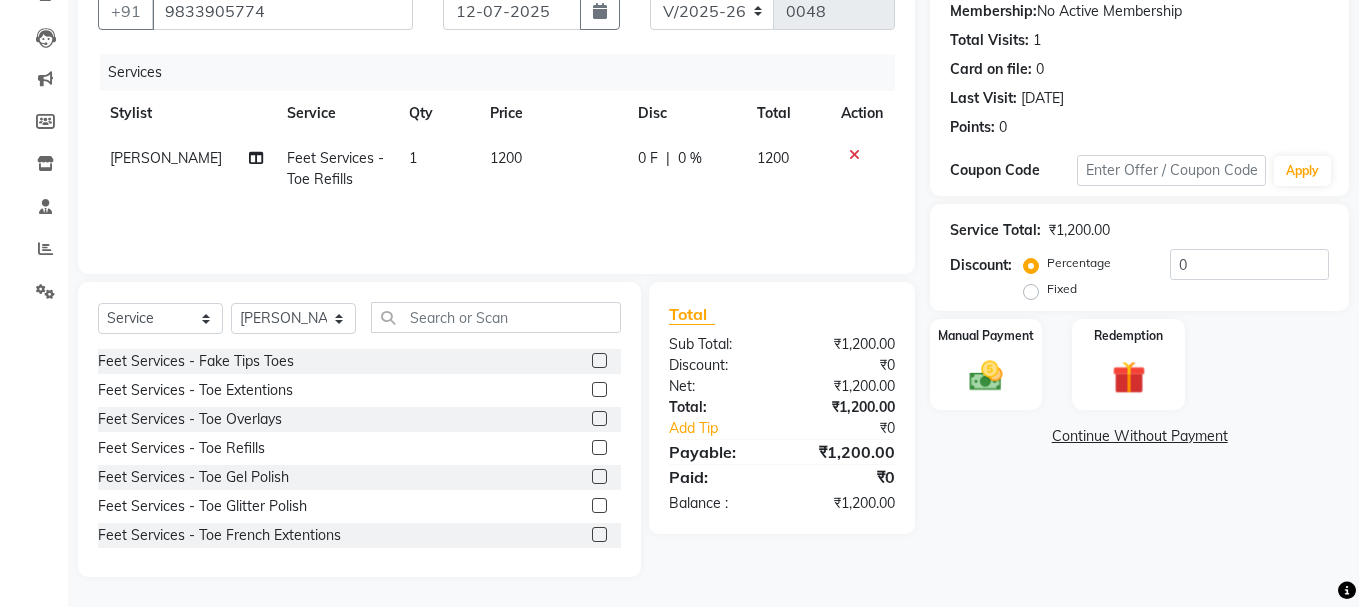 scroll, scrollTop: 0, scrollLeft: 0, axis: both 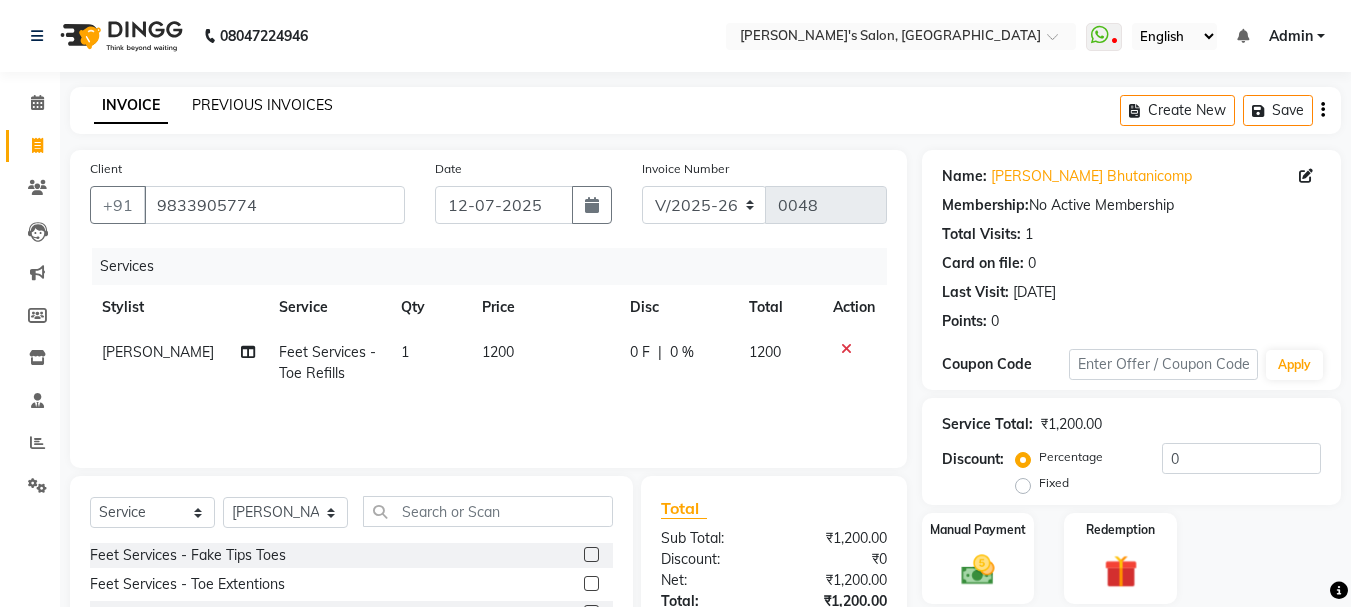 click on "PREVIOUS INVOICES" 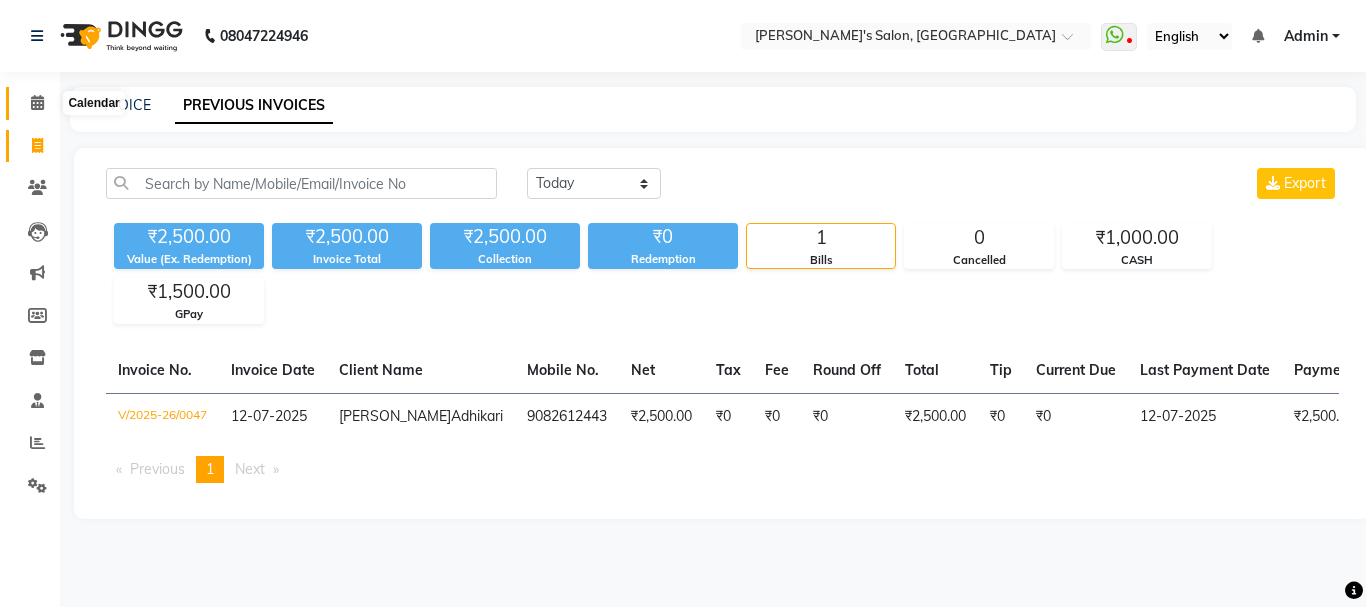 click 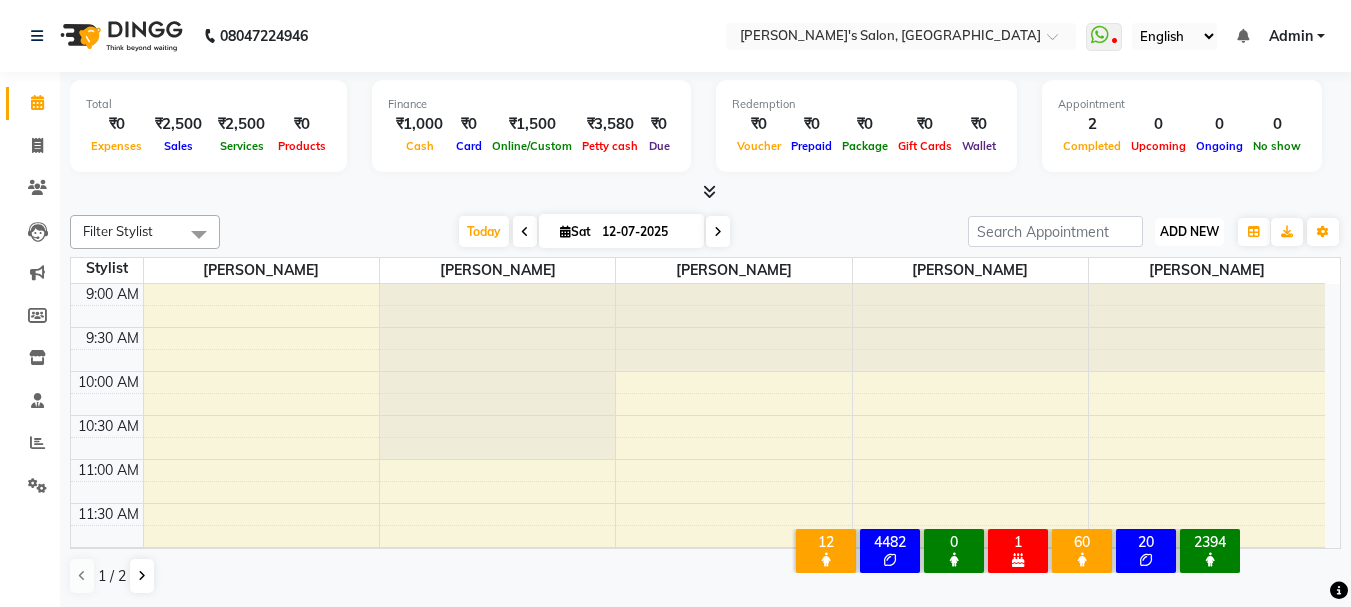 click on "ADD NEW" at bounding box center [1189, 231] 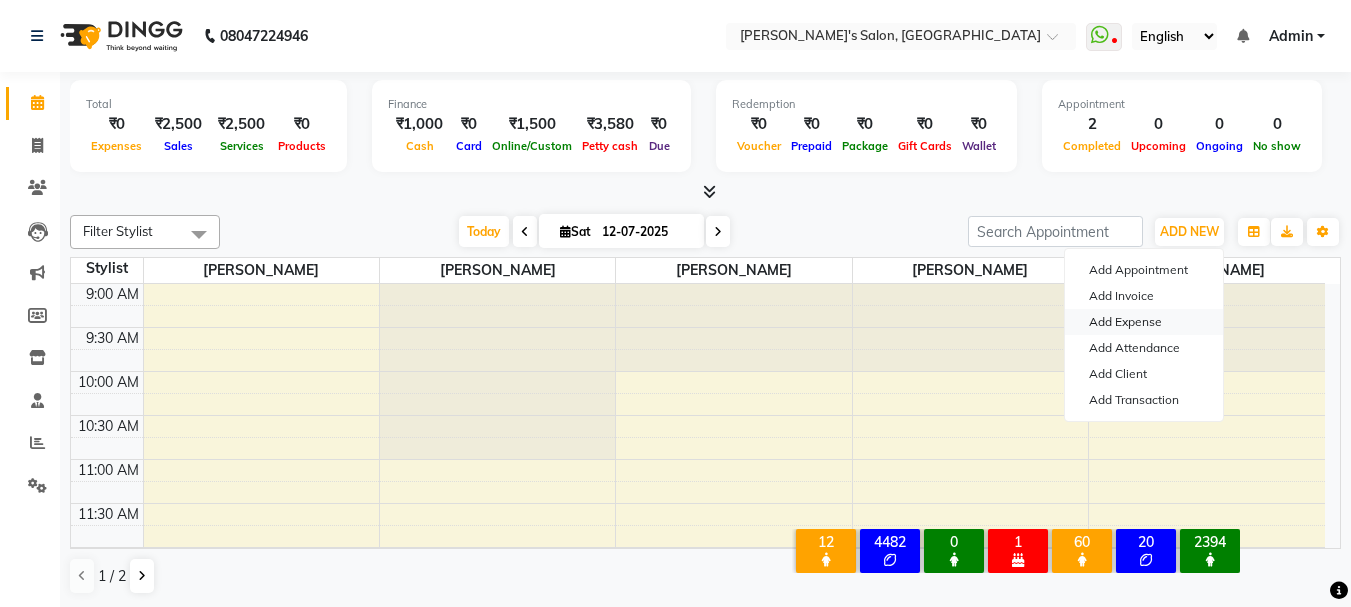 click on "Add Expense" at bounding box center (1144, 322) 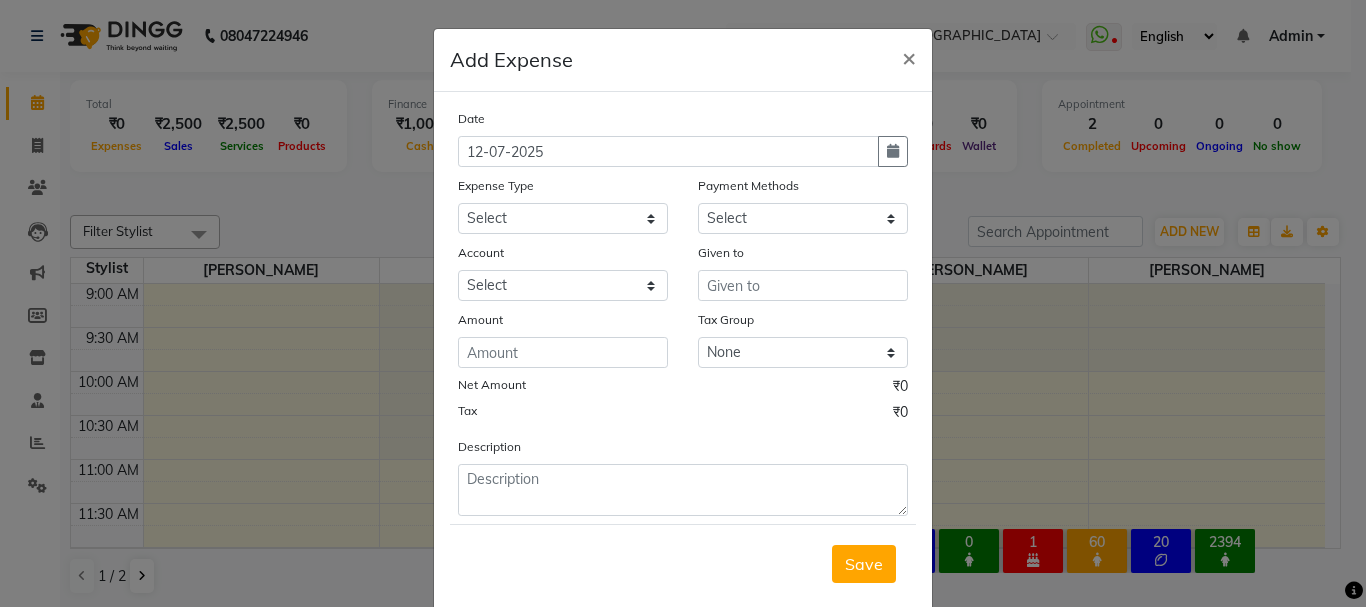 select on "1" 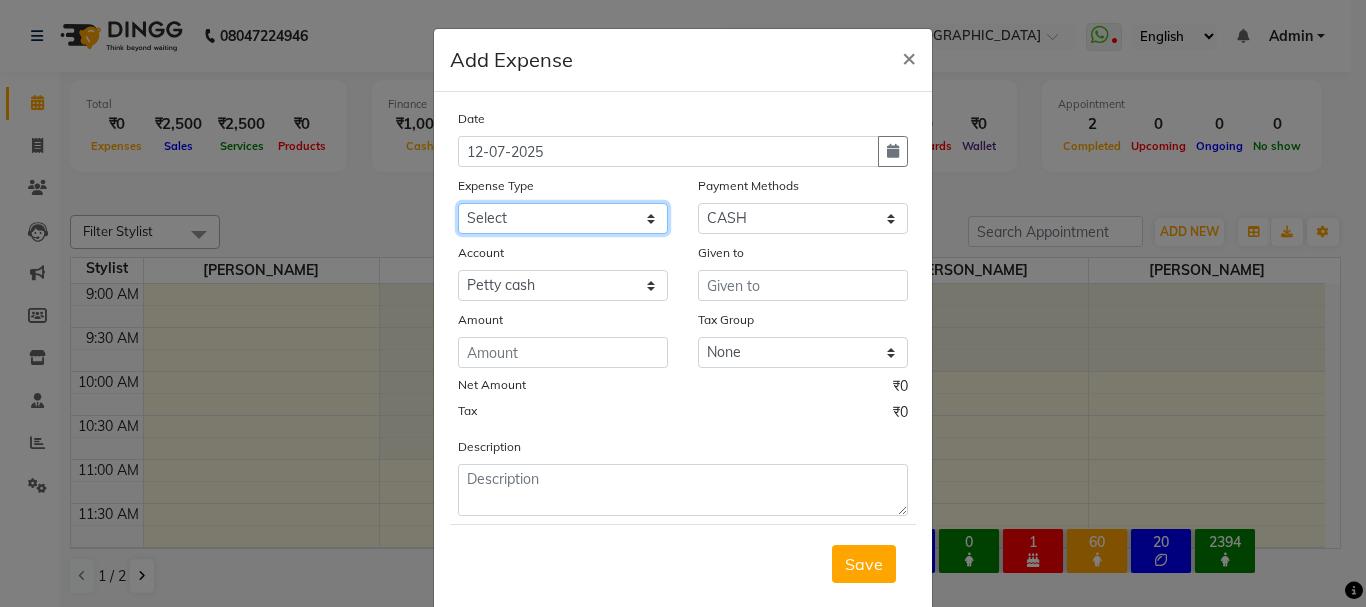 click on "Select Advance Salary Bank charges Car maintenance  Cash transfer to bank Cash transfer to hub Client Snacks Clinical charges Equipment Fuel Govt fee Incentive Insurance International purchase Loan Repayment Maintenance Marketing Miscellaneous MRA Other Pantry Product Rent Salary Staff Snacks Tax Tea & Refreshment Utilities" 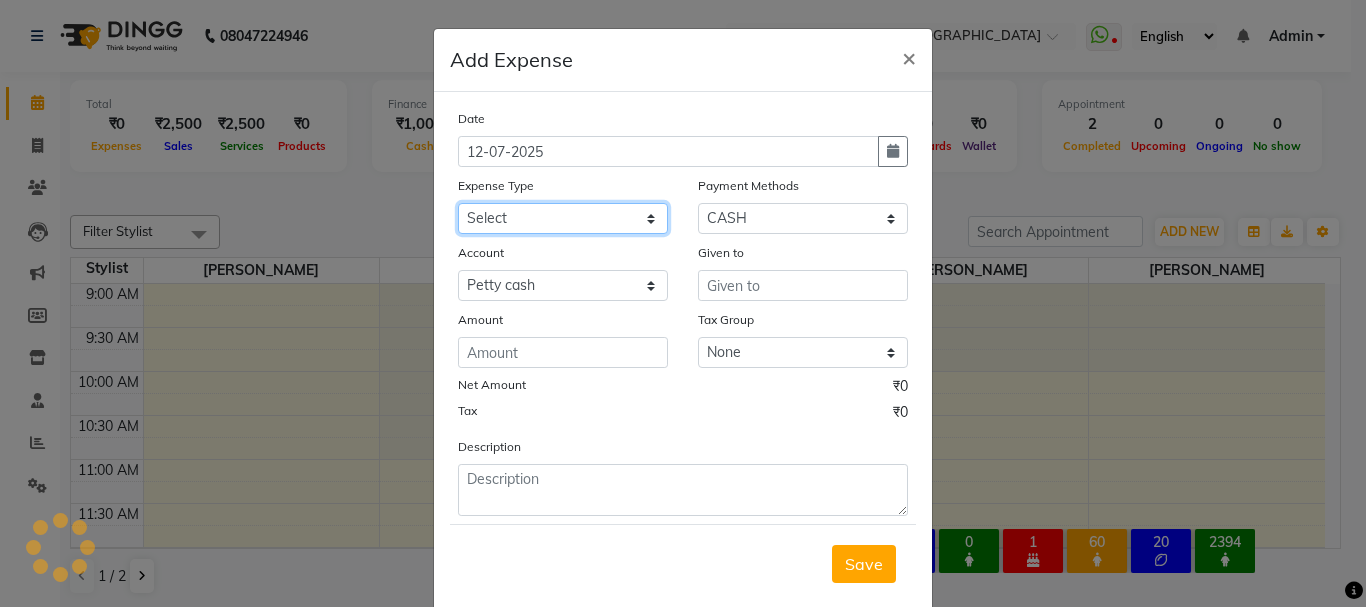 select on "12" 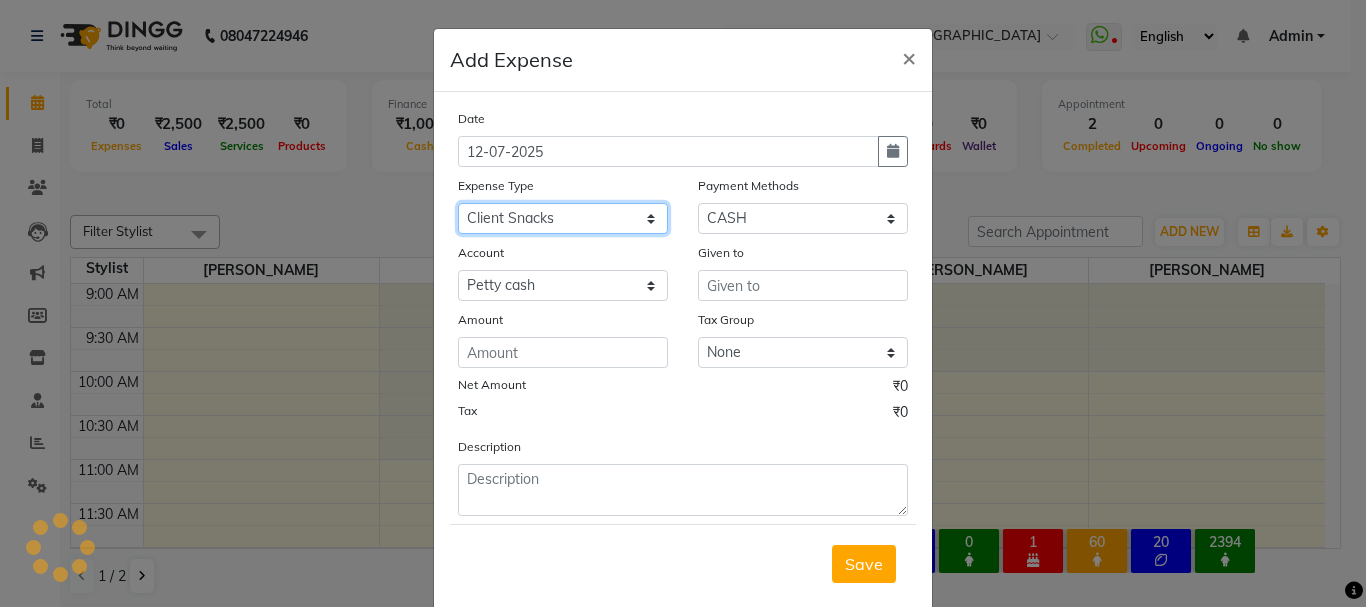 click on "Select Advance Salary Bank charges Car maintenance  Cash transfer to bank Cash transfer to hub Client Snacks Clinical charges Equipment Fuel Govt fee Incentive Insurance International purchase Loan Repayment Maintenance Marketing Miscellaneous MRA Other Pantry Product Rent Salary Staff Snacks Tax Tea & Refreshment Utilities" 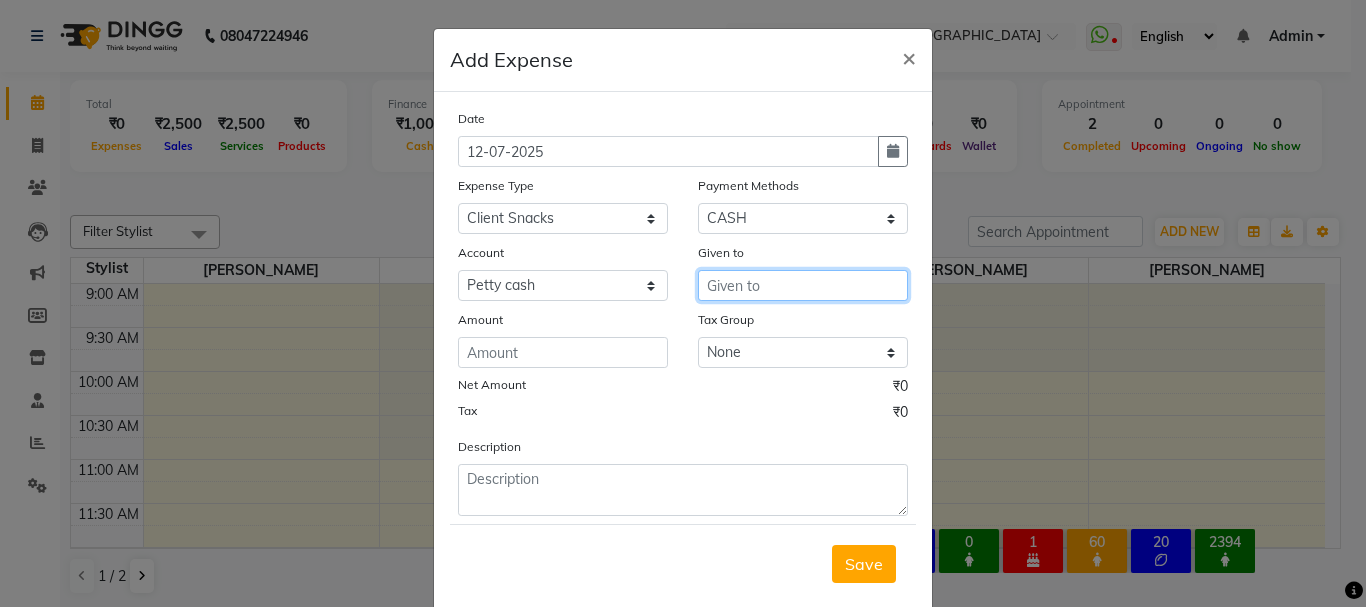 click at bounding box center (803, 285) 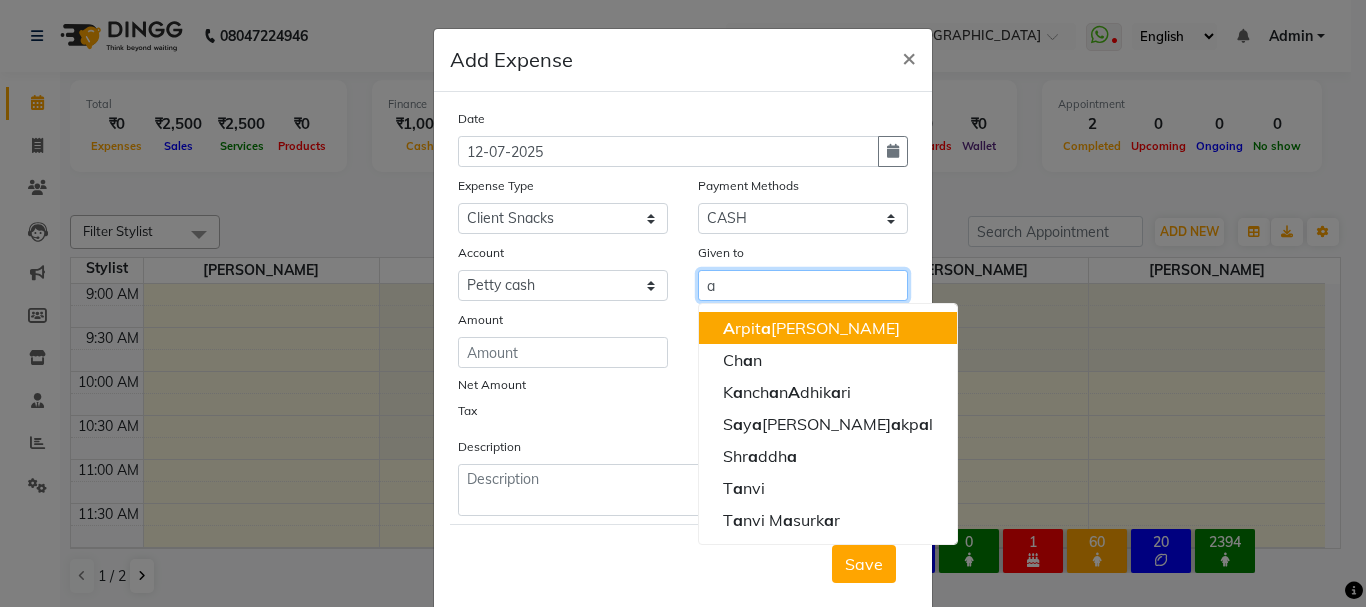 click on "A rpit a  Singh" at bounding box center (811, 328) 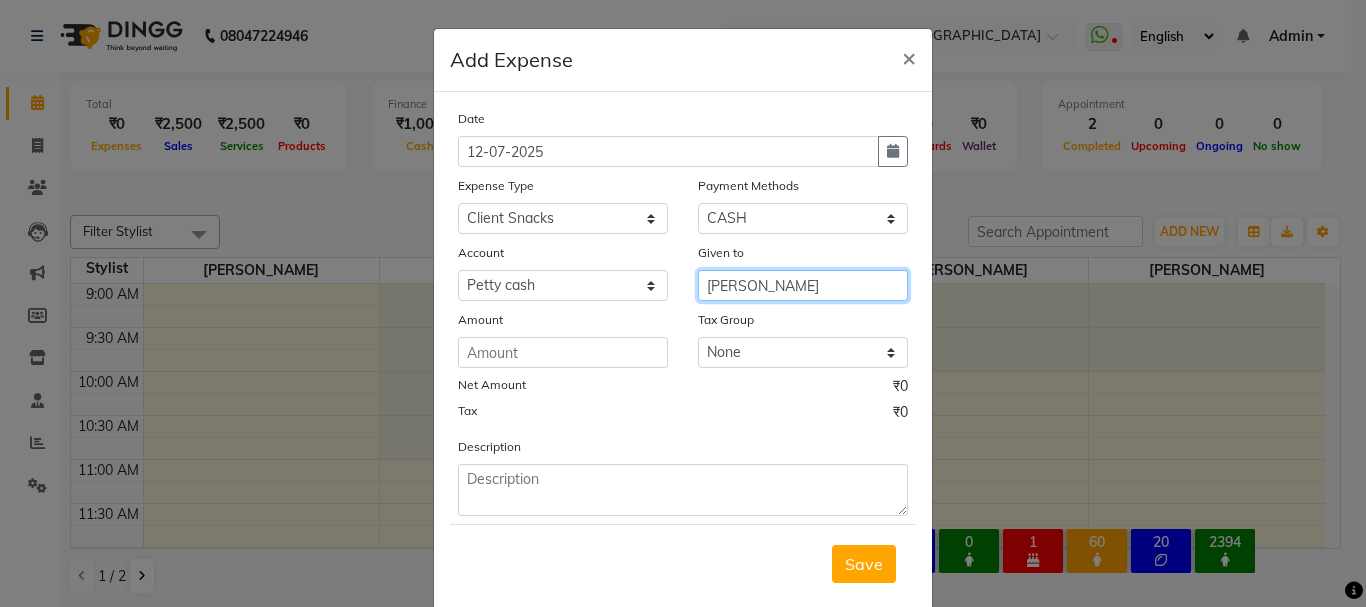 type on "[PERSON_NAME]" 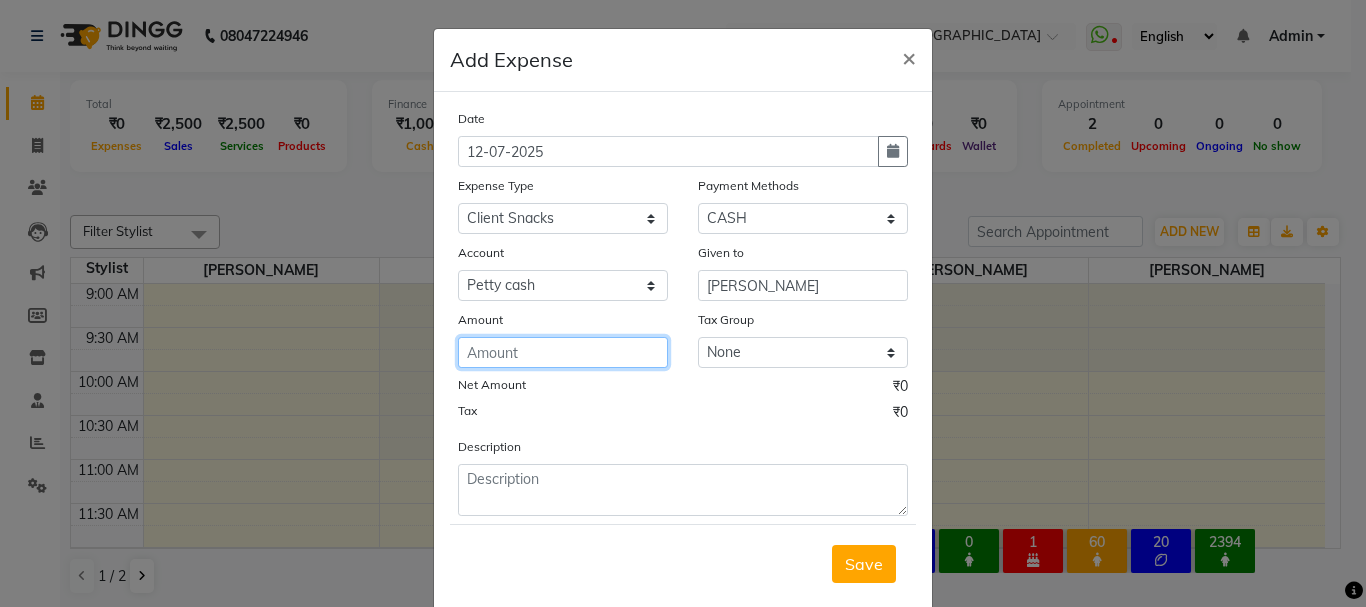 click 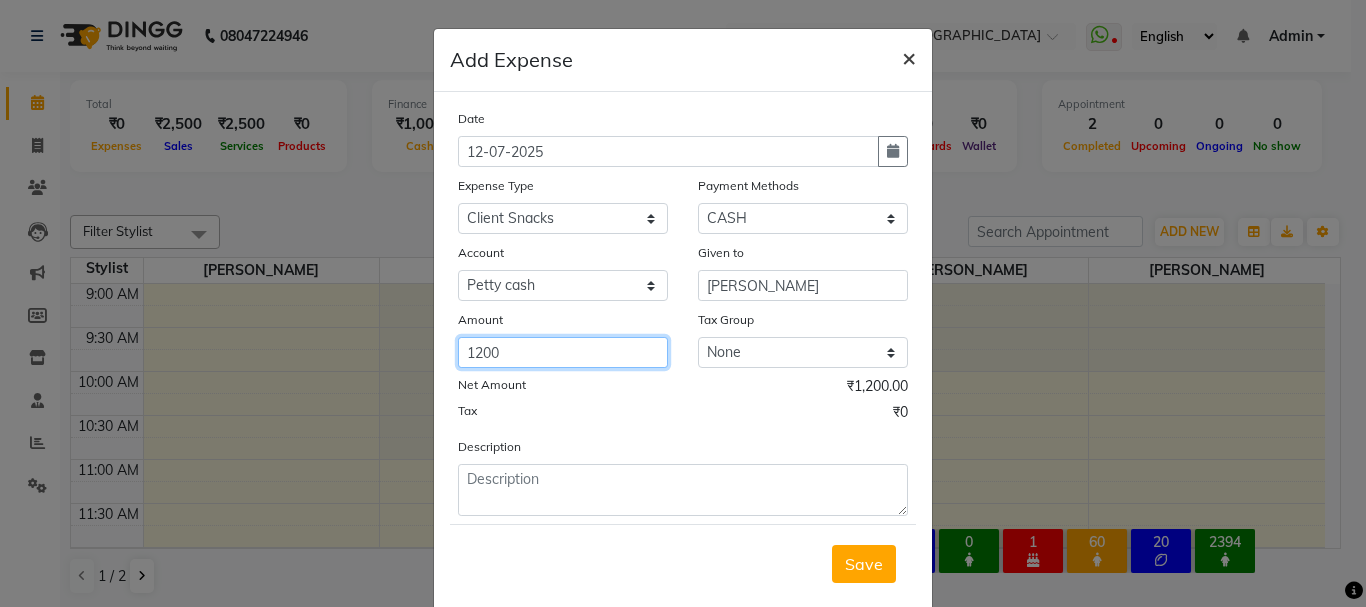 type on "1200" 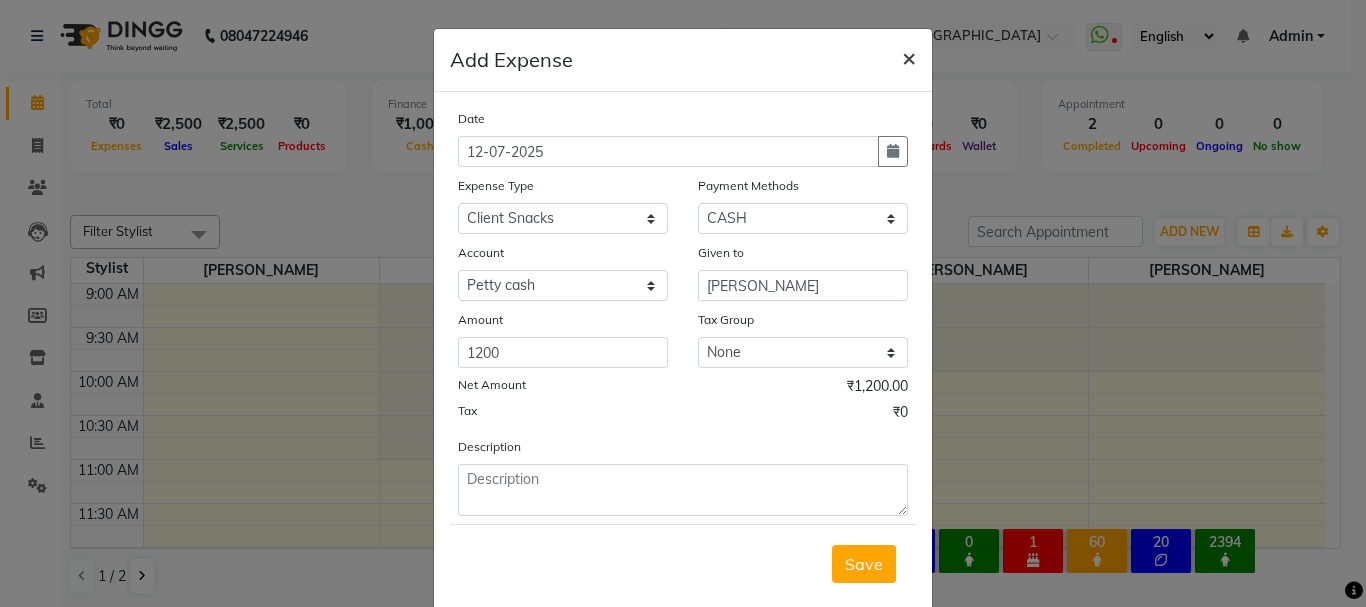 click on "×" 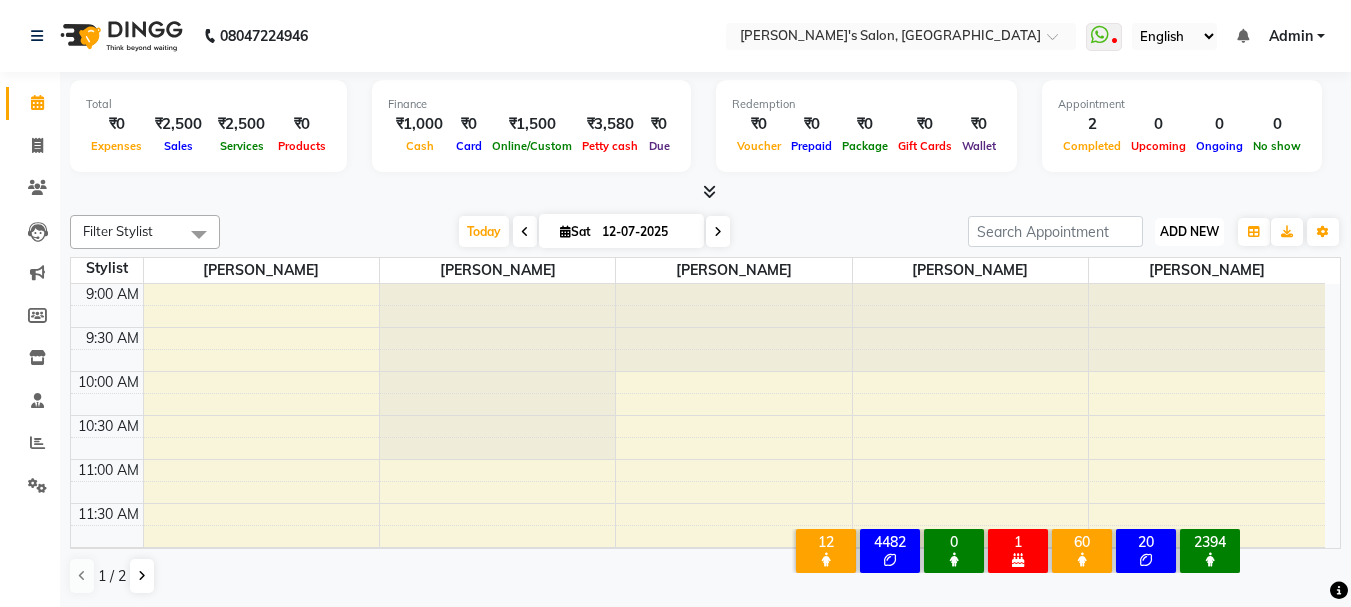 click on "ADD NEW" at bounding box center [1189, 231] 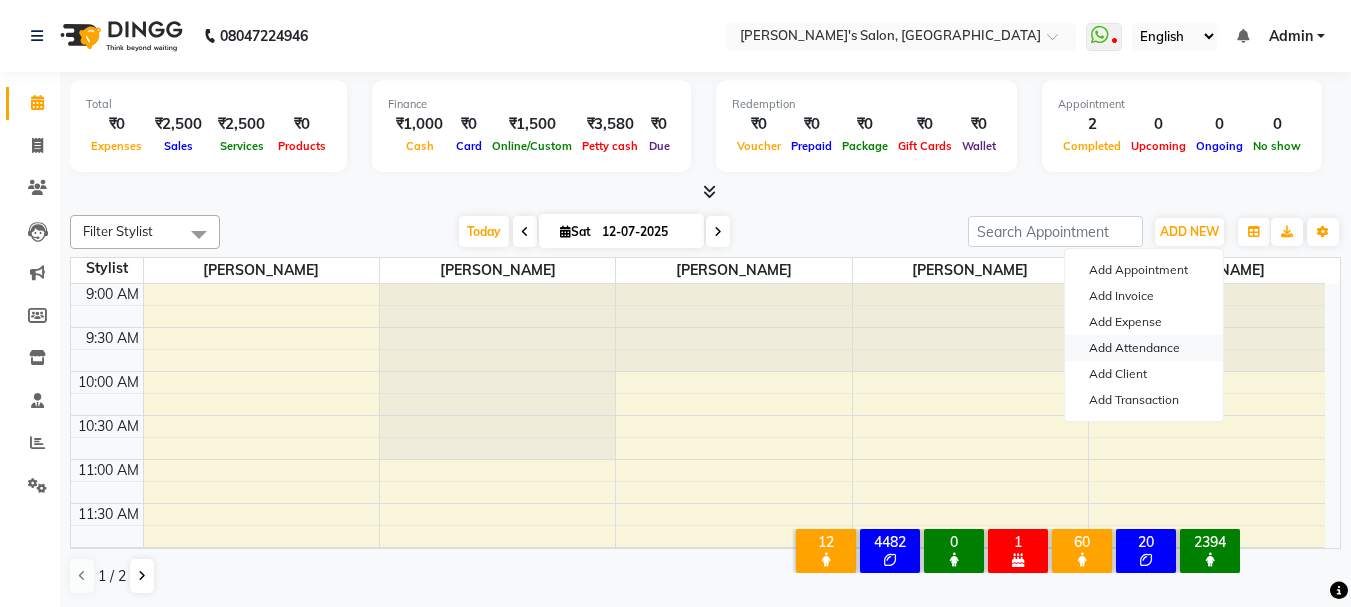 click on "Add Attendance" at bounding box center [1144, 348] 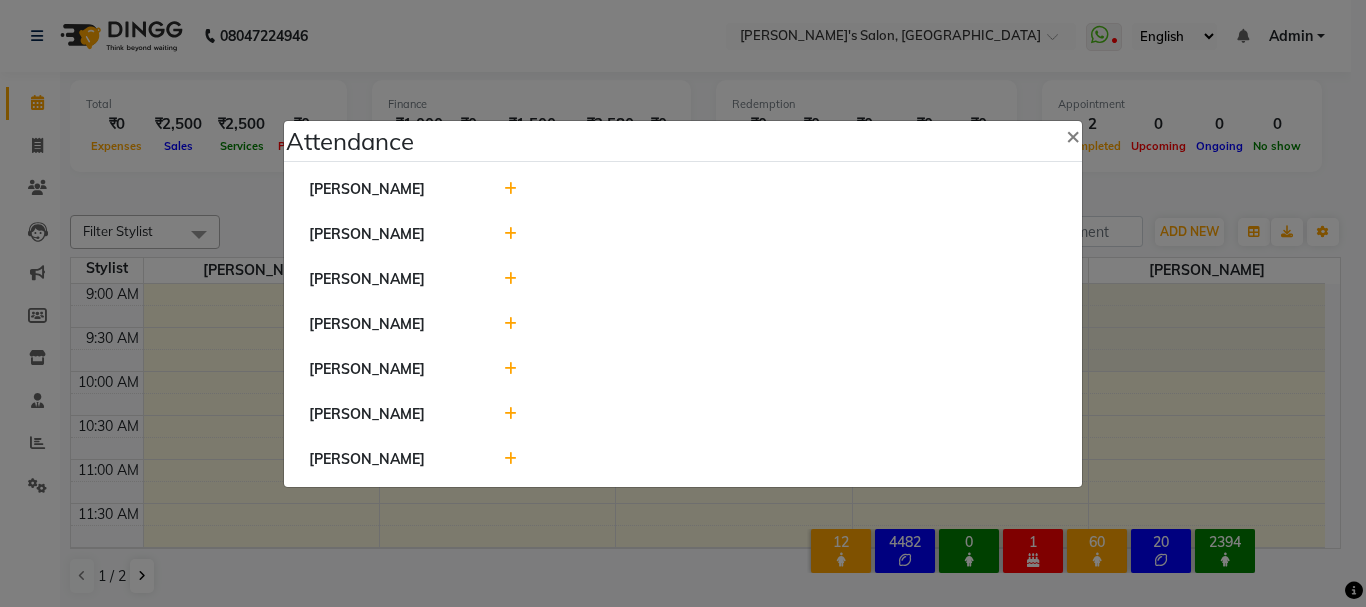 click 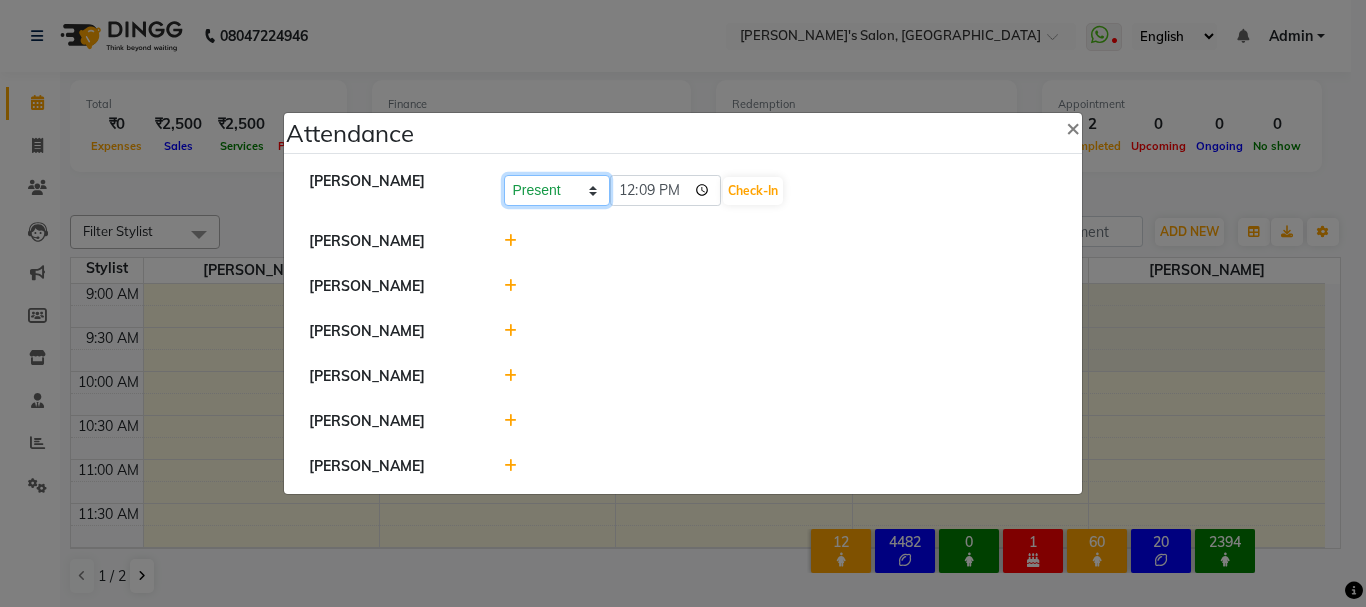 click on "Present Absent Late Half Day Weekly Off" 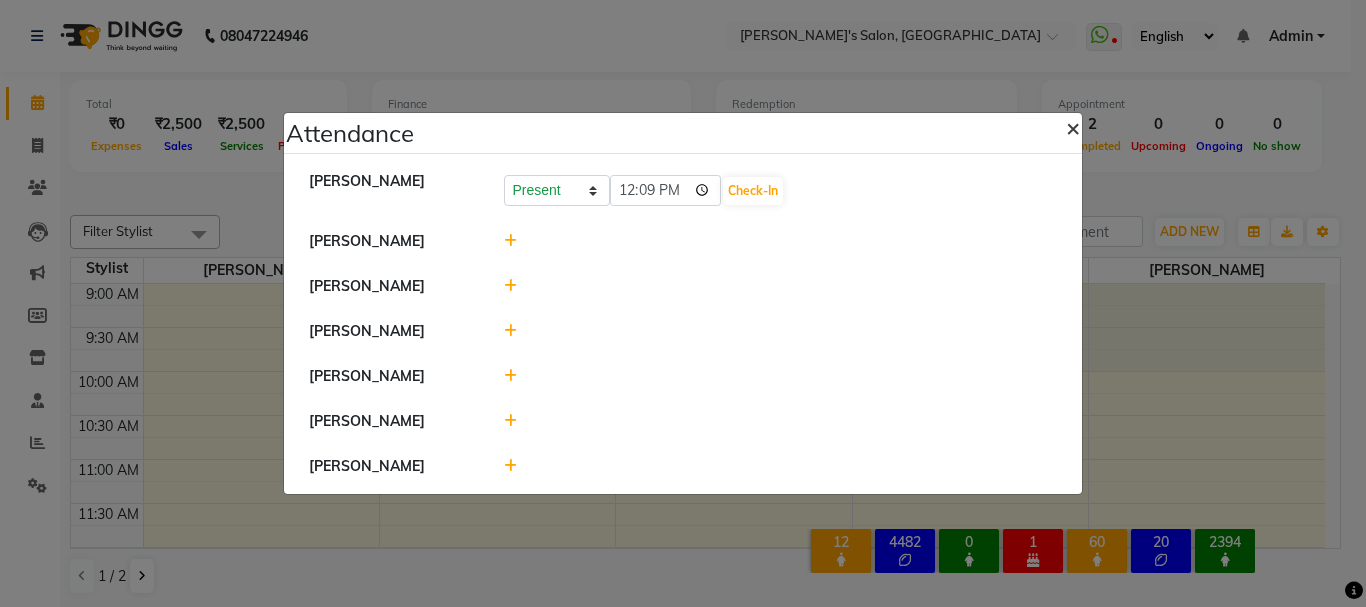 click on "×" 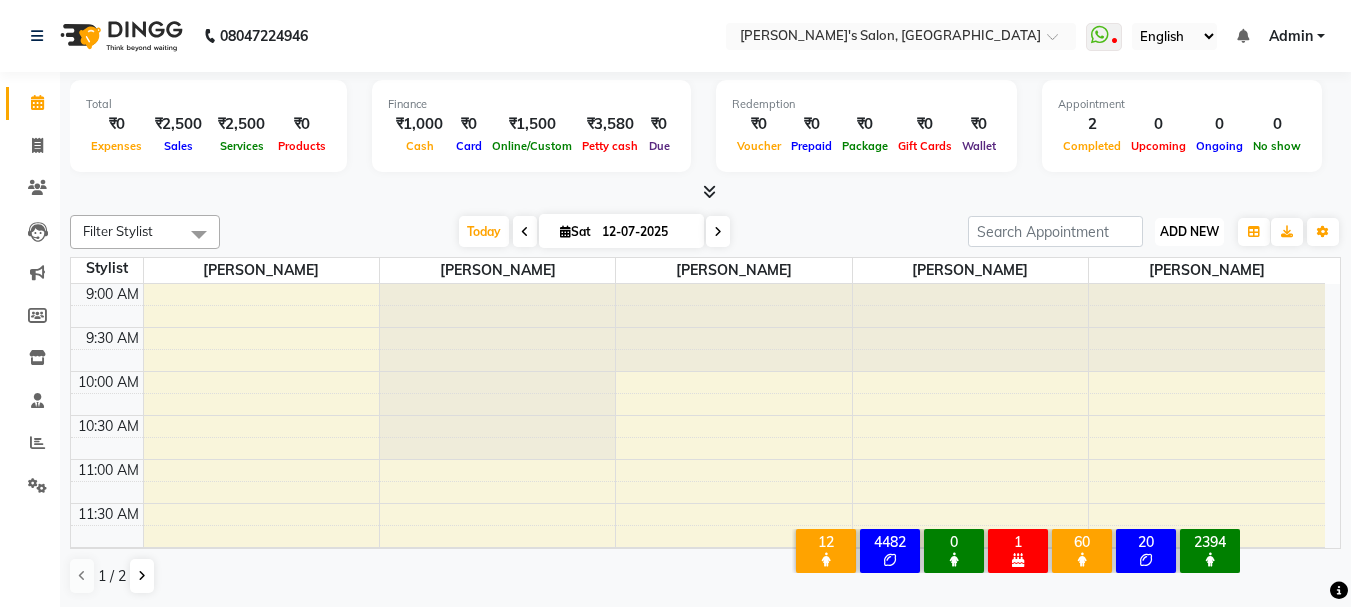 click on "ADD NEW" at bounding box center (1189, 231) 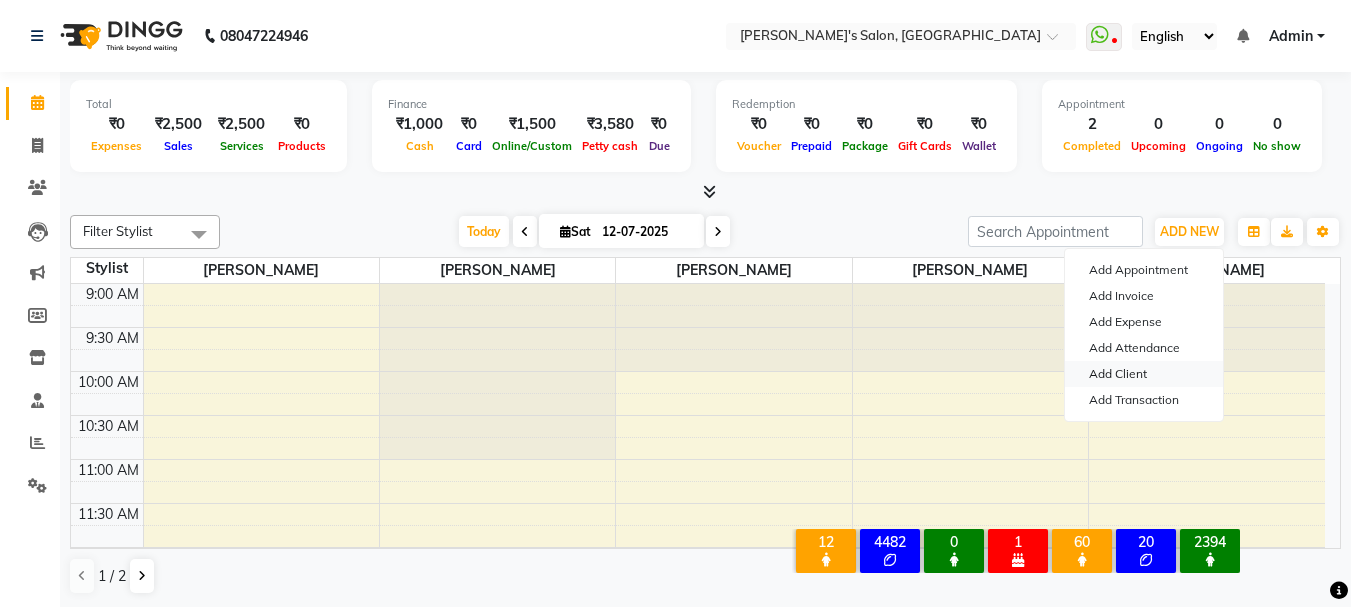 click on "Add Client" at bounding box center (1144, 374) 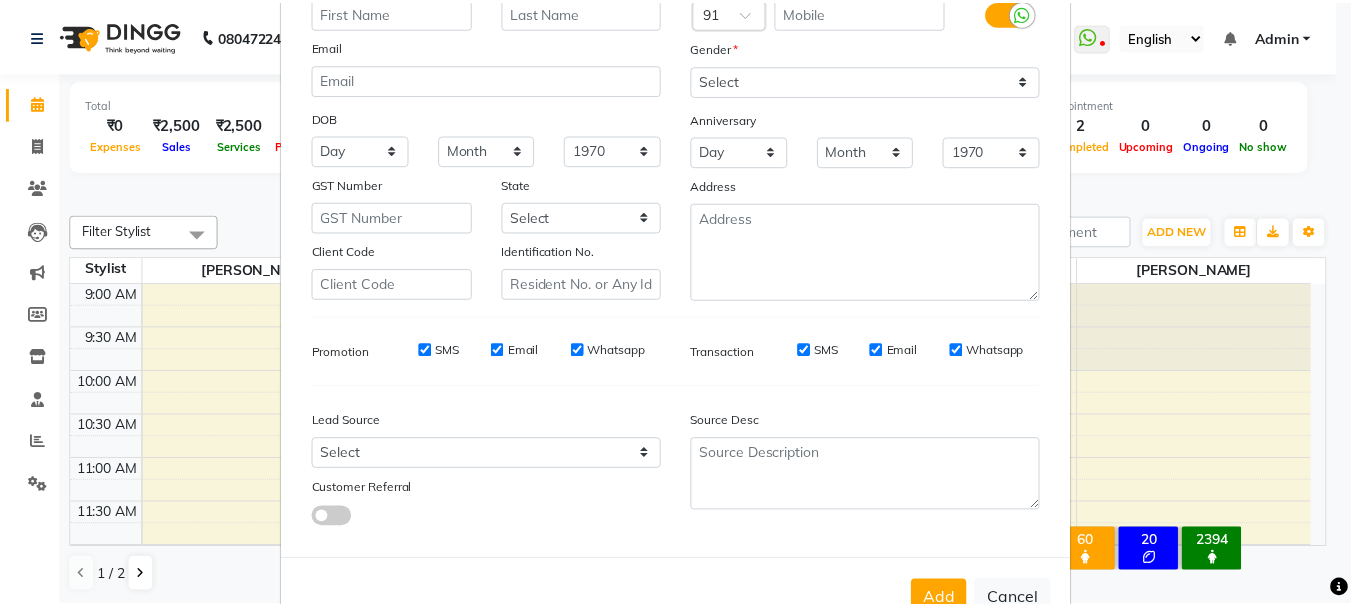 scroll, scrollTop: 242, scrollLeft: 0, axis: vertical 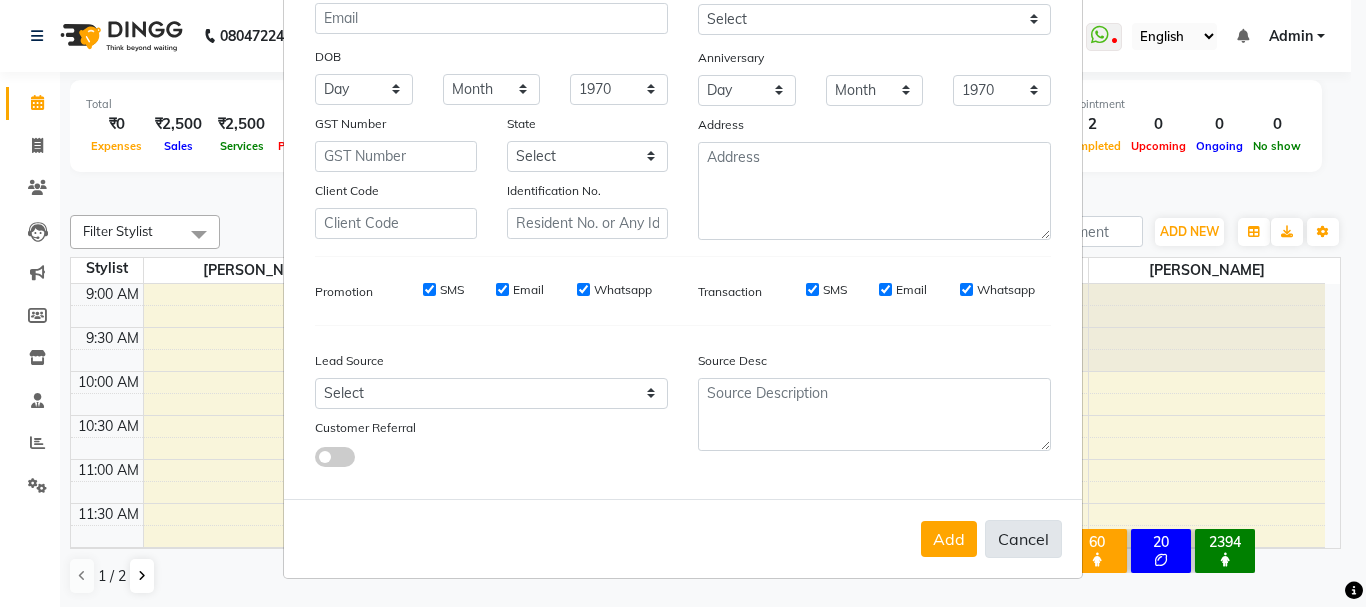 click on "Cancel" at bounding box center [1023, 539] 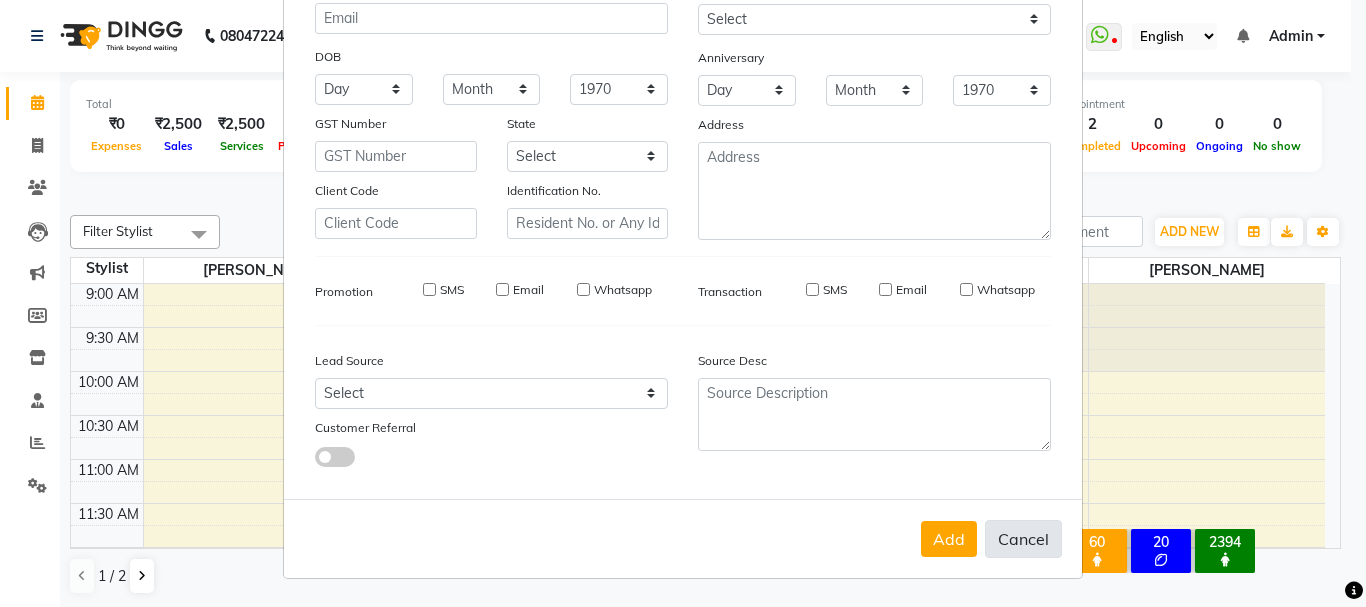 select 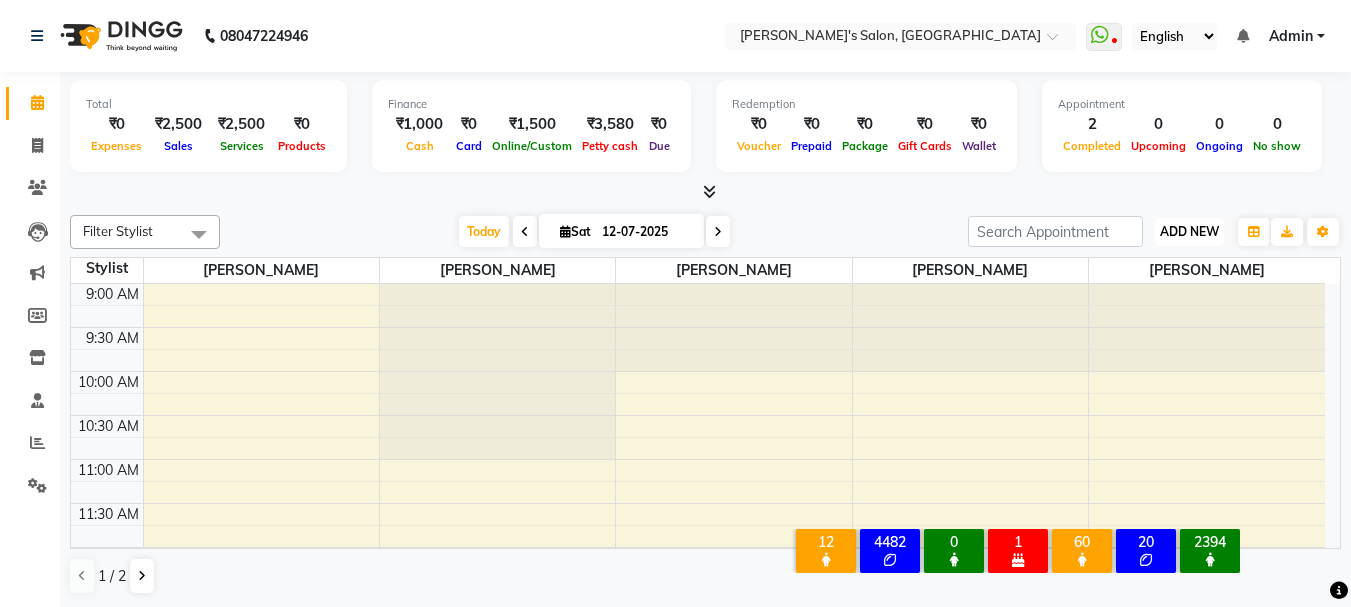 click on "ADD NEW" at bounding box center [1189, 231] 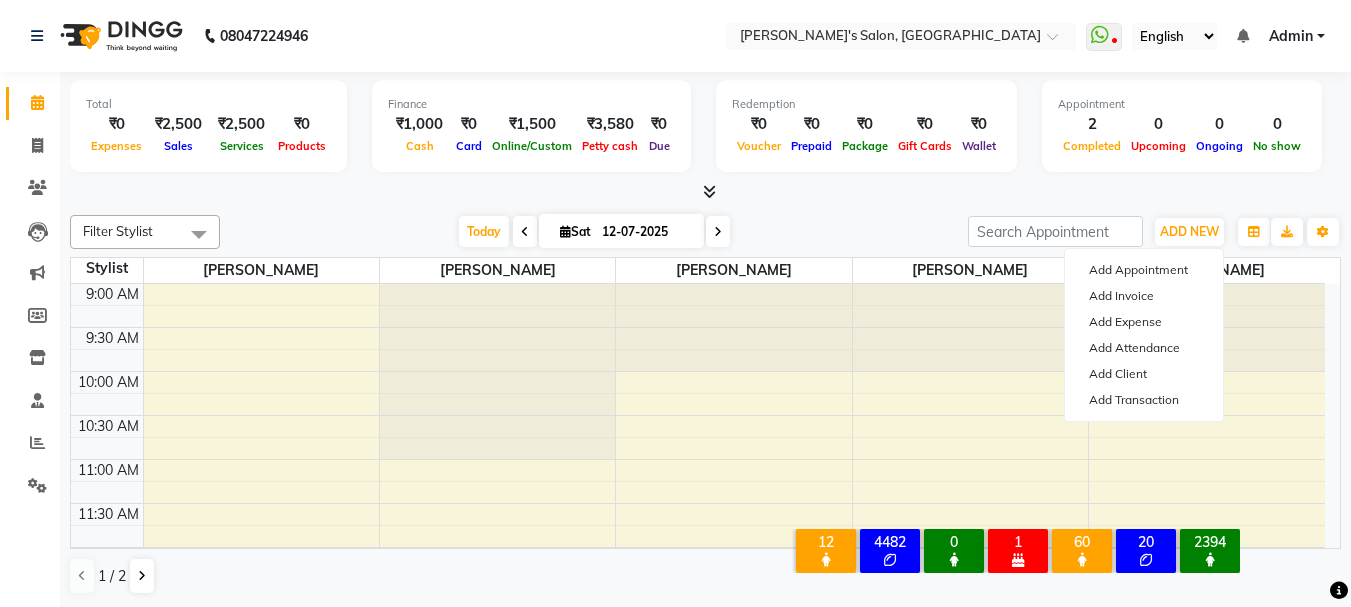 click on "Today  Sat 12-07-2025" at bounding box center (594, 232) 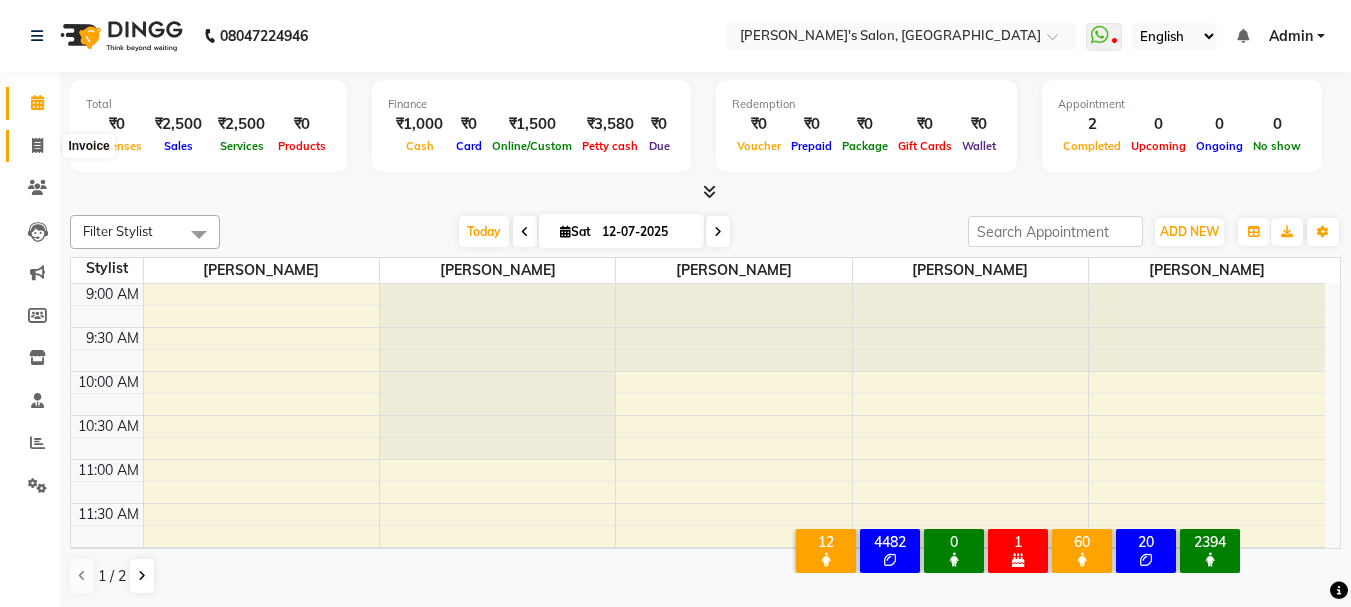 click 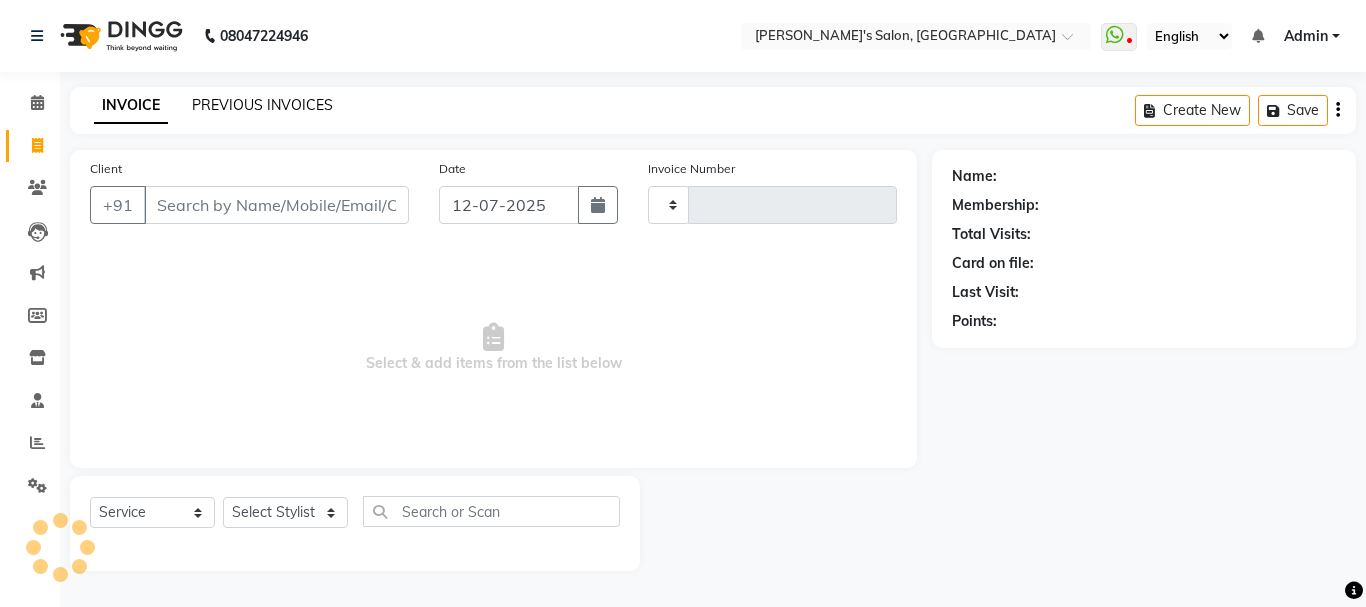 click on "PREVIOUS INVOICES" 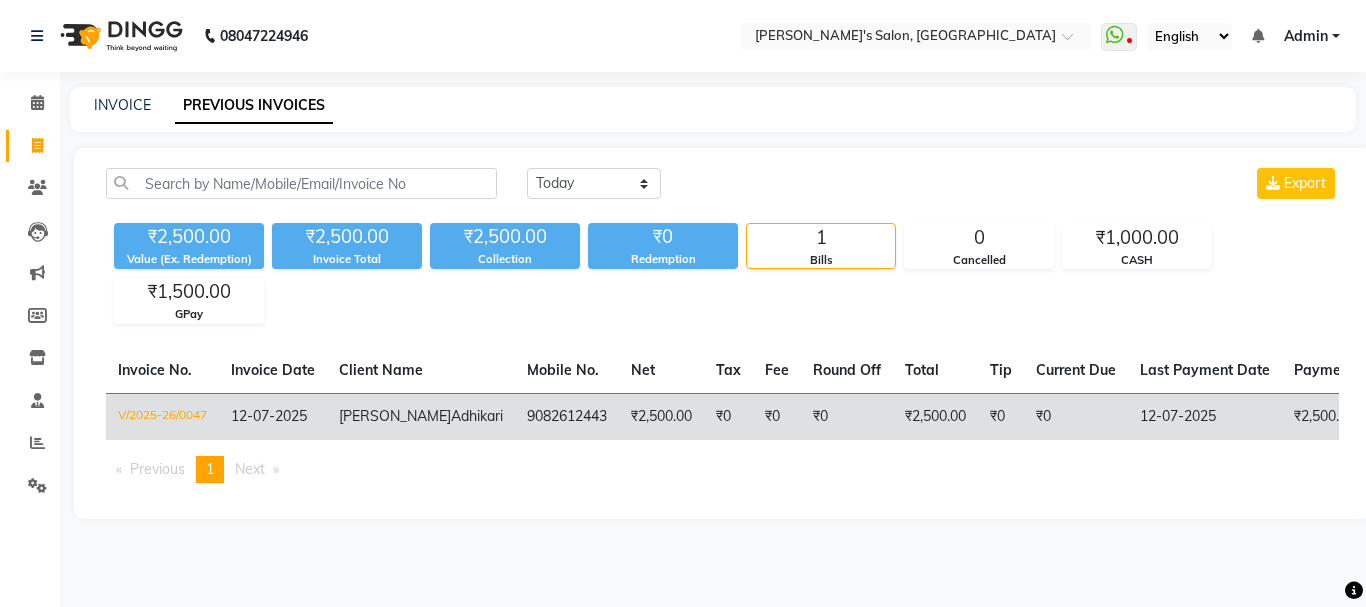 click on "12-07-2025" 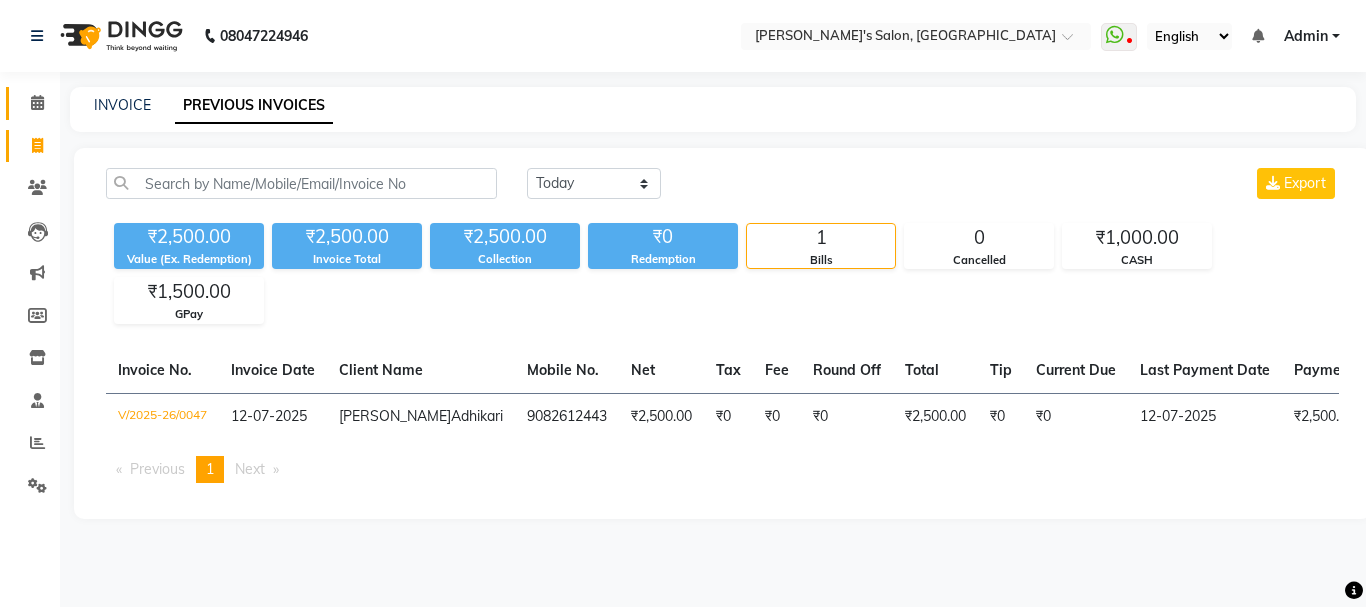 click on "Calendar" 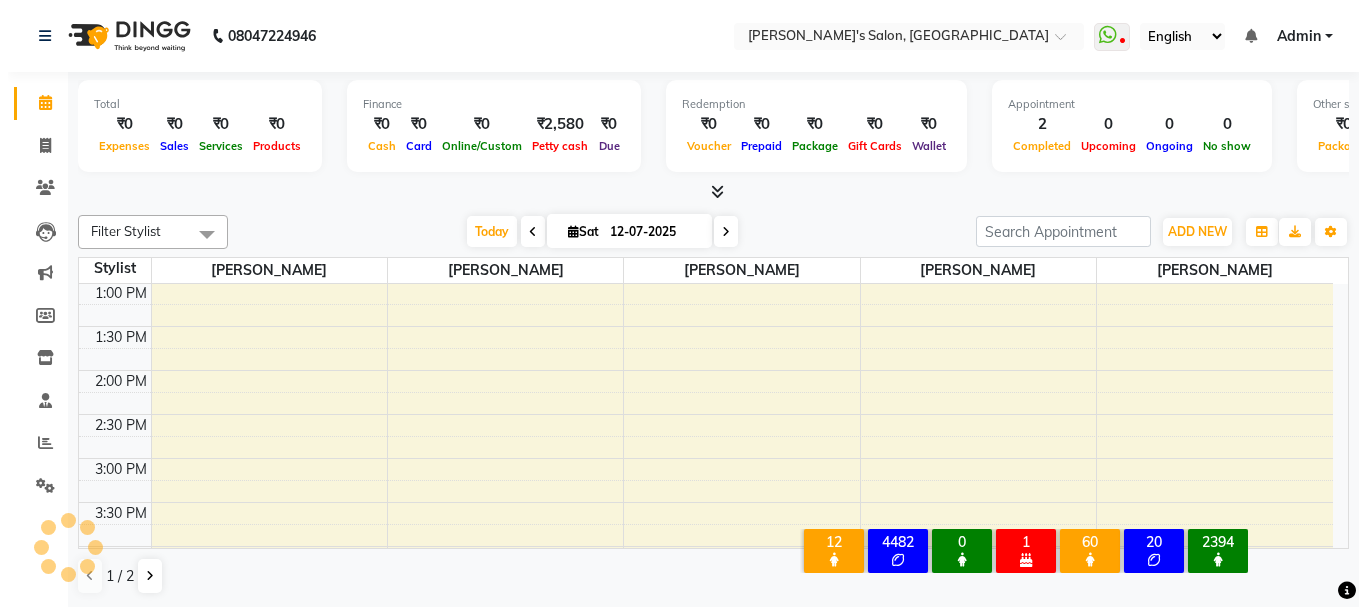 scroll, scrollTop: 0, scrollLeft: 0, axis: both 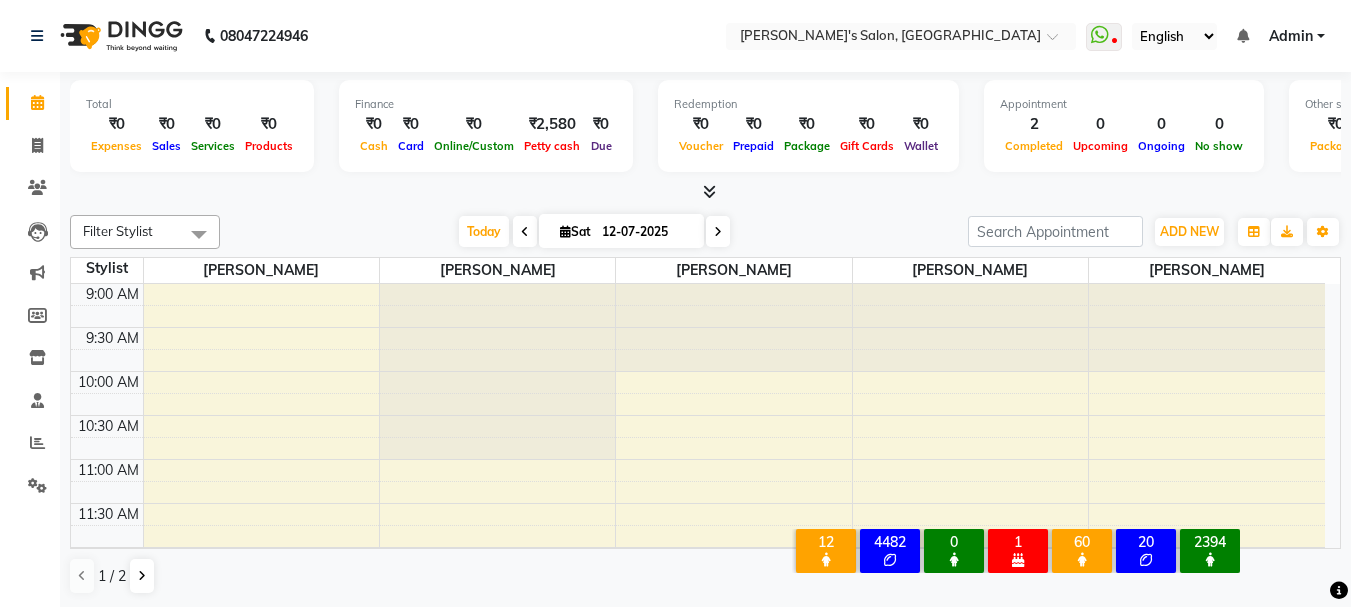 click on "Admin" at bounding box center (1291, 36) 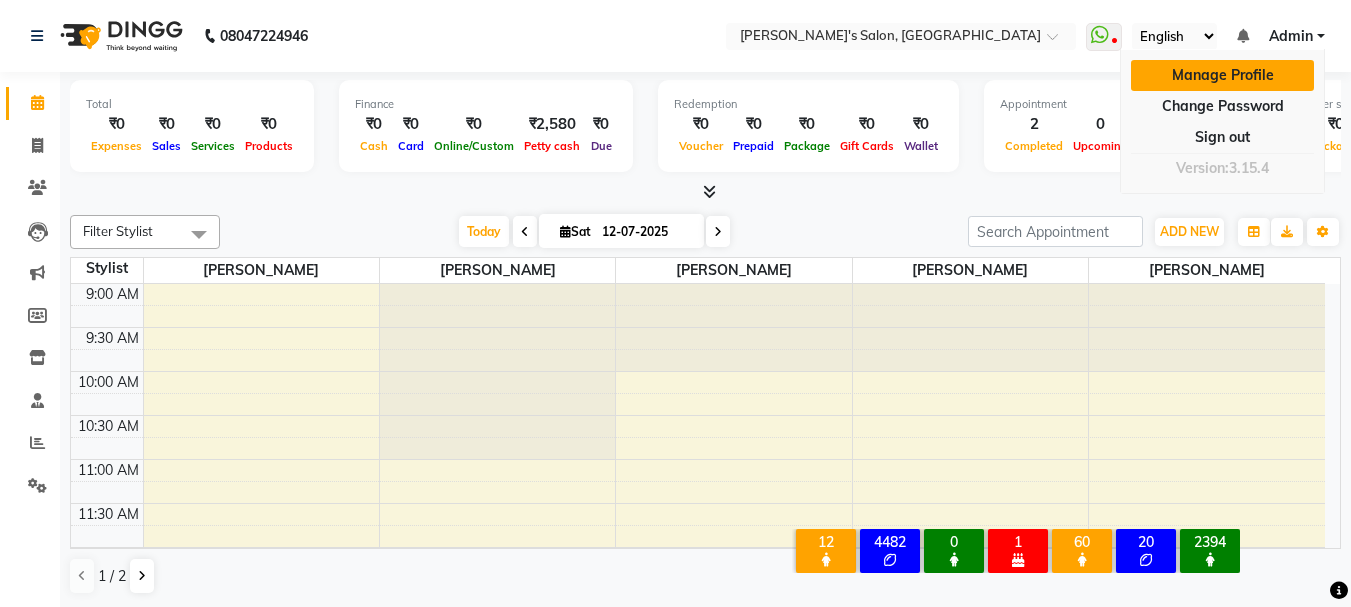 click on "Manage Profile" at bounding box center [1222, 75] 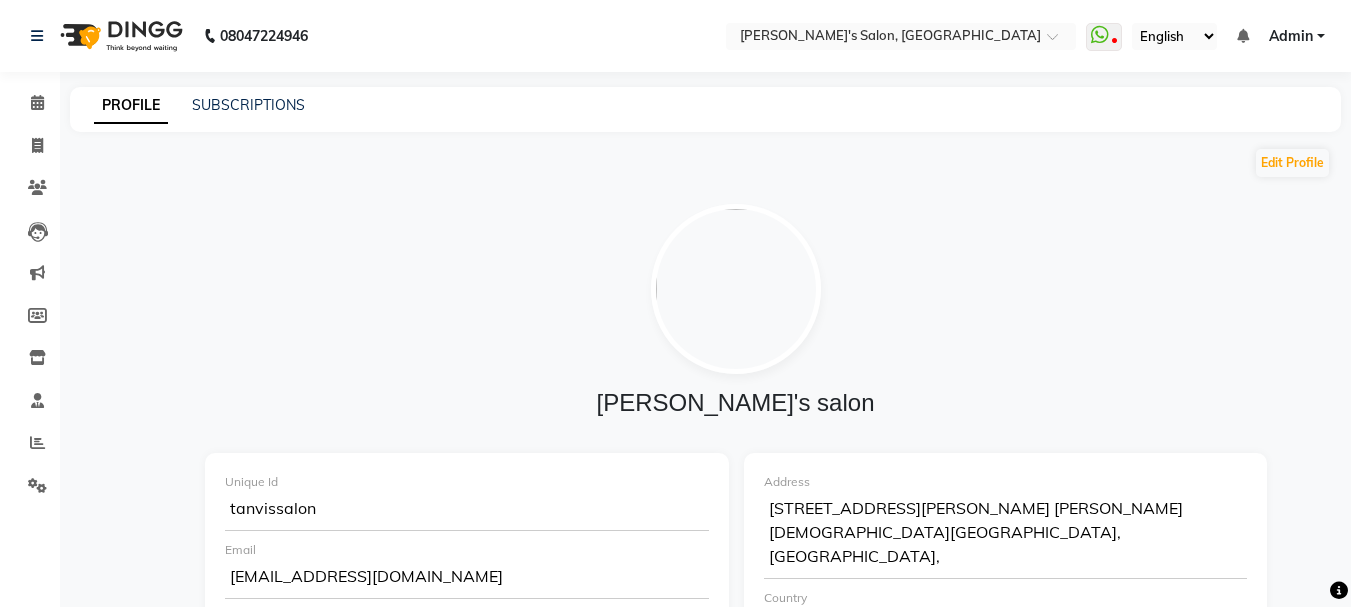 click on "Admin" at bounding box center [1291, 36] 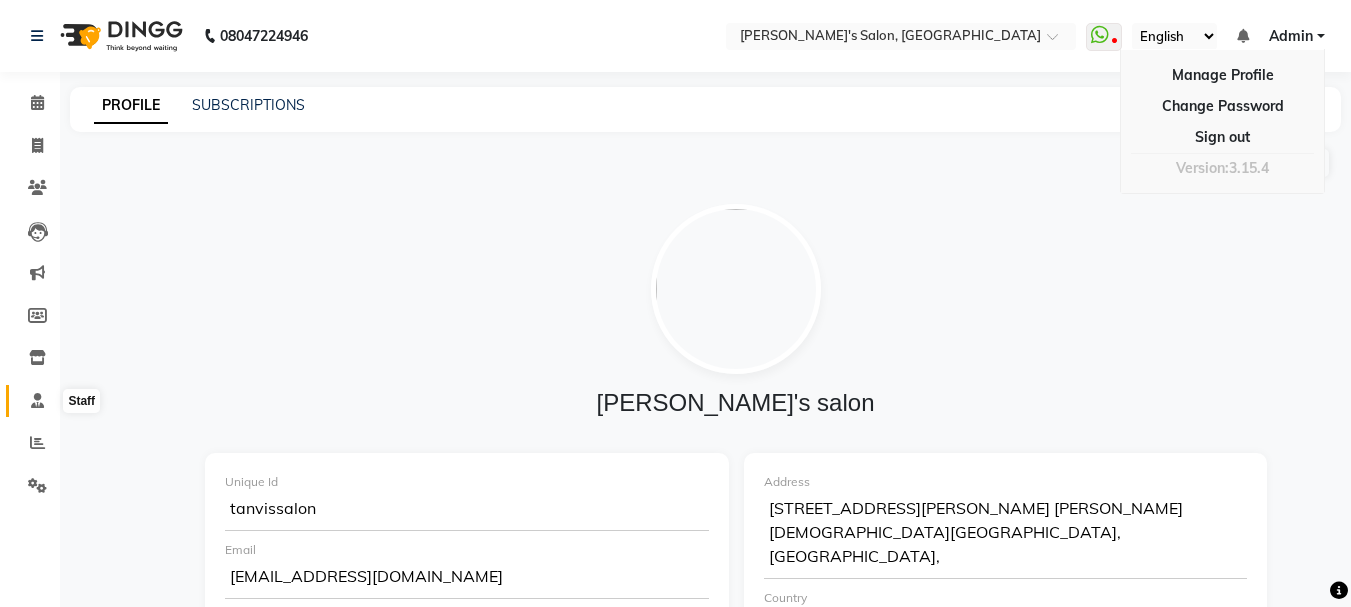 click 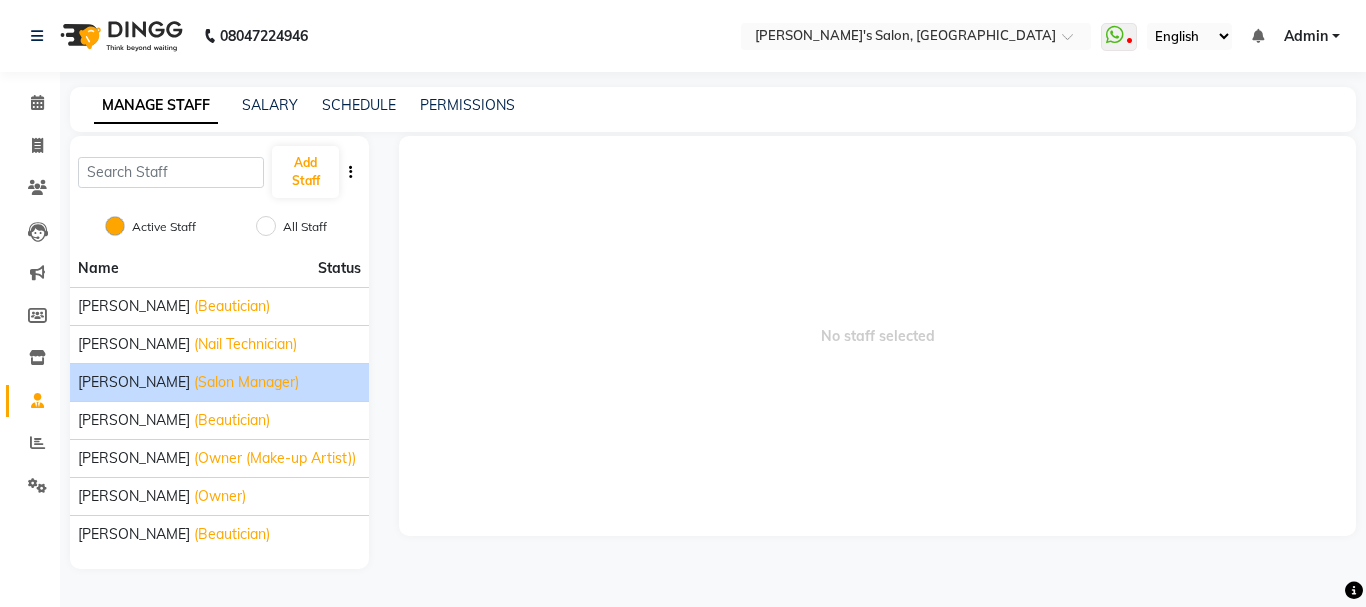 click on "(Salon Manager)" 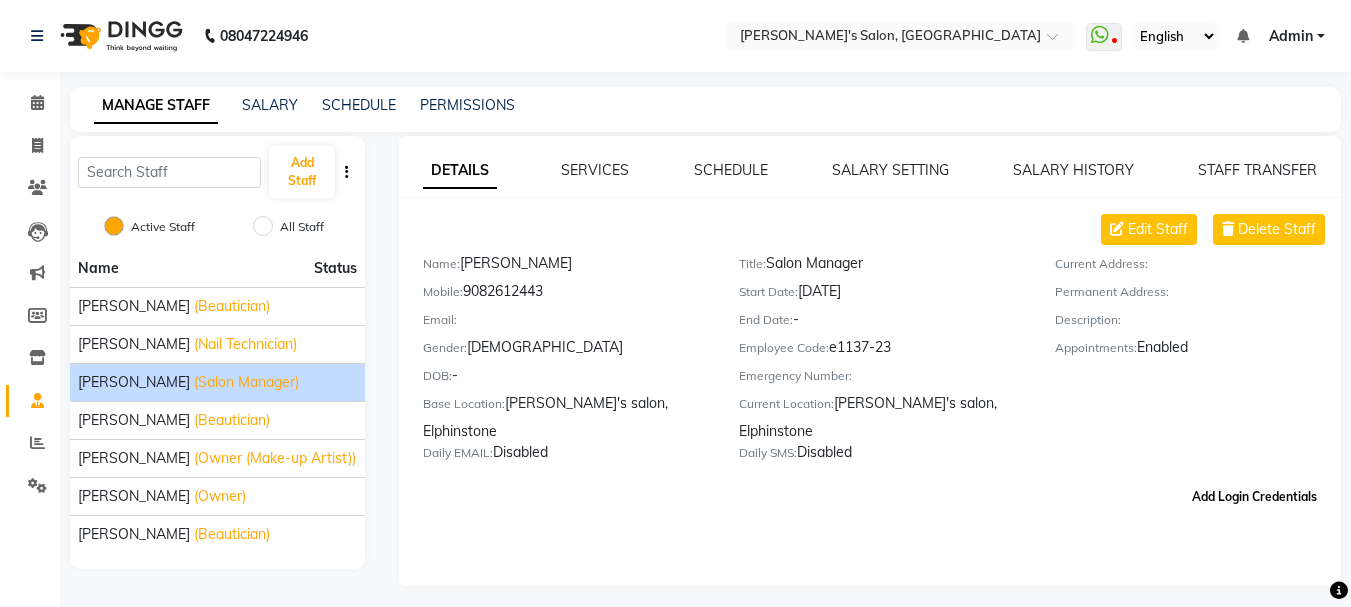 click on "Add Login Credentials" 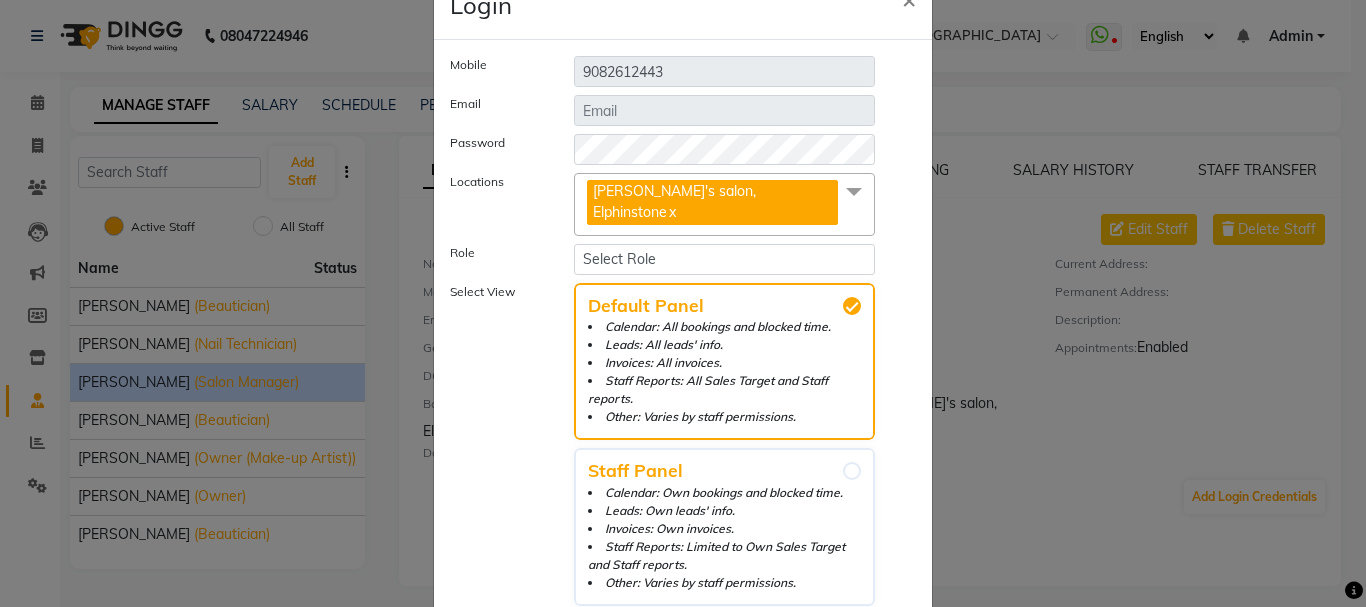 scroll, scrollTop: 79, scrollLeft: 0, axis: vertical 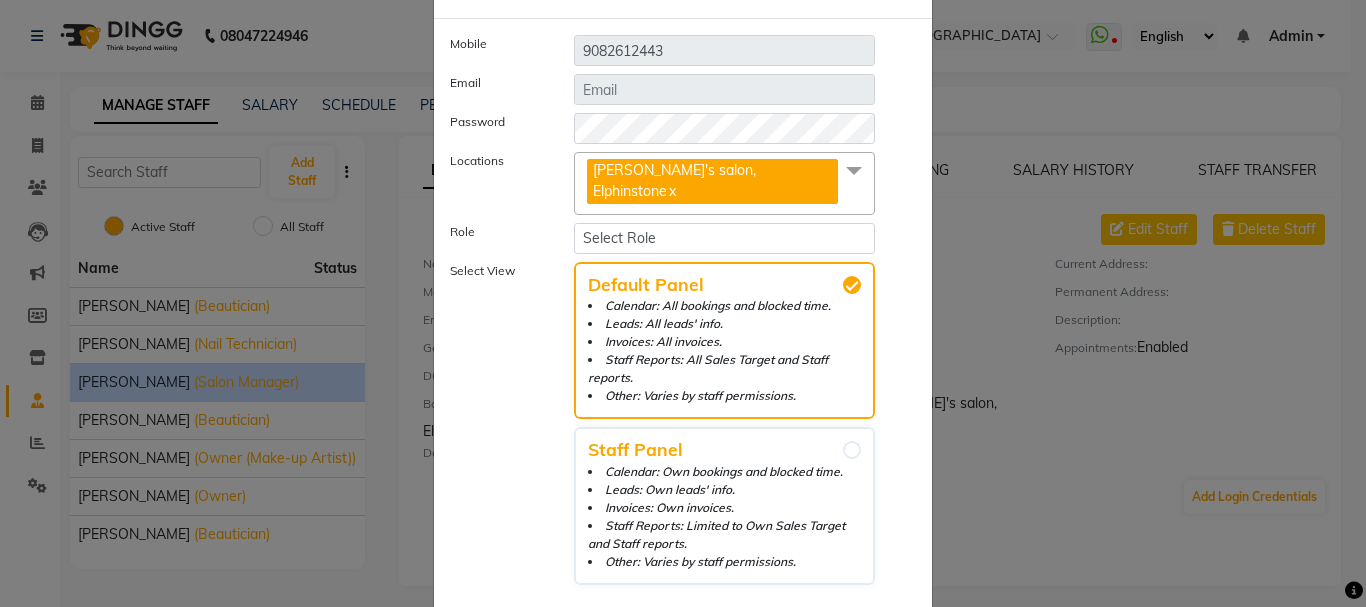 click on "Login × Mobile 9082612443 Email Password Locations Tanvi's salon, Elphinstone  x Tanvi's salon, Elphinstone Role Select Role Manager Naaz Sheikh Select View Default Panel Calendar: All bookings and blocked time. Leads: All leads' info. Invoices: All invoices. Staff Reports: All Sales Target and Staff reports. Other: Varies by staff permissions. Staff Panel Calendar: Own bookings and blocked time. Leads: Own leads' info. Invoices: Own invoices. Staff Reports: Limited to Own Sales Target and Staff reports. Other: Varies by staff permissions.  Cancel  Add" 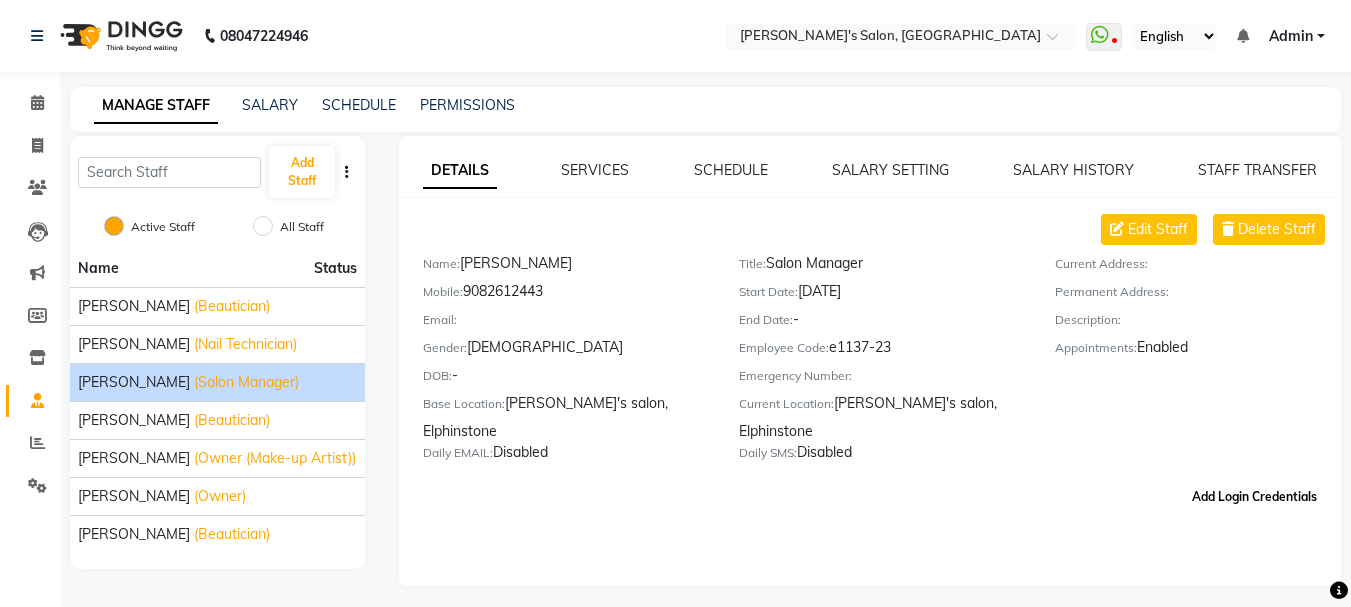 click on "Add Login Credentials" 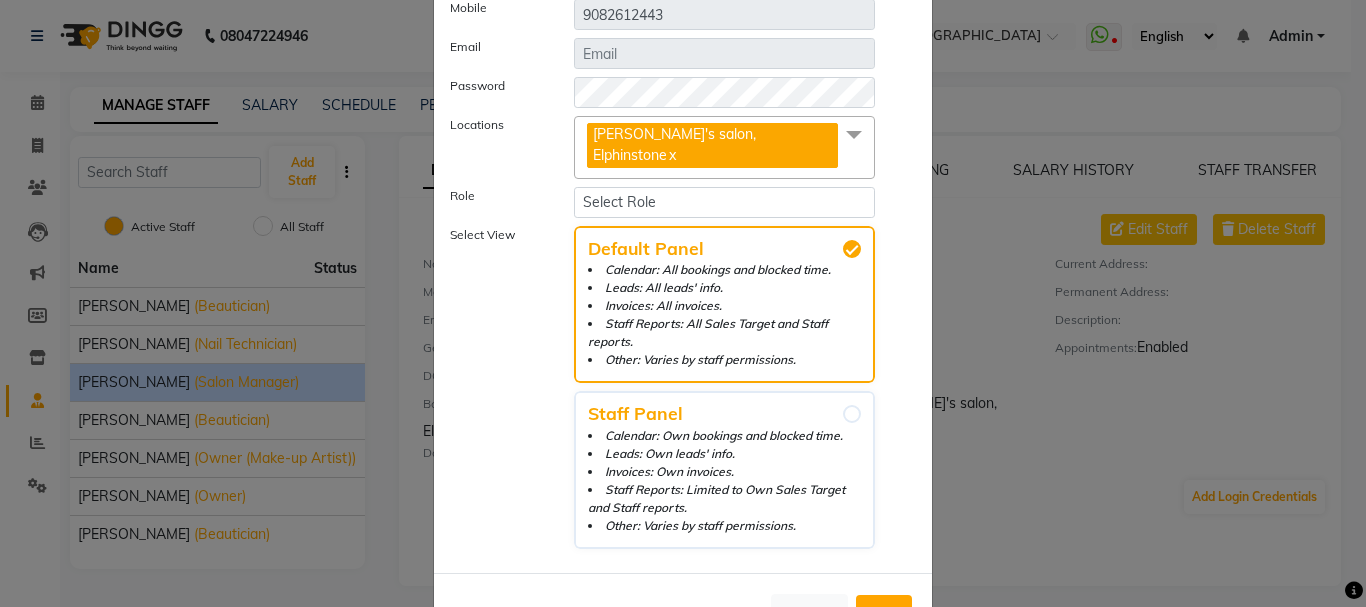 scroll, scrollTop: 168, scrollLeft: 0, axis: vertical 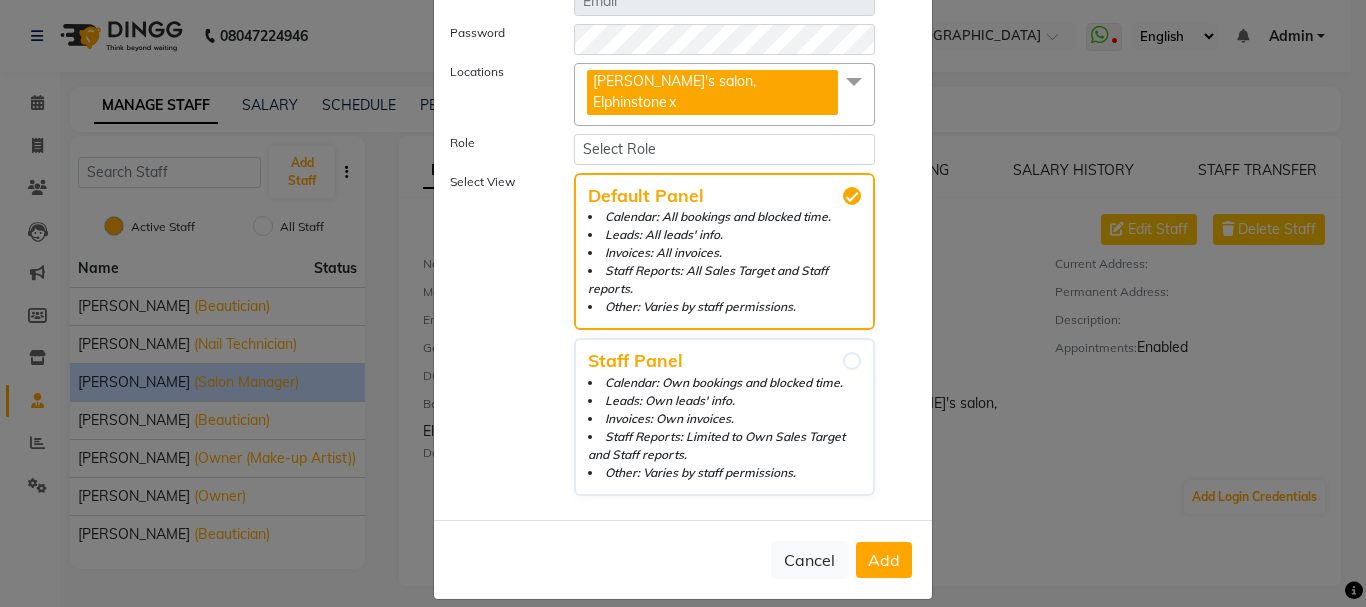 click on "Add" 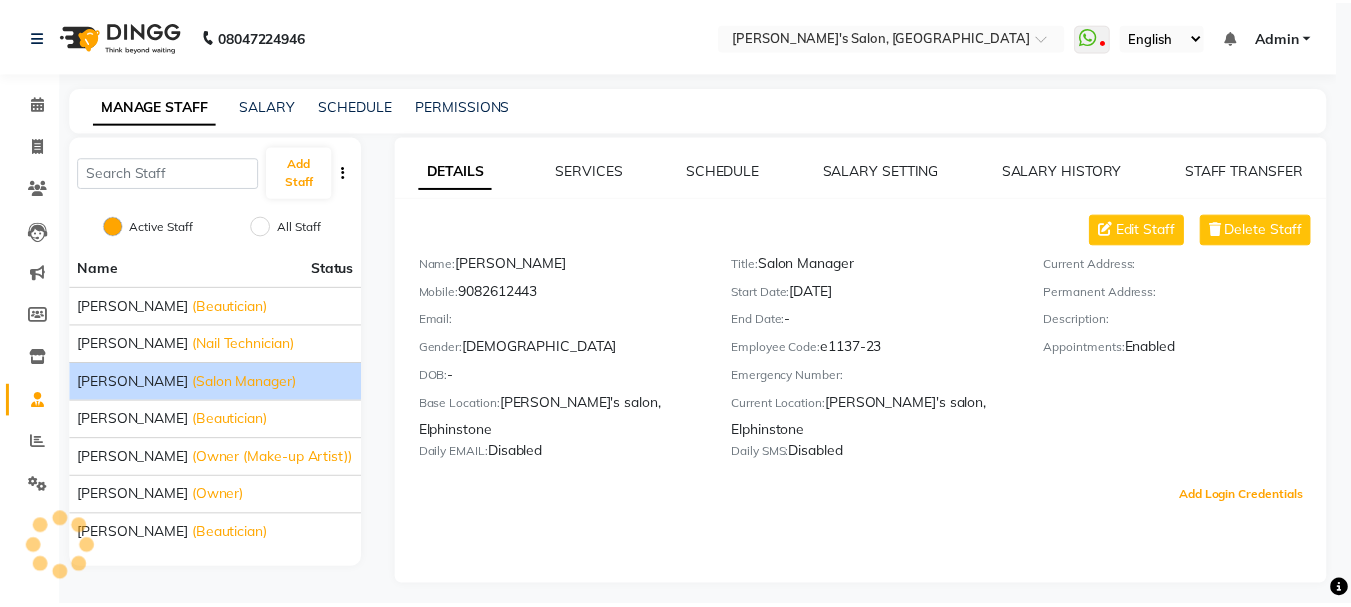 scroll, scrollTop: 0, scrollLeft: 0, axis: both 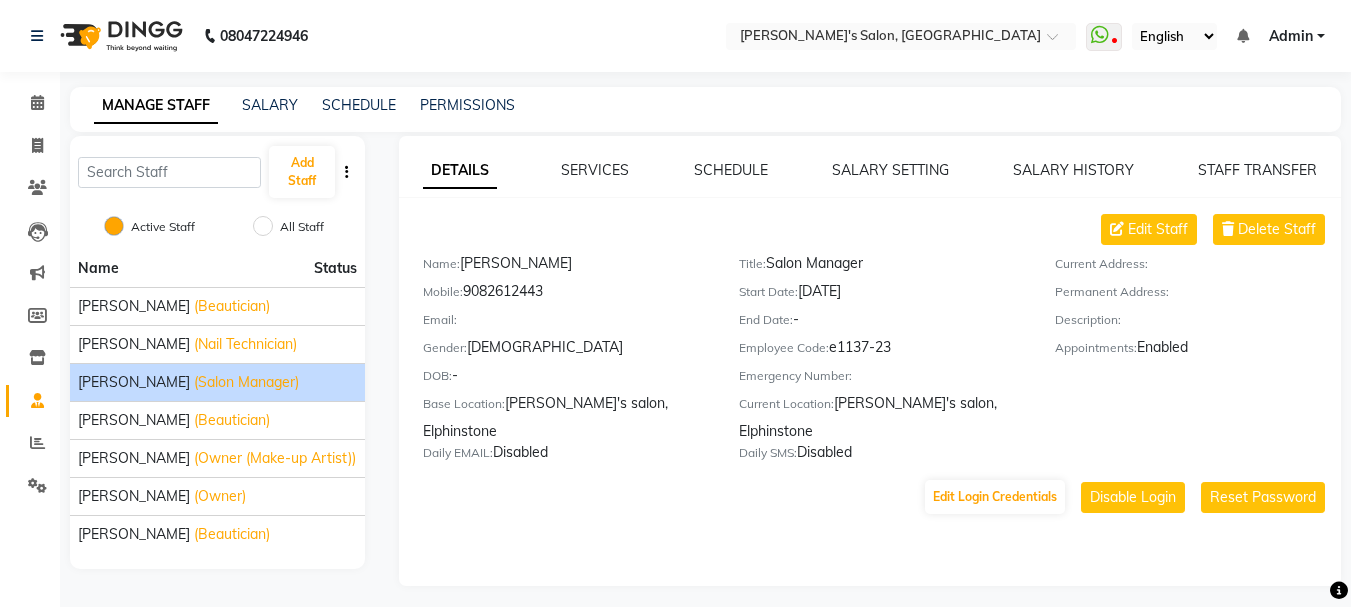 click on "(Salon Manager)" 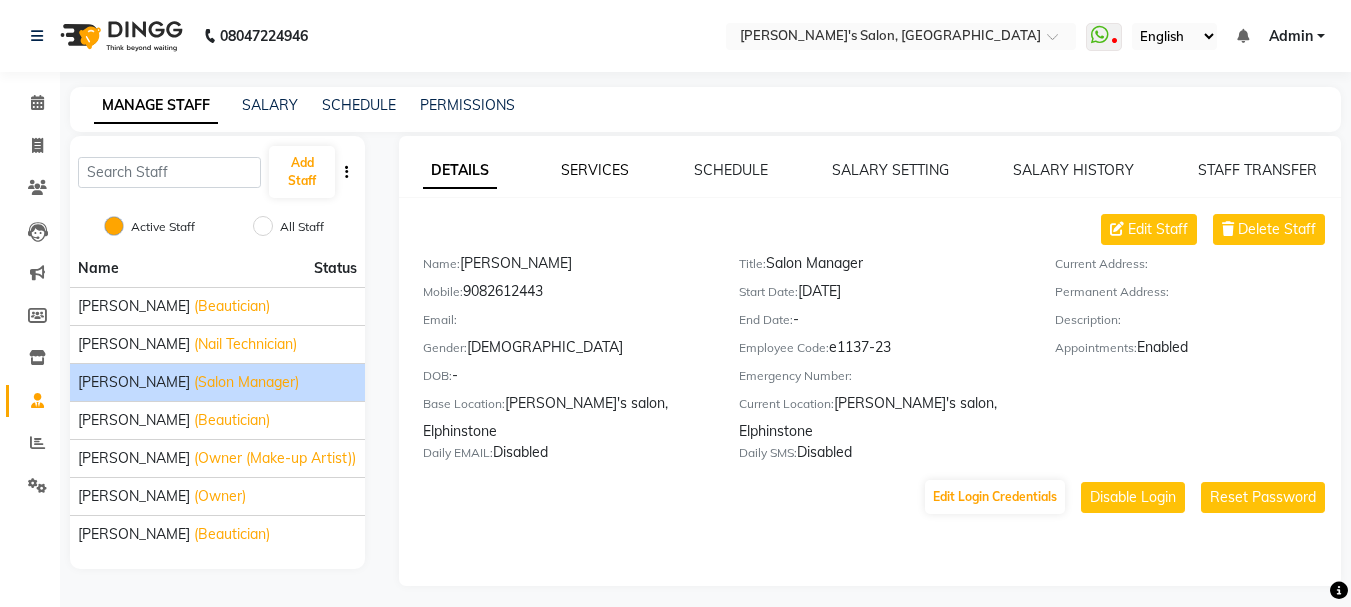 click on "SERVICES" 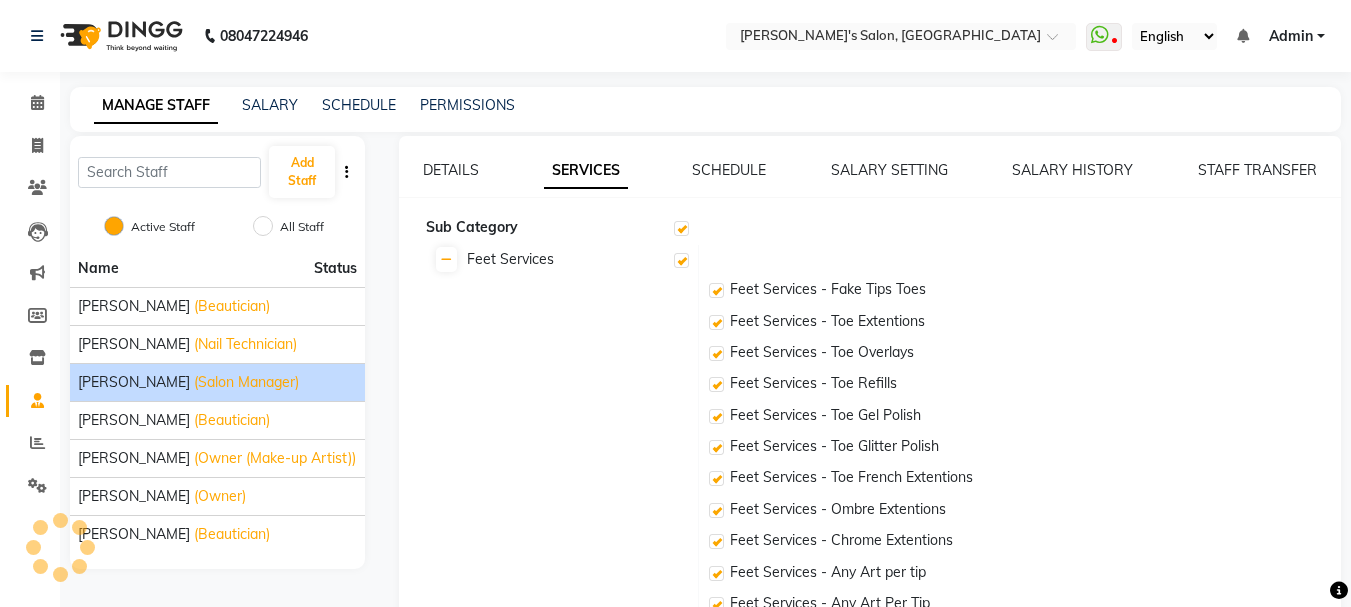 checkbox on "true" 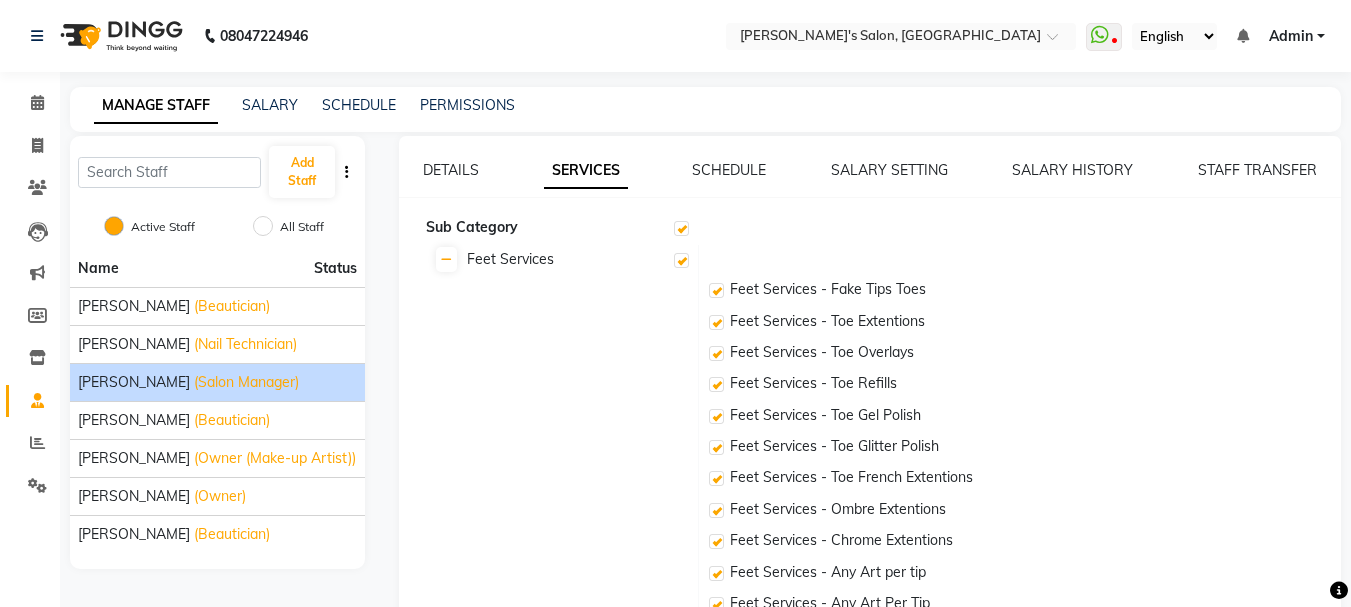 click on "DETAILS SERVICES SCHEDULE SALARY SETTING SALARY HISTORY STAFF TRANSFER  Sub Category  Feet Services Feet Services - Fake Tips Toes Feet Services - Toe Extentions Feet Services - Toe Overlays Feet Services - Toe Refills Feet Services - Toe Gel Polish Feet Services - Toe Glitter Polish Feet Services - Toe French Extentions Feet Services - Ombre Extentions Feet Services - Chrome Extentions Feet Services - Any Art per tip Feet Services - Any Art Per Tip Threading Honey Body Waxing Flavour Body Waxing Mani Pedi Bleach Oxy Cheryl's Bleach D Tan Body Bleach Clean up and Facial Body Care Exfoliation Nails Services (Nail Art Per Tip - 100/200/300) Global Colour Balayage Hair Colour Hair Service By Shraddha Global Hair Hair Service By Shraddha Balayage Hair Colour Root Touch Up With Ammonia Root Touch Up Without Ammonia Hair By Stylist Hair By Shraddha's Treatment Keratine Cysteine QOD Nanoplastia Straightening Smoothing Ironing Tongs Beach Waves Face Waxing Honey Face Waxing Peel Off Body Waxing Honey Bleach Cystiene" 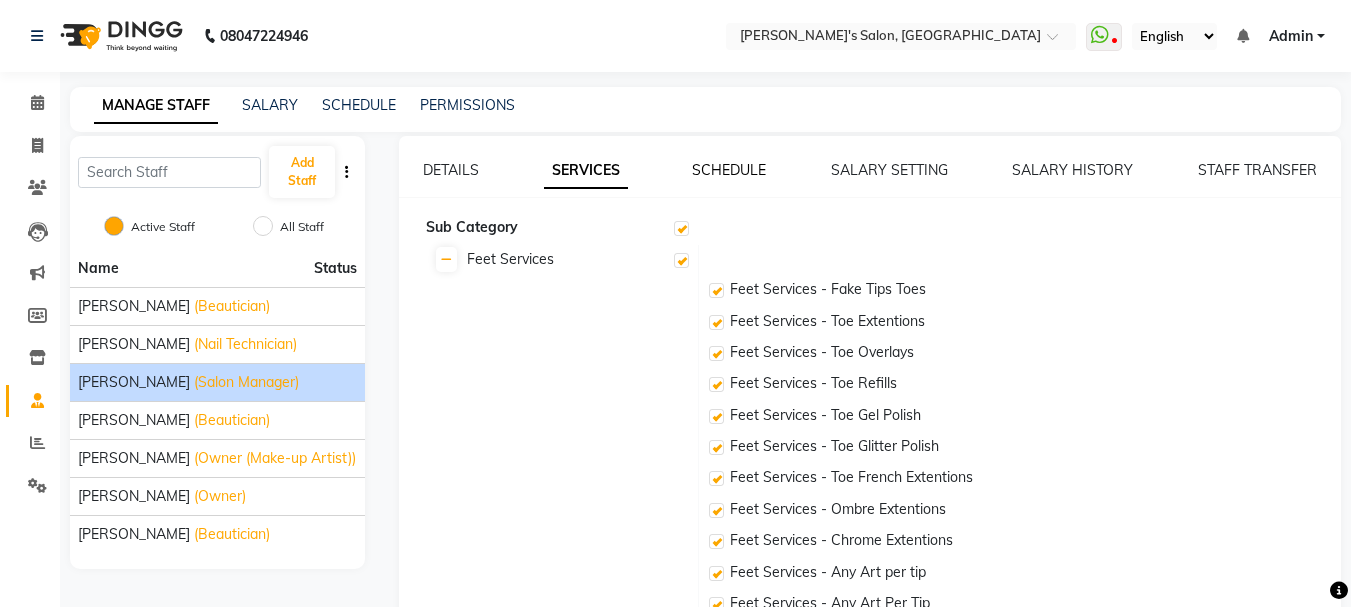 click on "SCHEDULE" 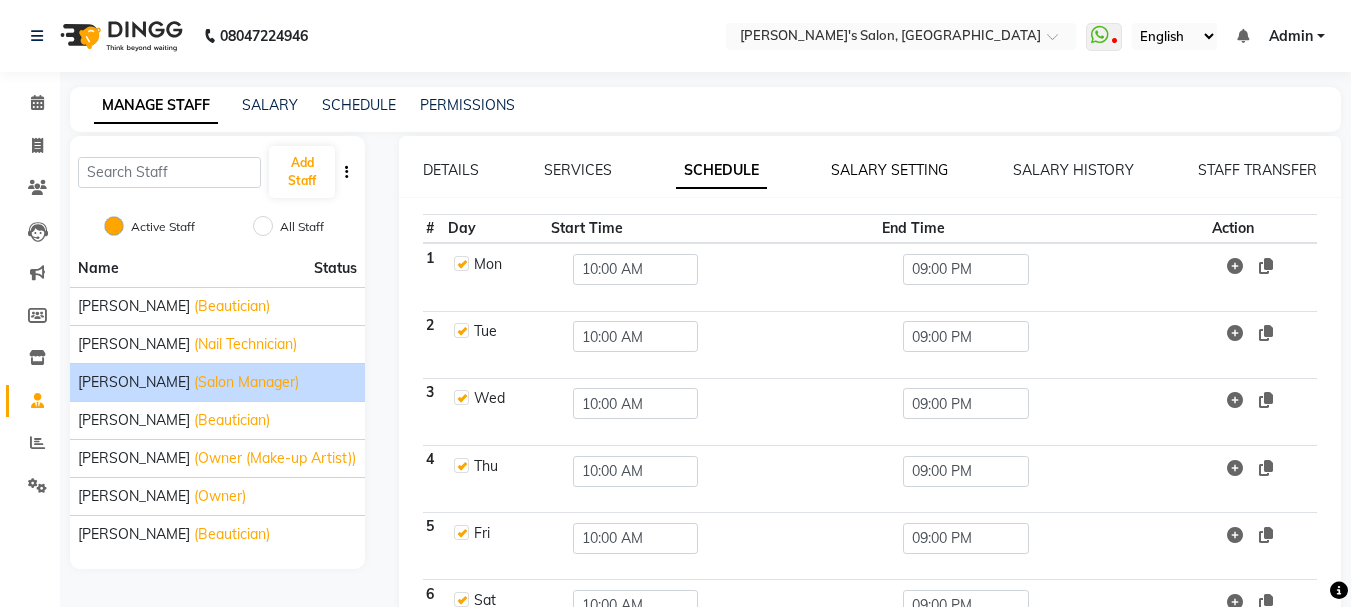 click on "SALARY SETTING" 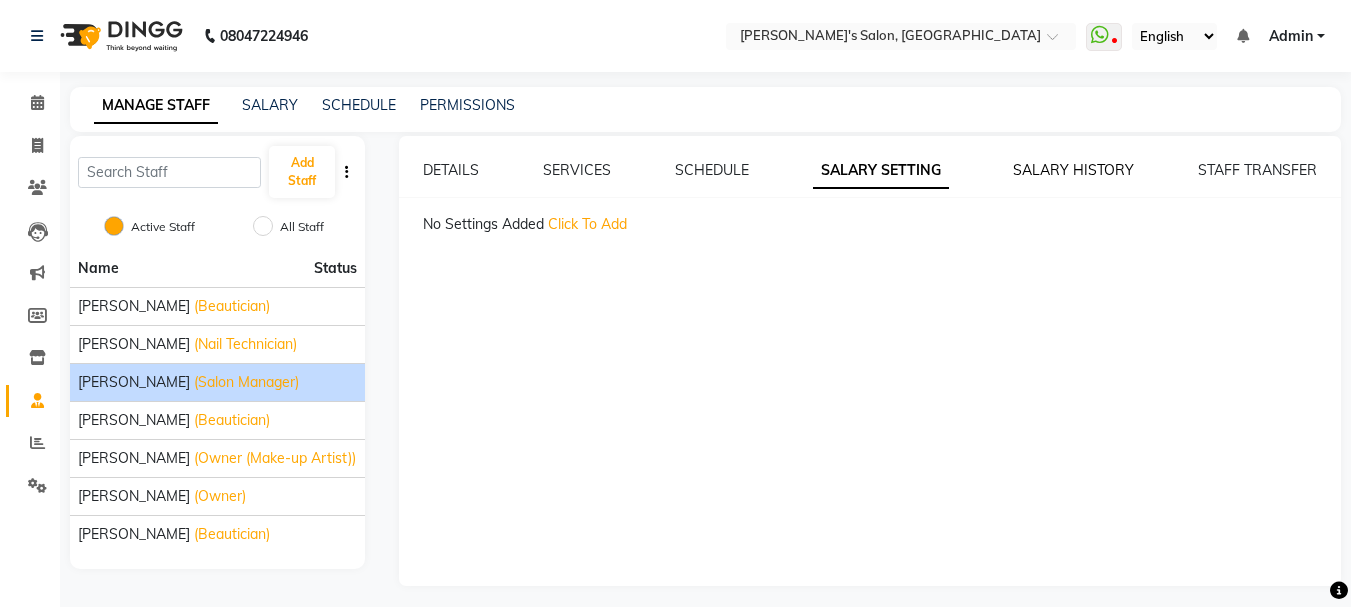 click on "SALARY HISTORY" 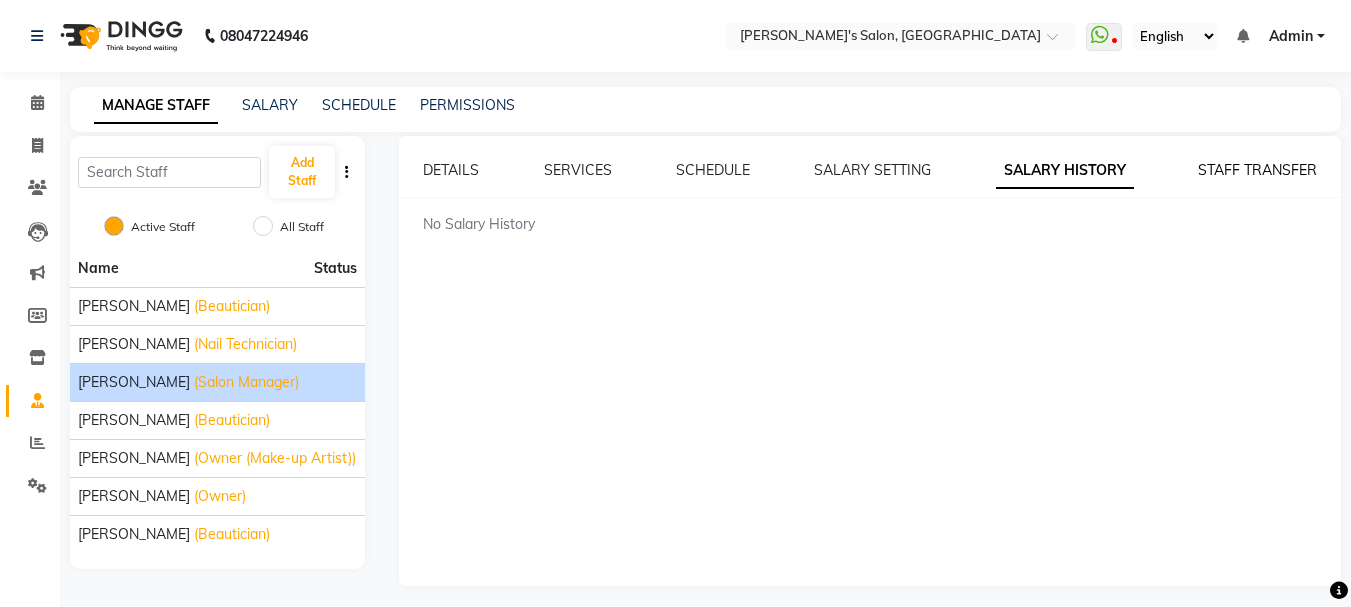 click on "STAFF TRANSFER" 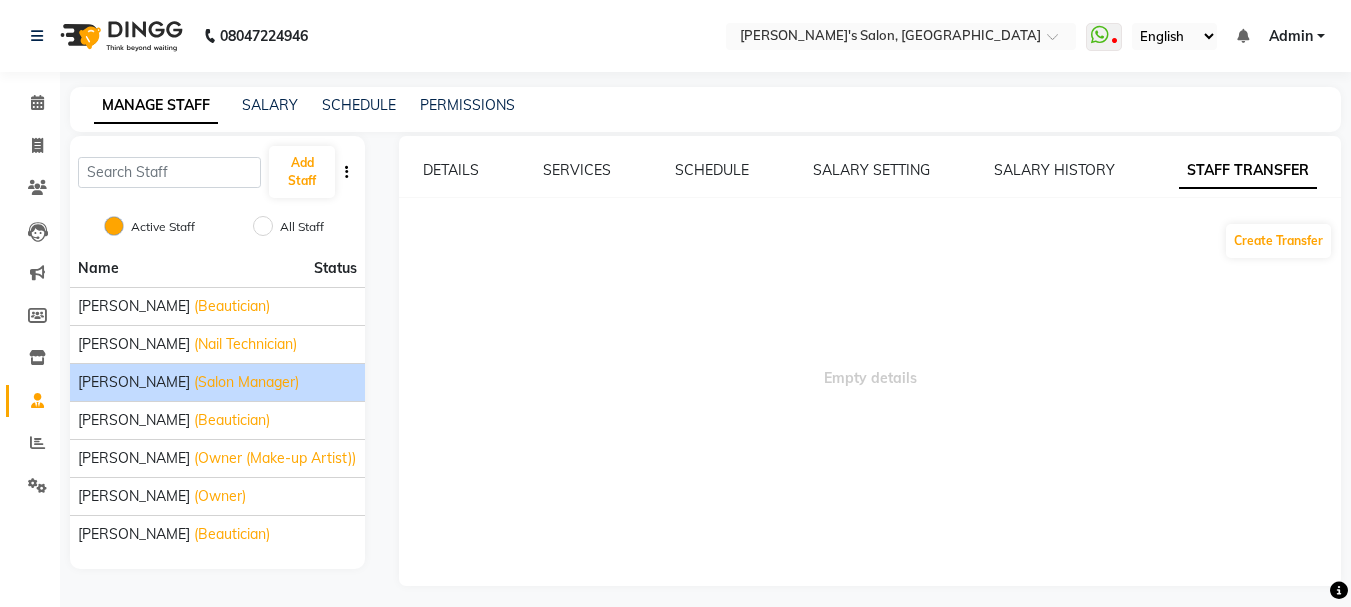 scroll, scrollTop: 9, scrollLeft: 0, axis: vertical 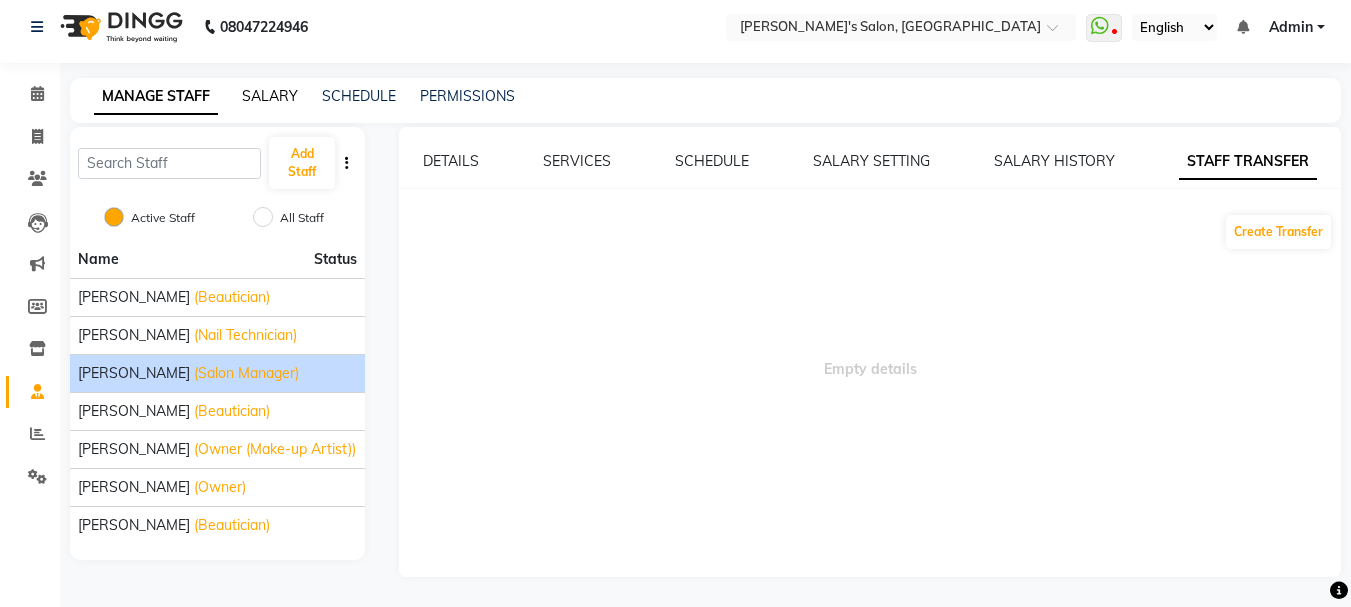 click on "SALARY" 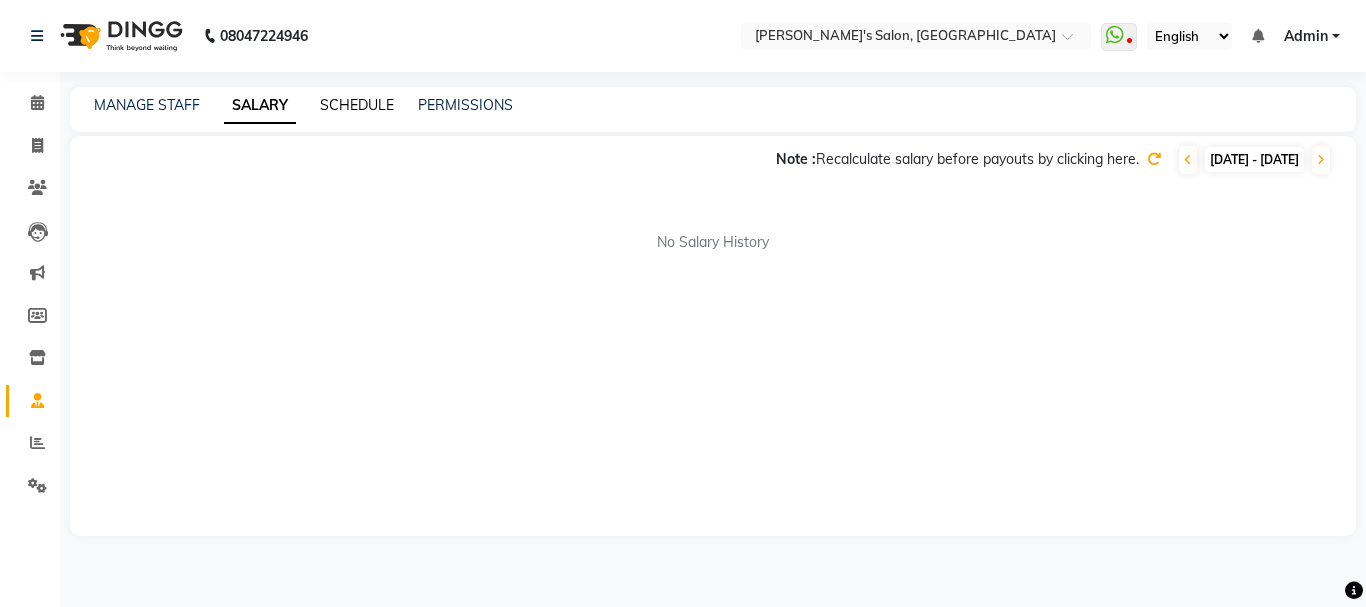 click on "SCHEDULE" 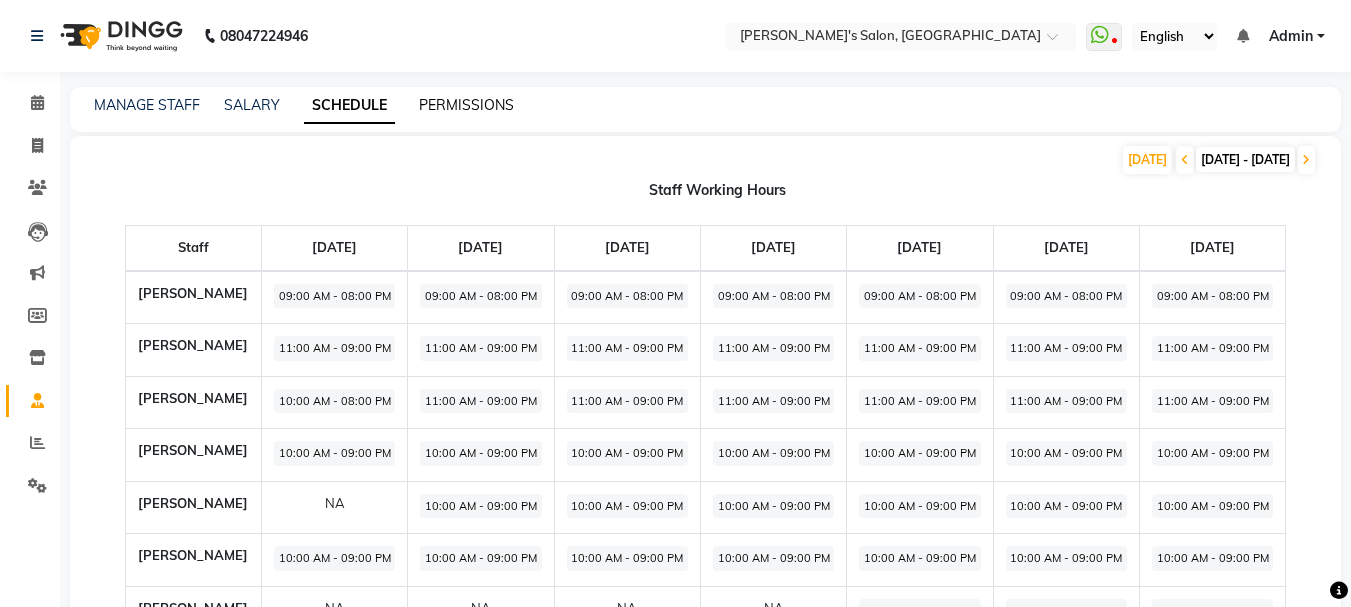 click on "PERMISSIONS" 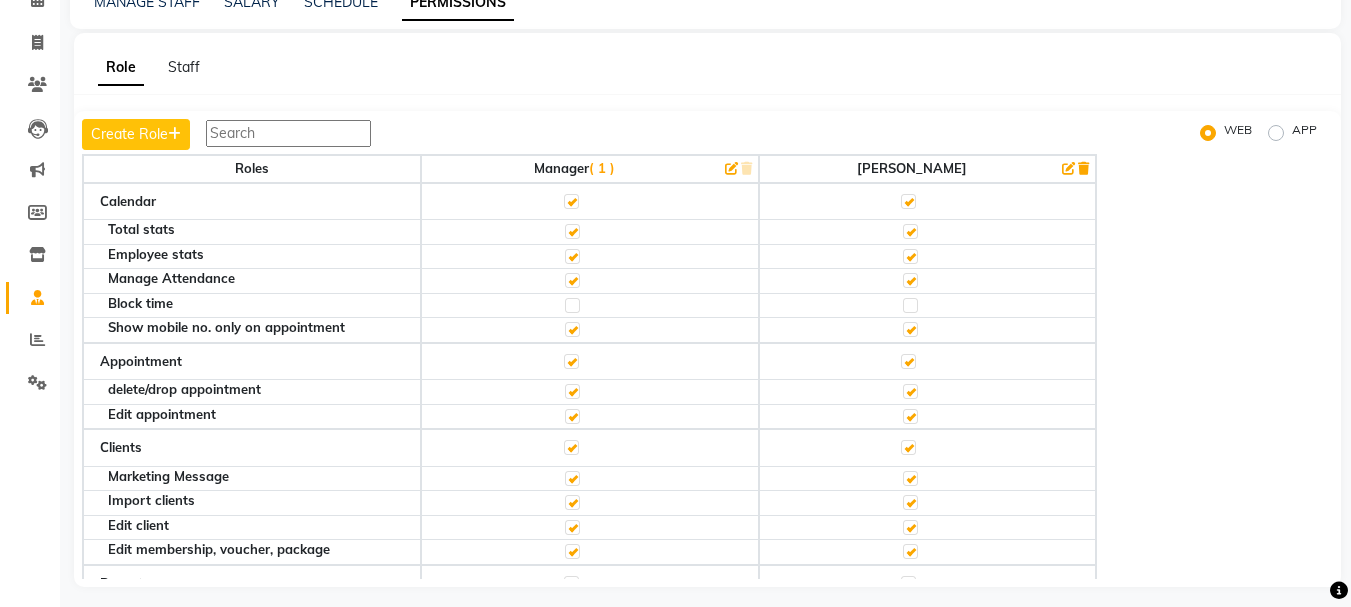 scroll, scrollTop: 113, scrollLeft: 0, axis: vertical 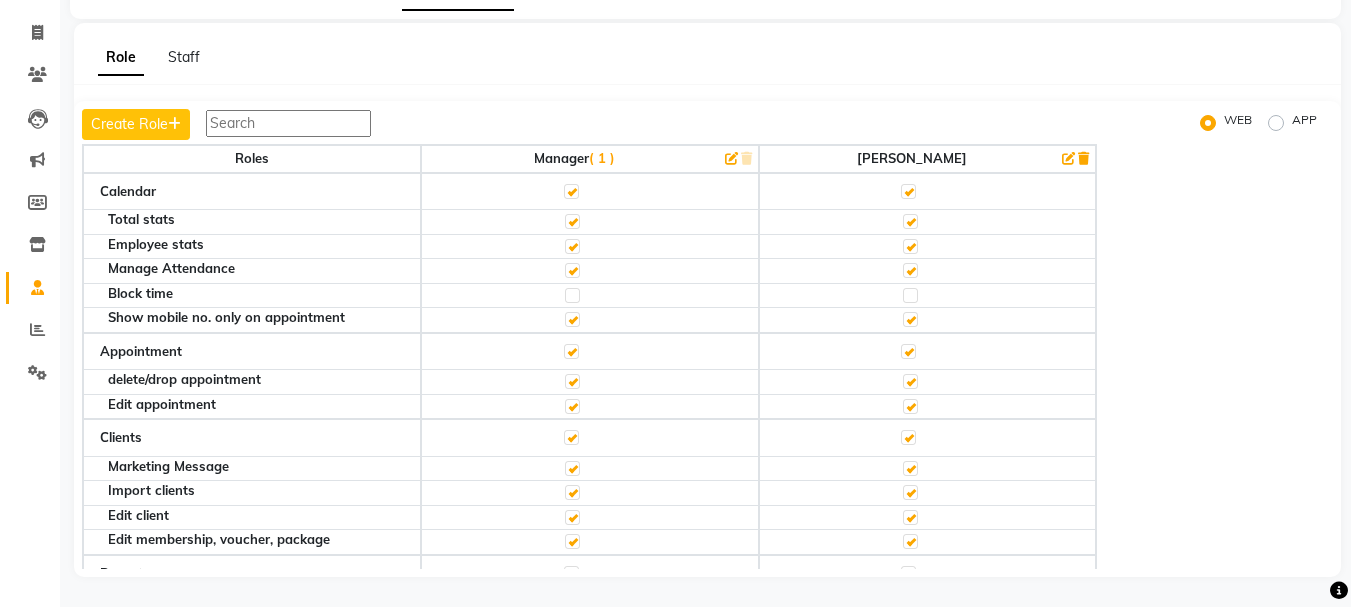 click 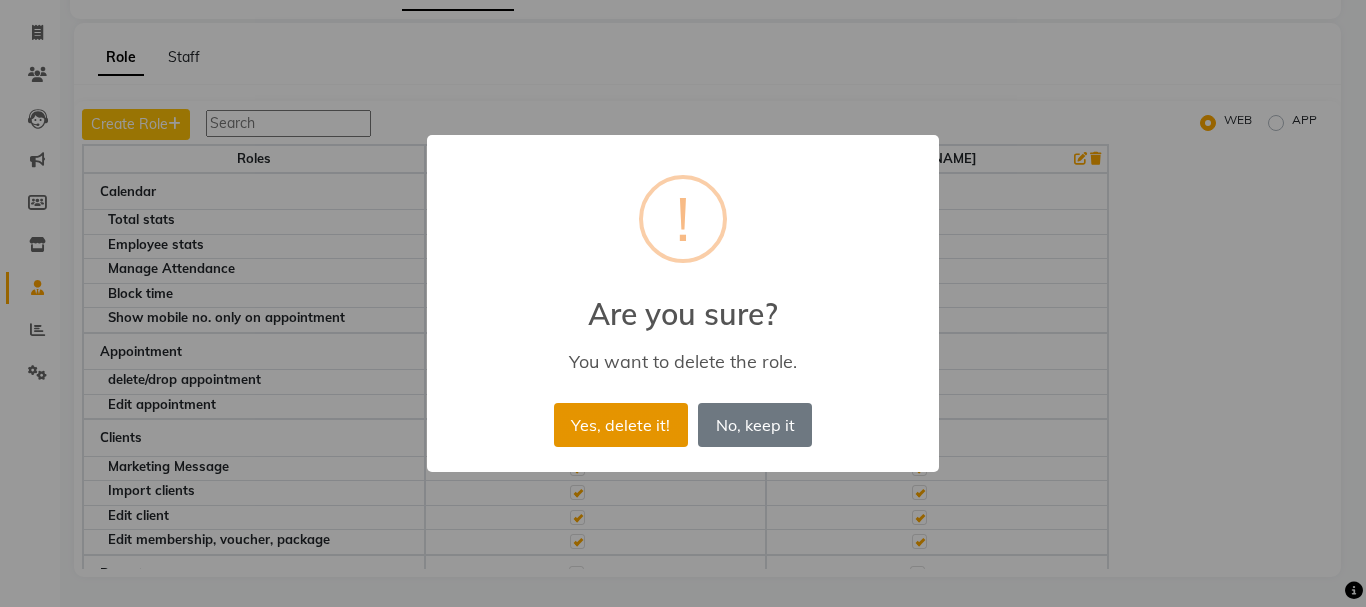 click on "Yes, delete it!" at bounding box center (621, 425) 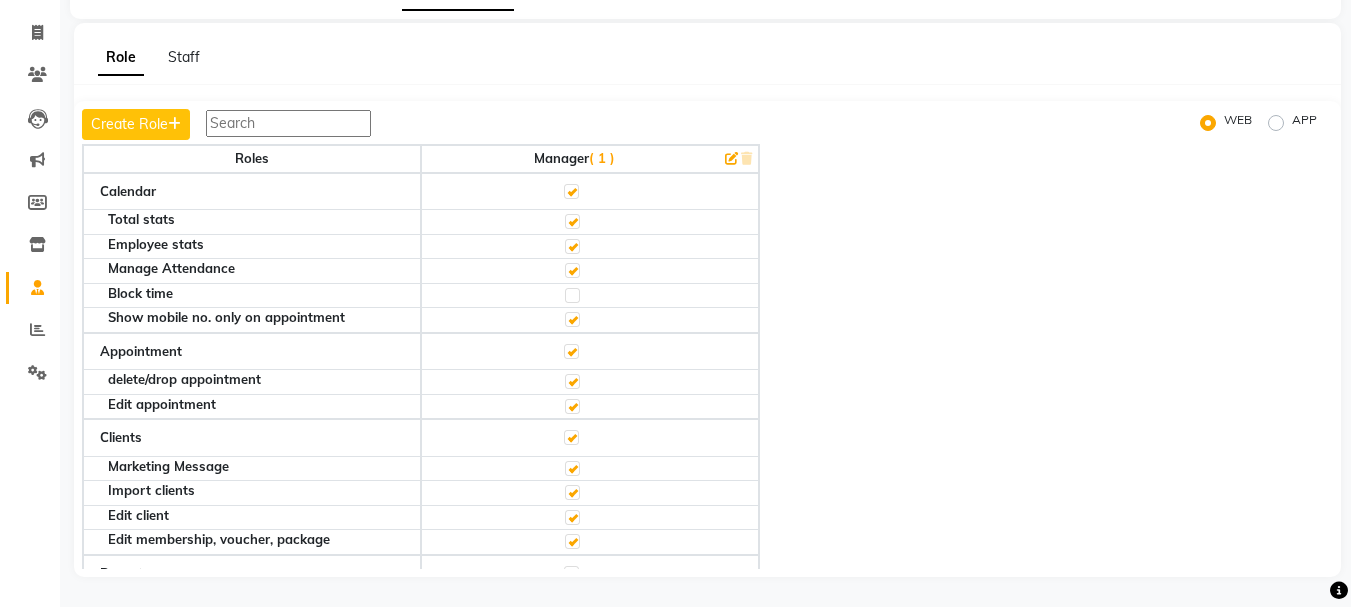 click 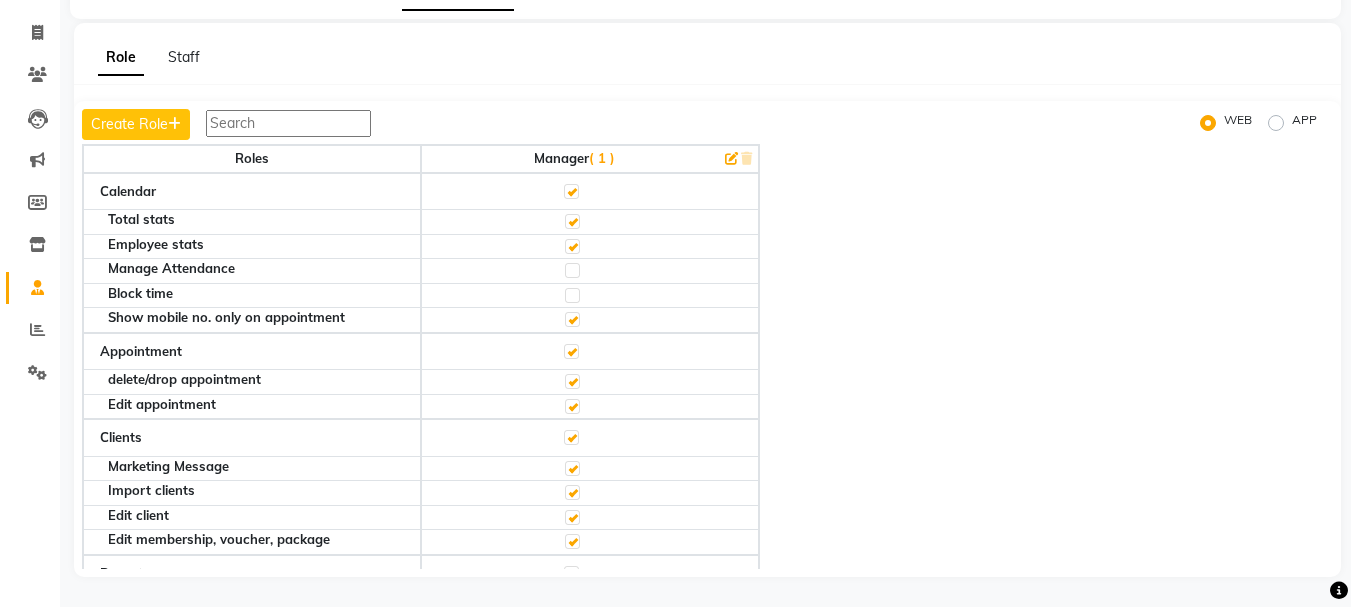 click on "Roles Manager   ( 1 ) Calendar Total stats Employee stats Manage Attendance Block time Show mobile no. only on appointment Appointment delete/drop appointment Edit appointment Clients Marketing Message Import clients Edit client Edit membership, voucher, package Reports Download report Feedback report Consolidated report Send Email / Download Daily Reports Unlimited Backdate Report Invoices Create back date invoice Apply custom discount Void Invoice Edit Invoice Edit invoice item price Receive due payment Previous Invoices Change payment mode Split service amount Change invoice prefix Register logs Change invoice staff Show Product Stock Quantity in Invoice Export Invoices Manage Bill Status Settings Invoice Configurations - Invoice Configuration Business Setup - Business Hours Business Setup - Services Manage Product Manage Memberships - Vouchers and Prepaid Manage Memberships - Package Manage Stylist Manage Memberships - Membership Business Setup - Feedback Integrations - Online Bookings Other Setting Leads" 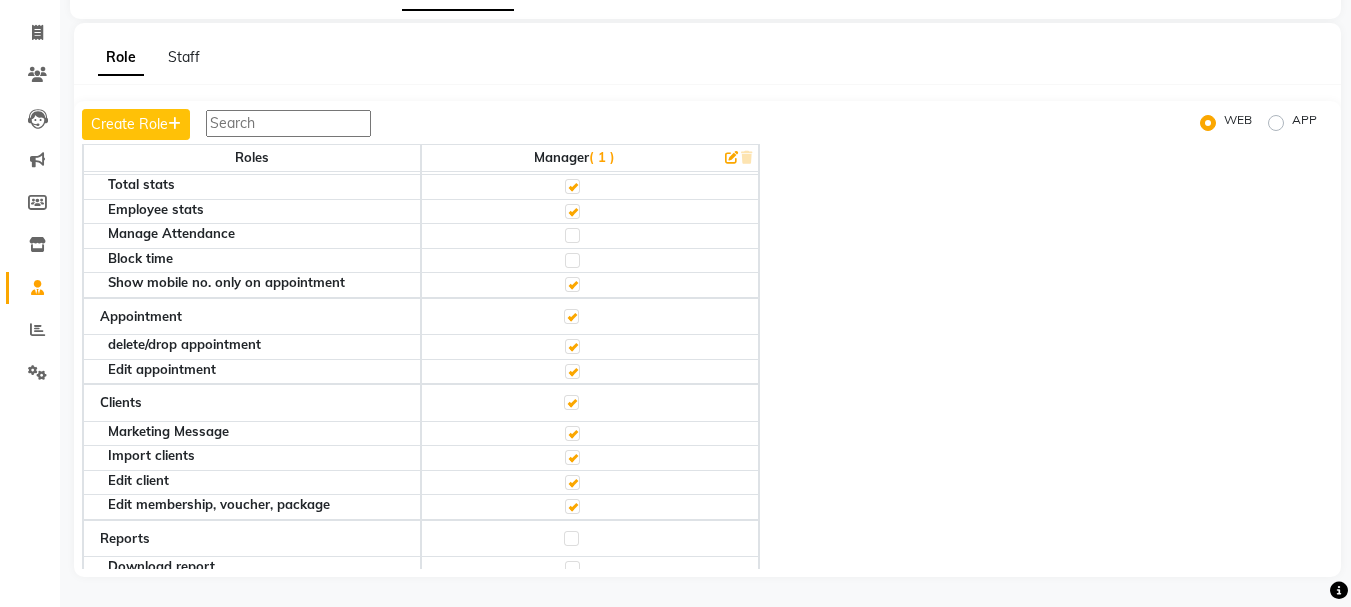 click on "Create Role  WEB APP Roles Manager   ( 1 ) Calendar Total stats Employee stats Manage Attendance Block time Show mobile no. only on appointment Appointment delete/drop appointment Edit appointment Clients Marketing Message Import clients Edit client Edit membership, voucher, package Reports Download report Feedback report Consolidated report Send Email / Download Daily Reports Unlimited Backdate Report Invoices Create back date invoice Apply custom discount Void Invoice Edit Invoice Edit invoice item price Receive due payment Previous Invoices Change payment mode Split service amount Change invoice prefix Register logs Change invoice staff Show Product Stock Quantity in Invoice Export Invoices Manage Bill Status Settings Invoice Configurations - Invoice Configuration Business Setup - Business Hours Business Setup - Services Manage Product Manage Memberships - Vouchers and Prepaid Manage Memberships - Package Manage Stylist Manage Memberships - Membership Business Setup - Feedback Other Setting Manage Form" 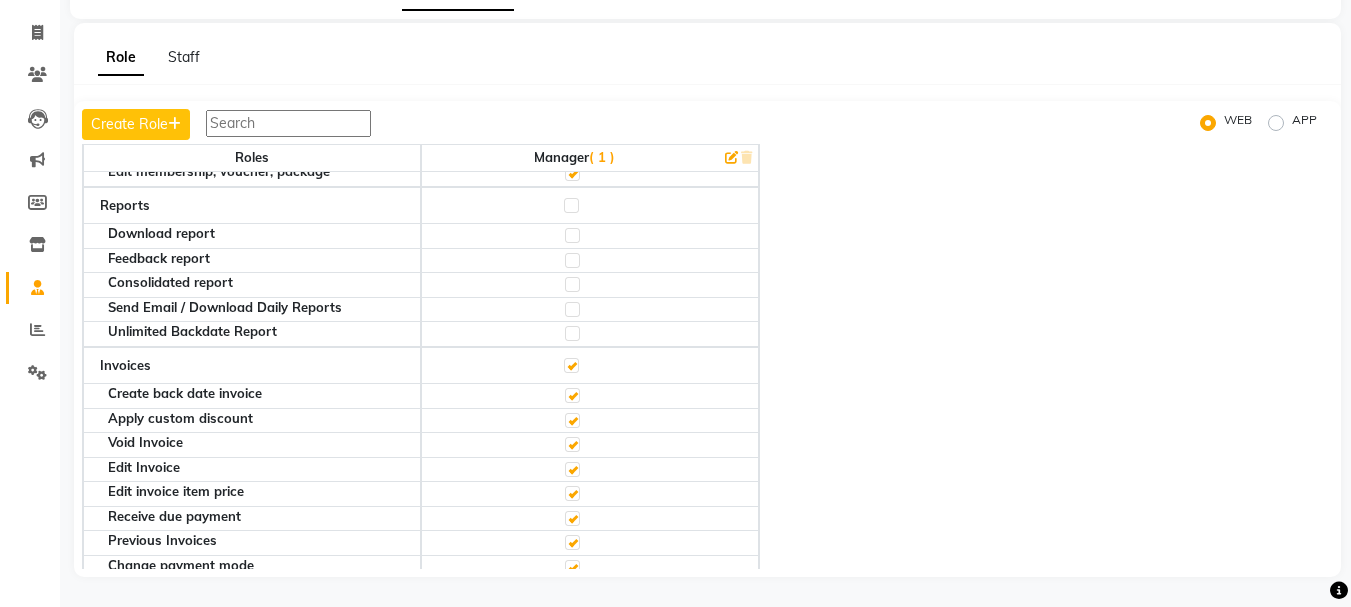 scroll, scrollTop: 351, scrollLeft: 0, axis: vertical 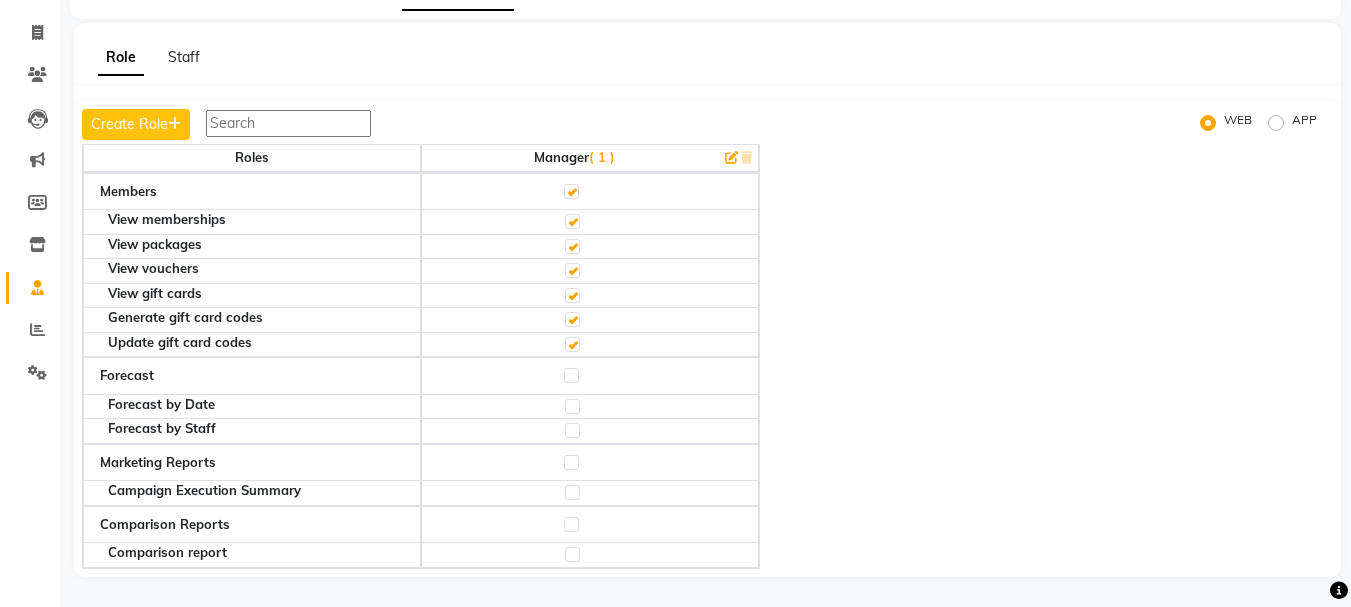 drag, startPoint x: 1333, startPoint y: 530, endPoint x: 1365, endPoint y: -52, distance: 582.8791 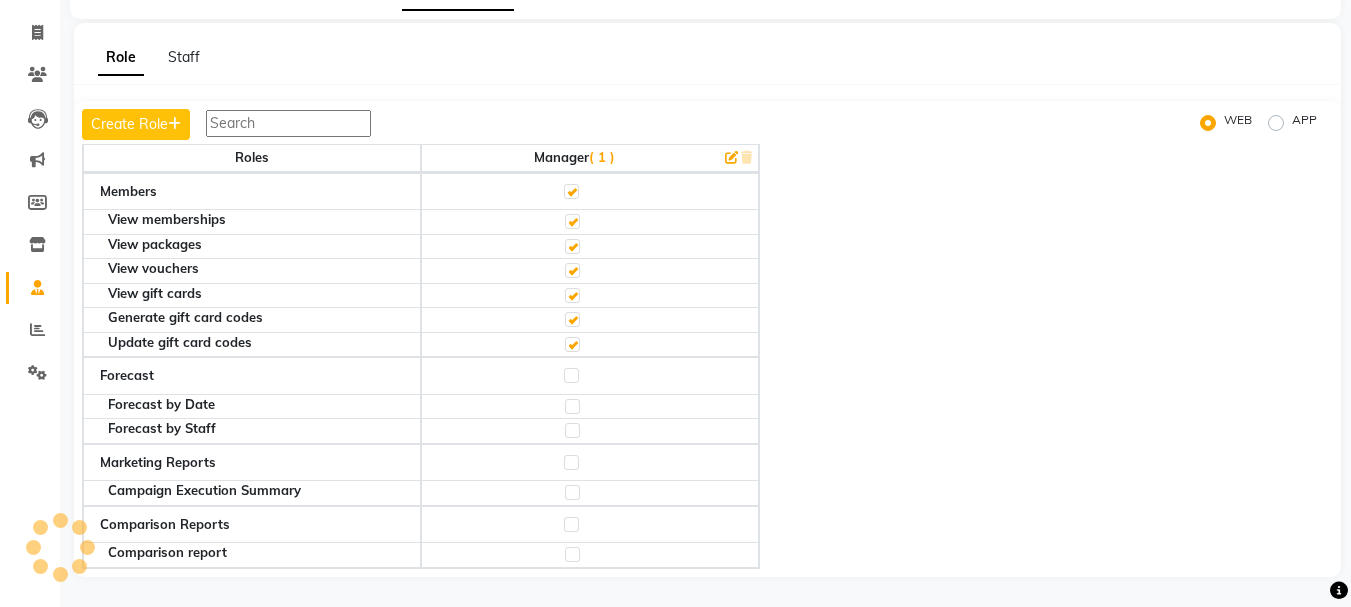 scroll, scrollTop: 41, scrollLeft: 0, axis: vertical 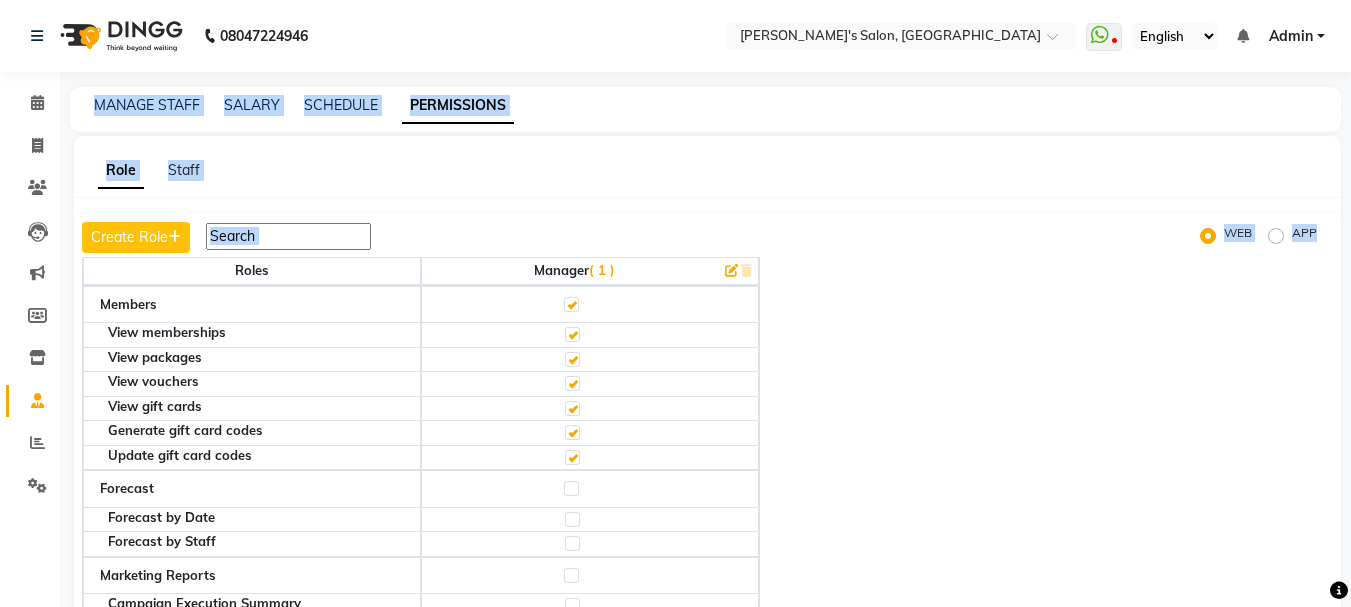 click on "Role Staff  Create Role  WEB APP Roles Manager   ( 1 ) Calendar Total stats Employee stats Manage Attendance Block time Show mobile no. only on appointment Appointment delete/drop appointment Edit appointment Clients Marketing Message Import clients Edit client Edit membership, voucher, package Reports Download report Feedback report Consolidated report Send Email / Download Daily Reports Unlimited Backdate Report Invoices Create back date invoice Apply custom discount Void Invoice Edit Invoice Edit invoice item price Receive due payment Previous Invoices Change payment mode Split service amount Change invoice prefix Register logs Change invoice staff Show Product Stock Quantity in Invoice Export Invoices Manage Bill Status Settings Invoice Configurations - Invoice Configuration Business Setup - Business Hours Business Setup - Services Manage Product Manage Memberships - Vouchers and Prepaid Manage Memberships - Package Manage Stylist Manage Memberships - Membership Business Setup - Feedback Other Setting" 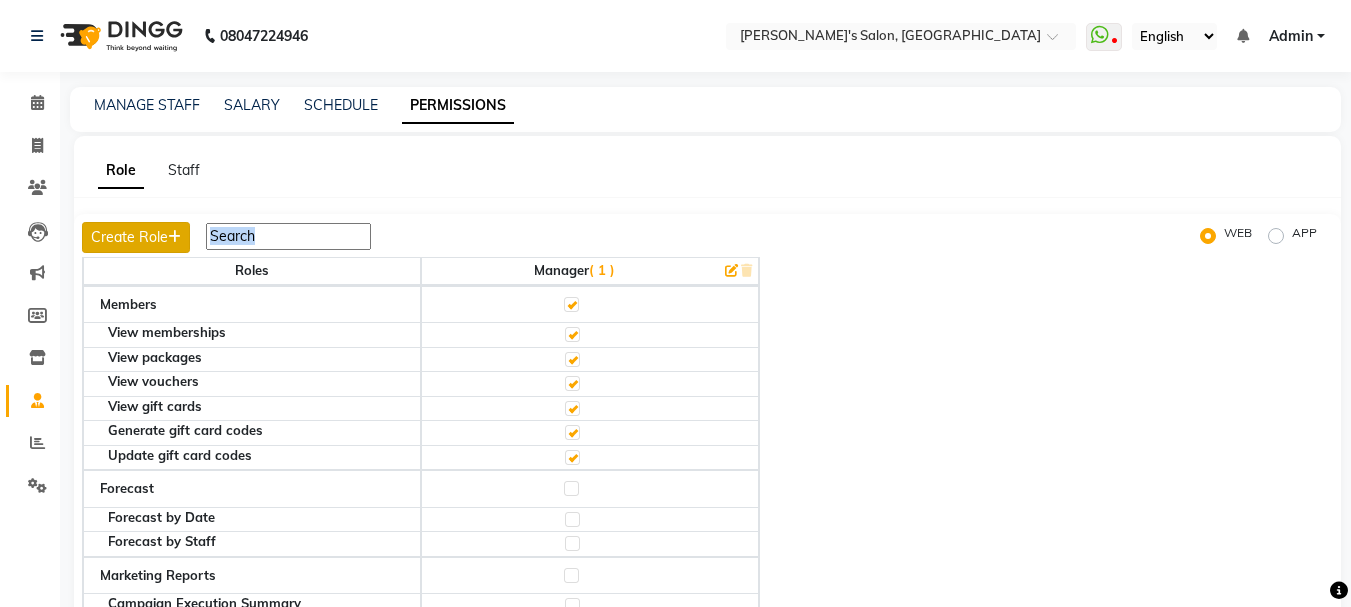 click 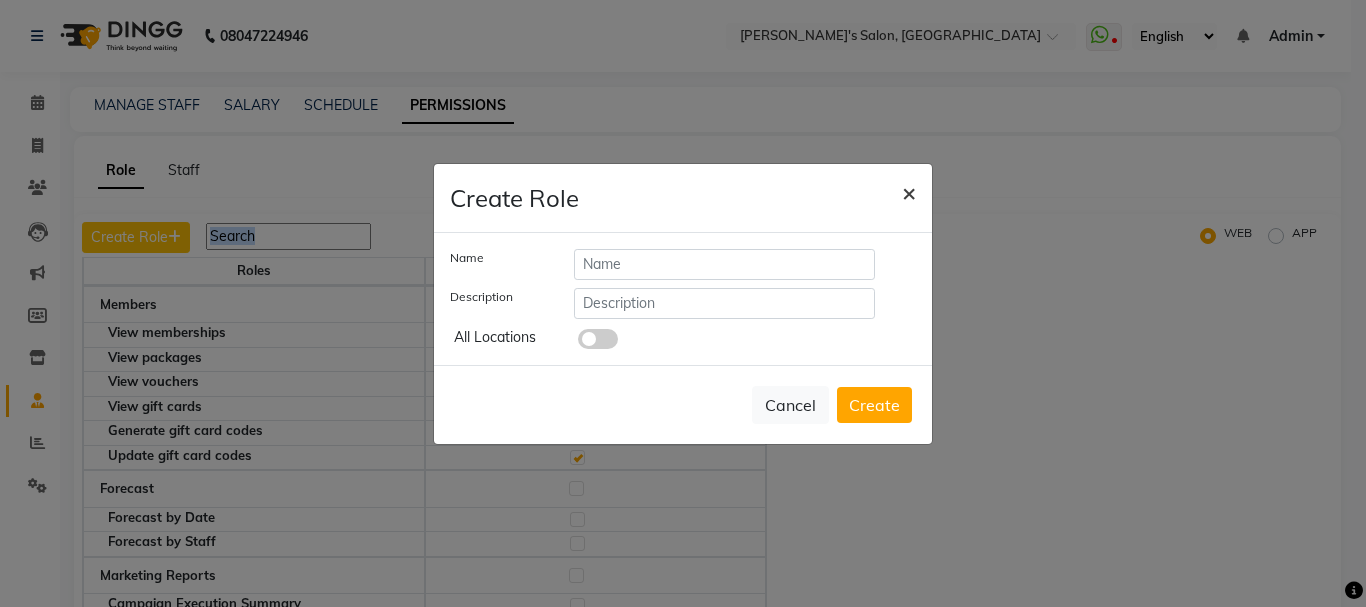 click on "×" 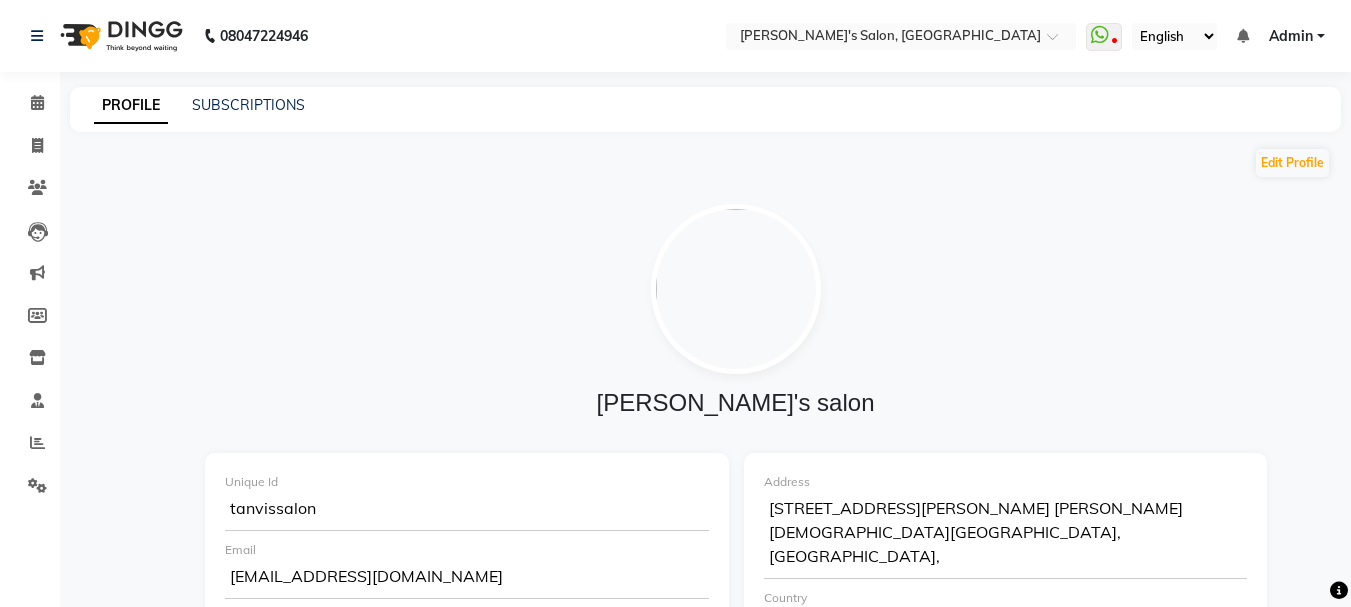click on "Admin" at bounding box center (1297, 36) 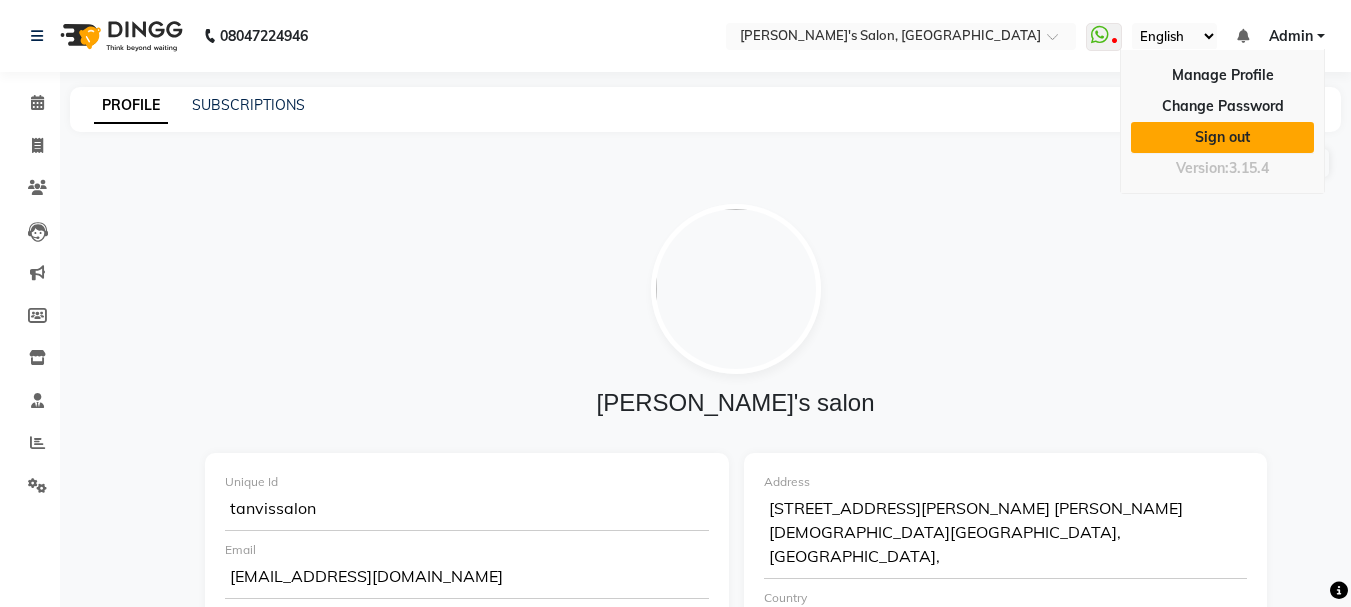 click on "Sign out" at bounding box center (1222, 137) 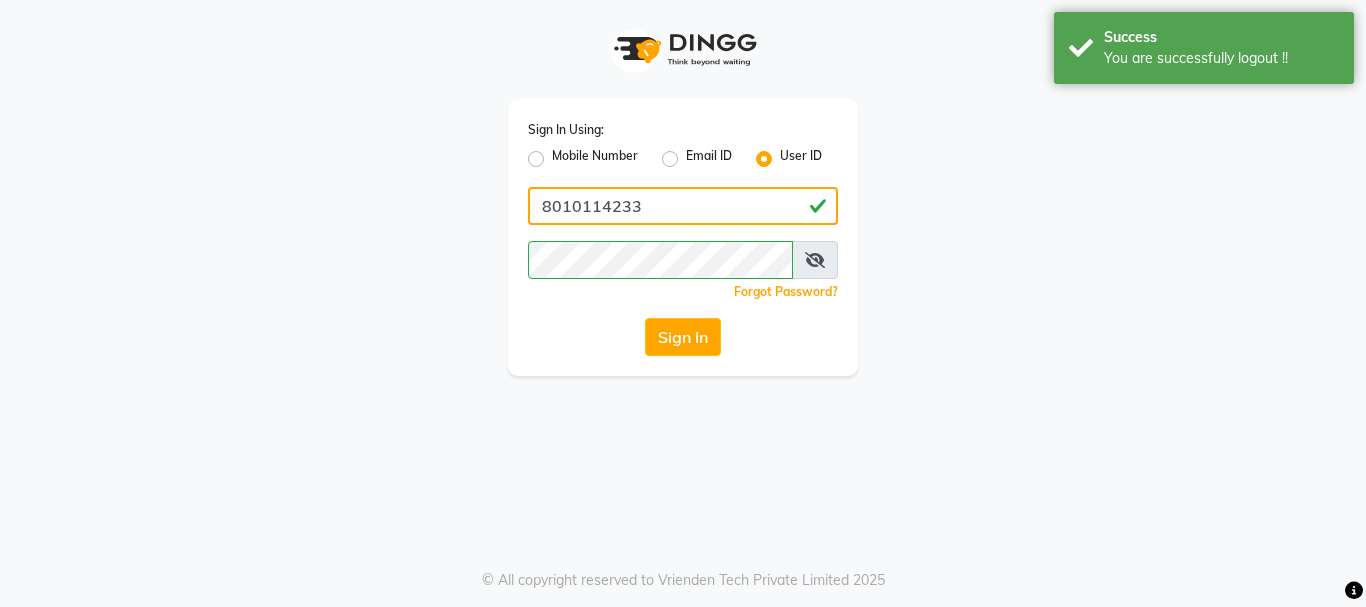 click on "8010114233" 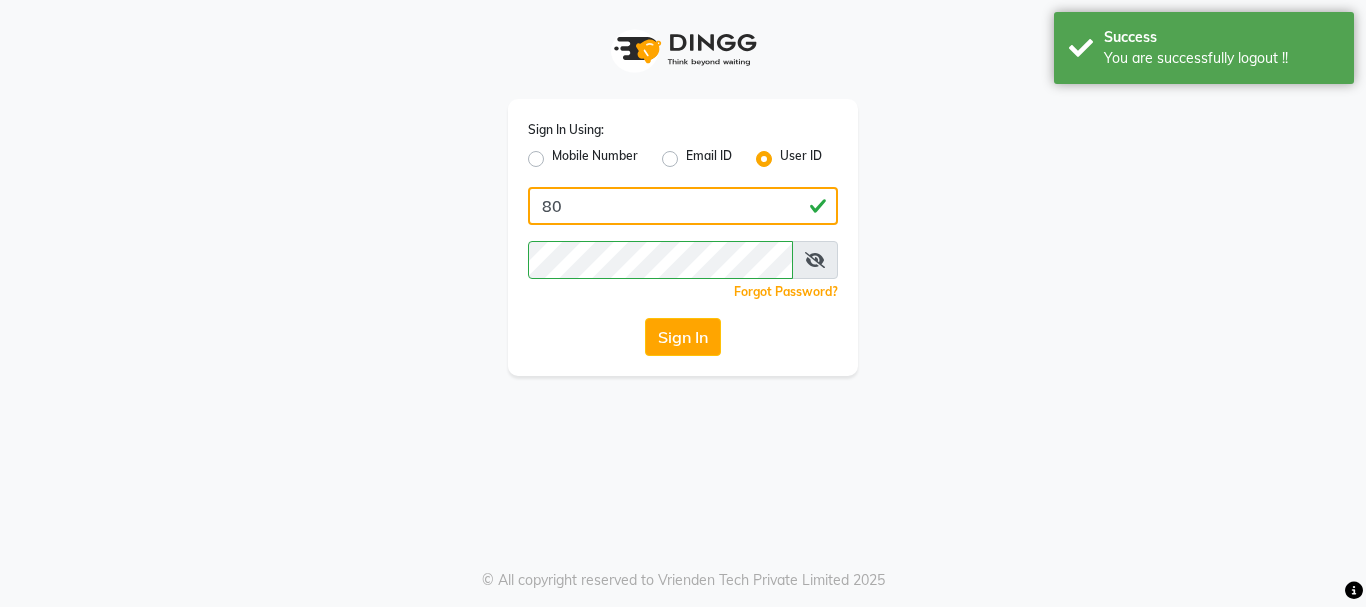 type on "8" 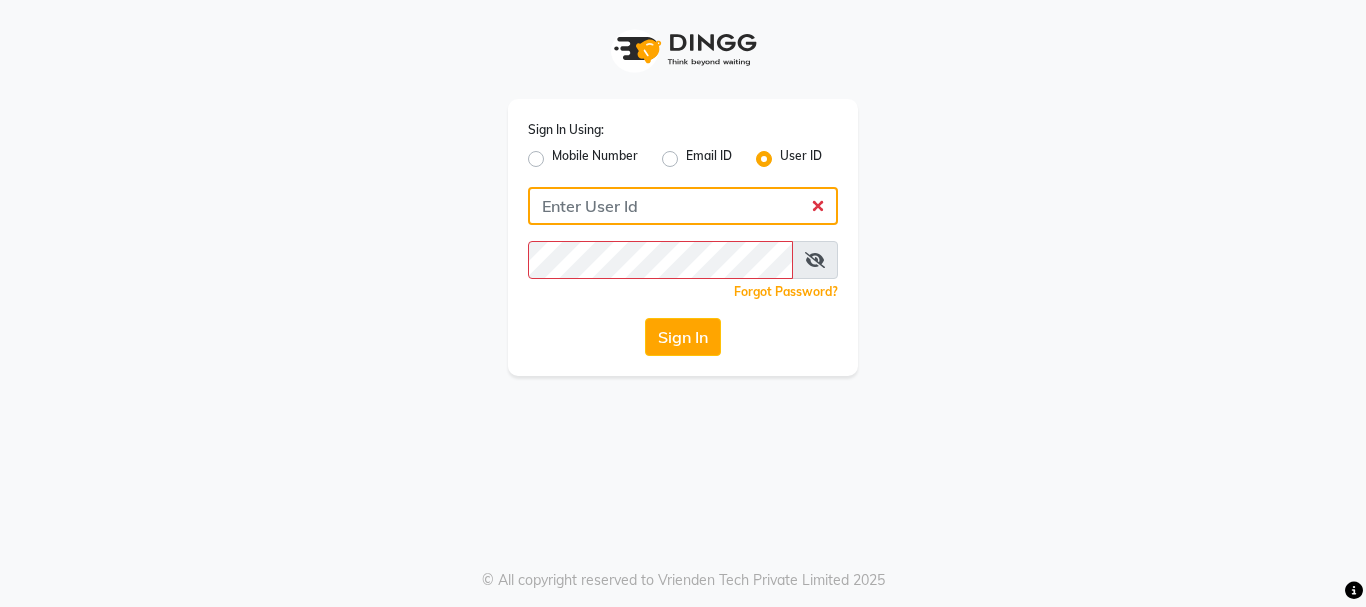 click 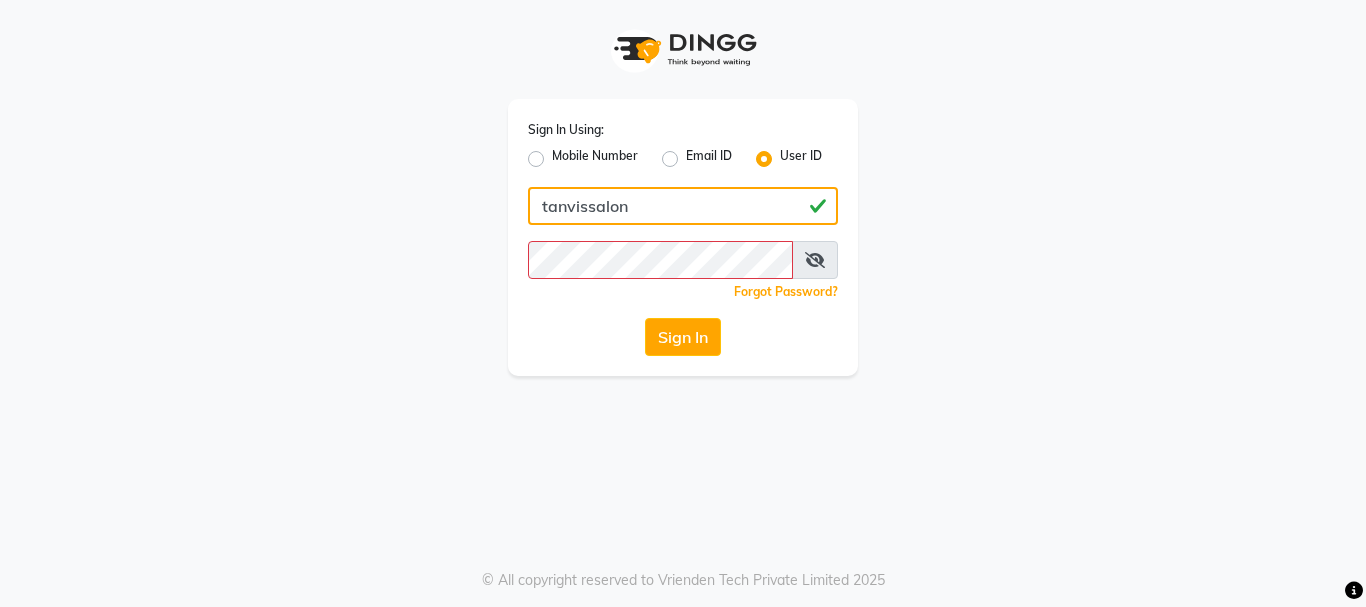 type on "tanvissalon" 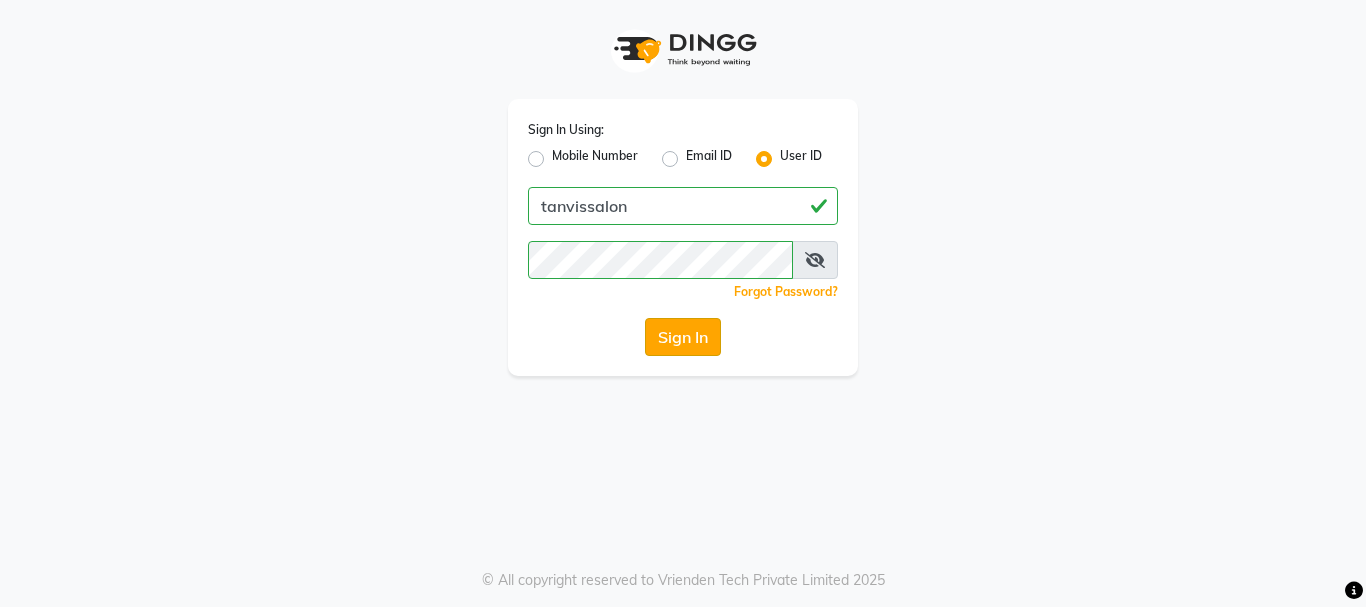 click on "Sign In" 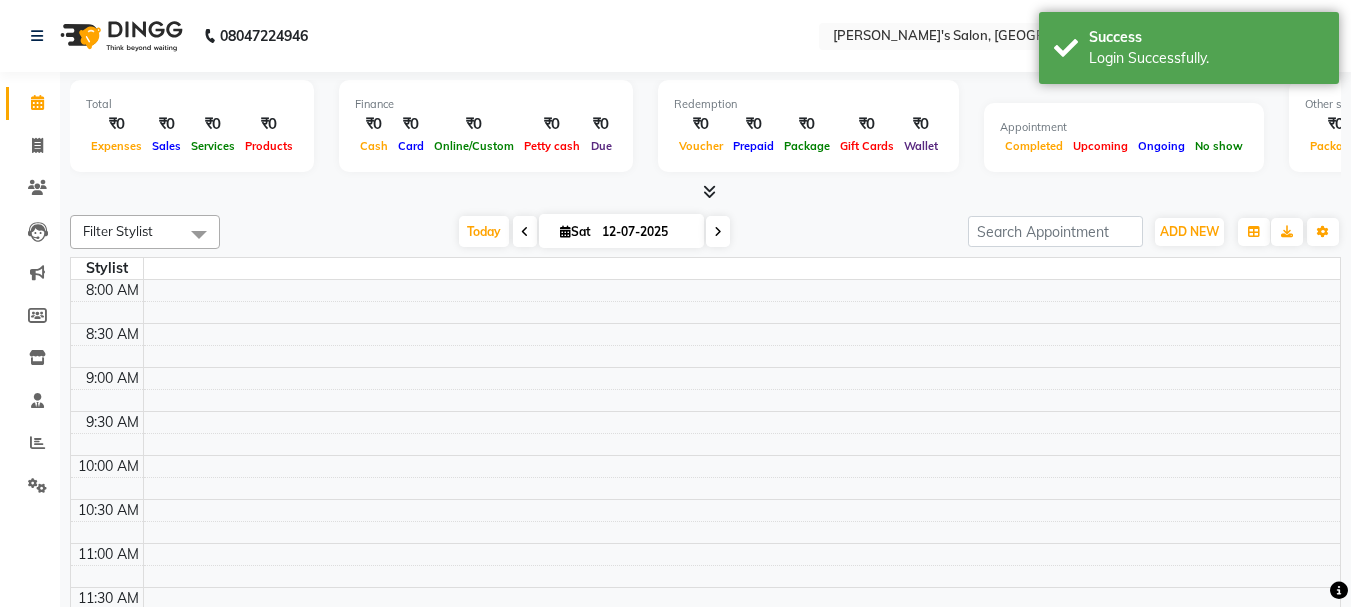 select on "en" 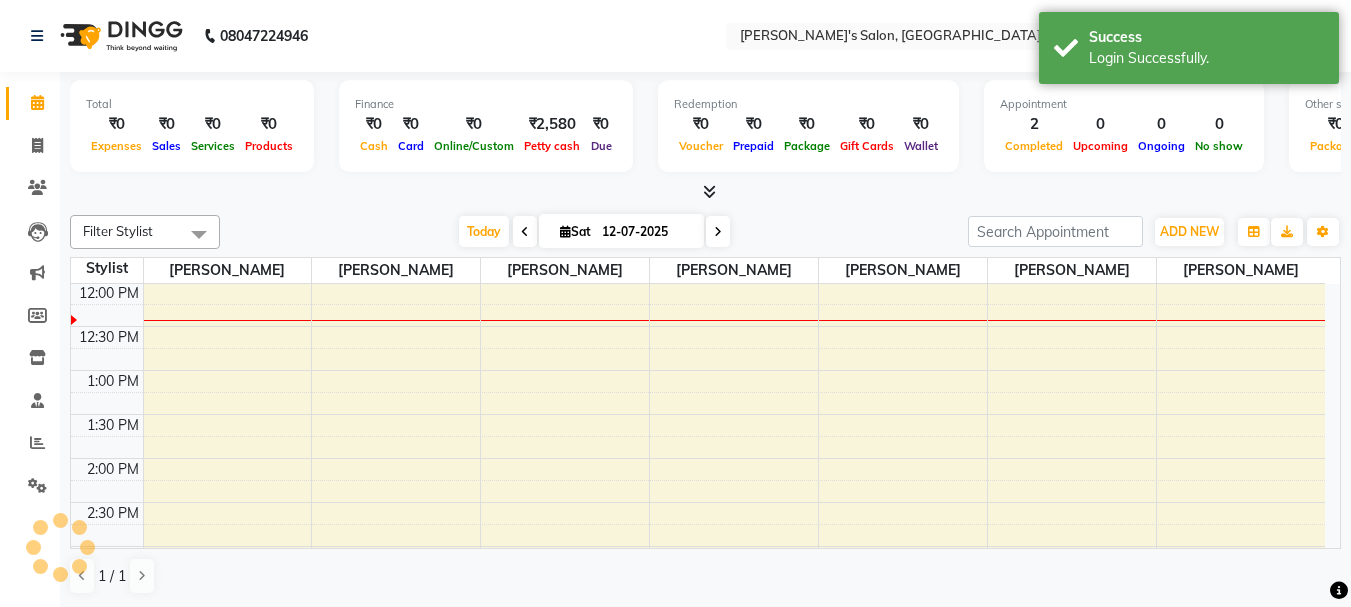 scroll, scrollTop: 0, scrollLeft: 0, axis: both 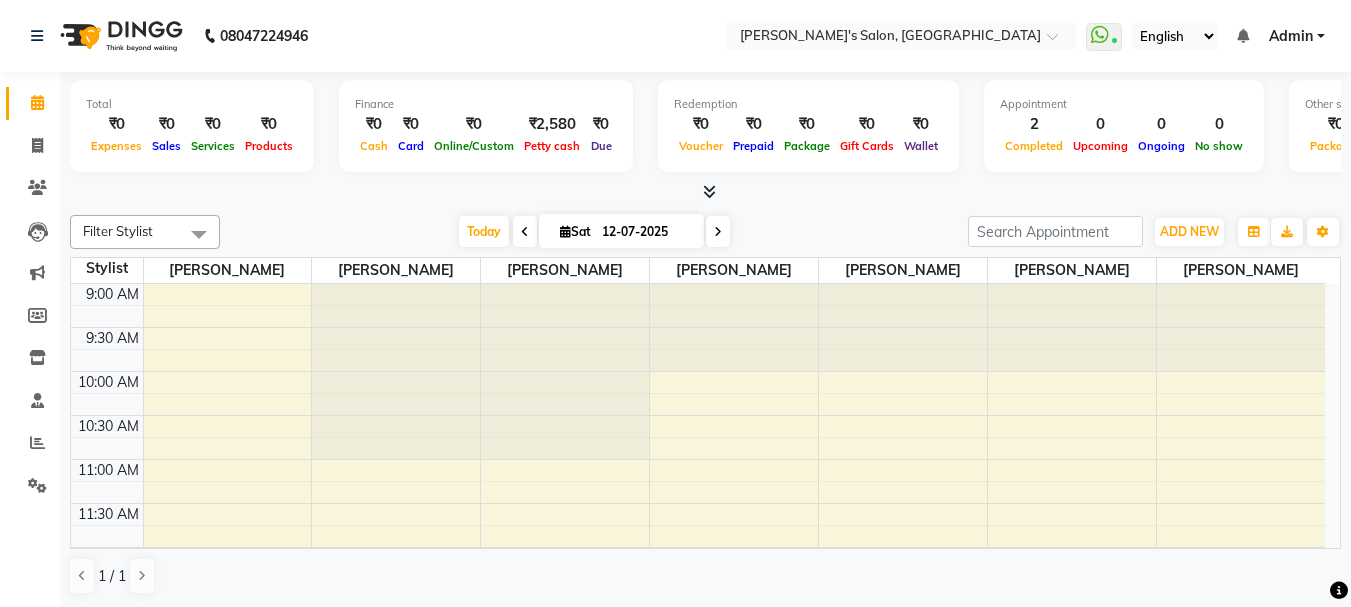 click at bounding box center (734, 328) 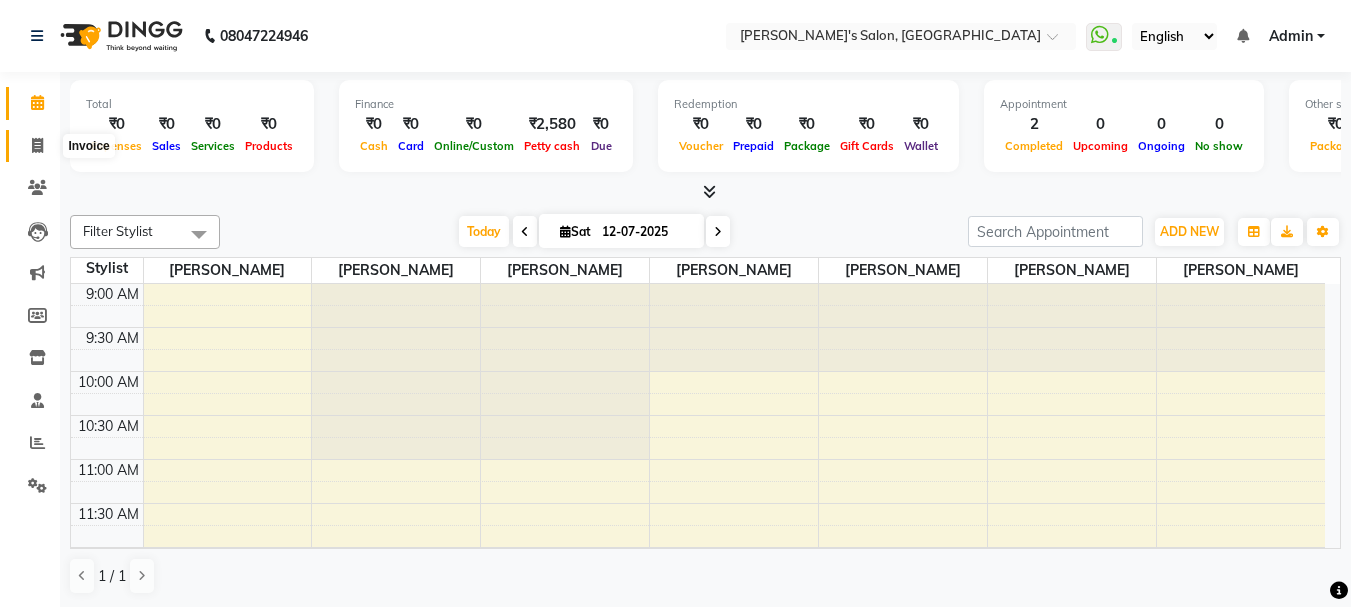 click 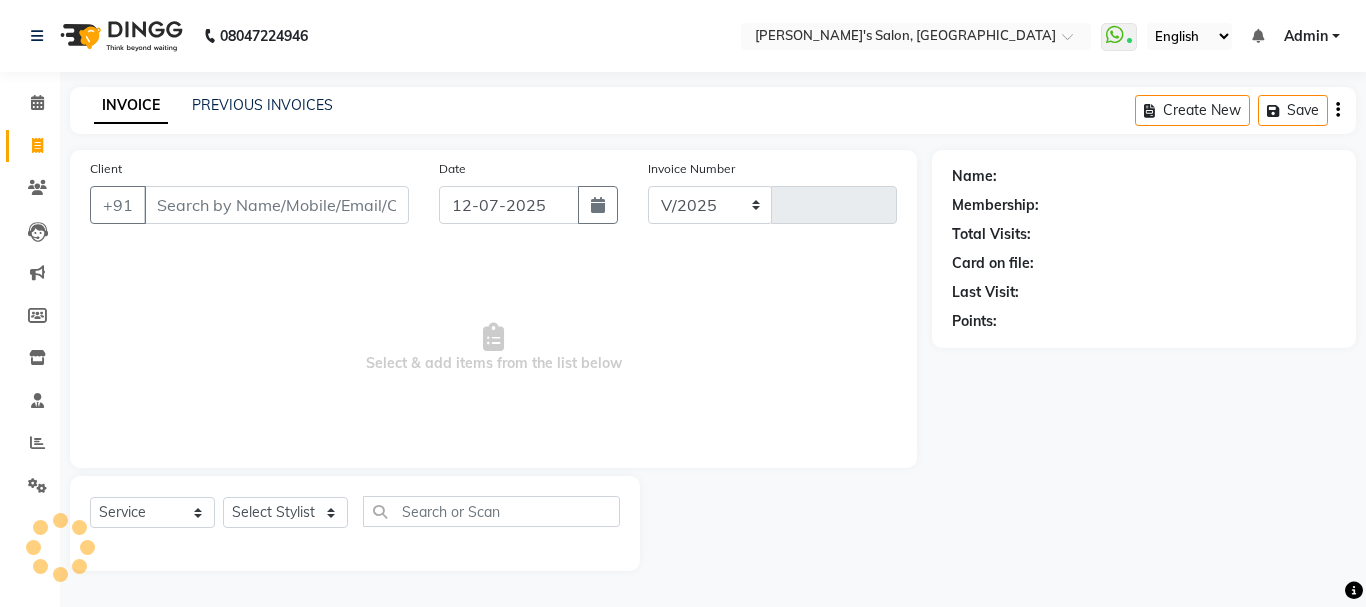 select on "716" 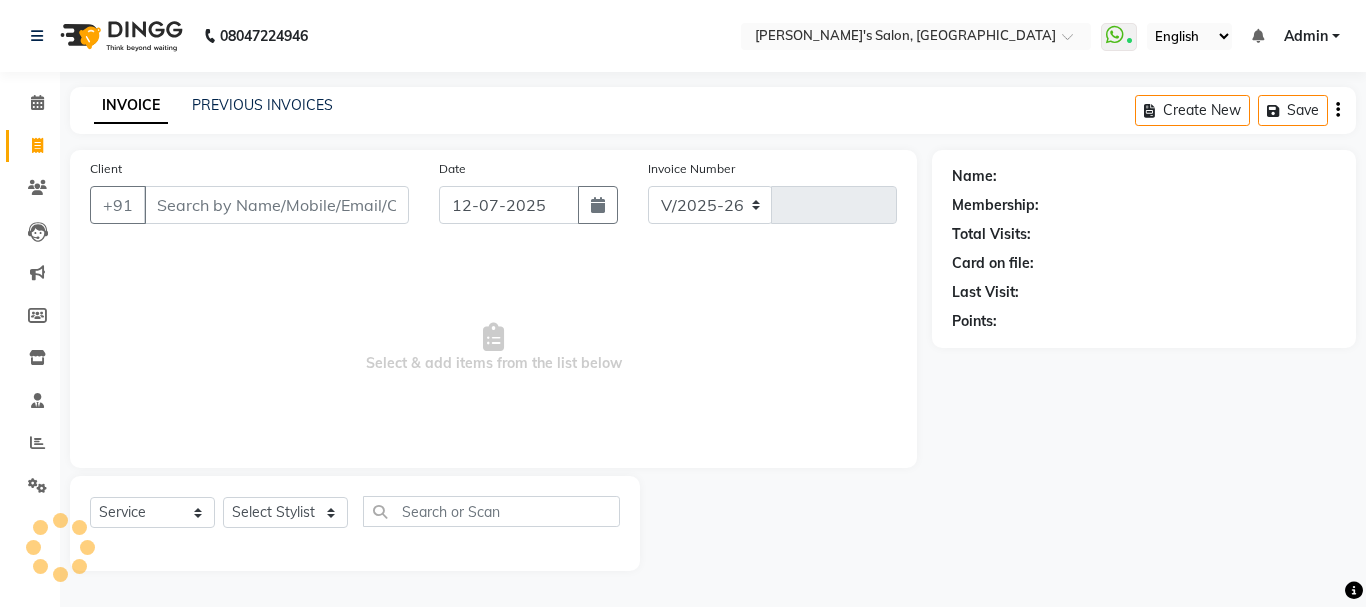 type on "0048" 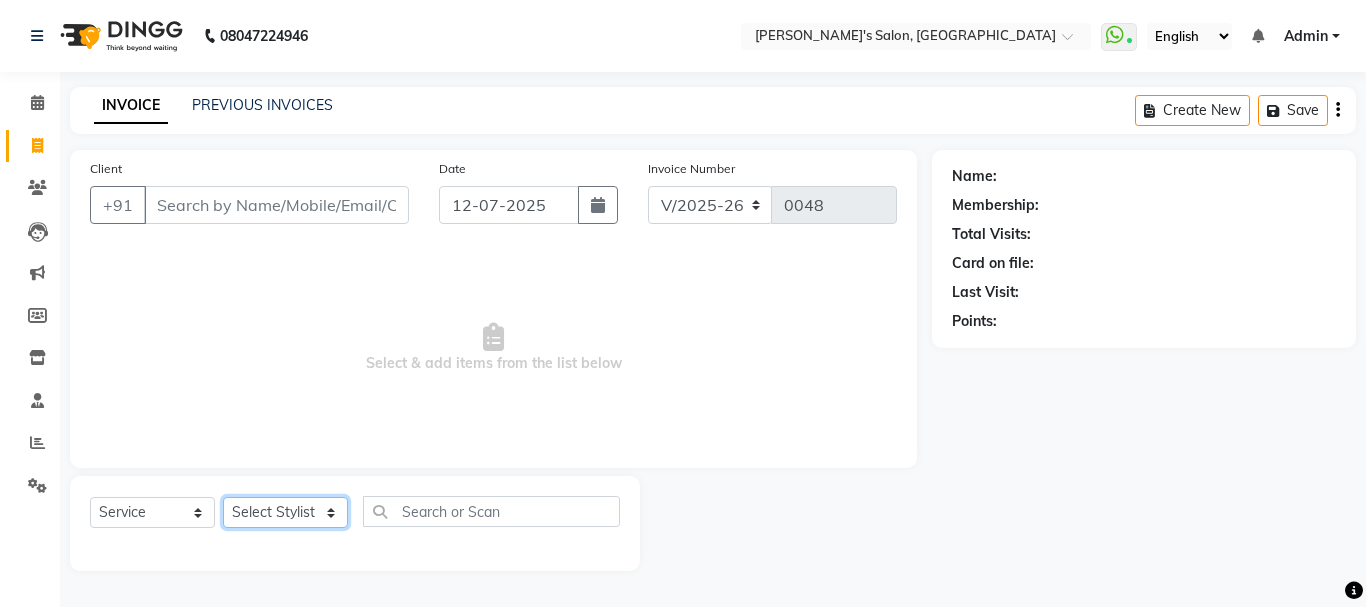 click on "Select Stylist Arpita Singh Chan Kanchan Adhikari Sayali Sakpal  Shraddha Tanvi Tanvi Masurkar" 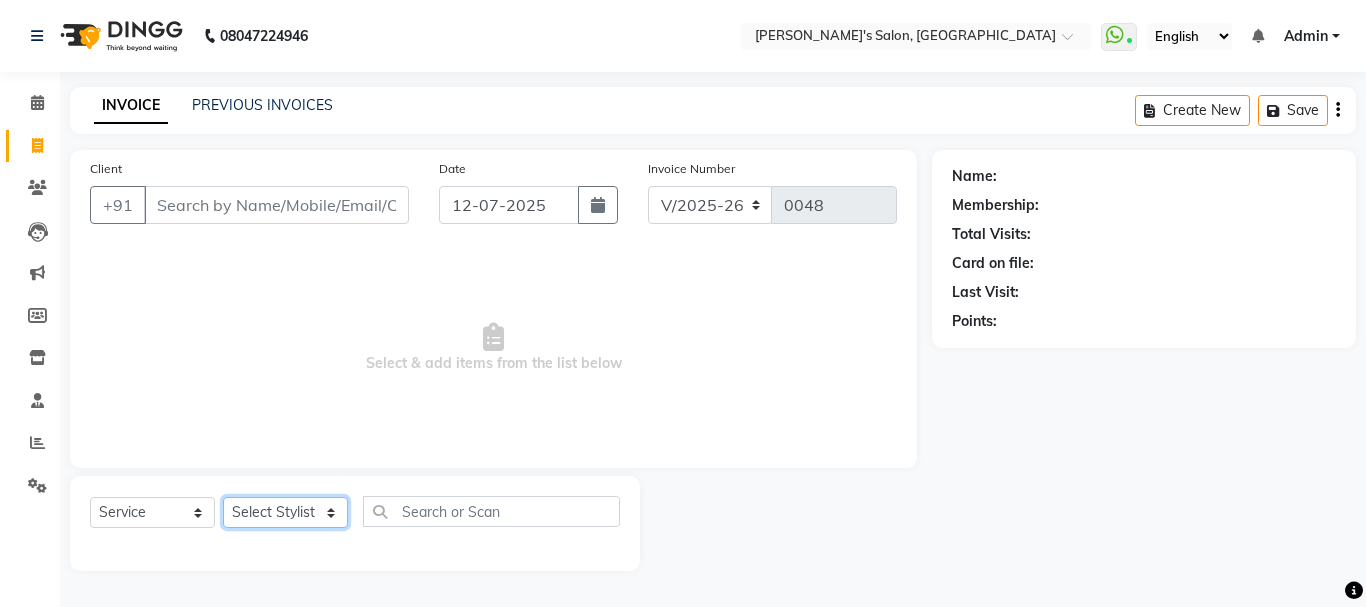 select on "78839" 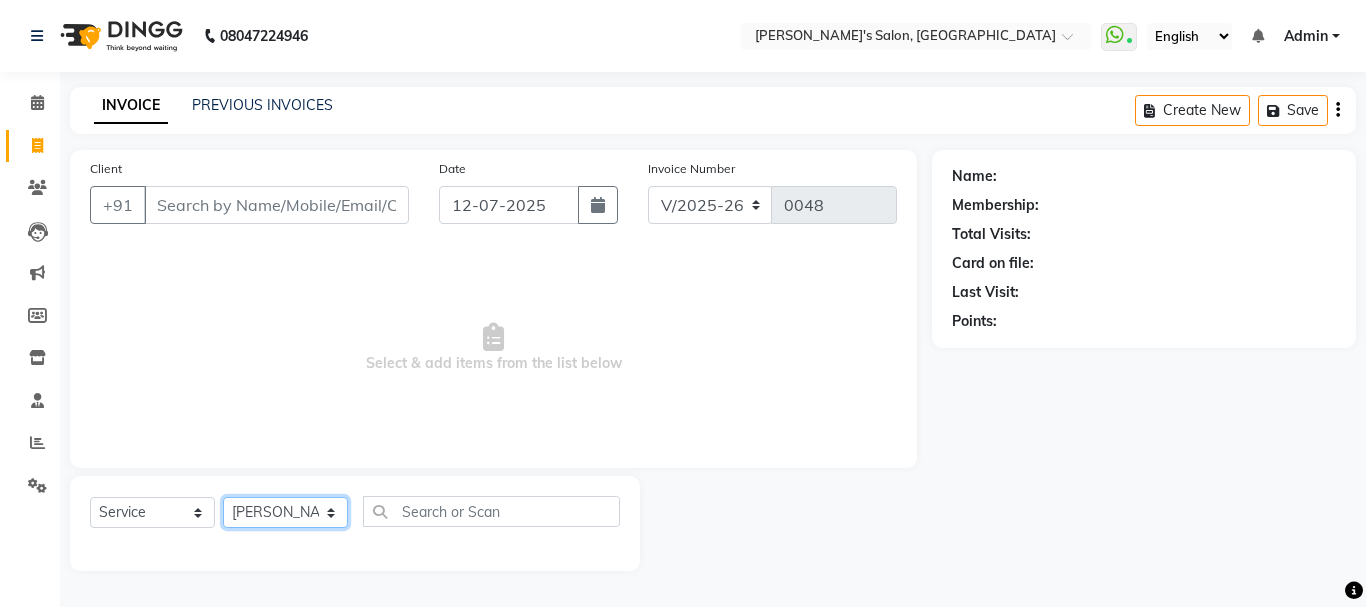 click on "Select Stylist Arpita Singh Chan Kanchan Adhikari Sayali Sakpal  Shraddha Tanvi Tanvi Masurkar" 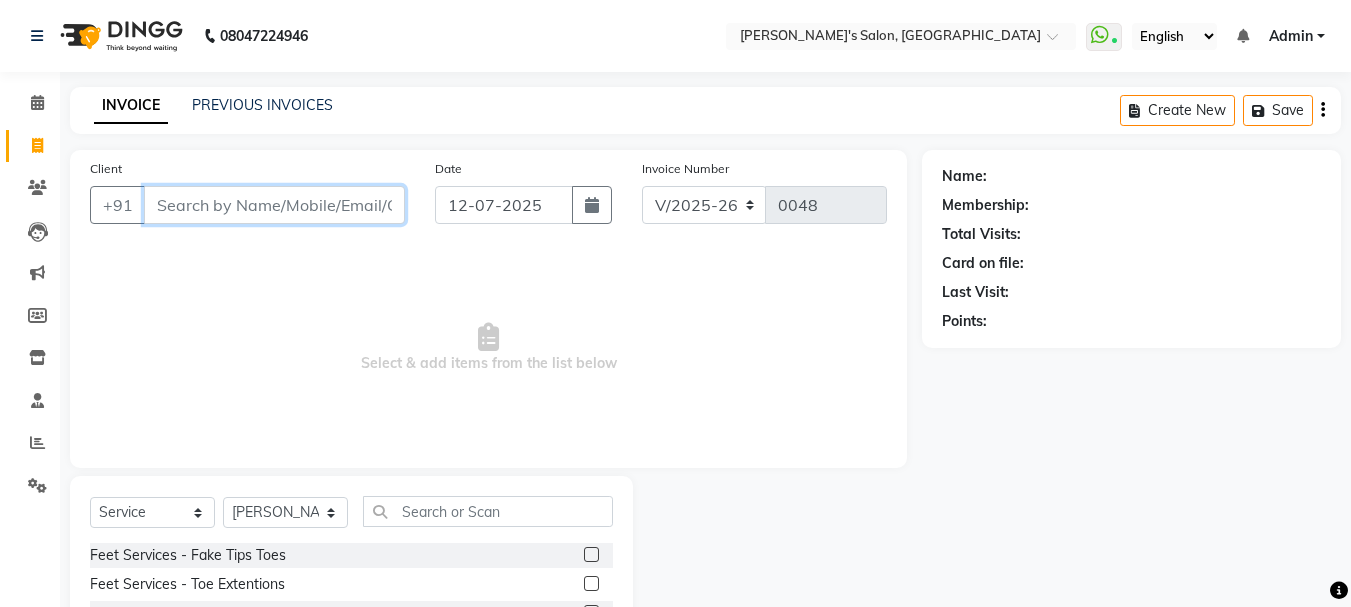 click on "Client" at bounding box center [274, 205] 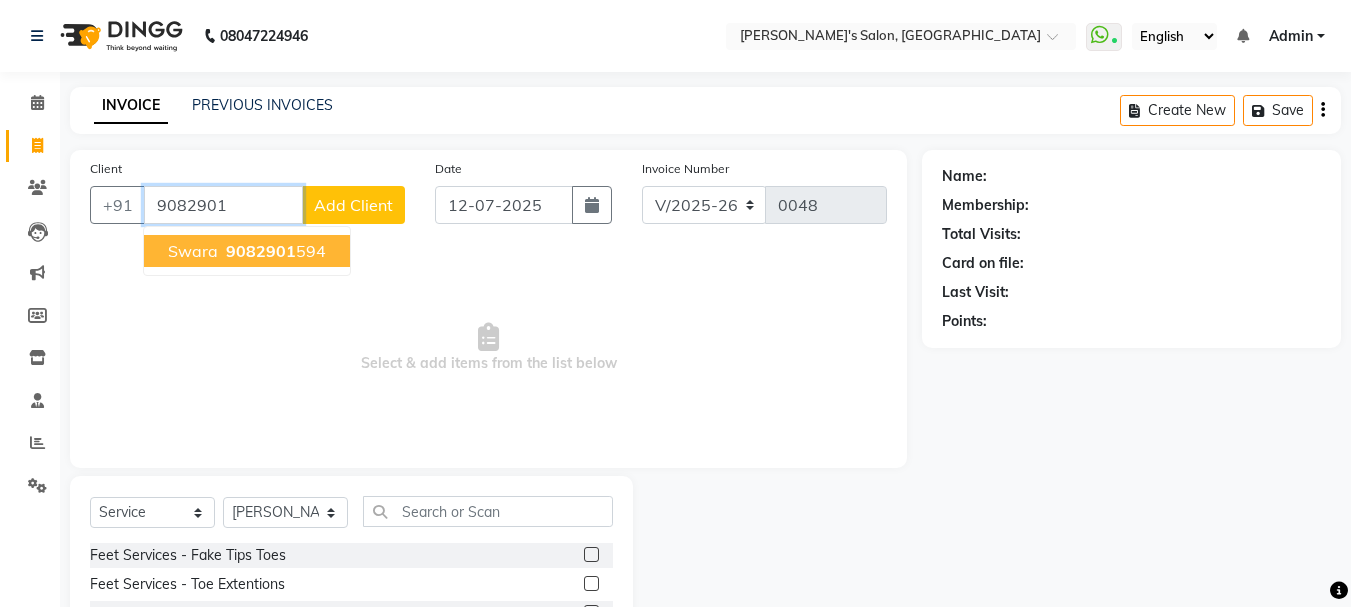click on "9082901 594" at bounding box center (274, 251) 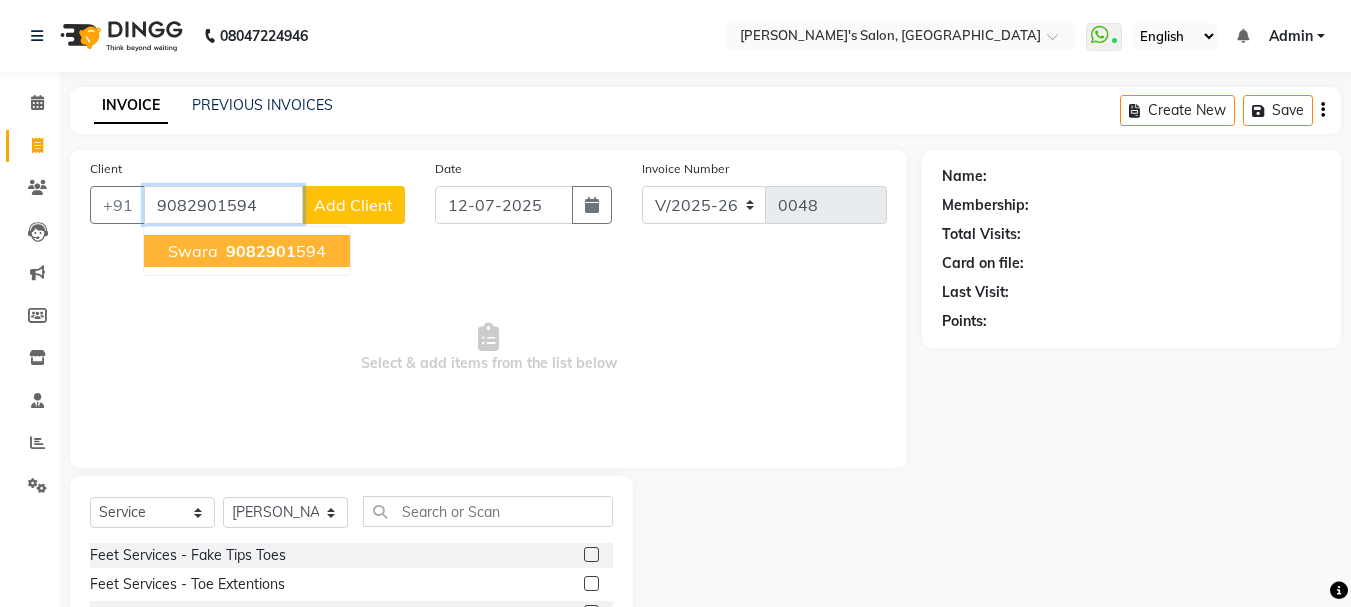 type on "9082901594" 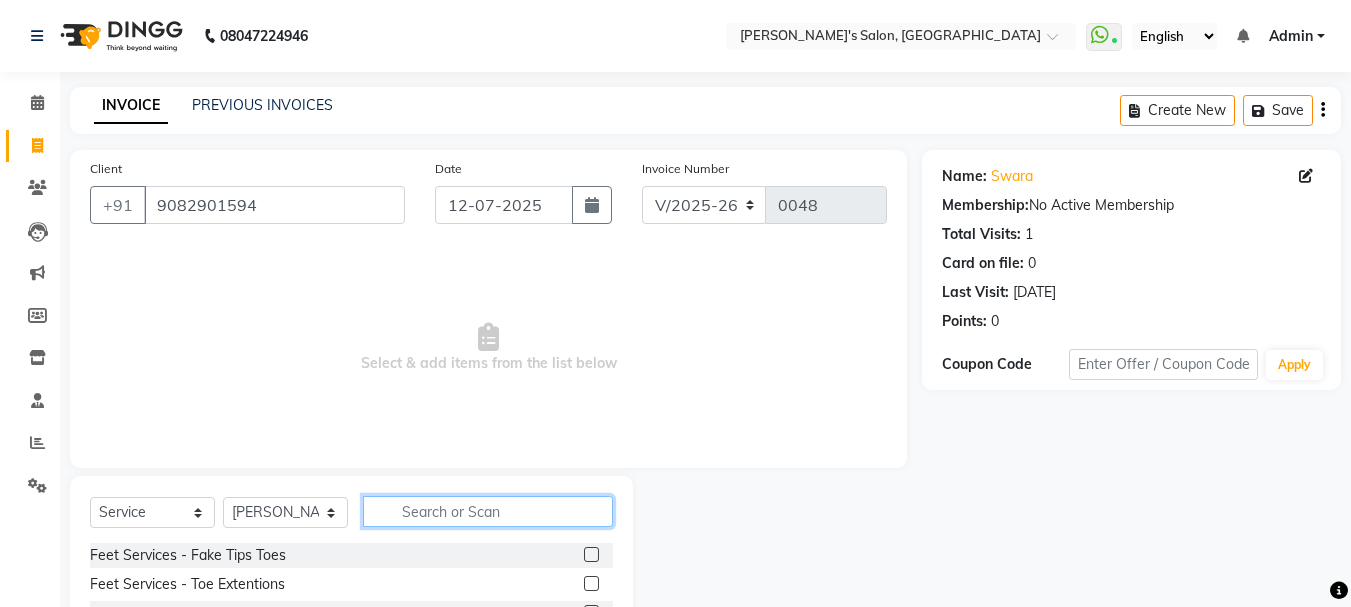click 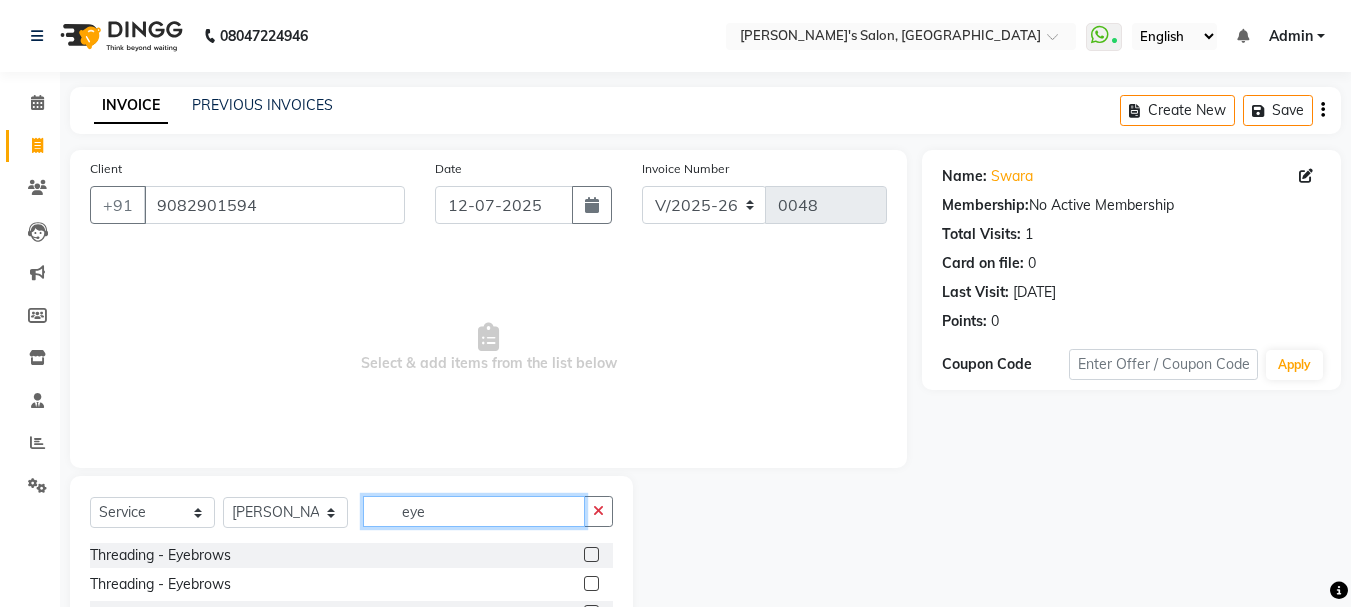 type on "eye" 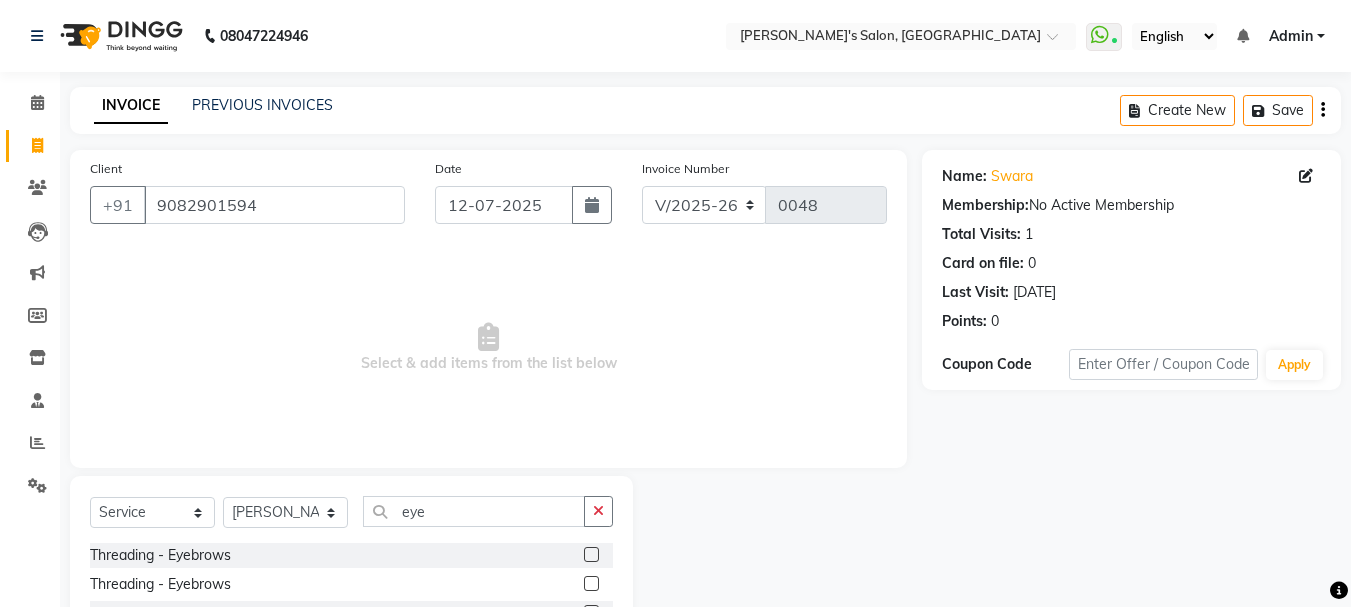 click on "Threading  - Eyebrows" 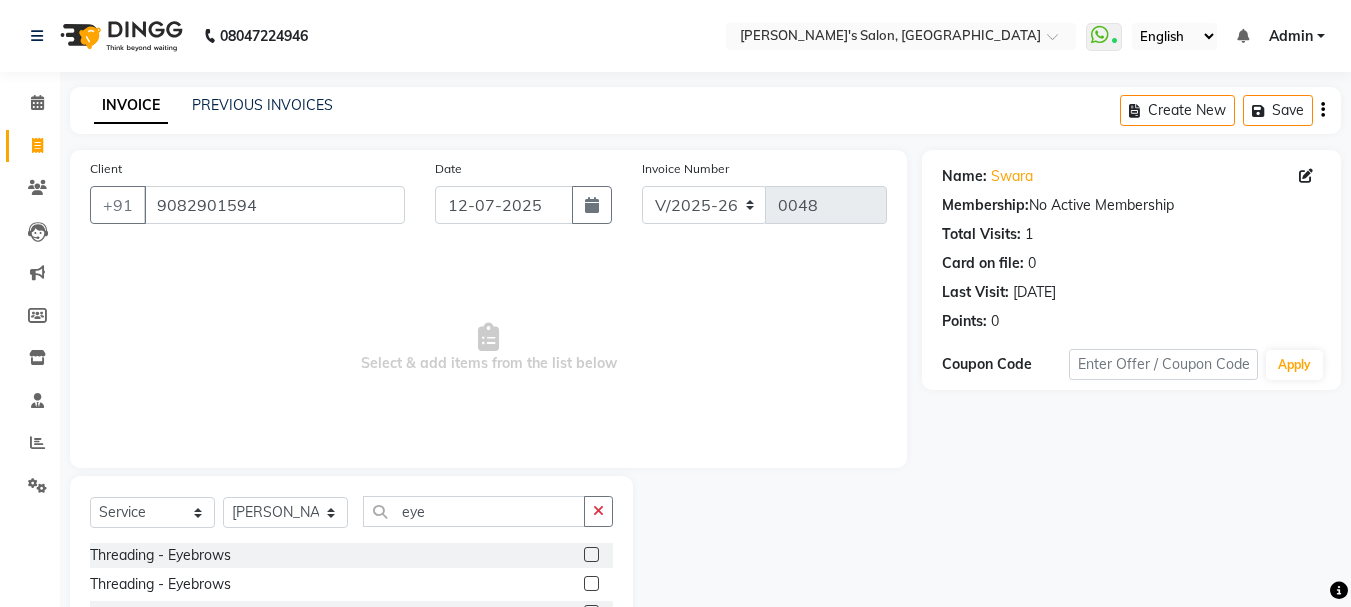 click on "Threading  - Eyebrows" 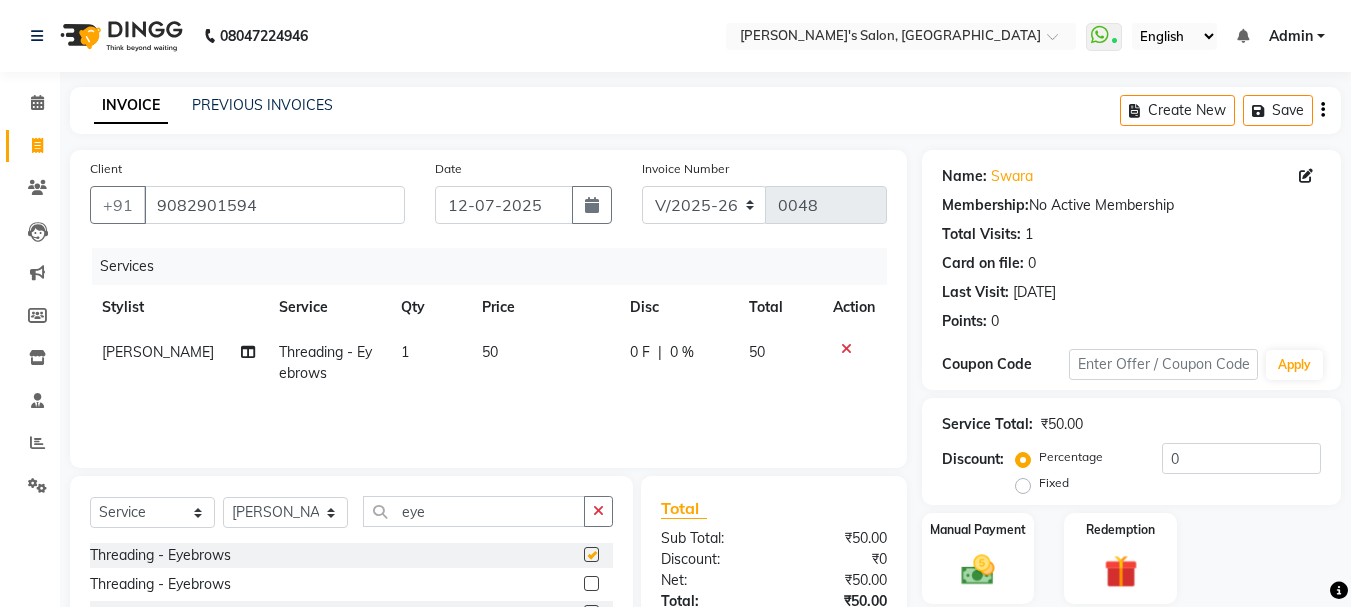 checkbox on "false" 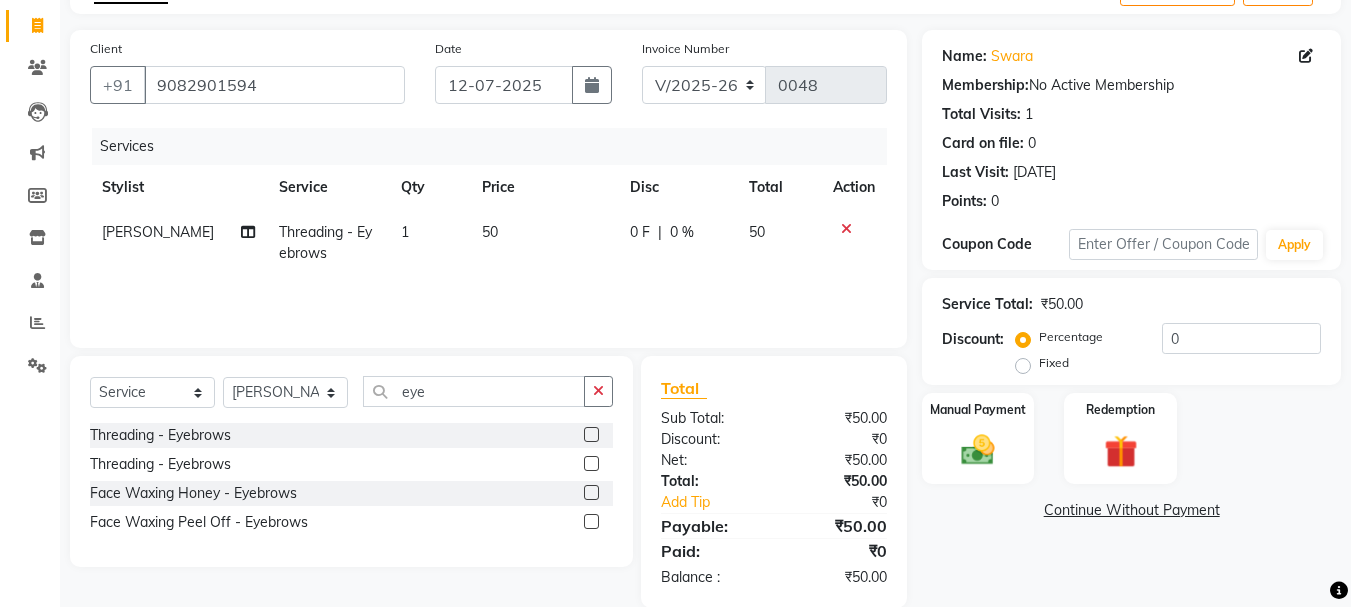 scroll, scrollTop: 151, scrollLeft: 0, axis: vertical 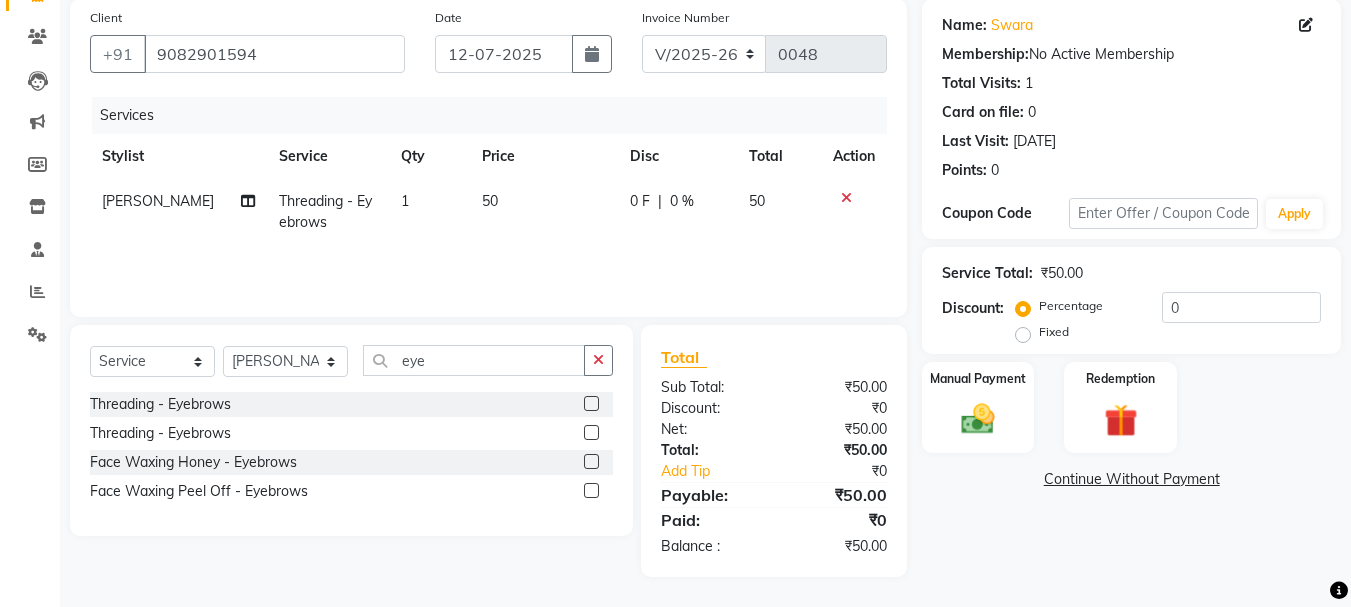 click on "Name: Swara  Membership:  No Active Membership  Total Visits:  1 Card on file:  0 Last Visit:   04-03-2024 Points:   0  Coupon Code Apply Service Total:  ₹50.00  Discount:  Percentage   Fixed  0 Manual Payment Redemption  Continue Without Payment" 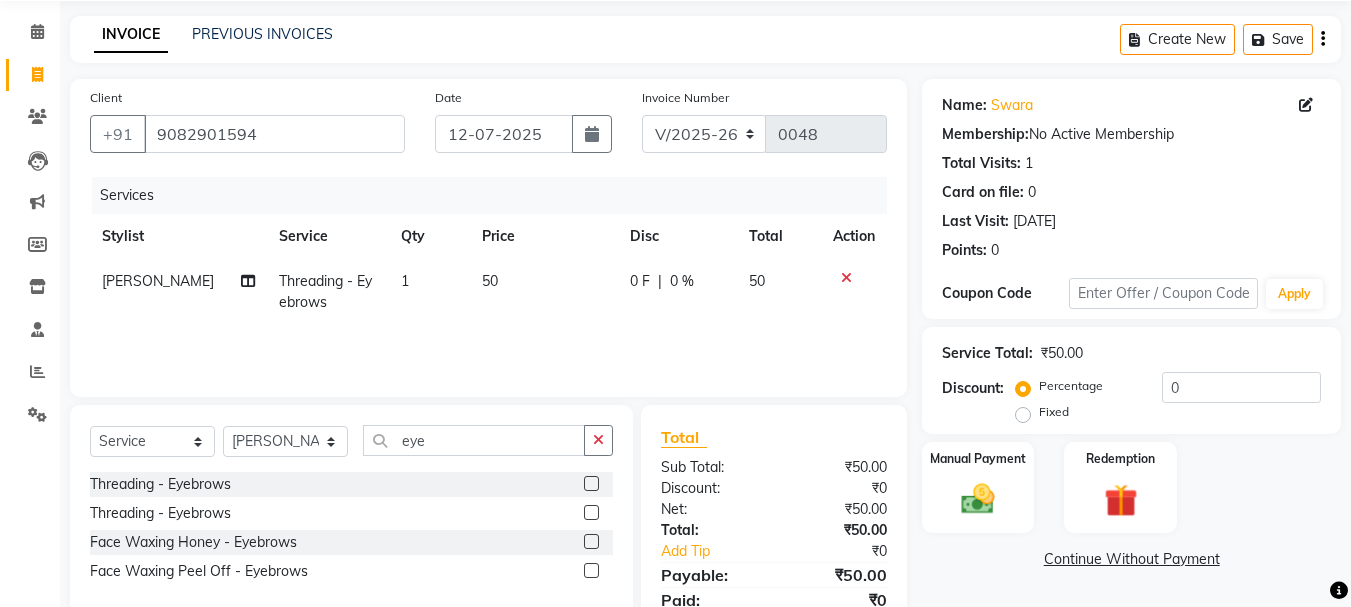 scroll, scrollTop: 151, scrollLeft: 0, axis: vertical 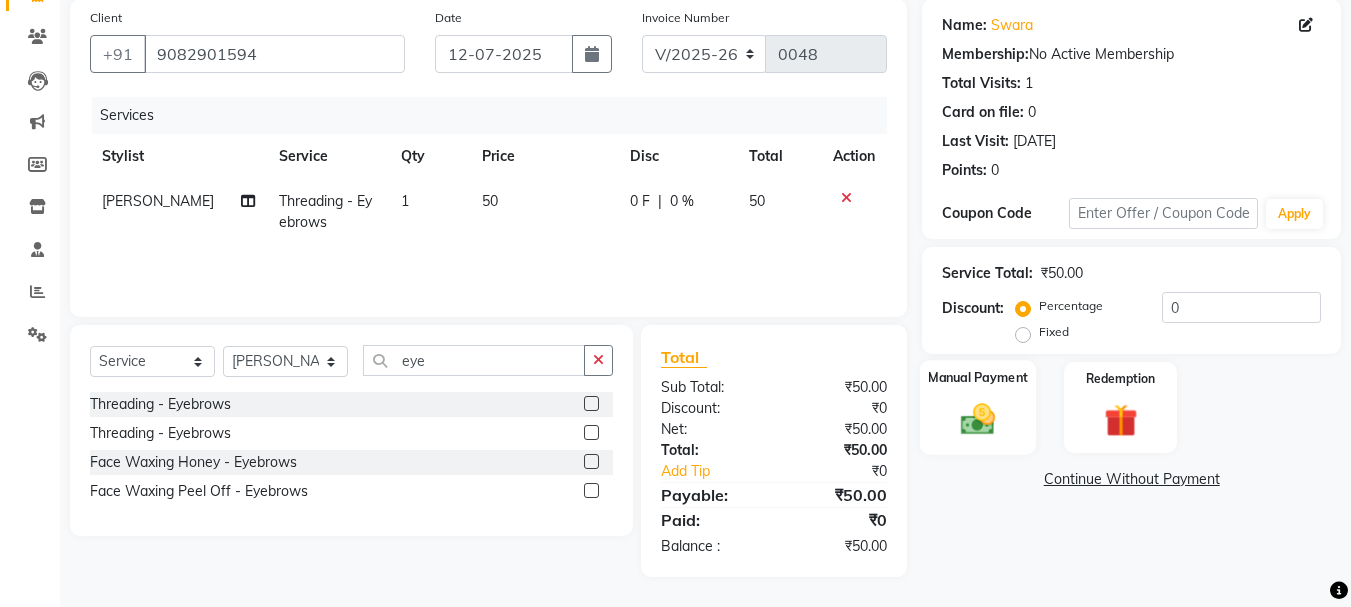 click on "Manual Payment" 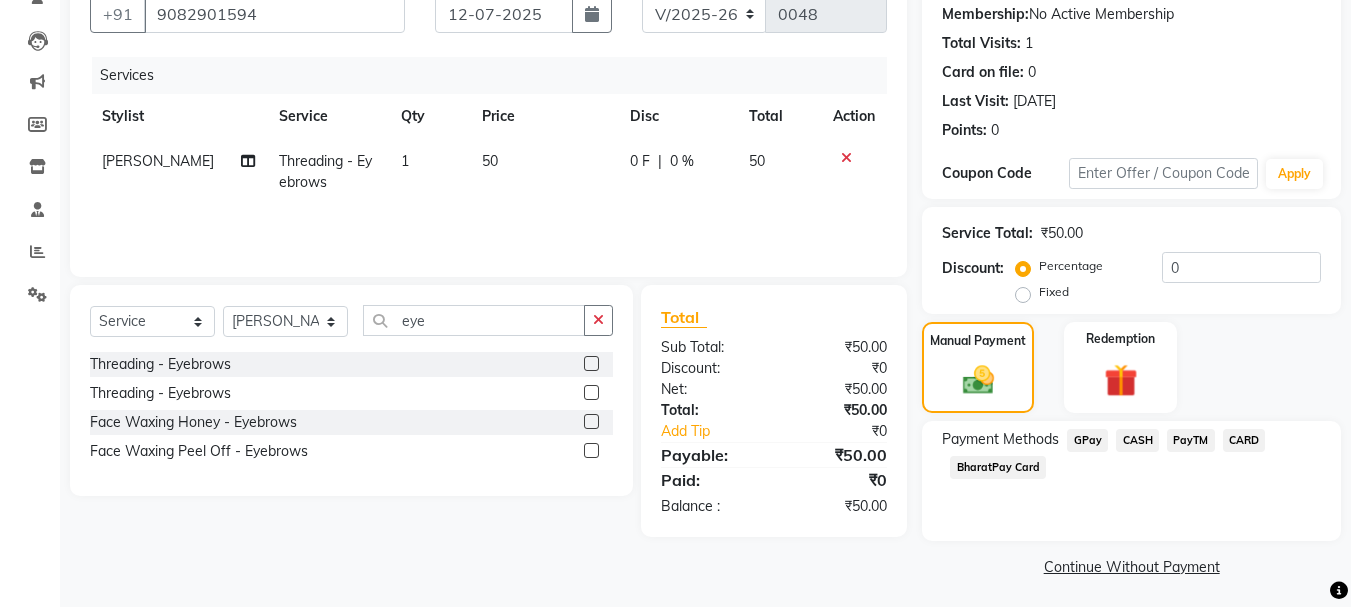 scroll, scrollTop: 196, scrollLeft: 0, axis: vertical 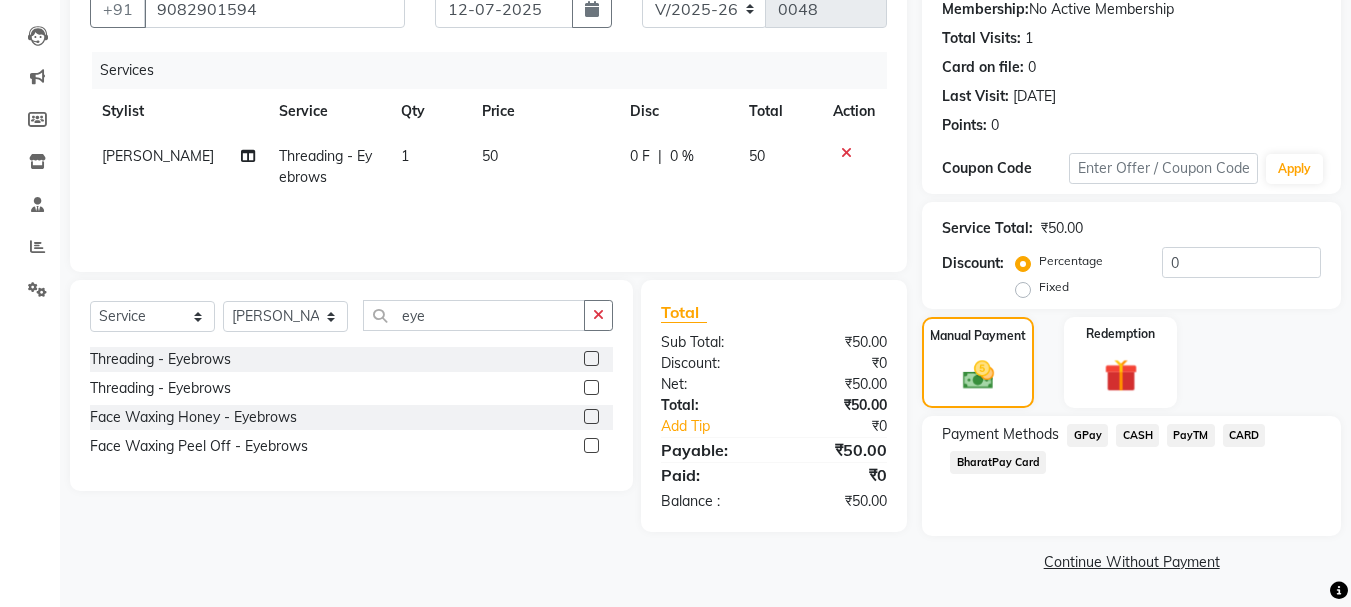 click on "CASH" 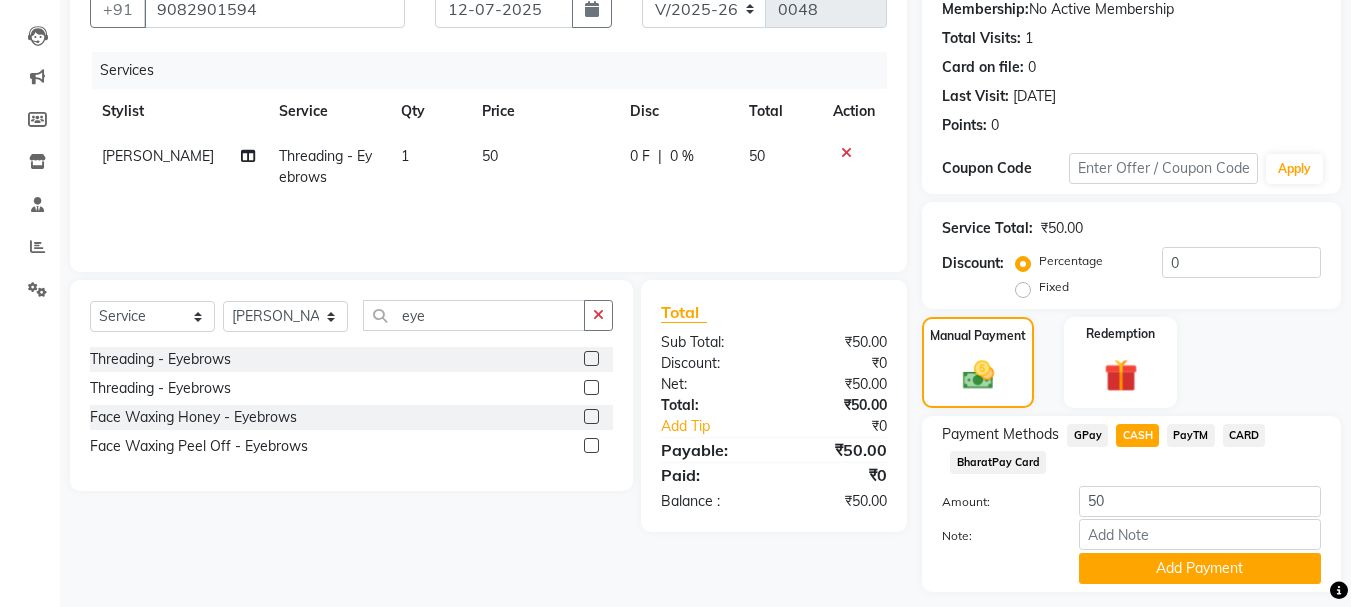 scroll, scrollTop: 252, scrollLeft: 0, axis: vertical 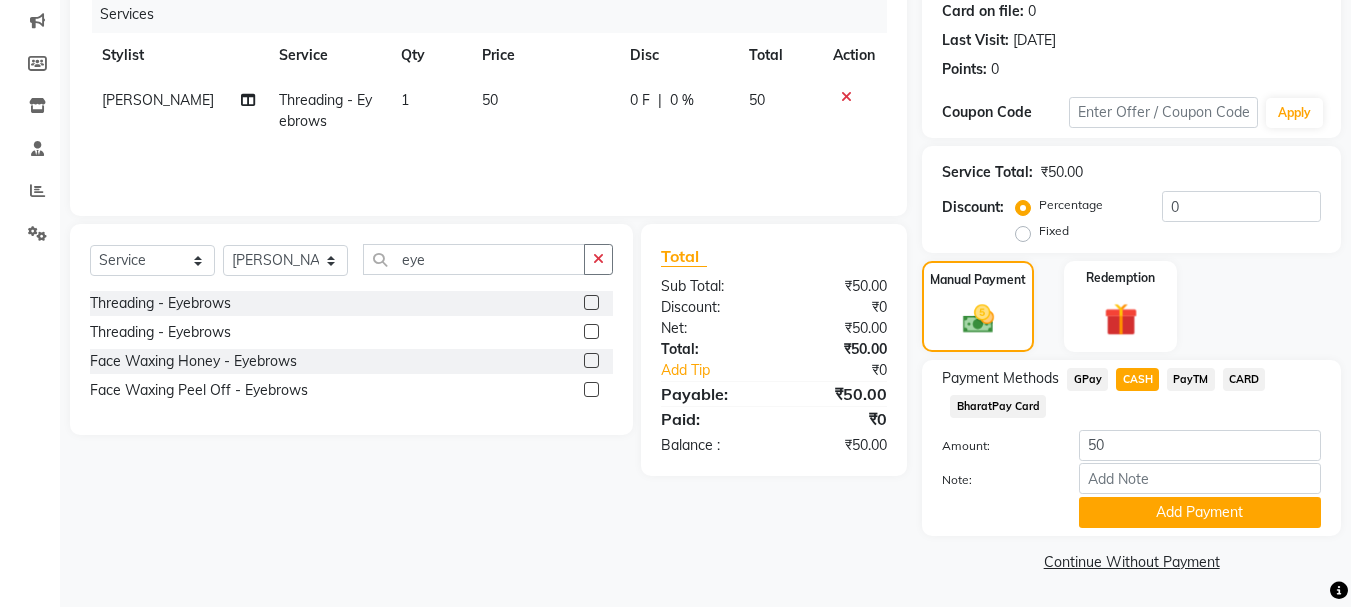 click on "Payment Methods  GPay   CASH   PayTM   CARD   BharatPay Card  Amount: 50 Note: Add Payment" 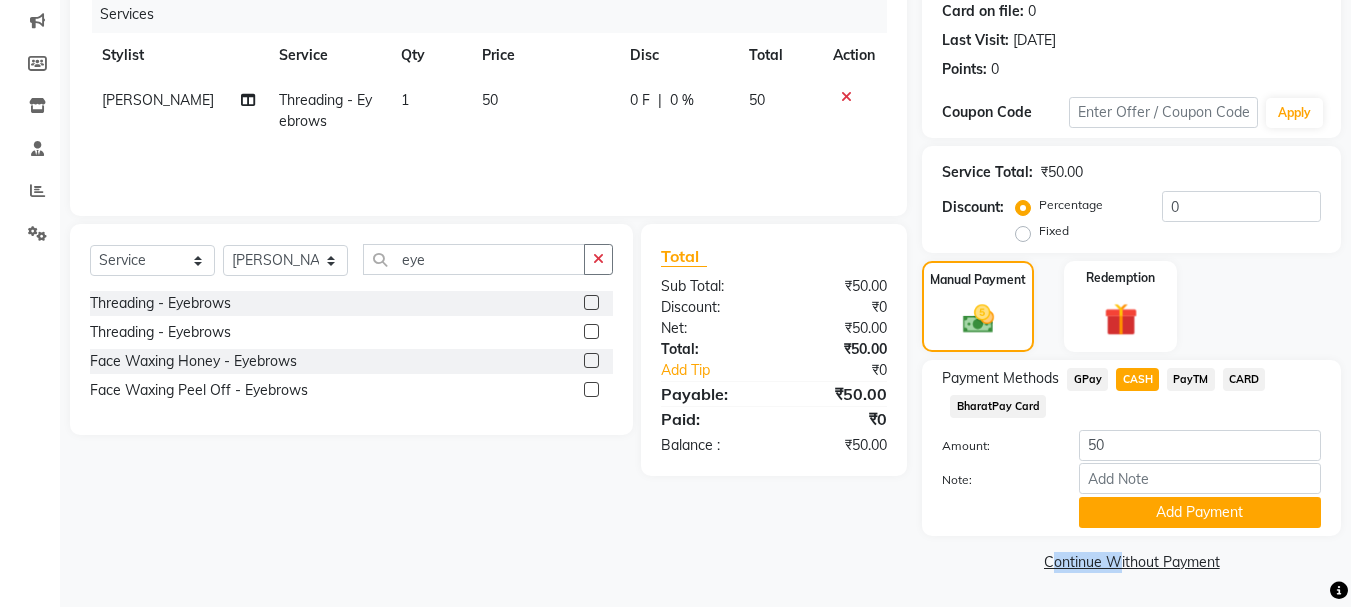 click on "Payment Methods  GPay   CASH   PayTM   CARD   BharatPay Card  Amount: 50 Note: Add Payment" 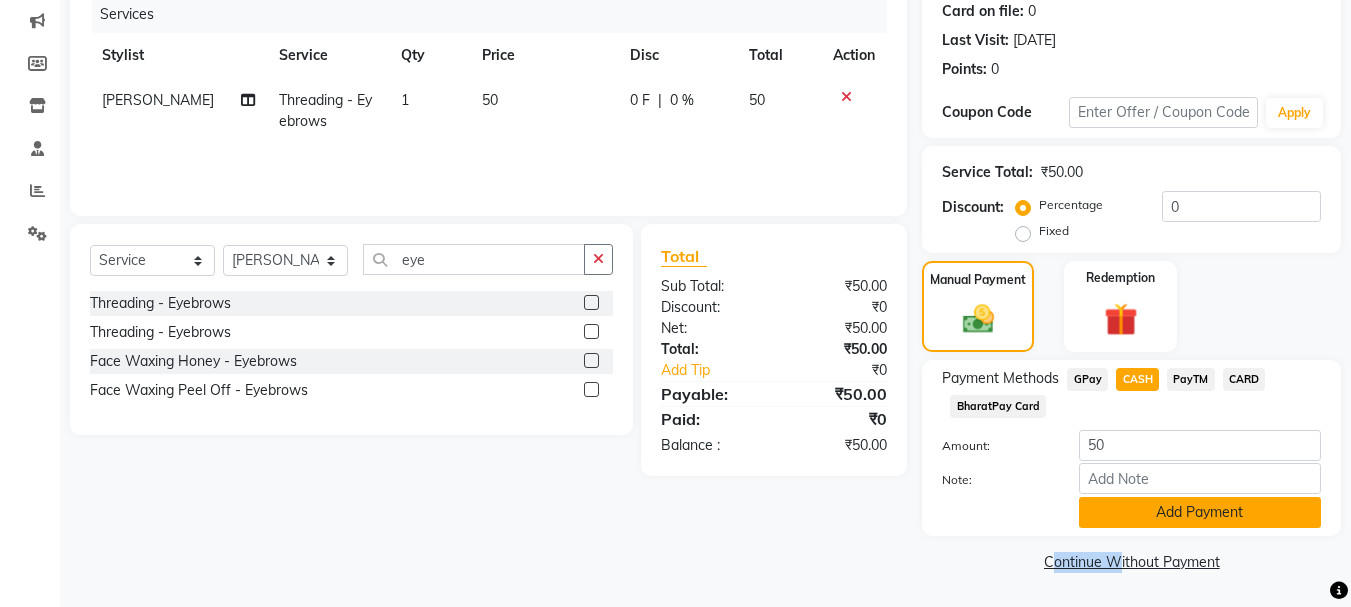 click on "Add Payment" 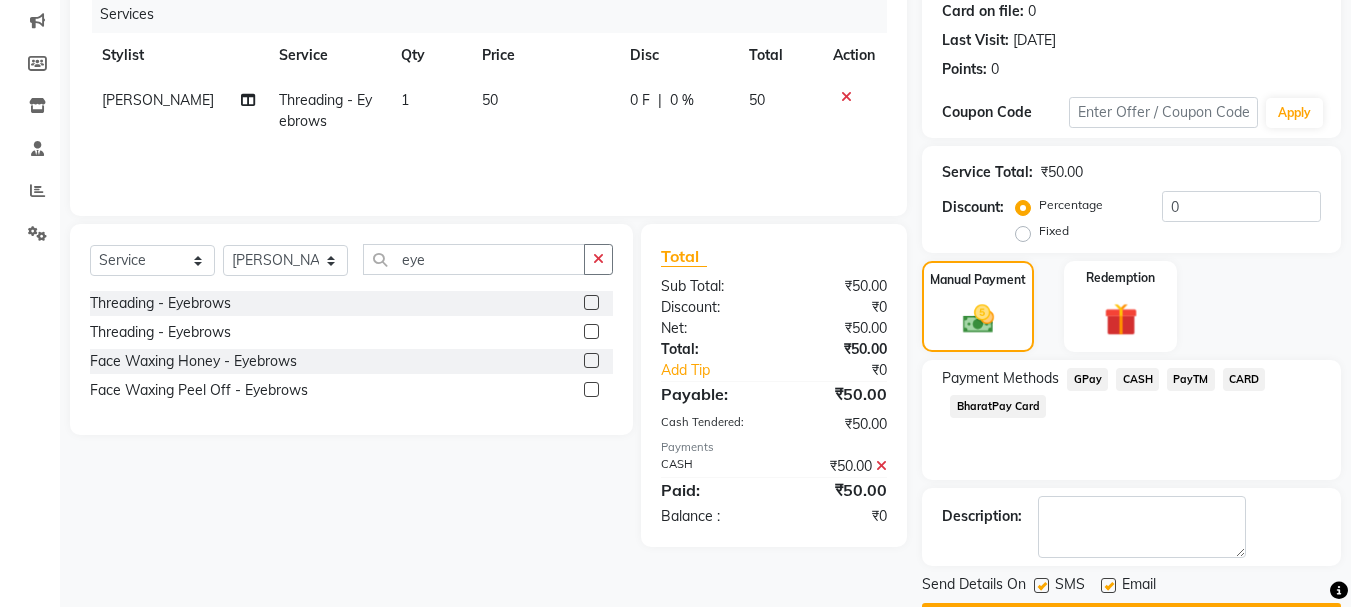 scroll, scrollTop: 292, scrollLeft: 0, axis: vertical 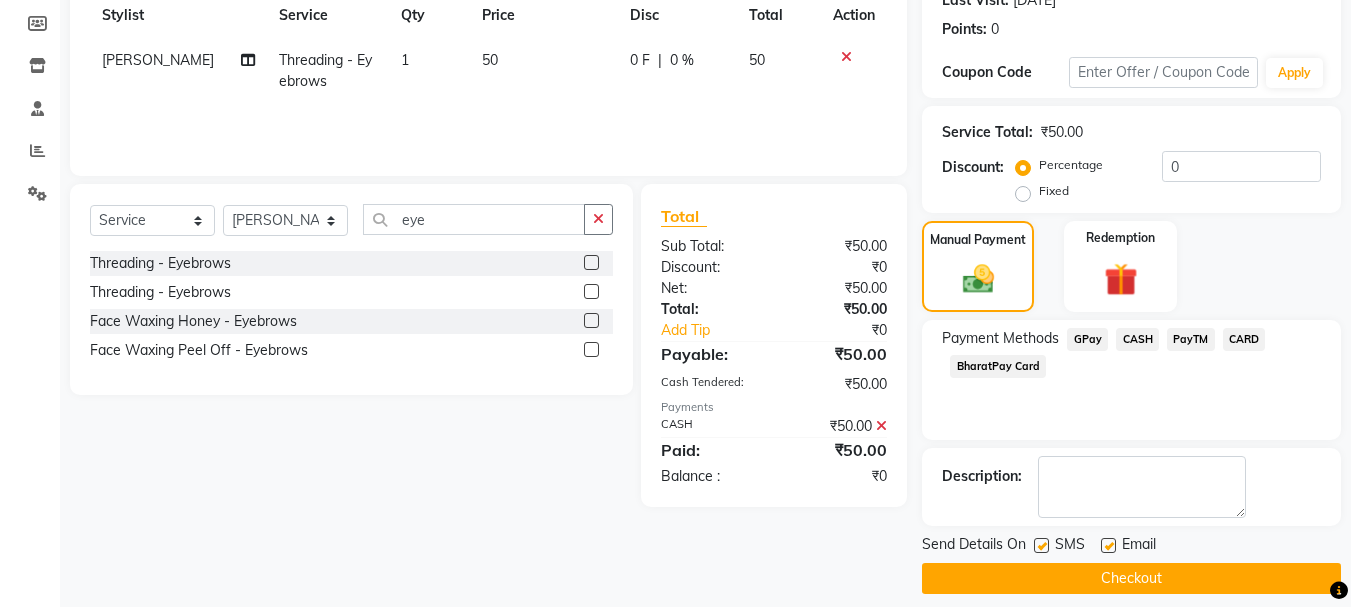 click on "CASH" 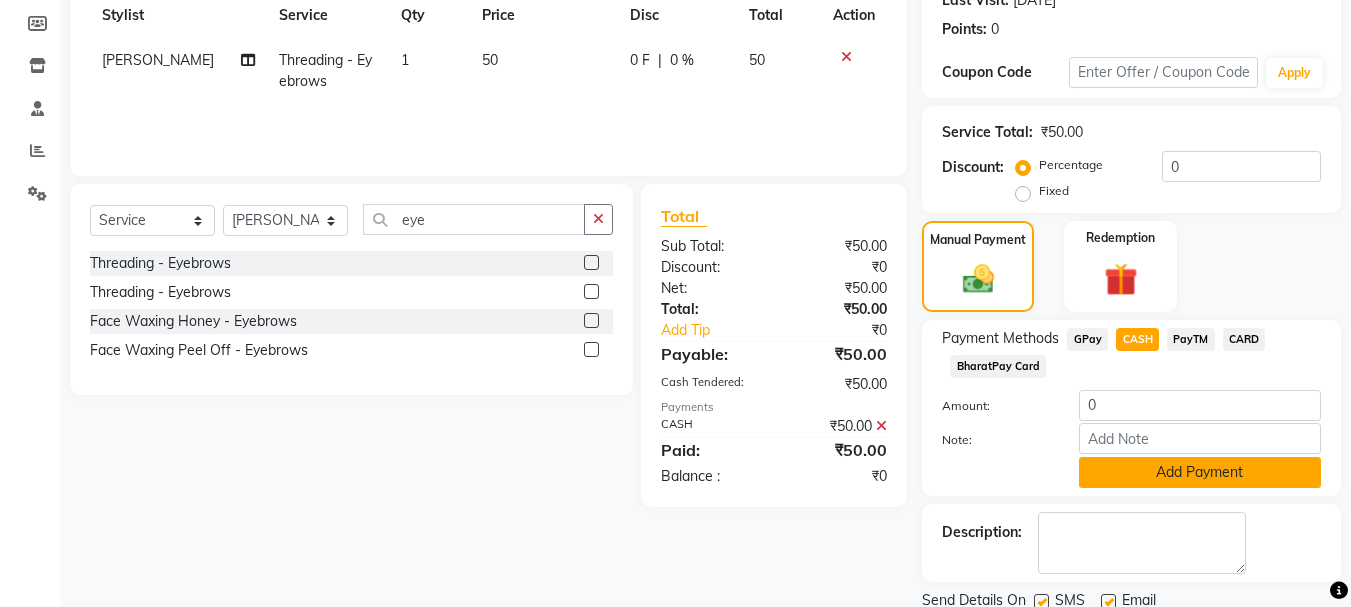 click on "Add Payment" 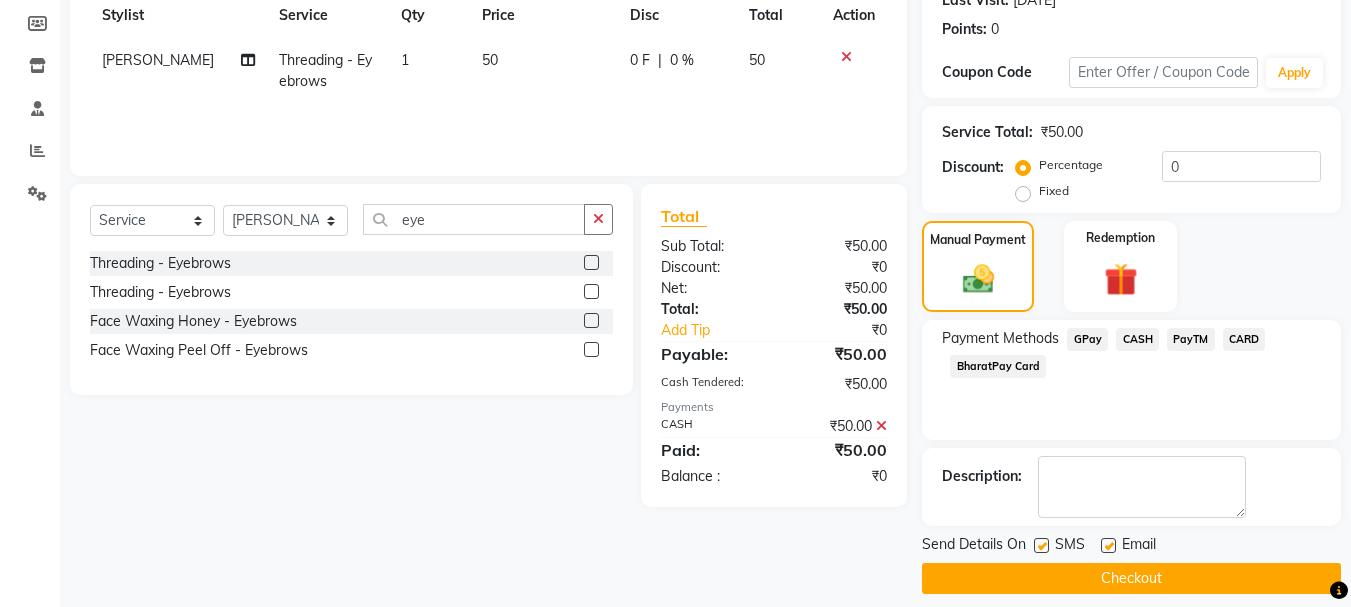 click on "CASH" 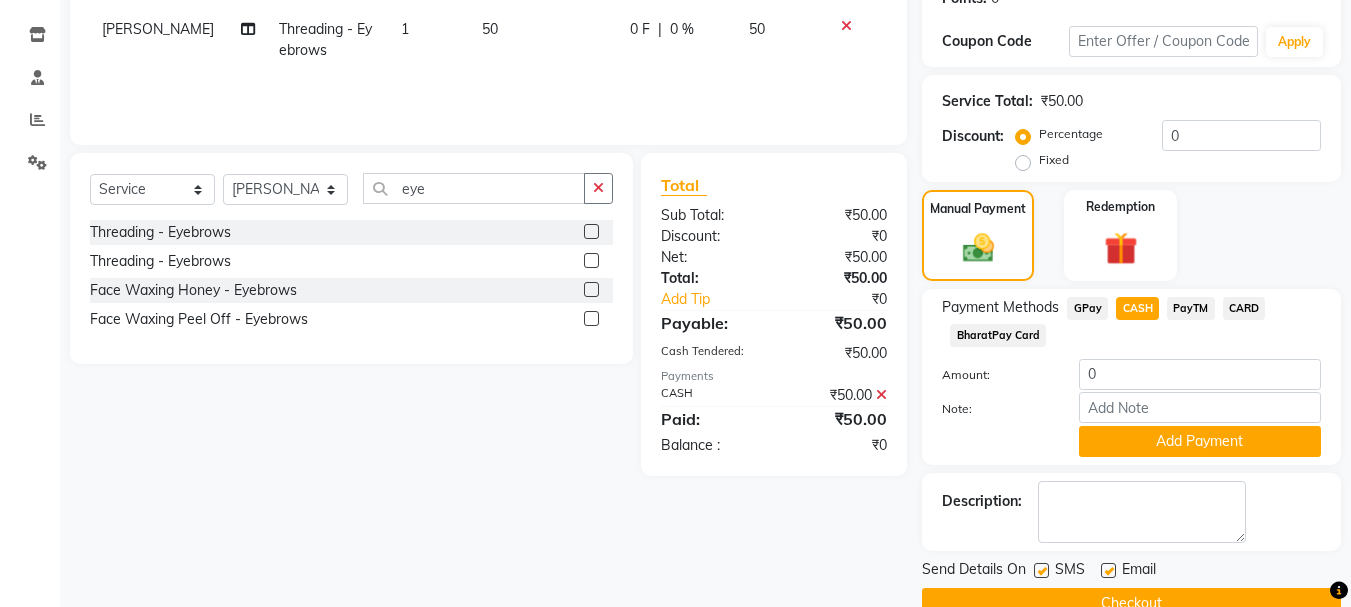 scroll, scrollTop: 365, scrollLeft: 0, axis: vertical 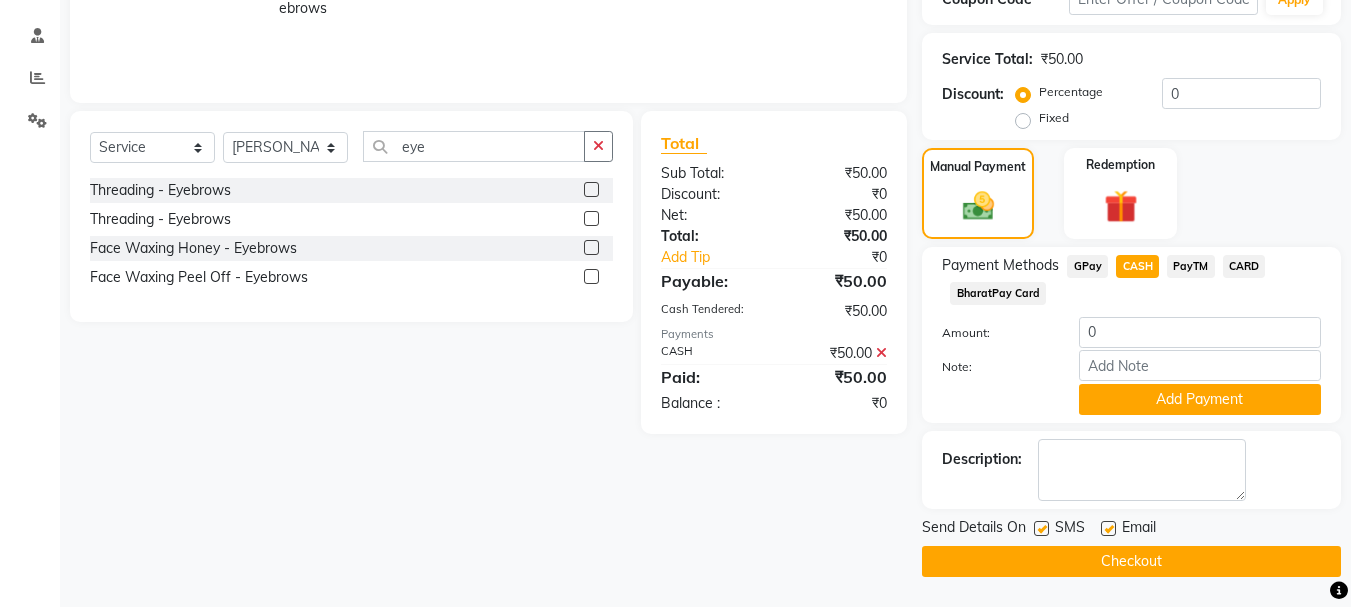 click on "Checkout" 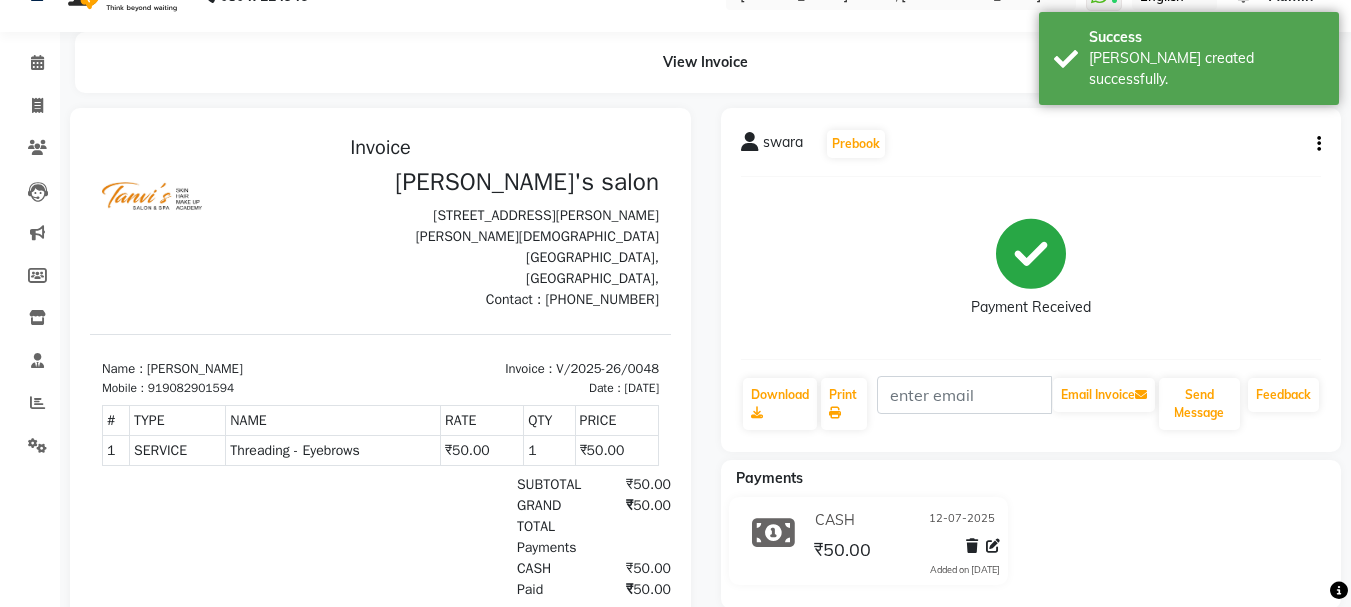 scroll, scrollTop: 80, scrollLeft: 0, axis: vertical 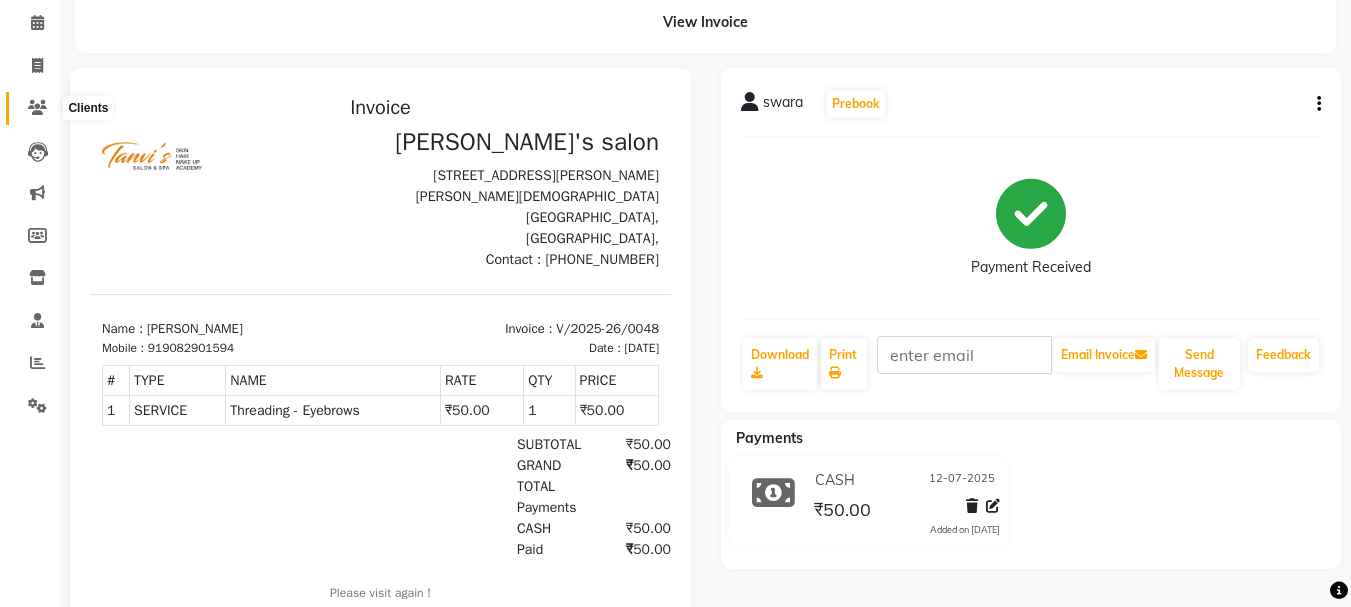 click 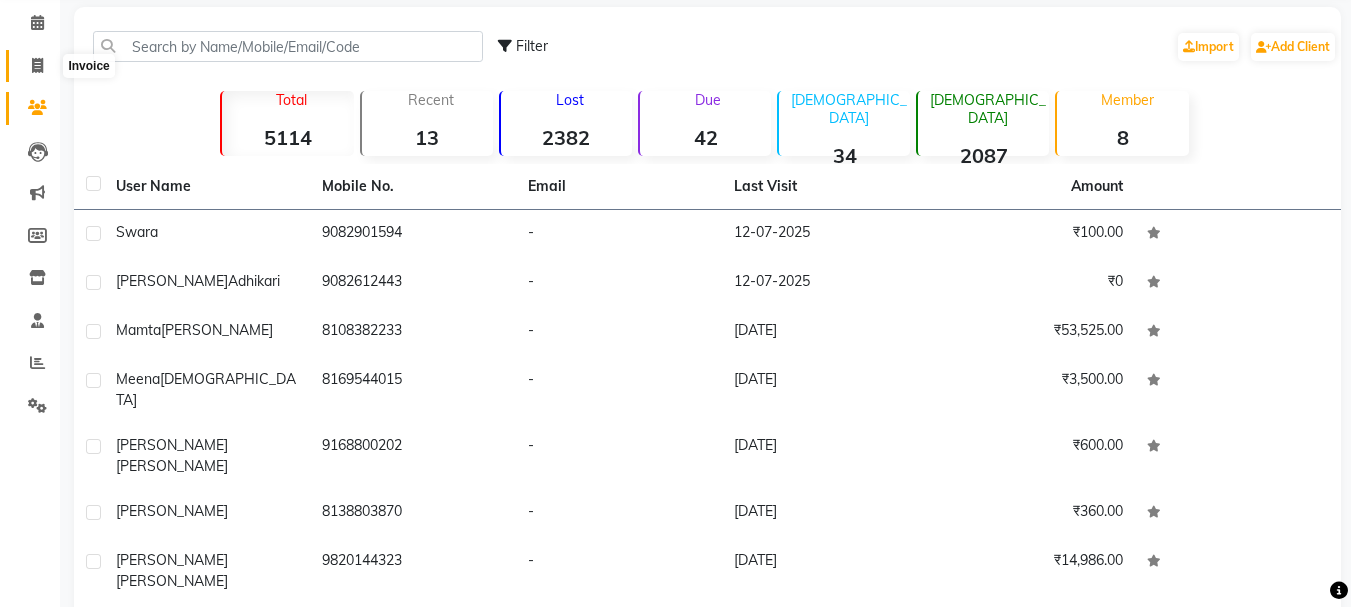 click 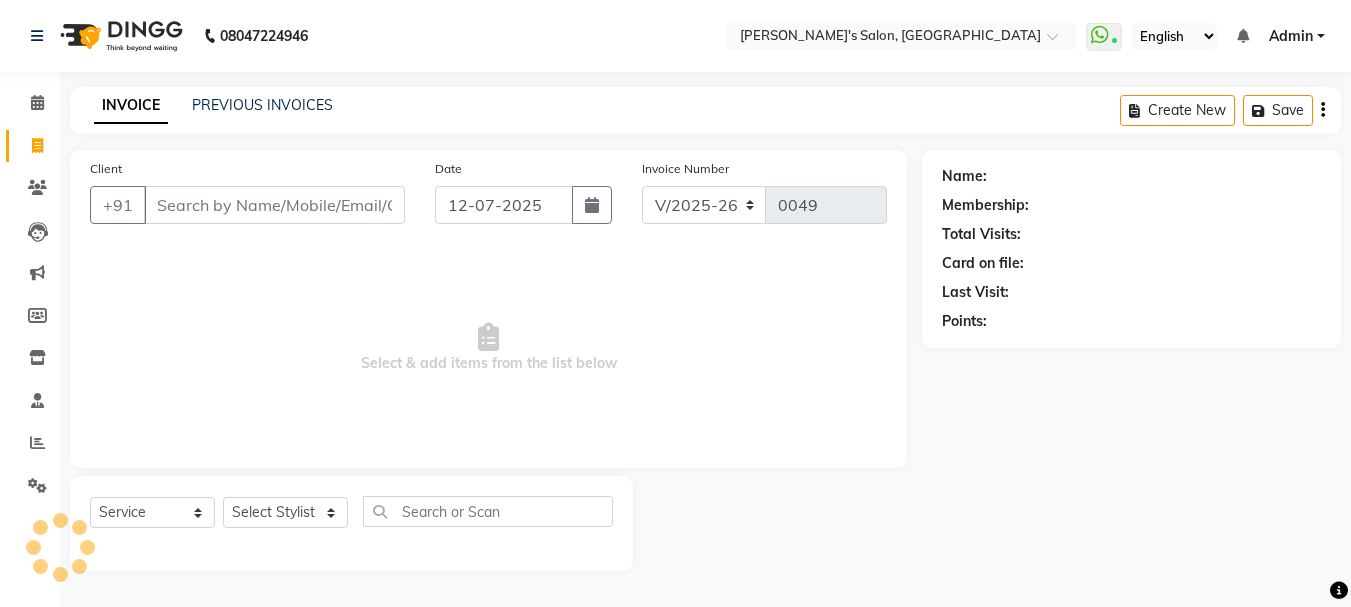 scroll, scrollTop: 0, scrollLeft: 0, axis: both 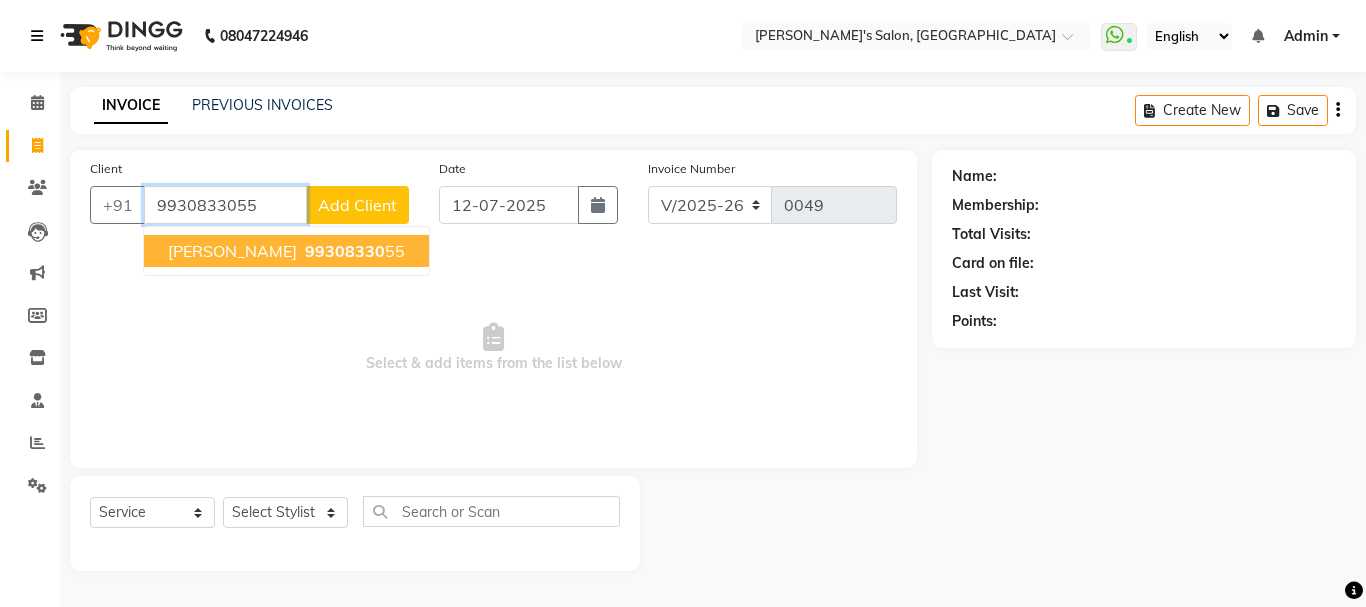 type on "9930833055" 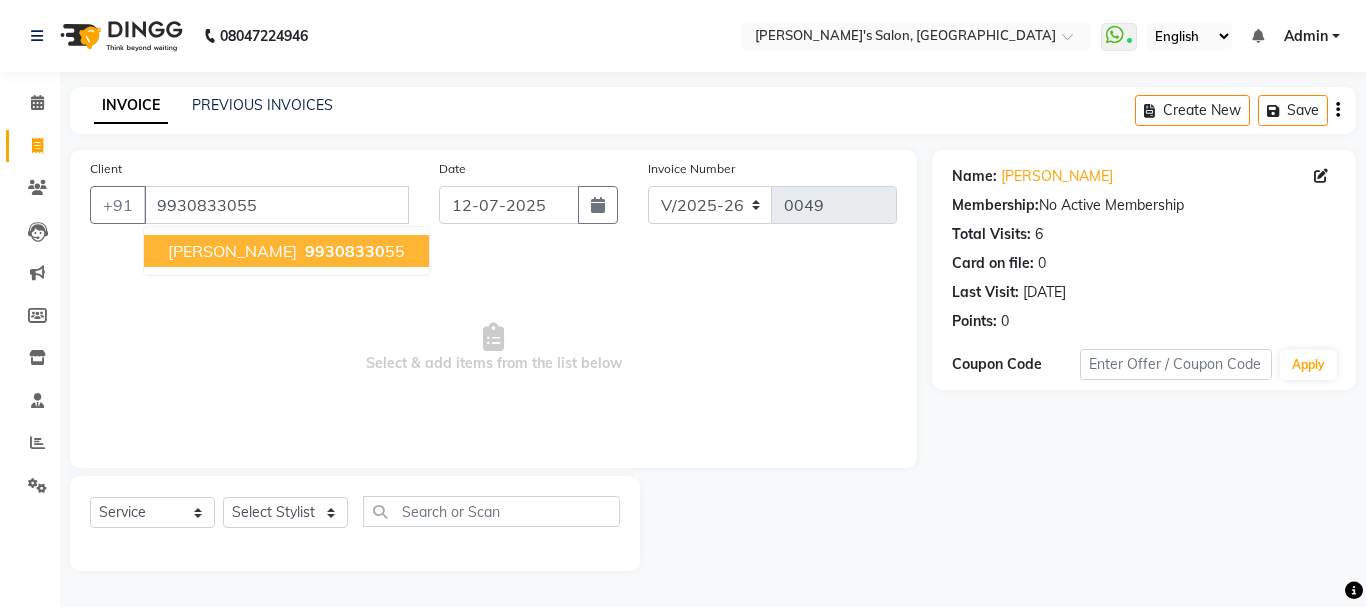click on "monika   99308330 55" at bounding box center (286, 251) 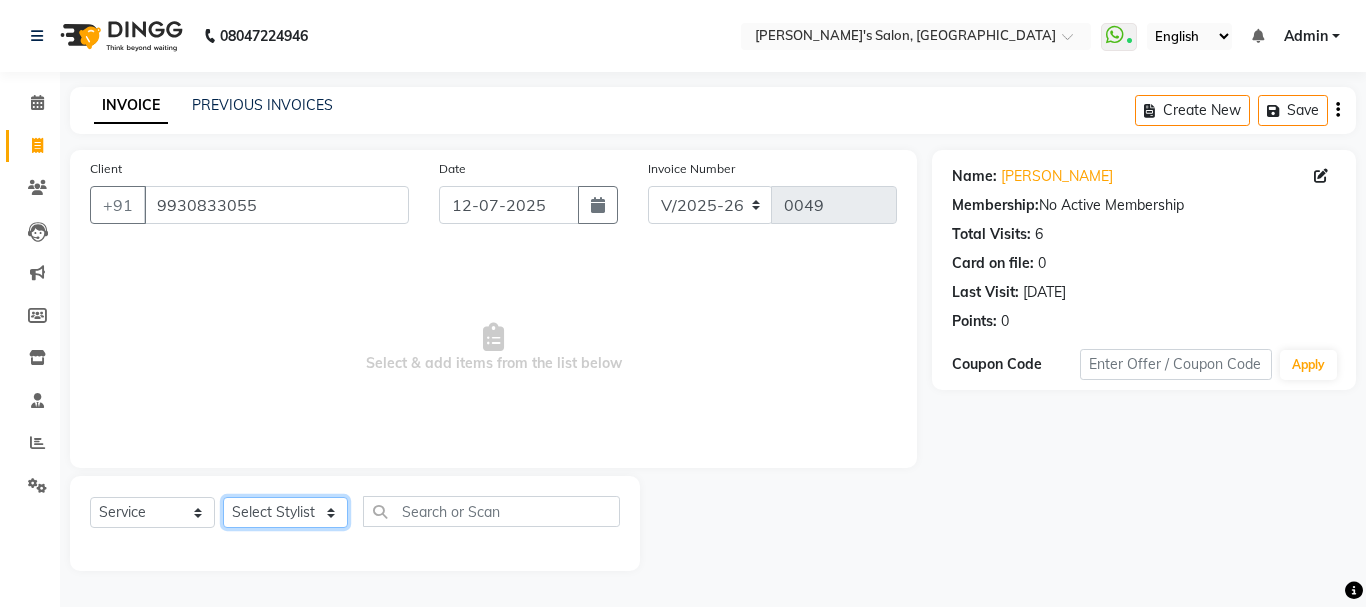 click on "Select Stylist Arpita Singh Chan Kanchan Adhikari Sayali Sakpal  Shraddha Tanvi Tanvi Masurkar" 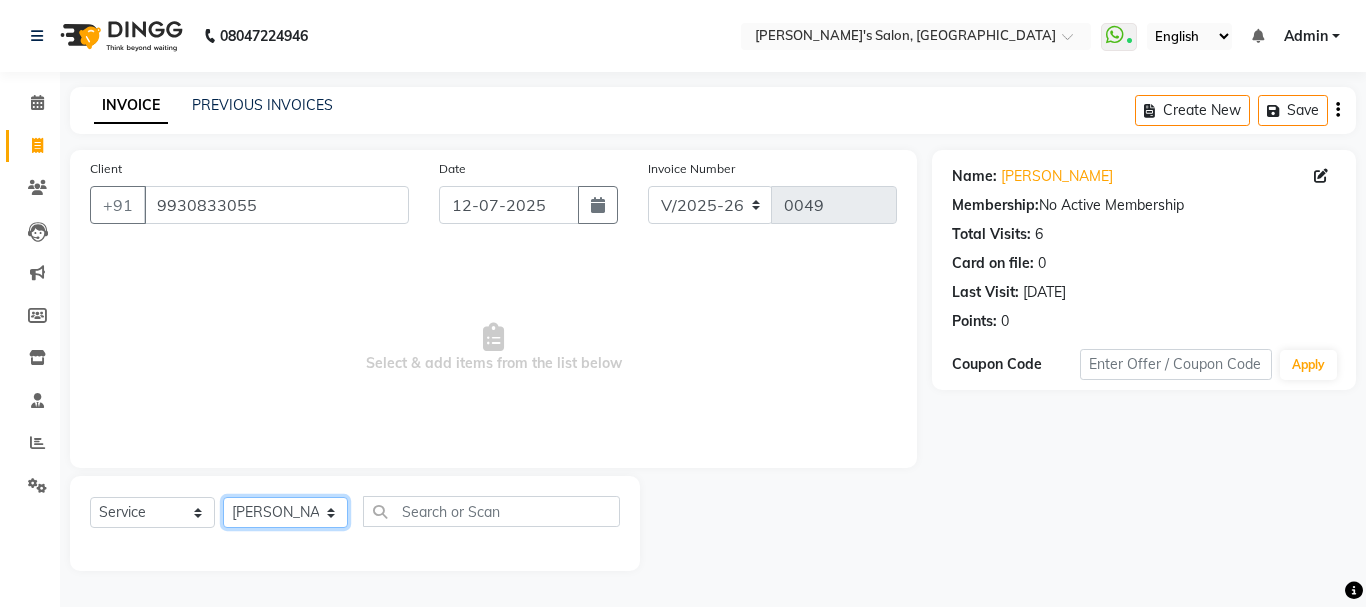 click on "Select Stylist Arpita Singh Chan Kanchan Adhikari Sayali Sakpal  Shraddha Tanvi Tanvi Masurkar" 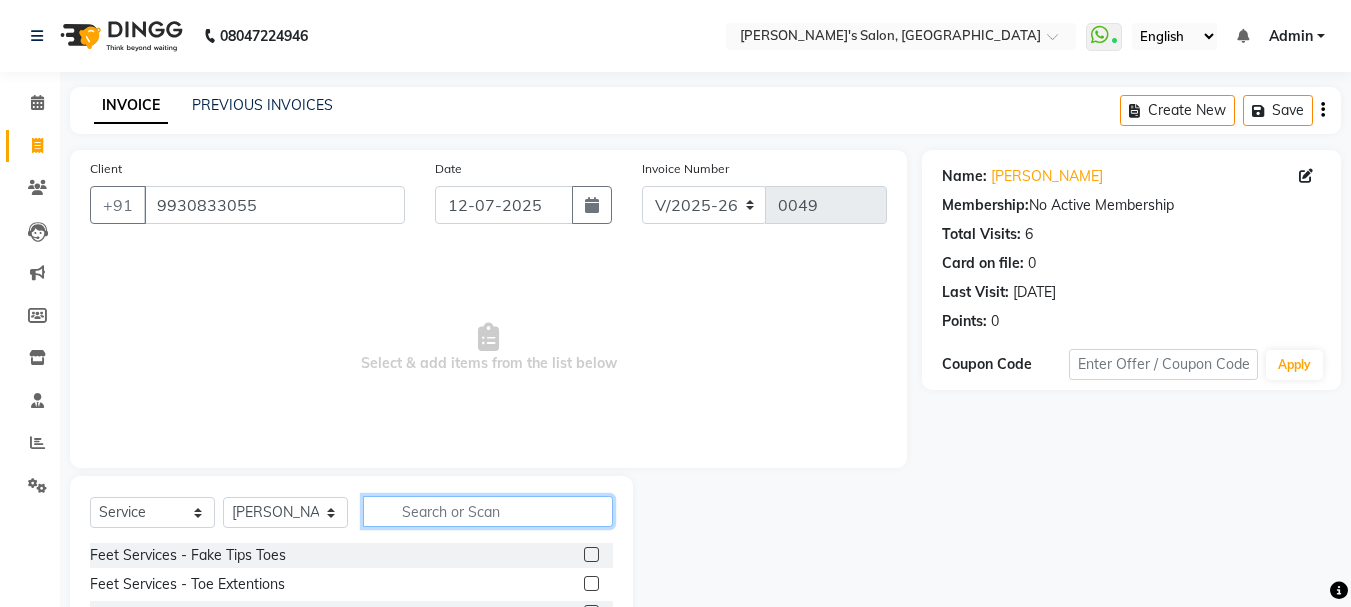 click 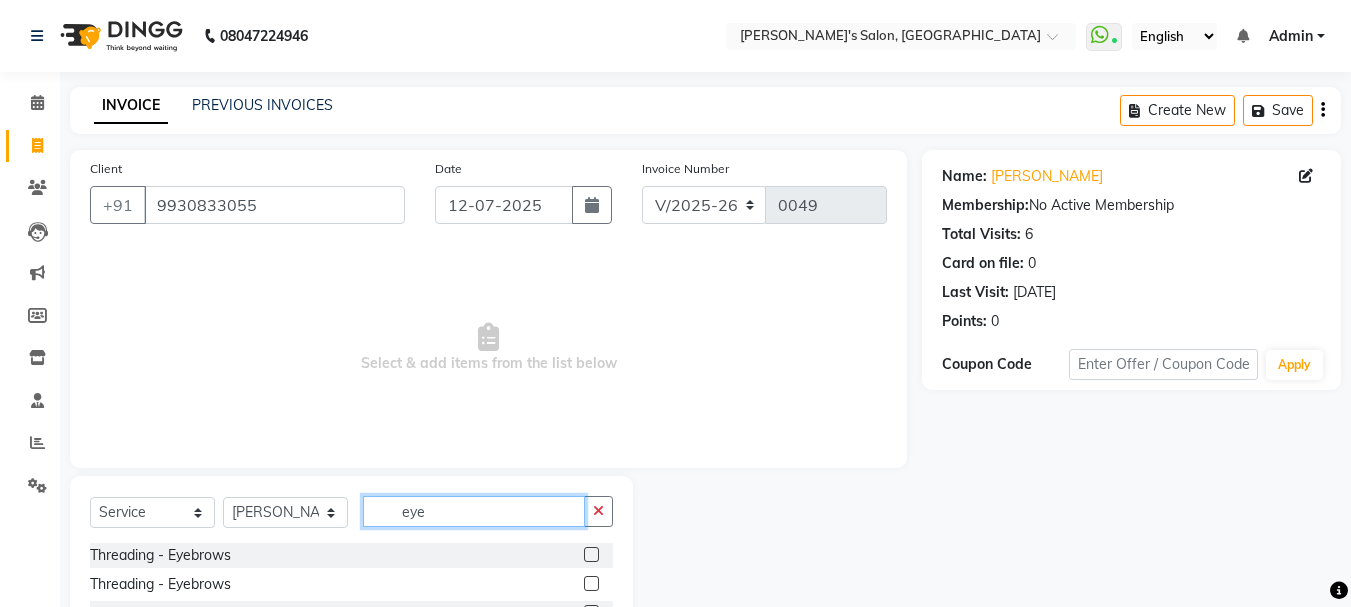 type on "eye" 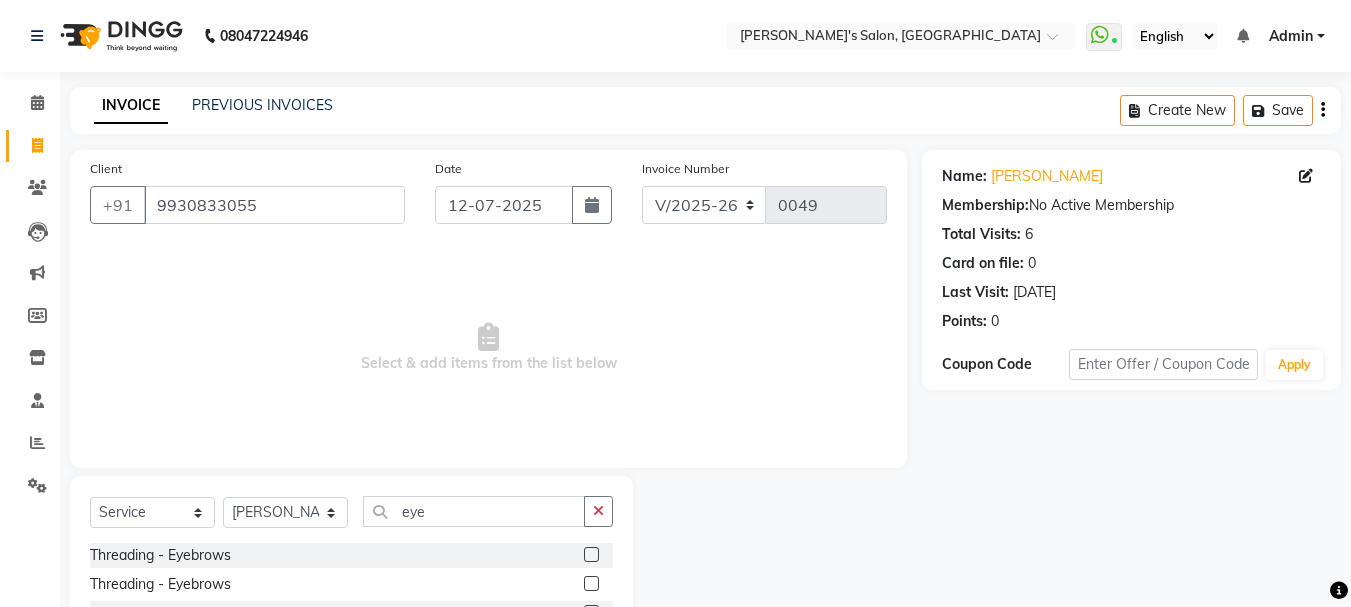 click 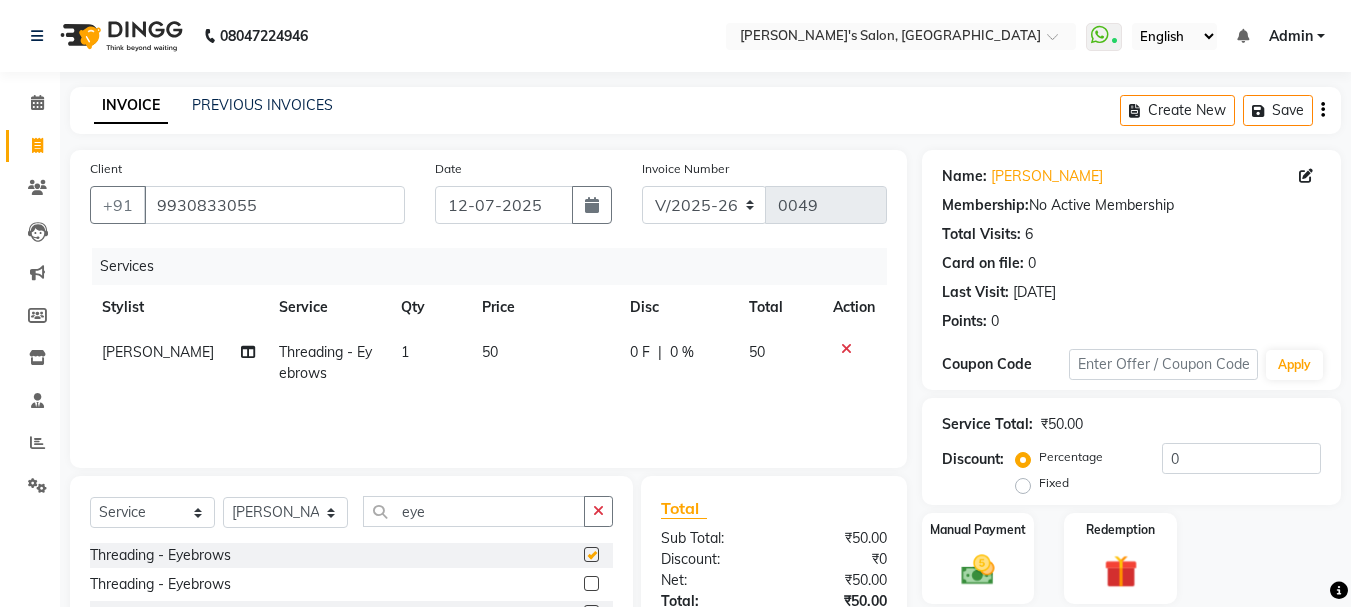checkbox on "false" 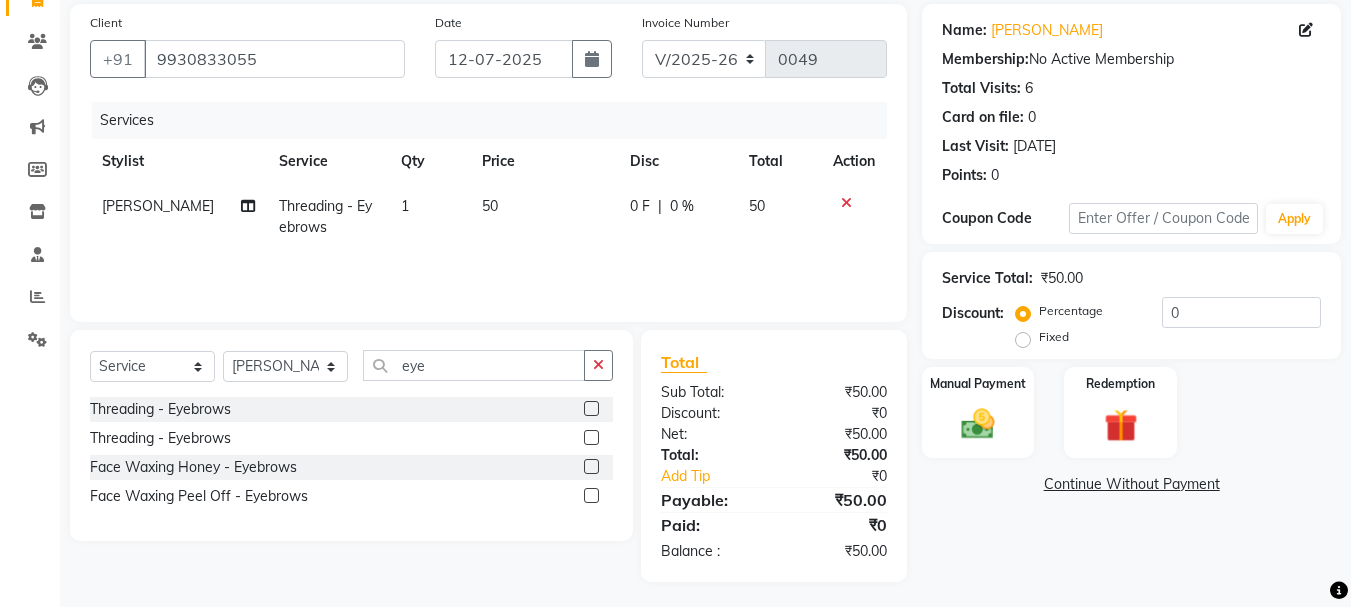 scroll, scrollTop: 151, scrollLeft: 0, axis: vertical 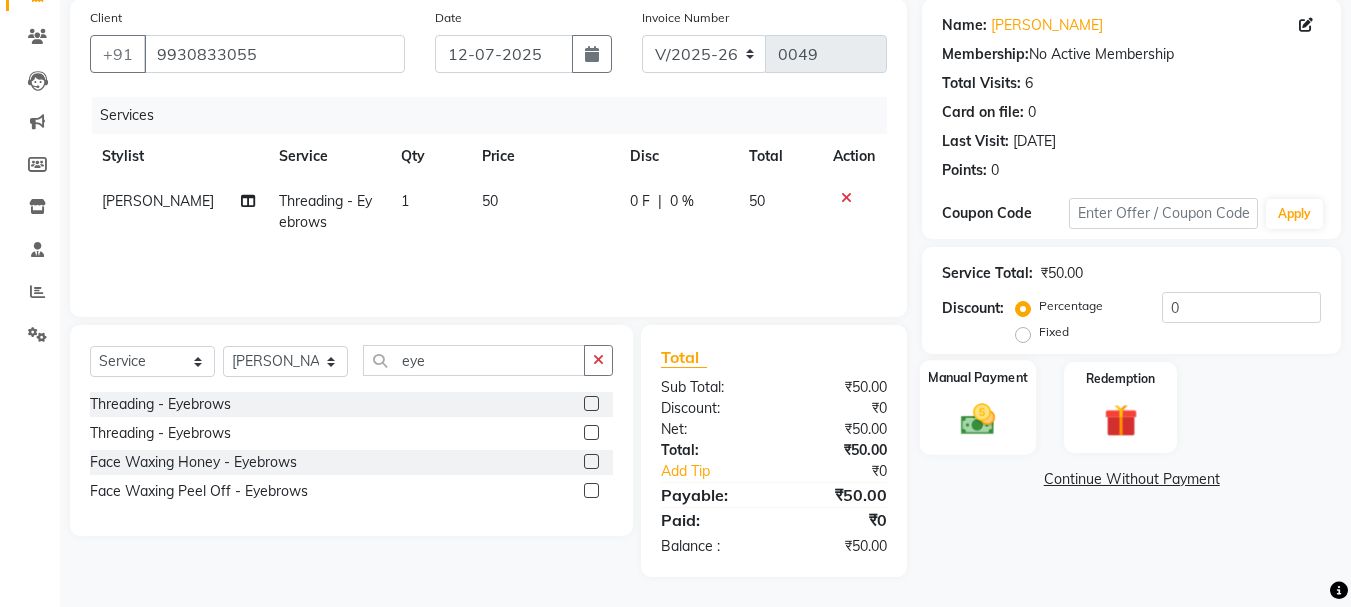 click 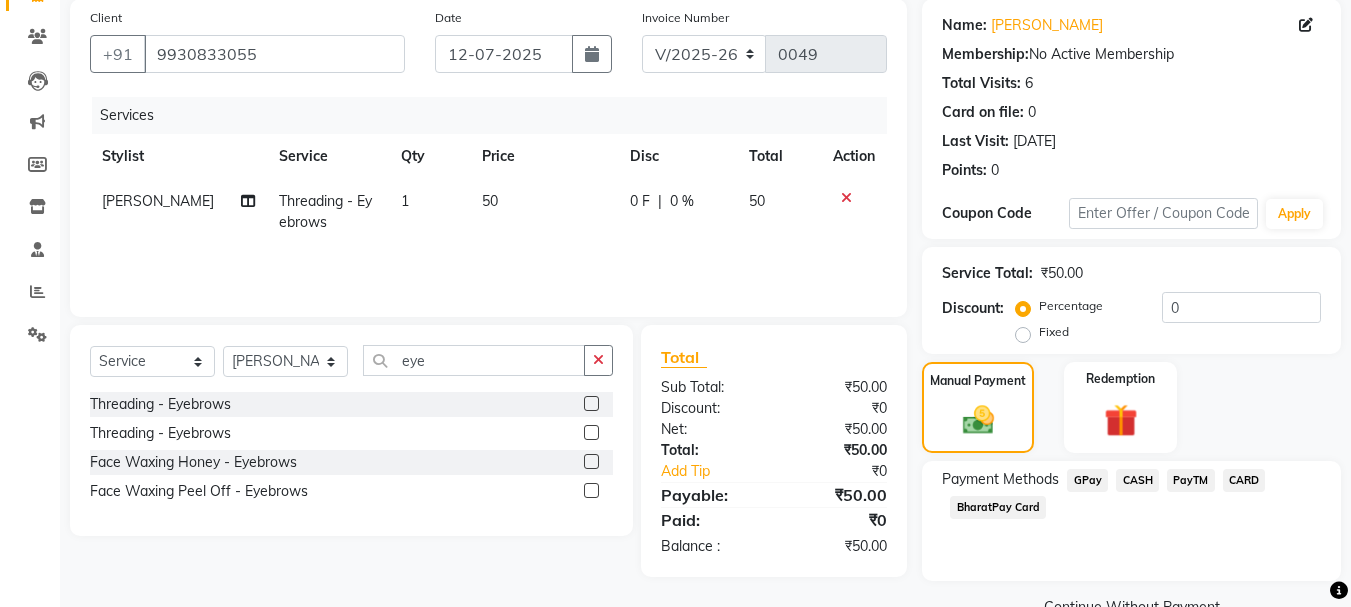 click on "GPay" 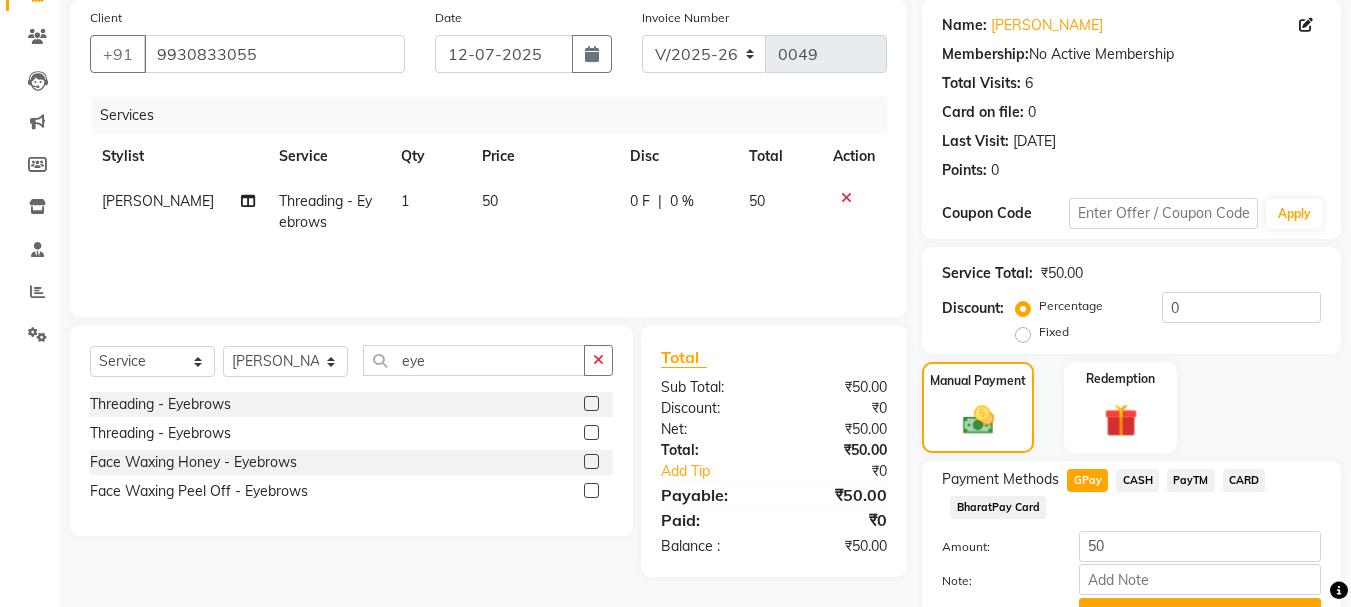 click on "Amount:" 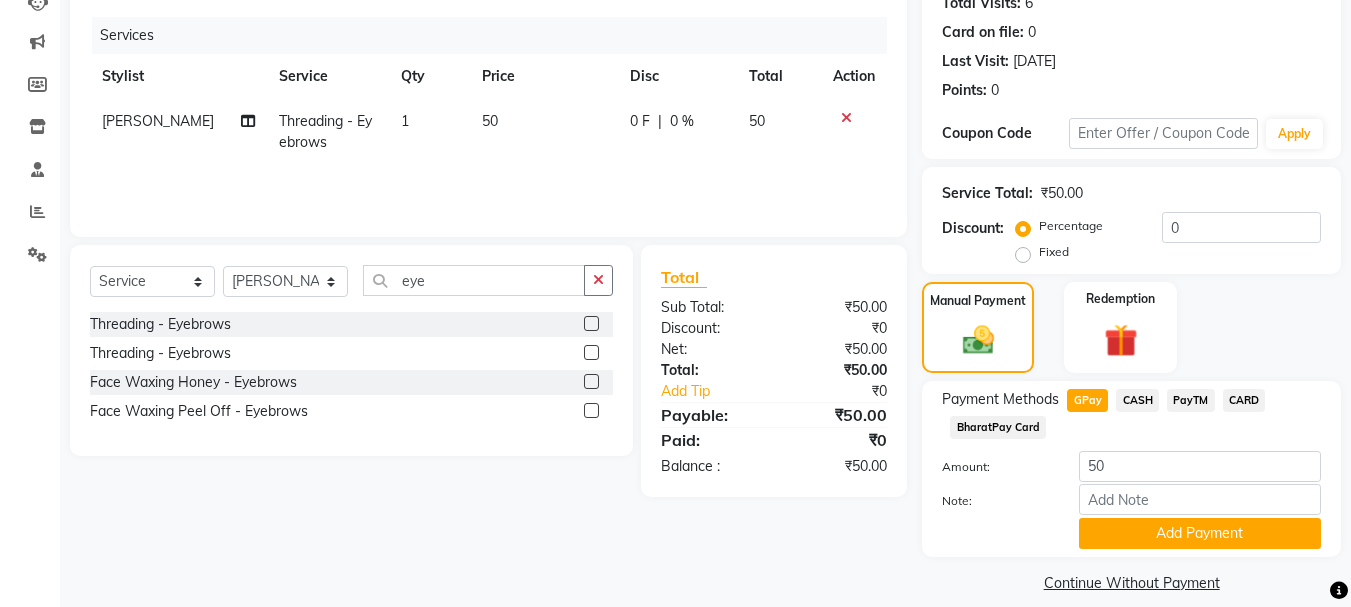 scroll, scrollTop: 252, scrollLeft: 0, axis: vertical 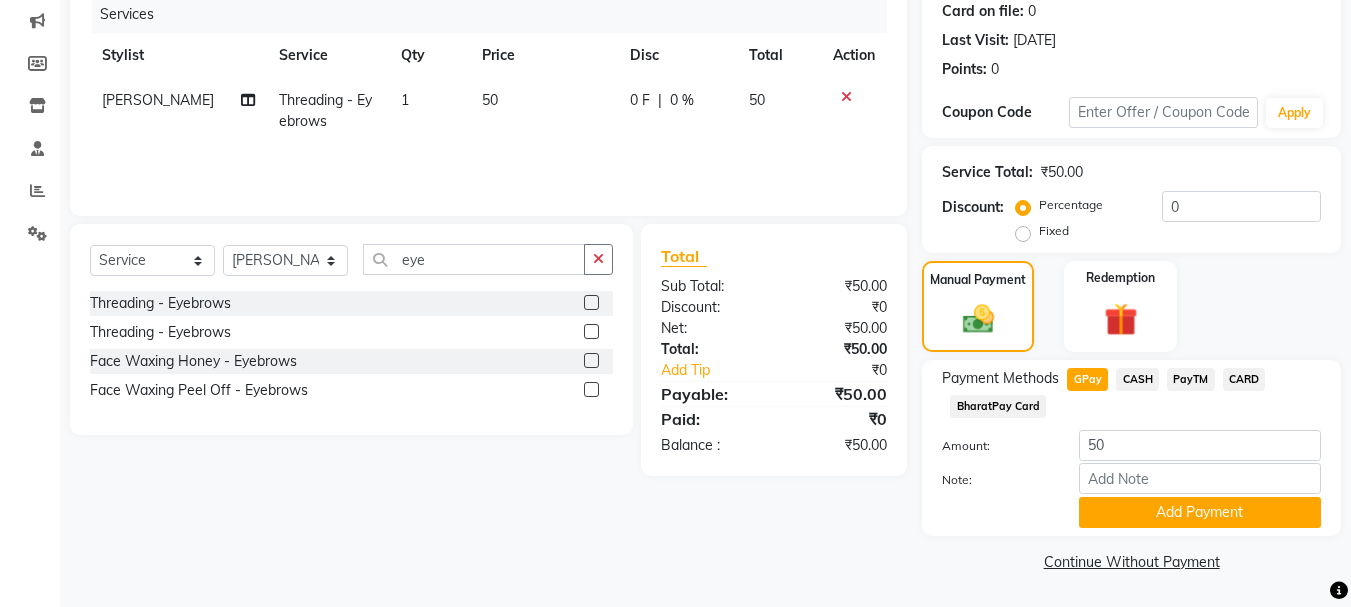 click on "Continue Without Payment" 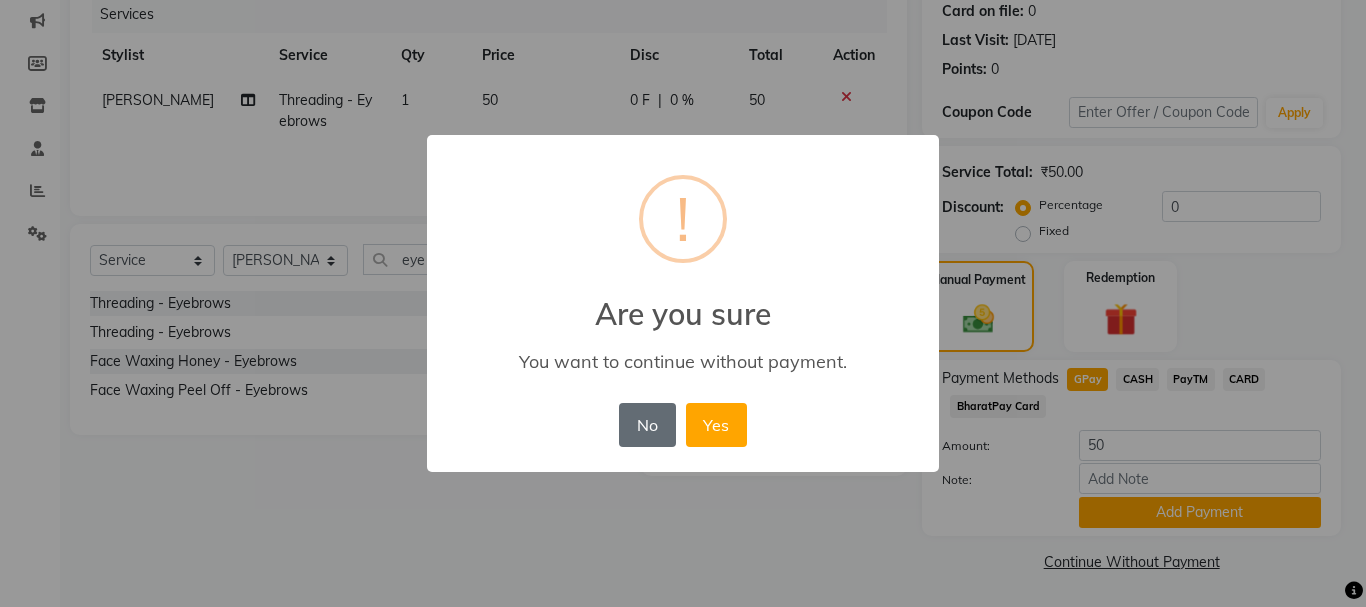 click on "No" at bounding box center [647, 425] 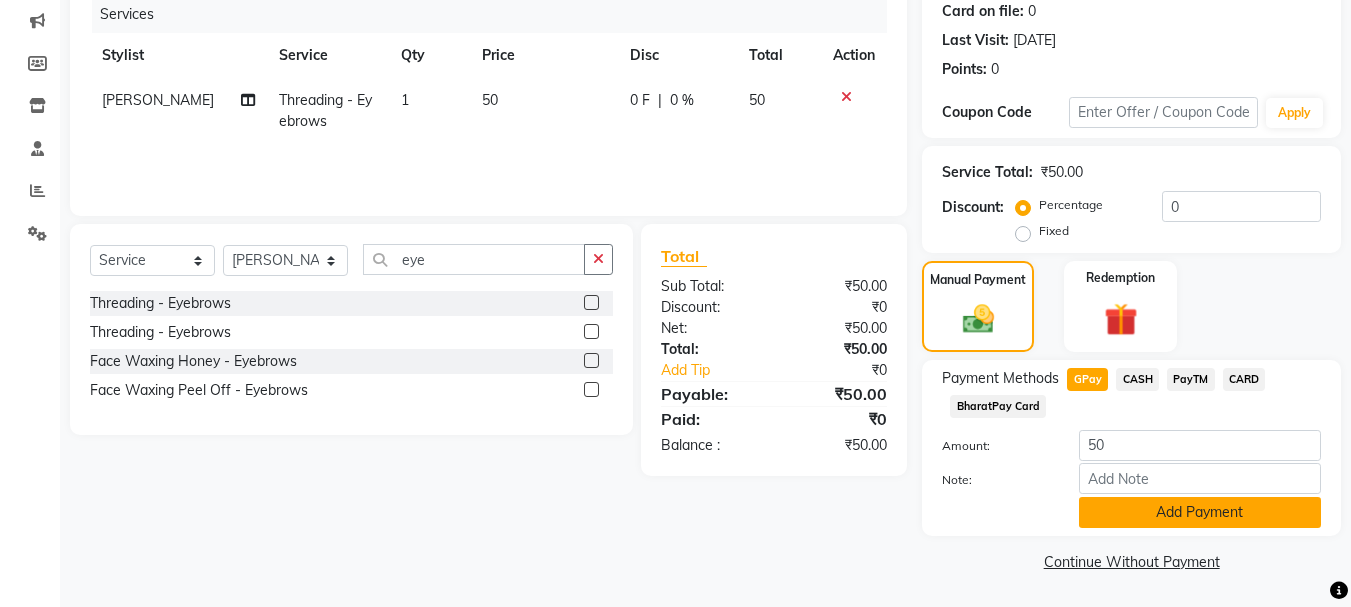 click on "Add Payment" 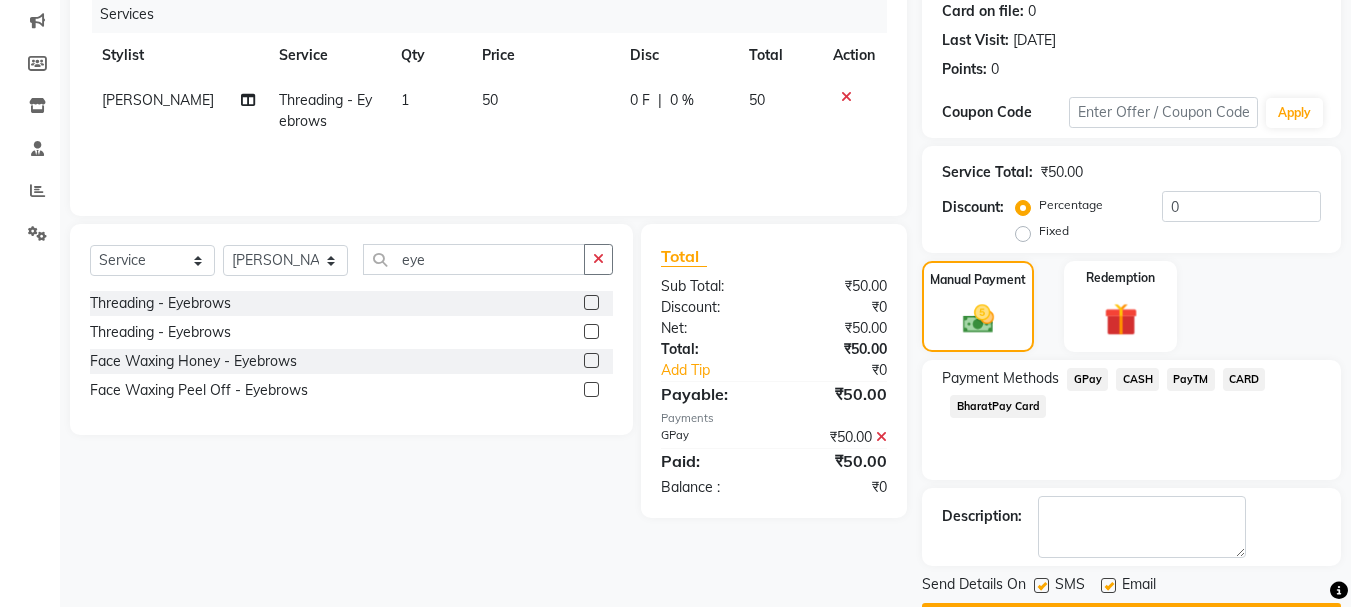scroll, scrollTop: 292, scrollLeft: 0, axis: vertical 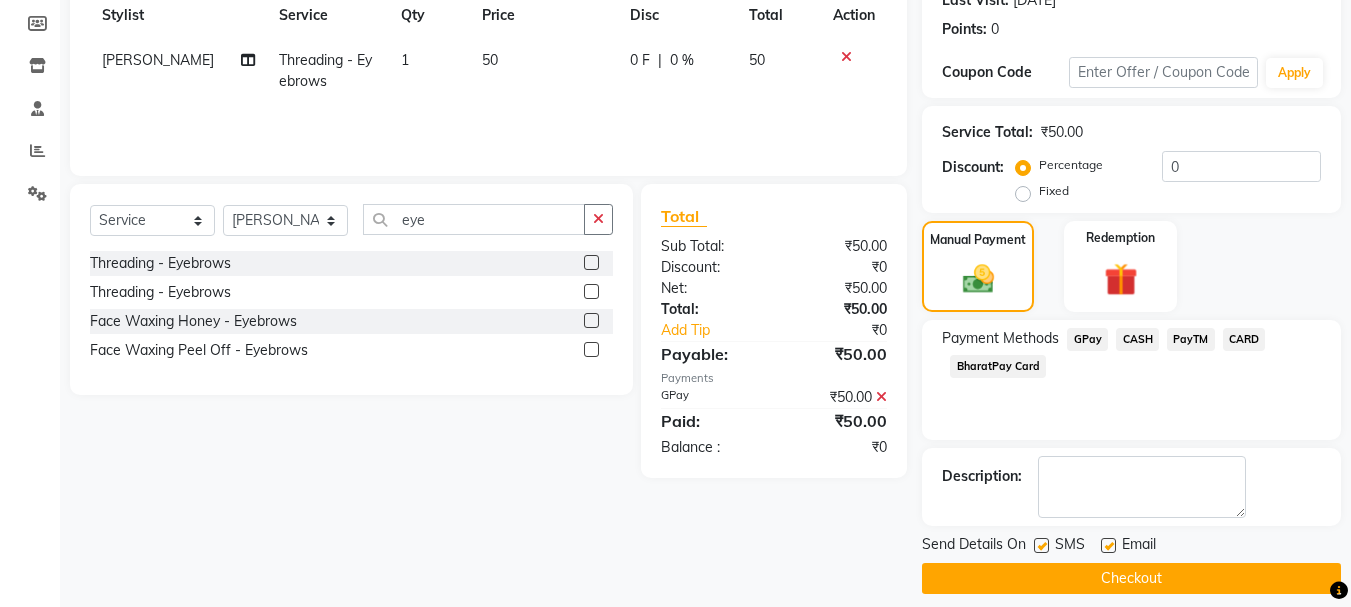 click on "Checkout" 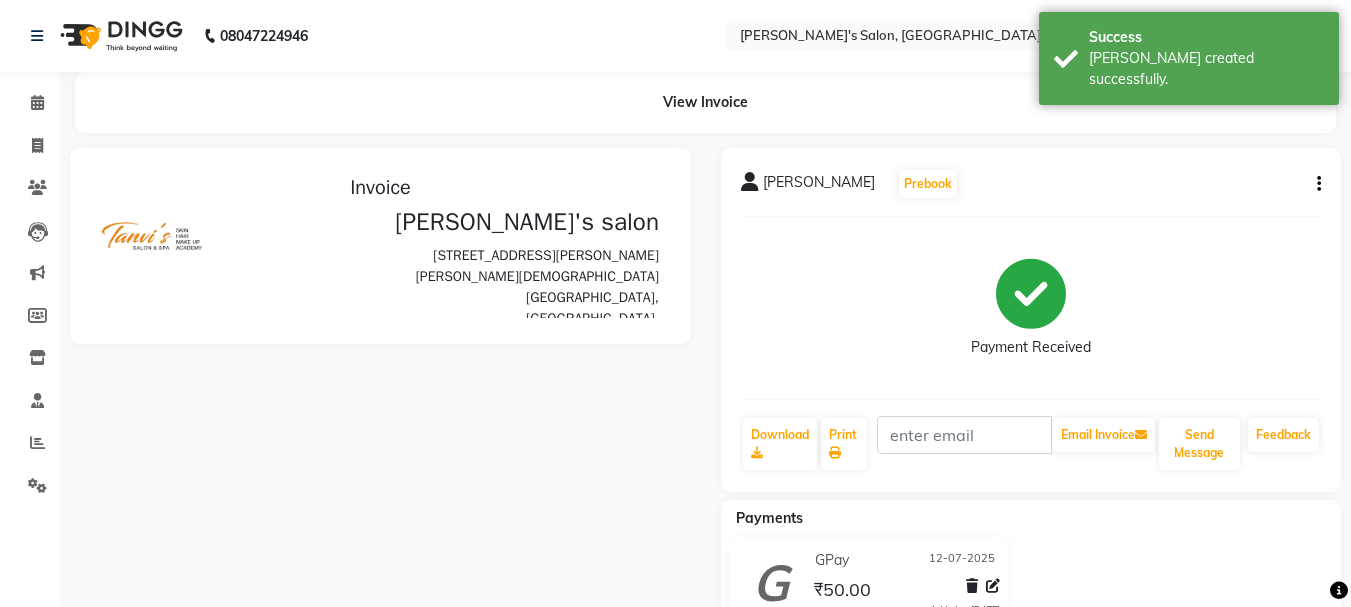 scroll, scrollTop: 0, scrollLeft: 0, axis: both 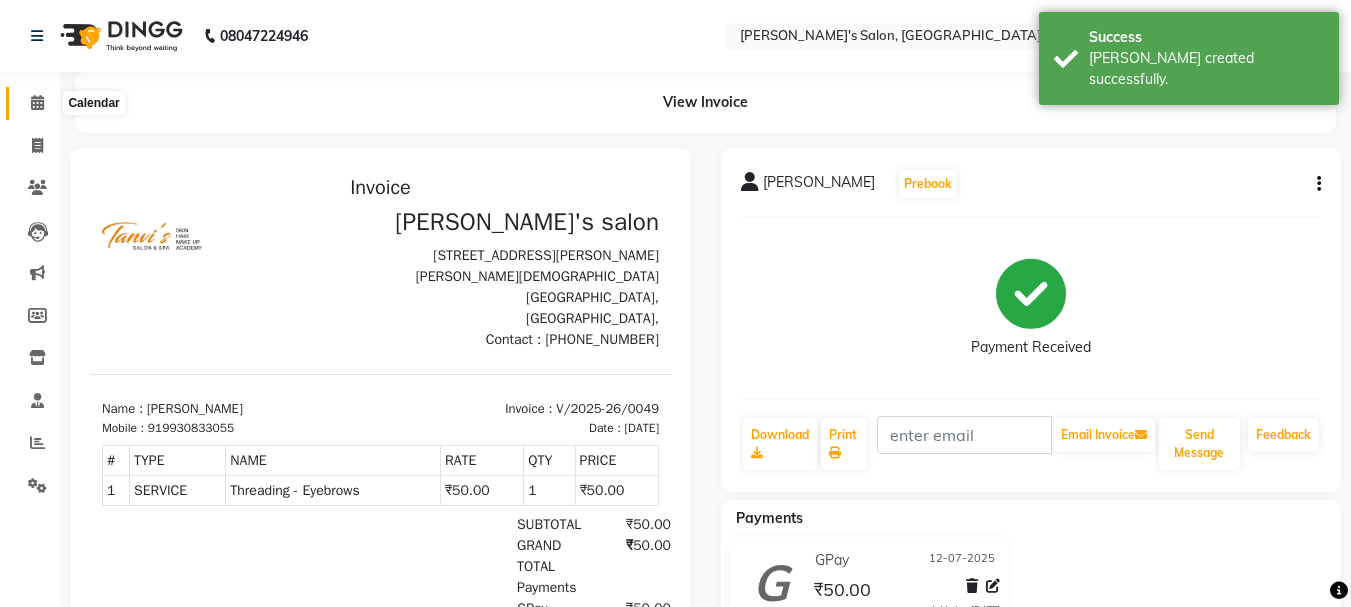 click 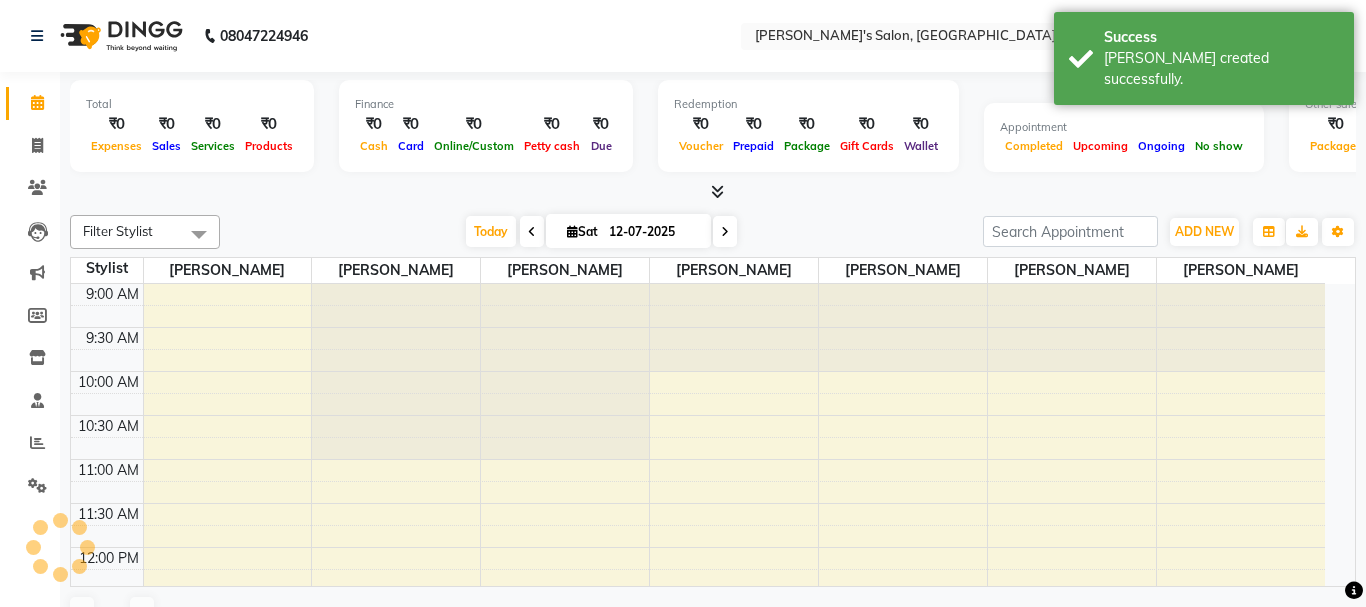 scroll, scrollTop: 353, scrollLeft: 0, axis: vertical 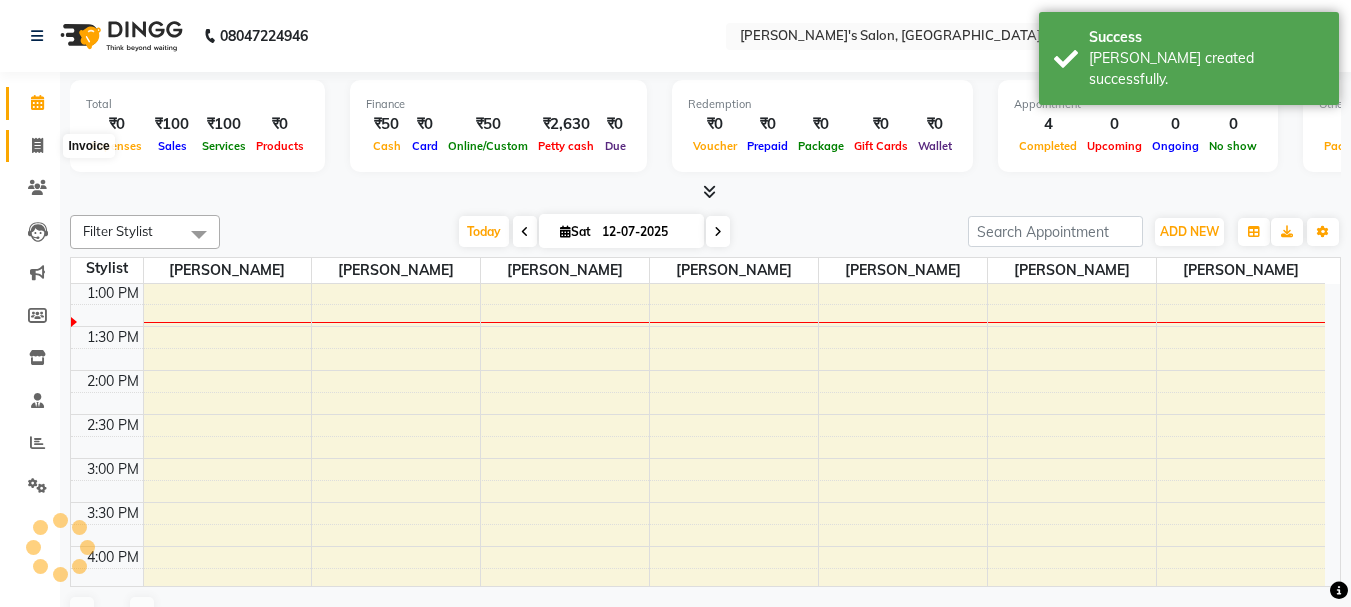 click 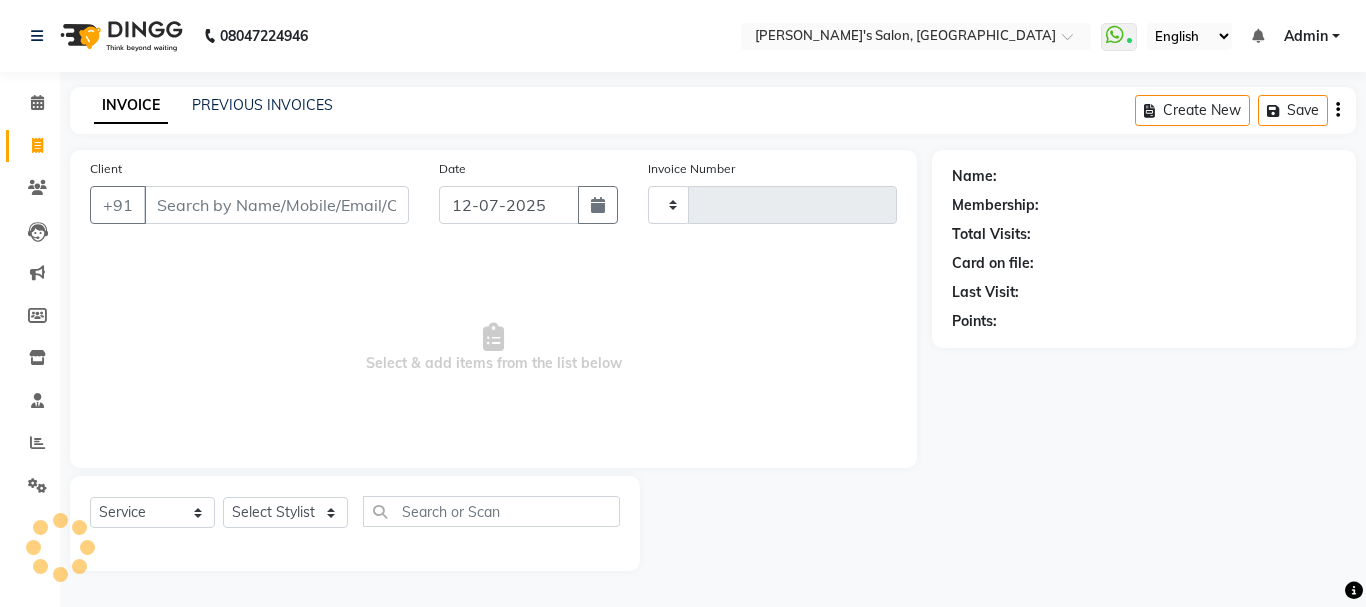 type on "0050" 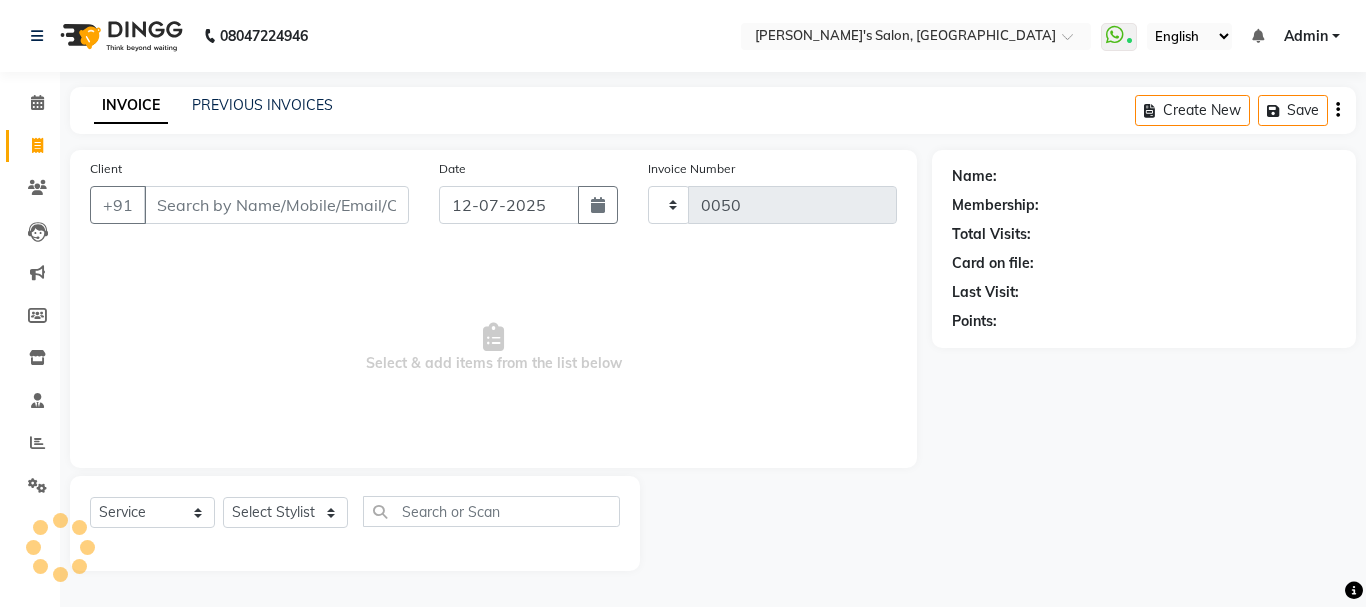 select on "716" 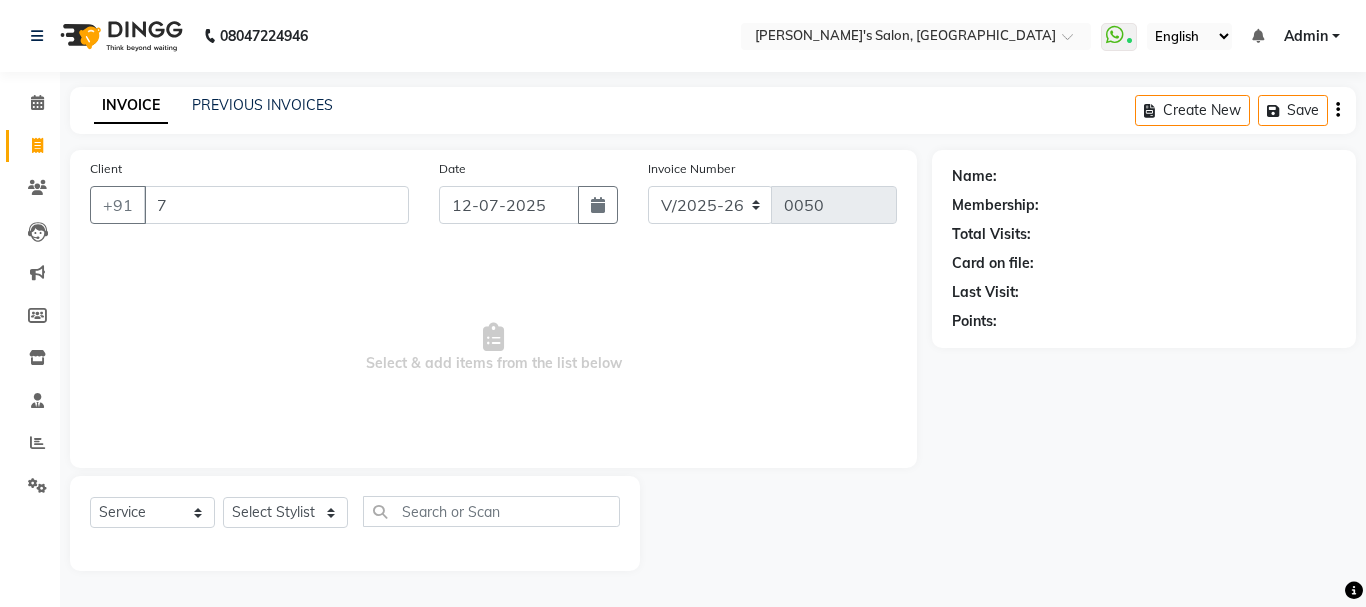 type on "7" 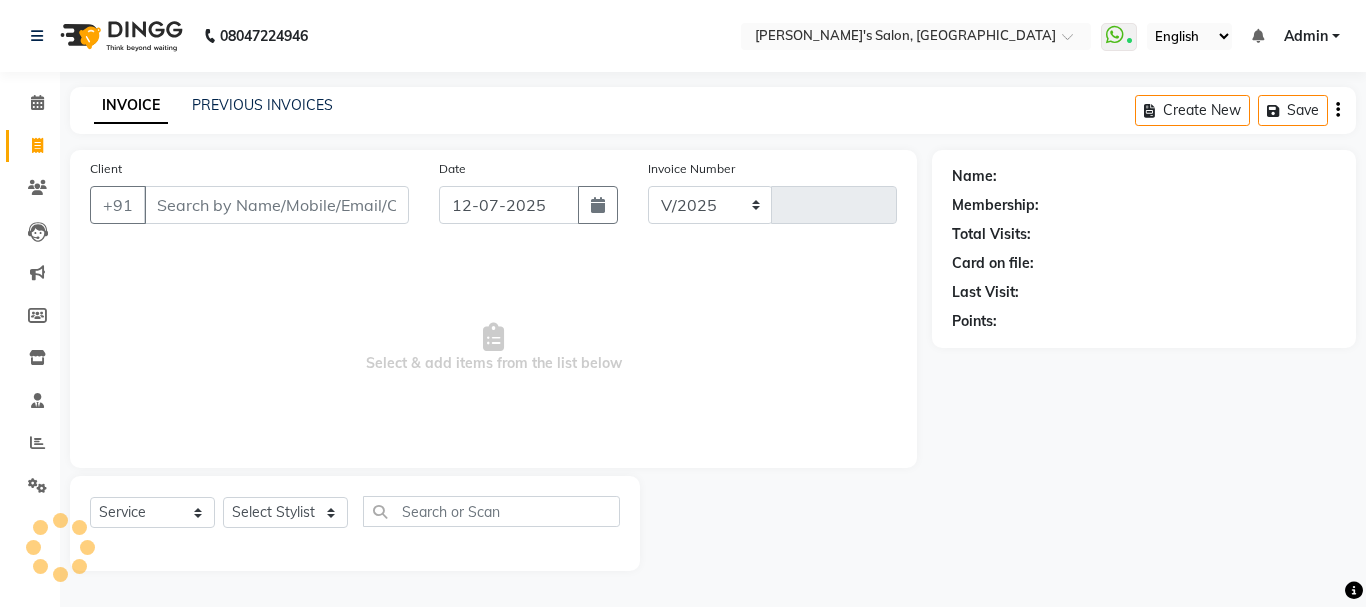 select on "716" 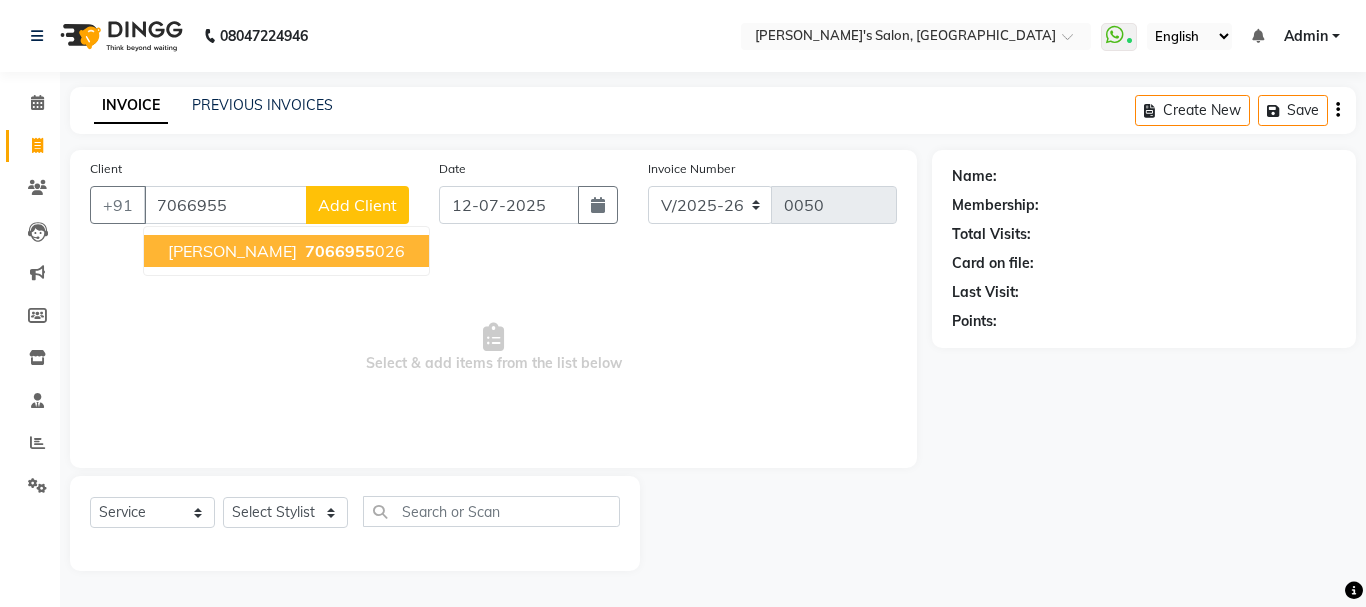 click on "7066955" at bounding box center (340, 251) 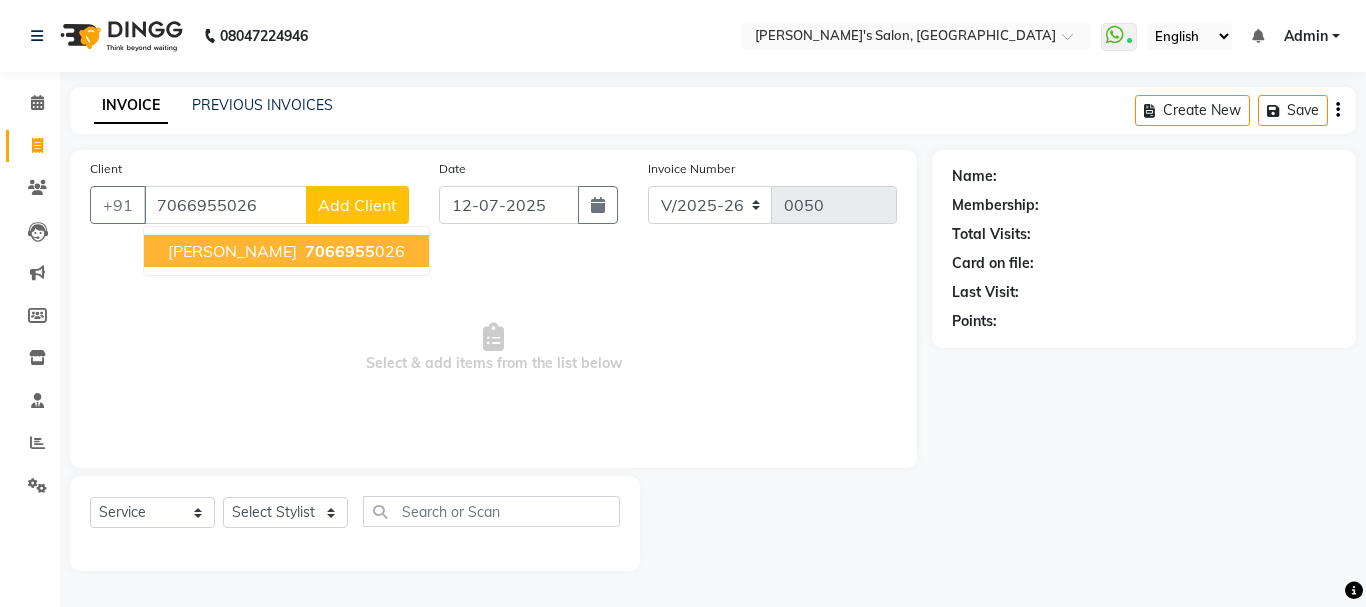 type on "7066955026" 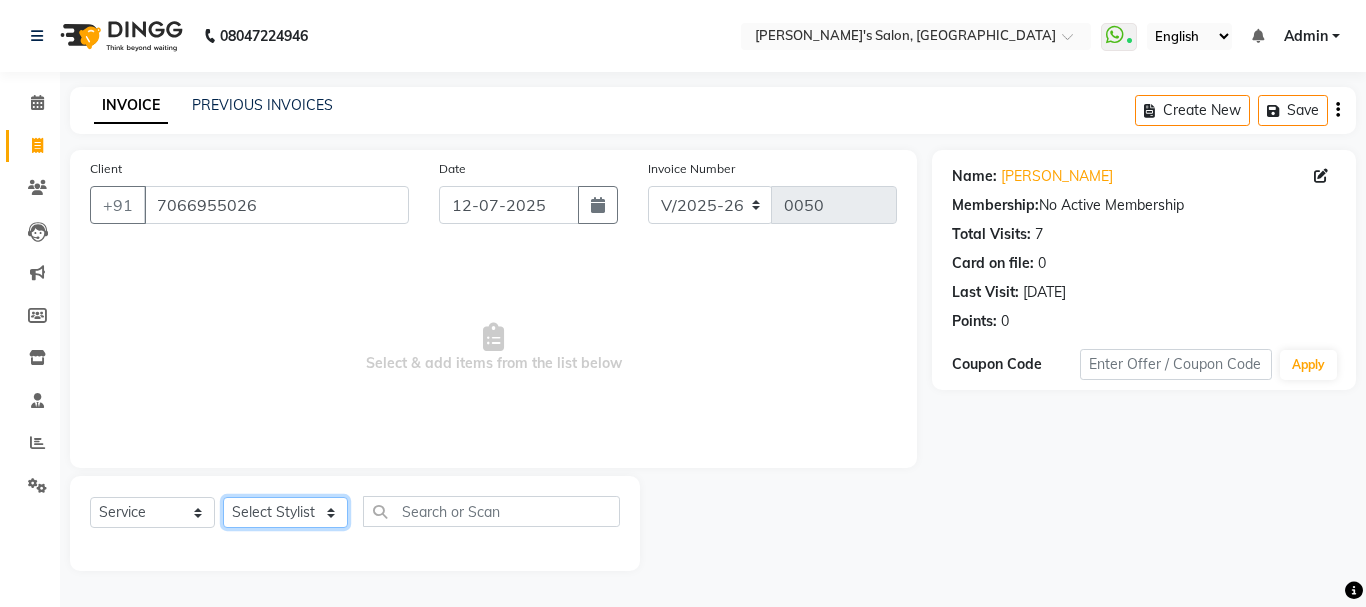 click on "Select Stylist Arpita Singh Chan Kanchan Adhikari Sayali Sakpal  Shraddha Tanvi Tanvi Masurkar" 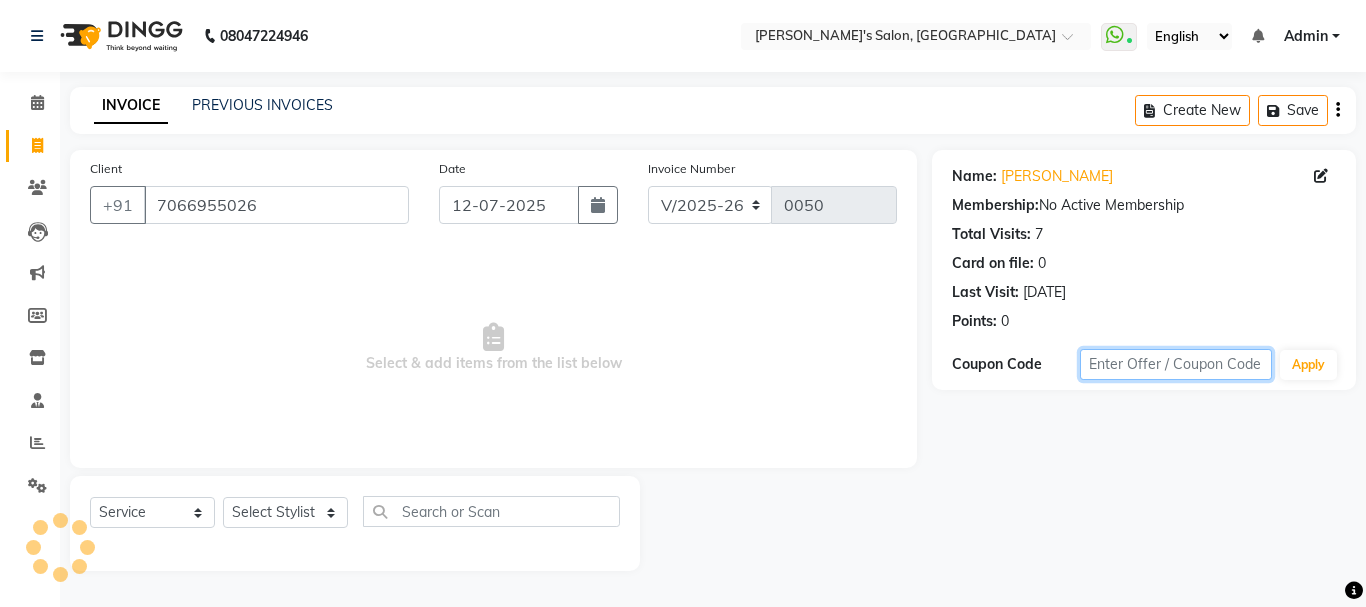 click 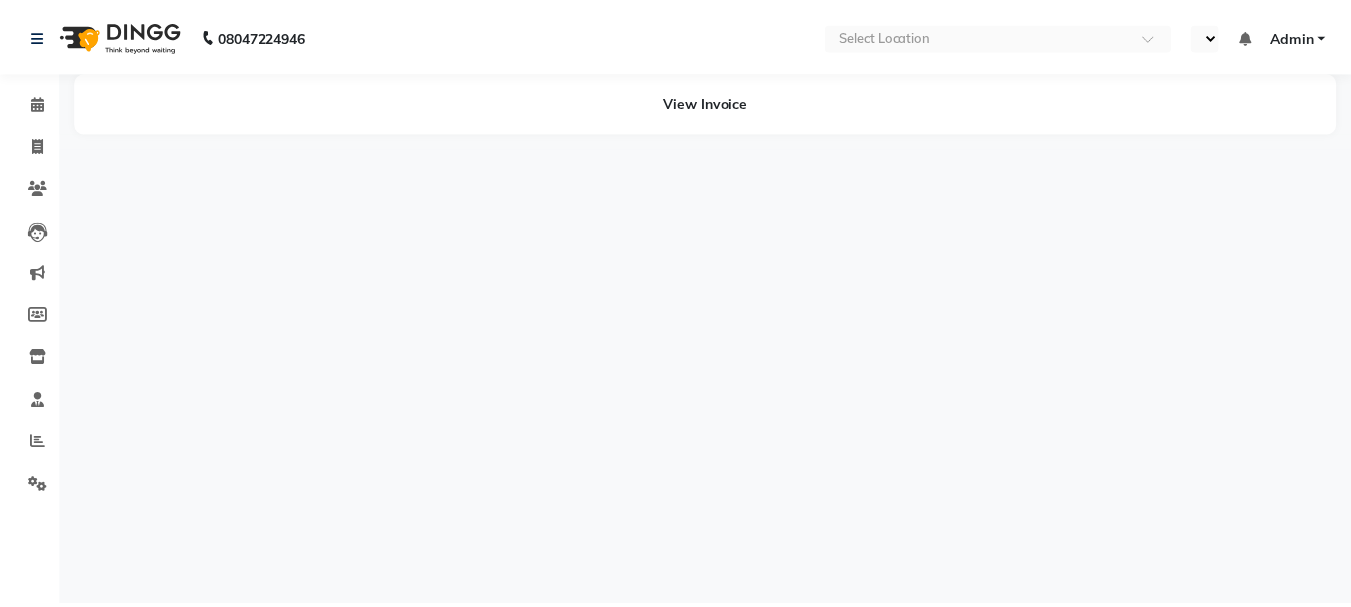 scroll, scrollTop: 0, scrollLeft: 0, axis: both 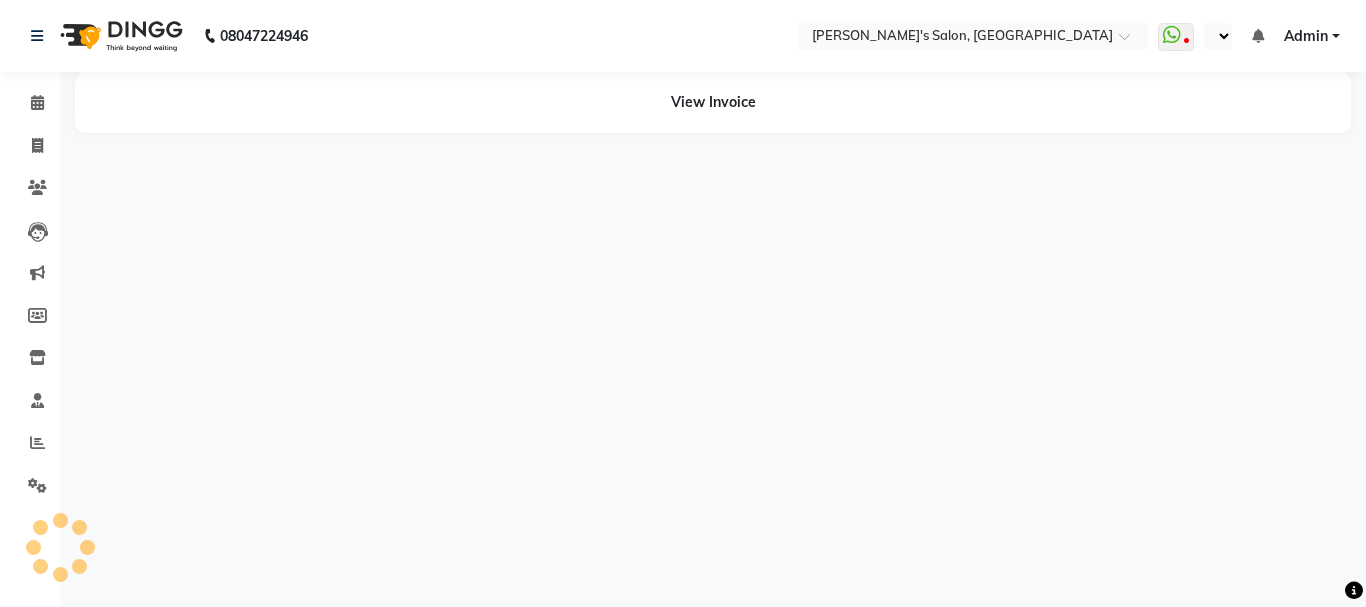 select on "en" 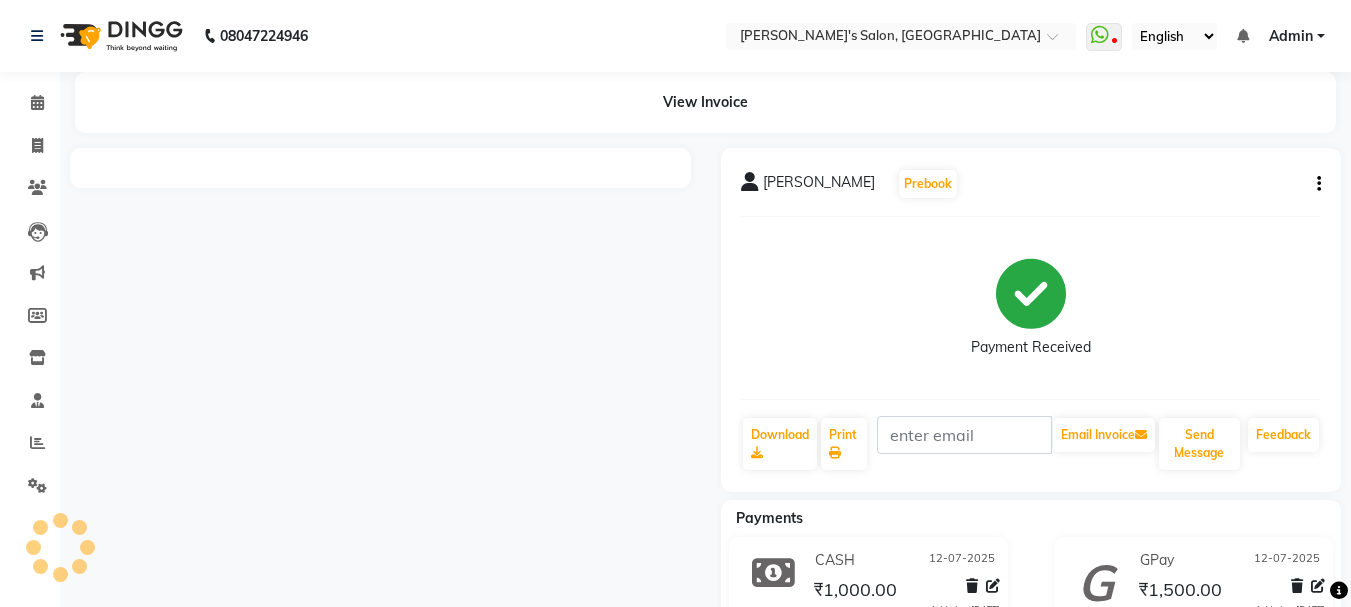 click 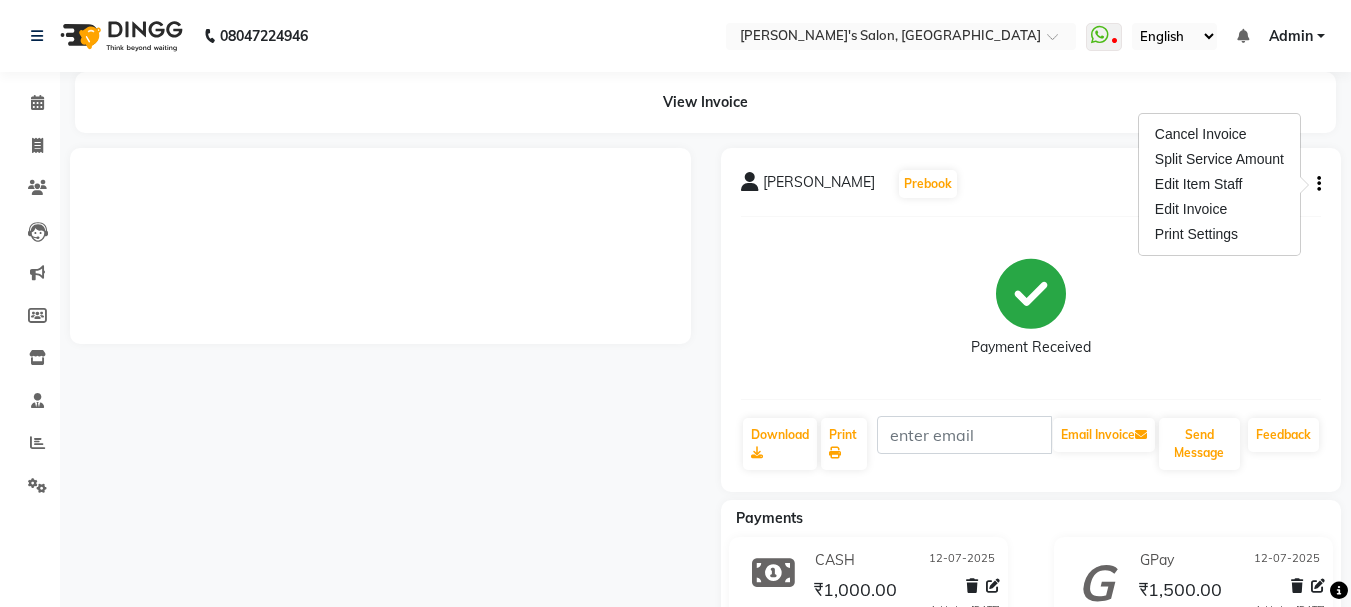 click 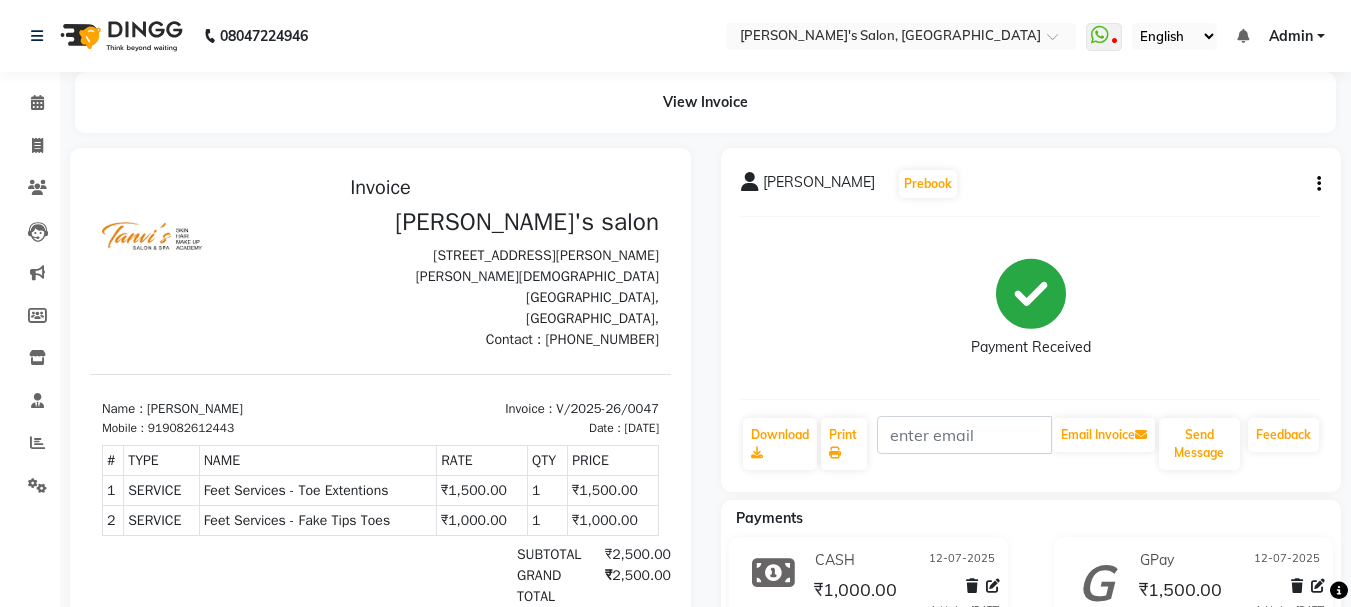 scroll, scrollTop: 0, scrollLeft: 0, axis: both 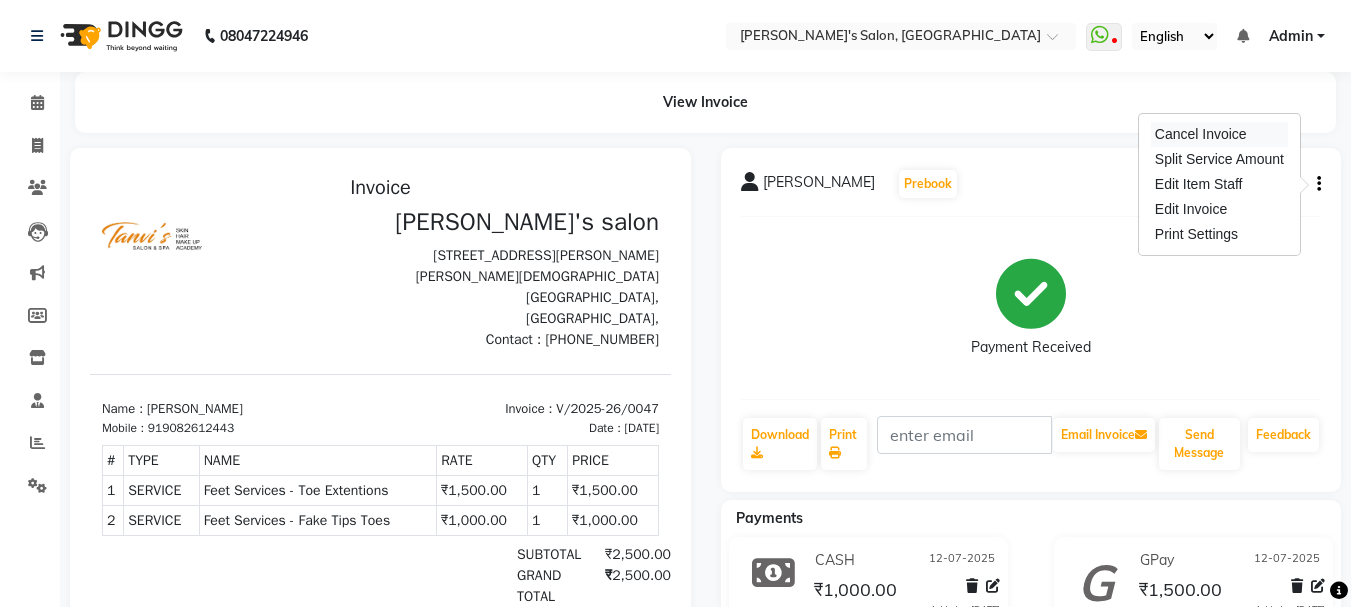 click on "Cancel Invoice" at bounding box center (1219, 134) 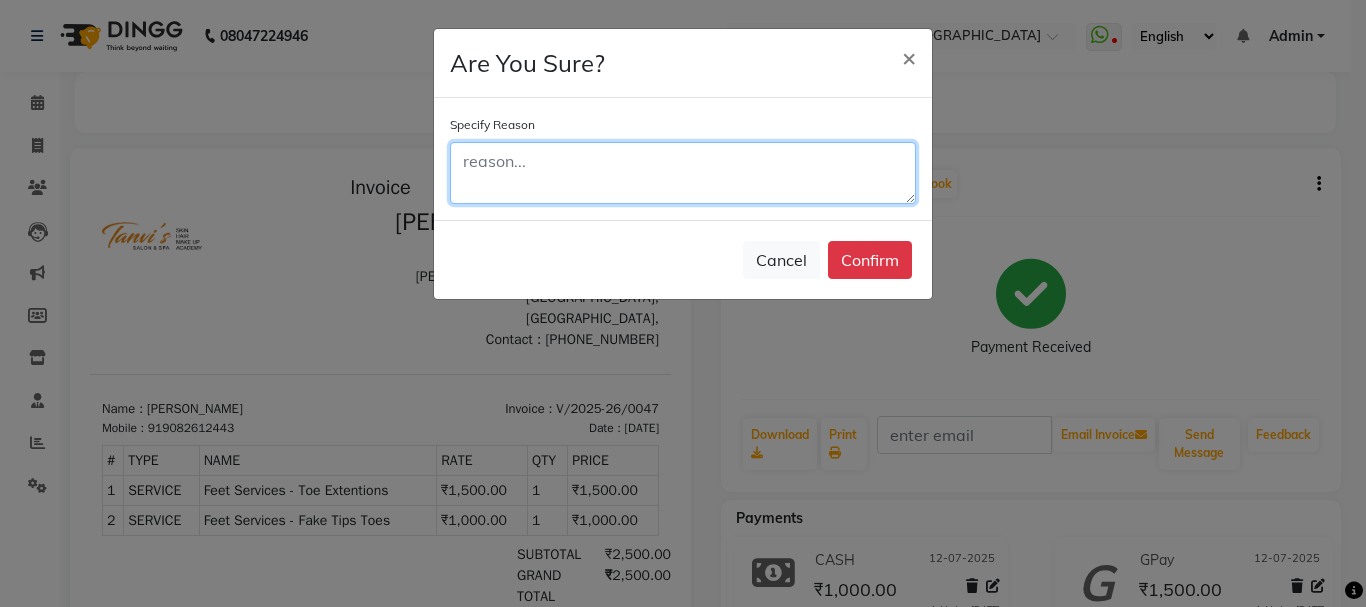 click 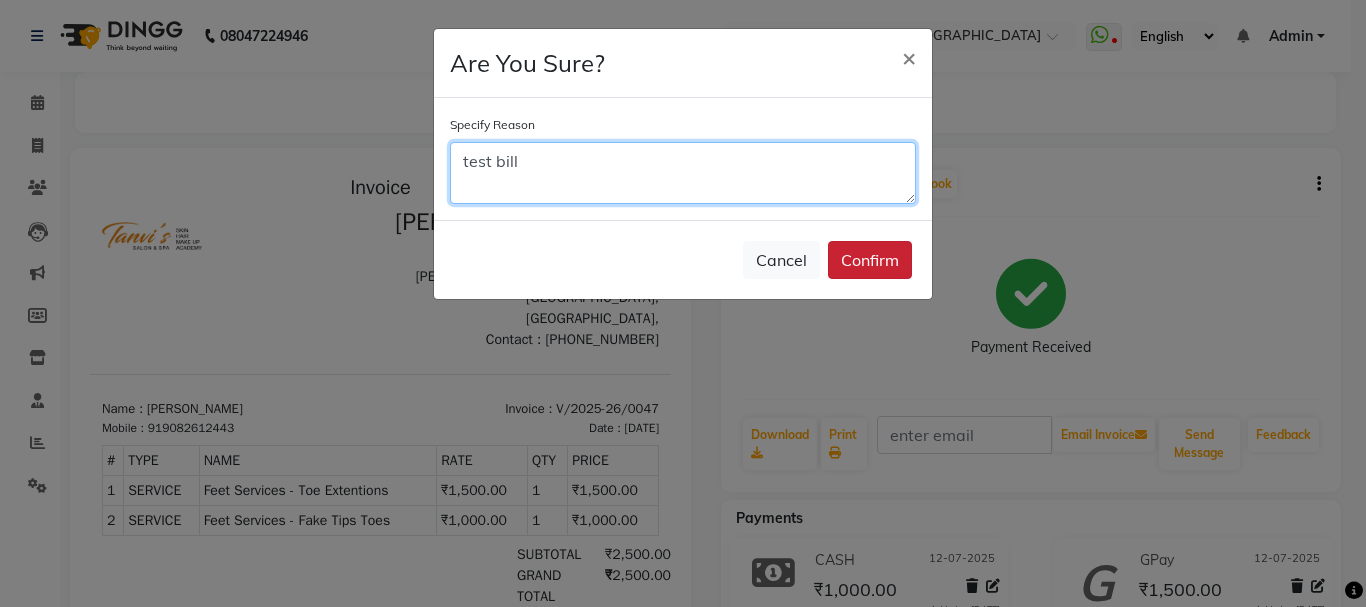 type on "test bill" 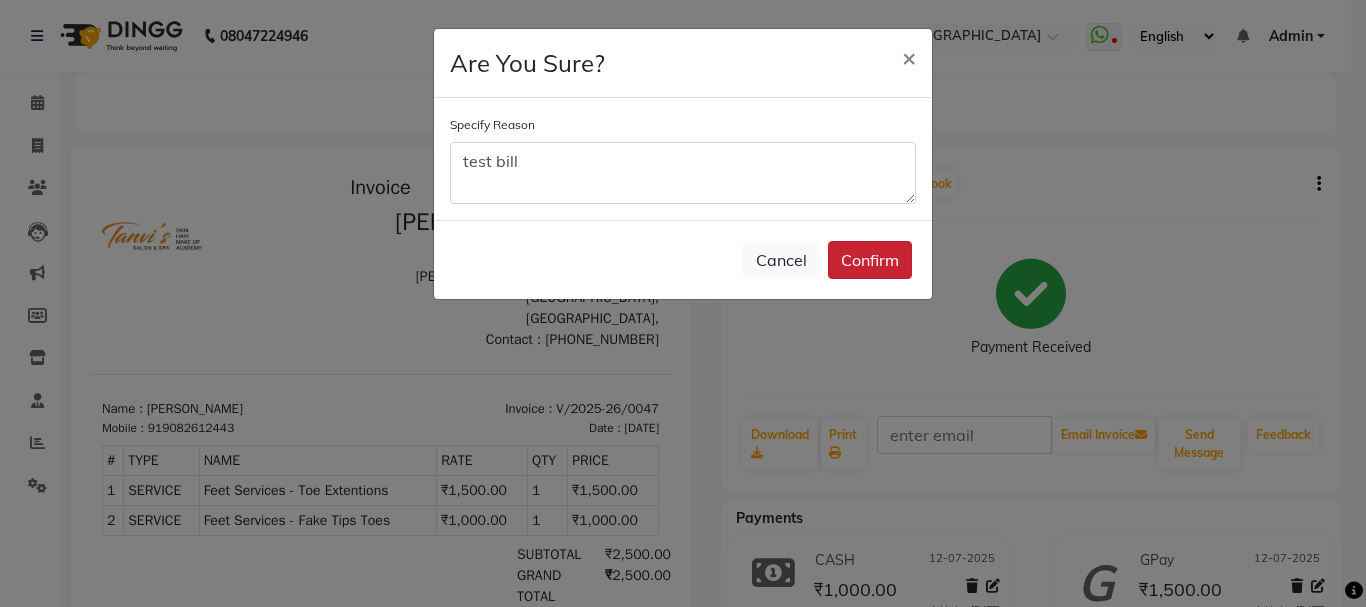 click on "Confirm" 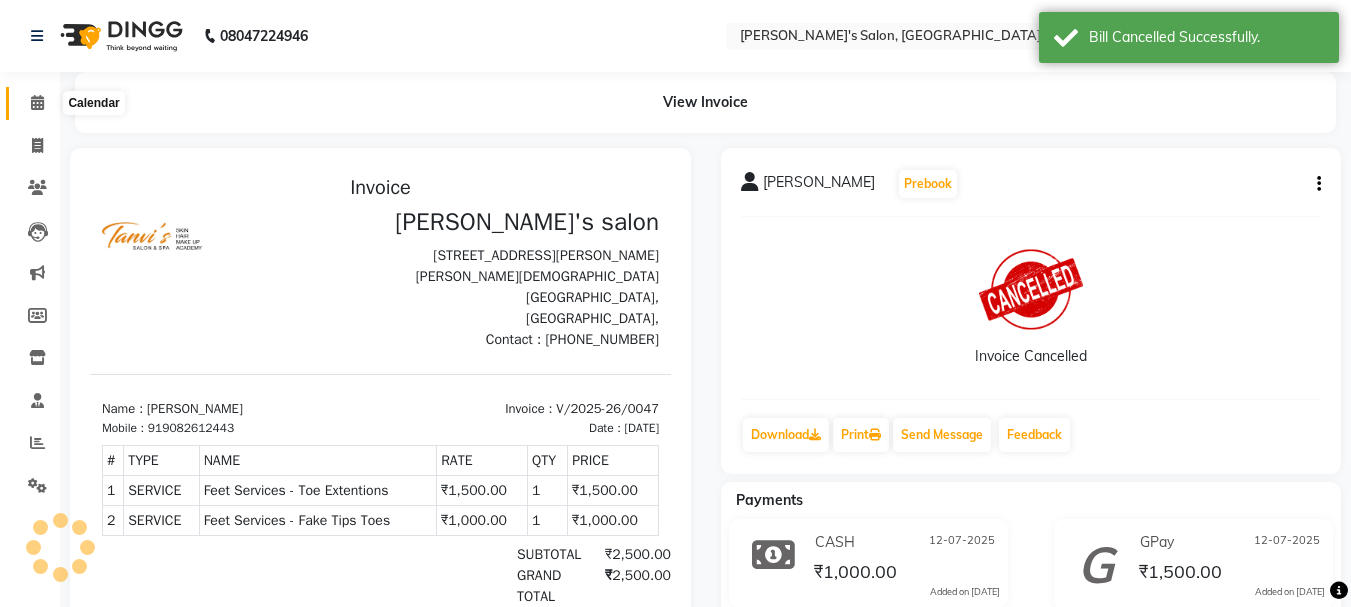 click 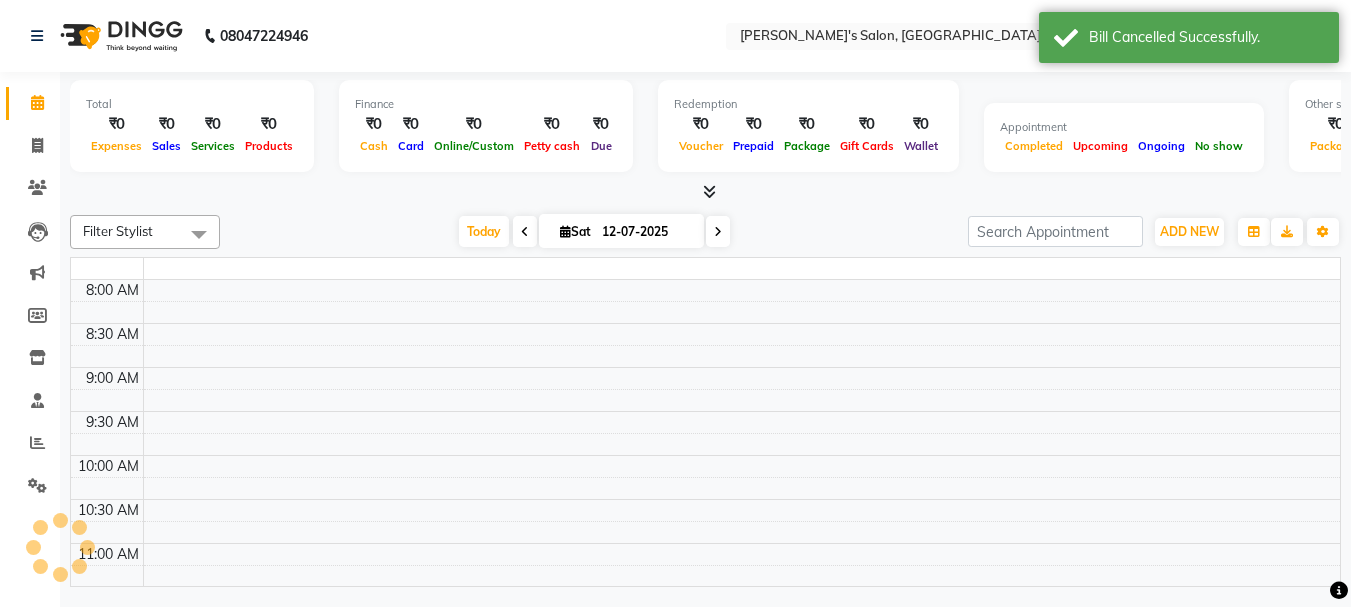 click 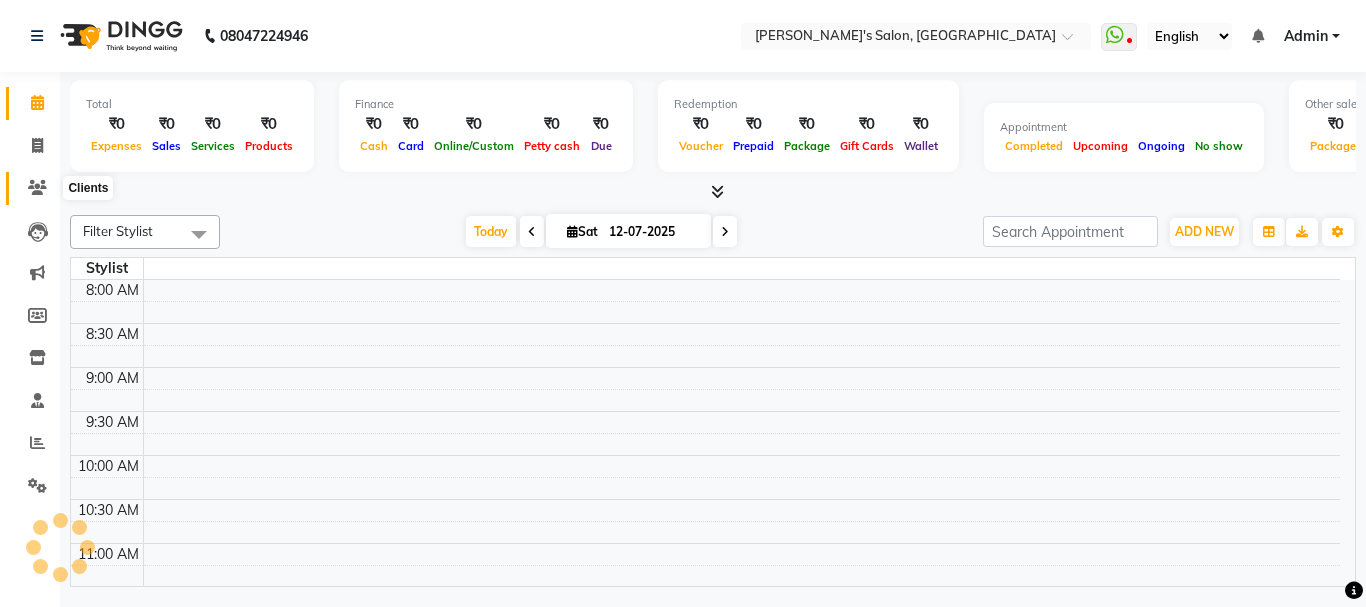 click 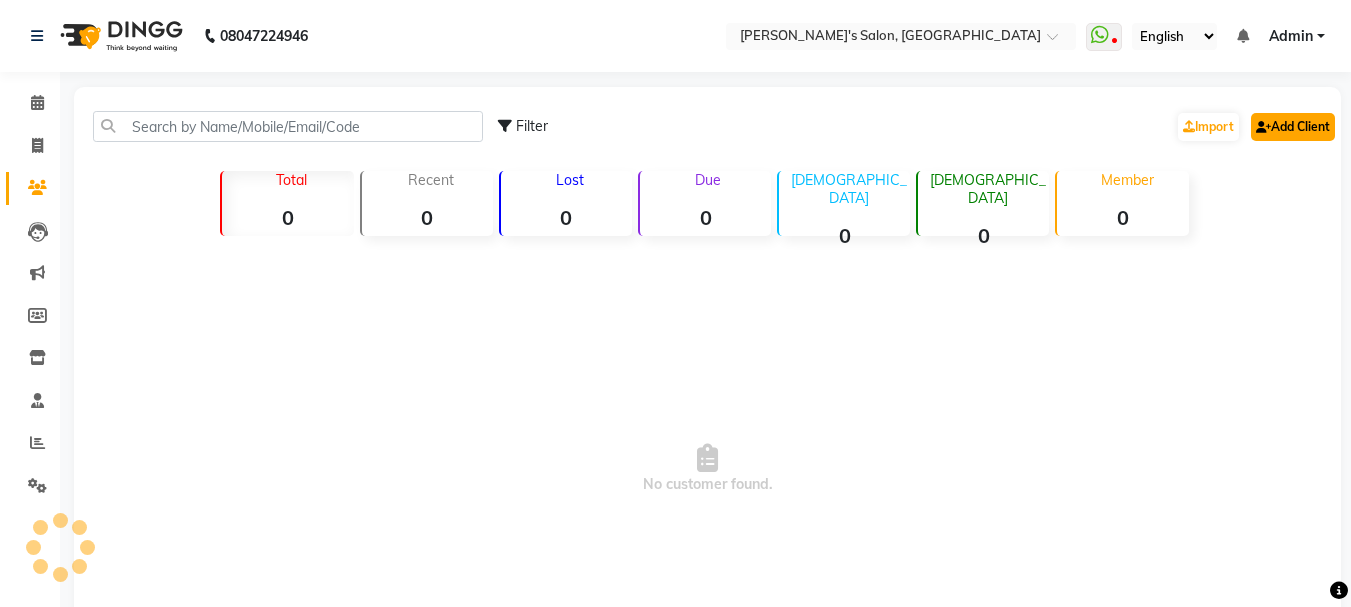 click on "Add Client" 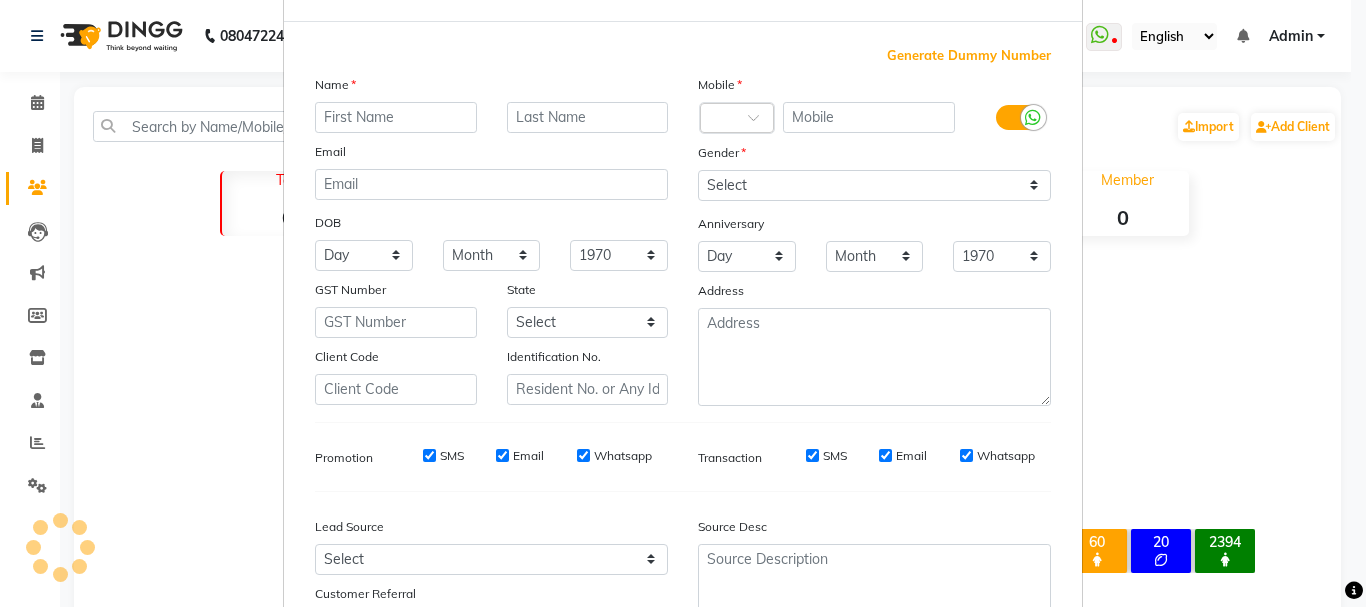 scroll, scrollTop: 242, scrollLeft: 0, axis: vertical 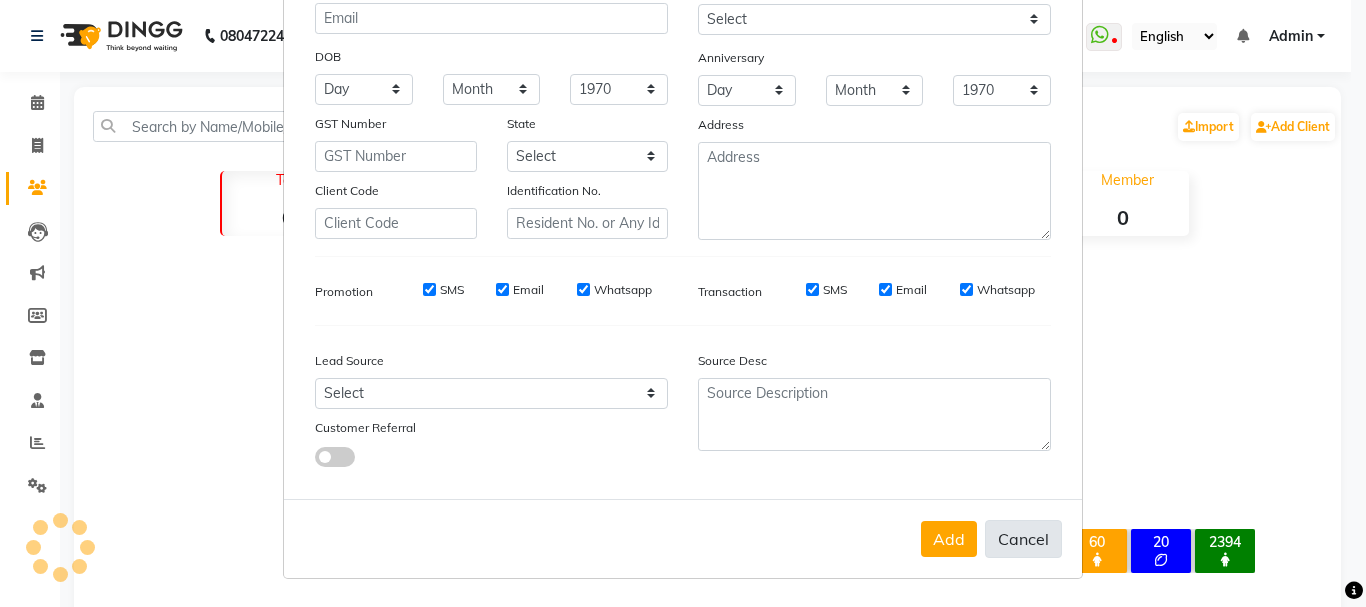 click on "Cancel" at bounding box center [1023, 539] 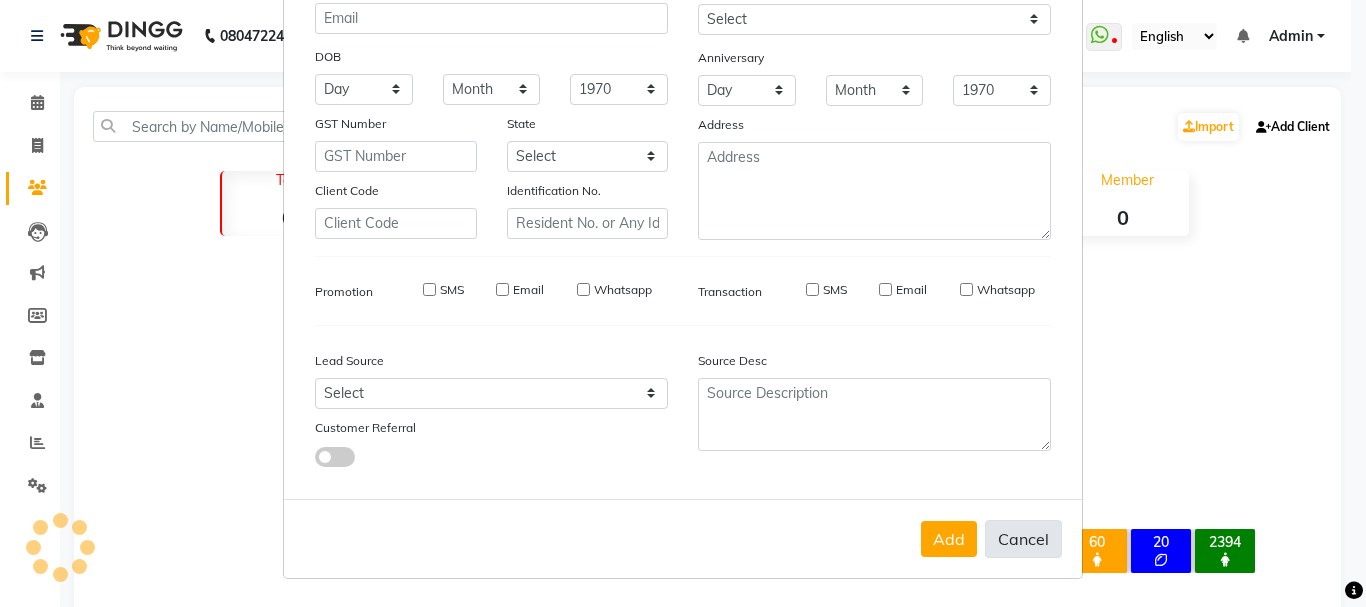 select 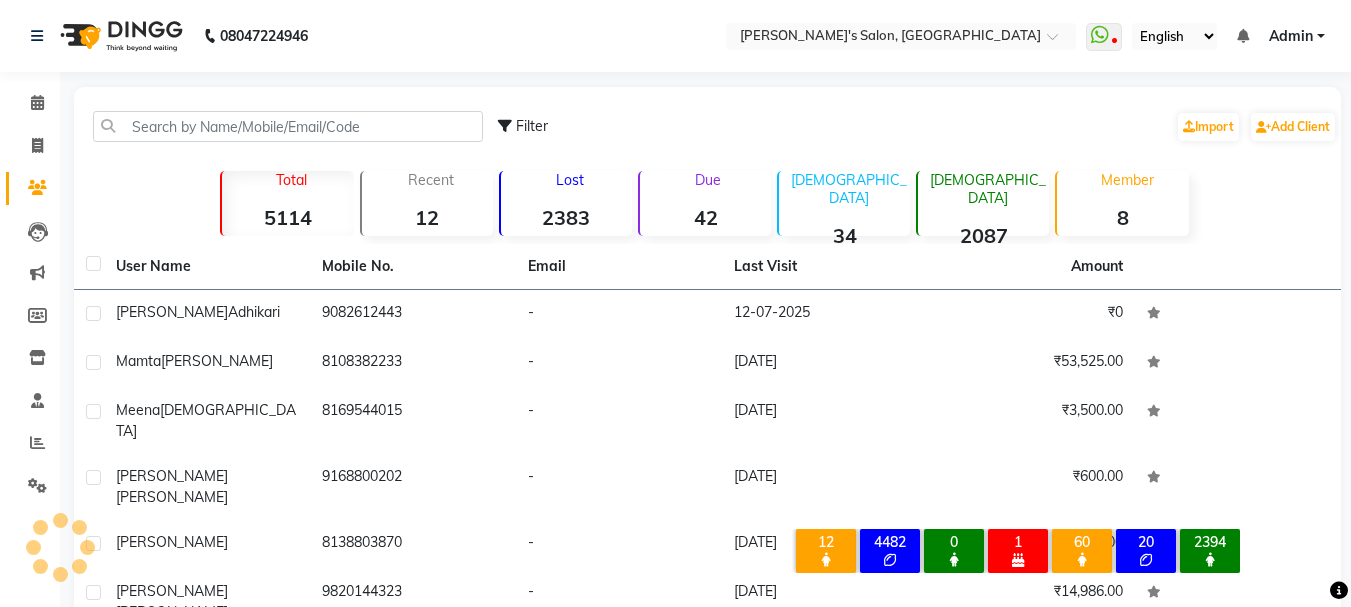 click on "Total  5114" 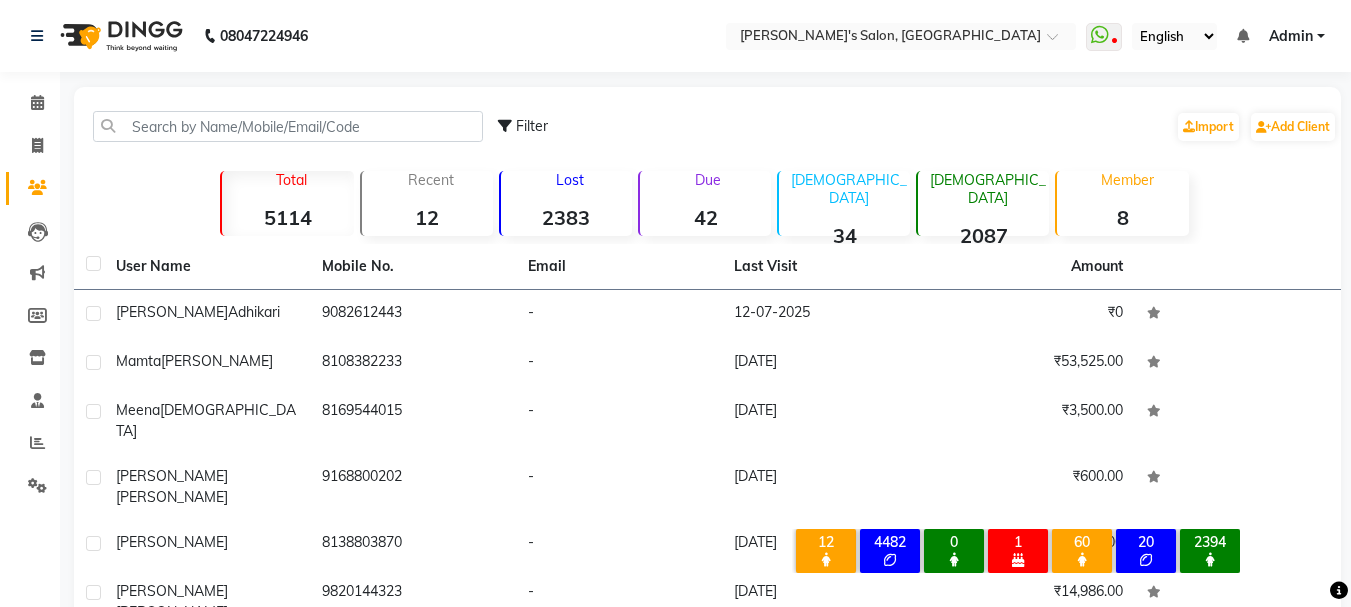 click on "5114" 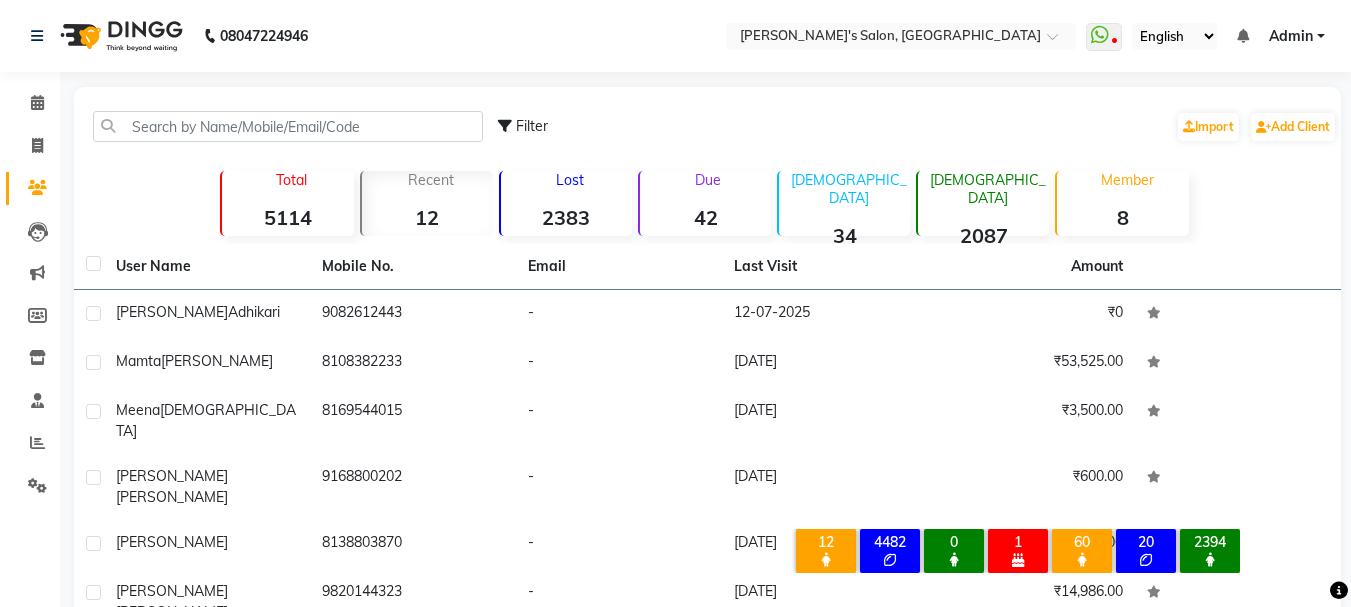 click on "Lost  2383" 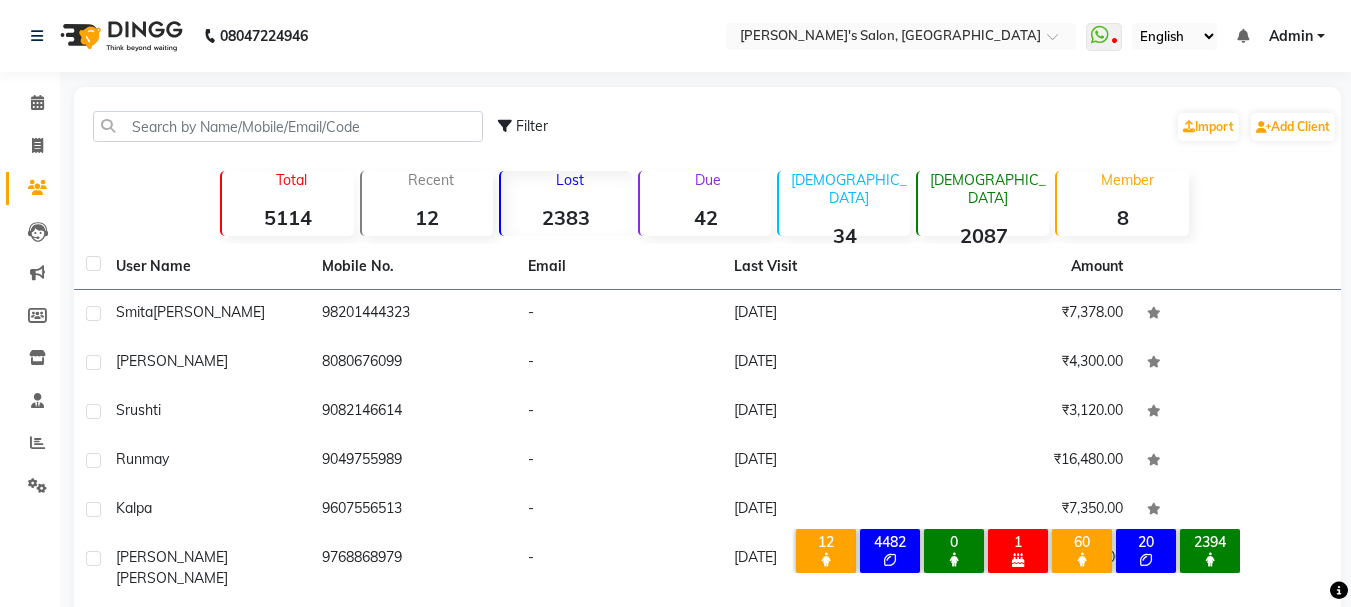 click on "5114" 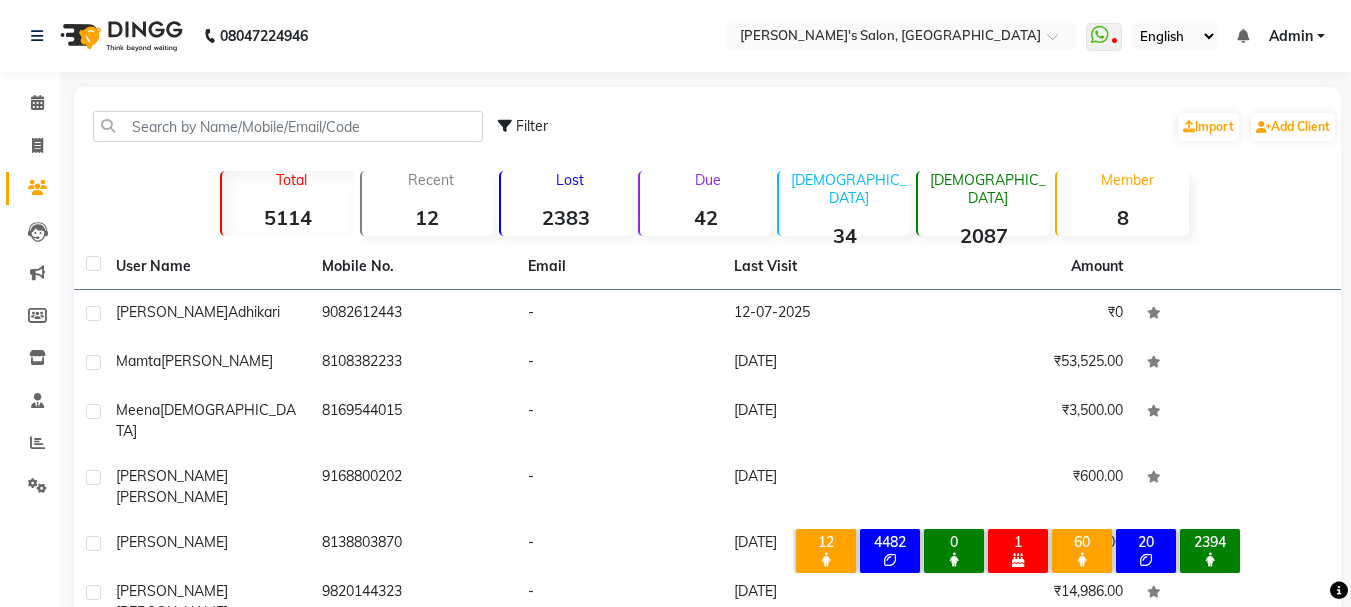 click on "Total  5114" 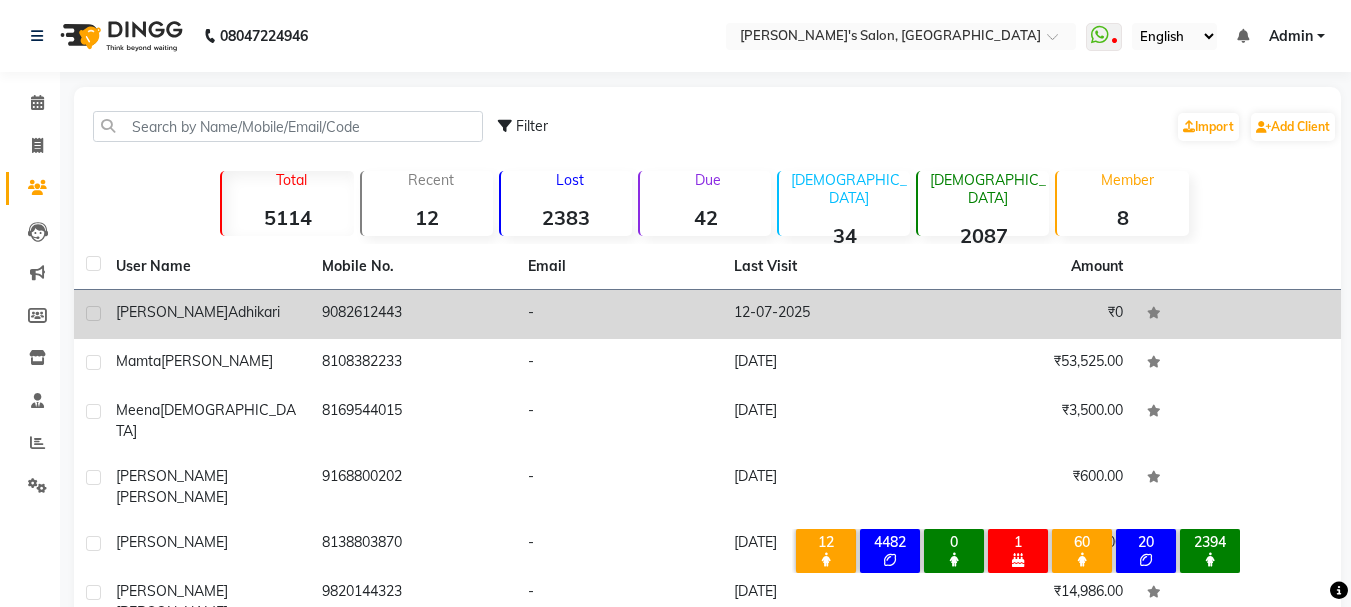 click on "[PERSON_NAME]" 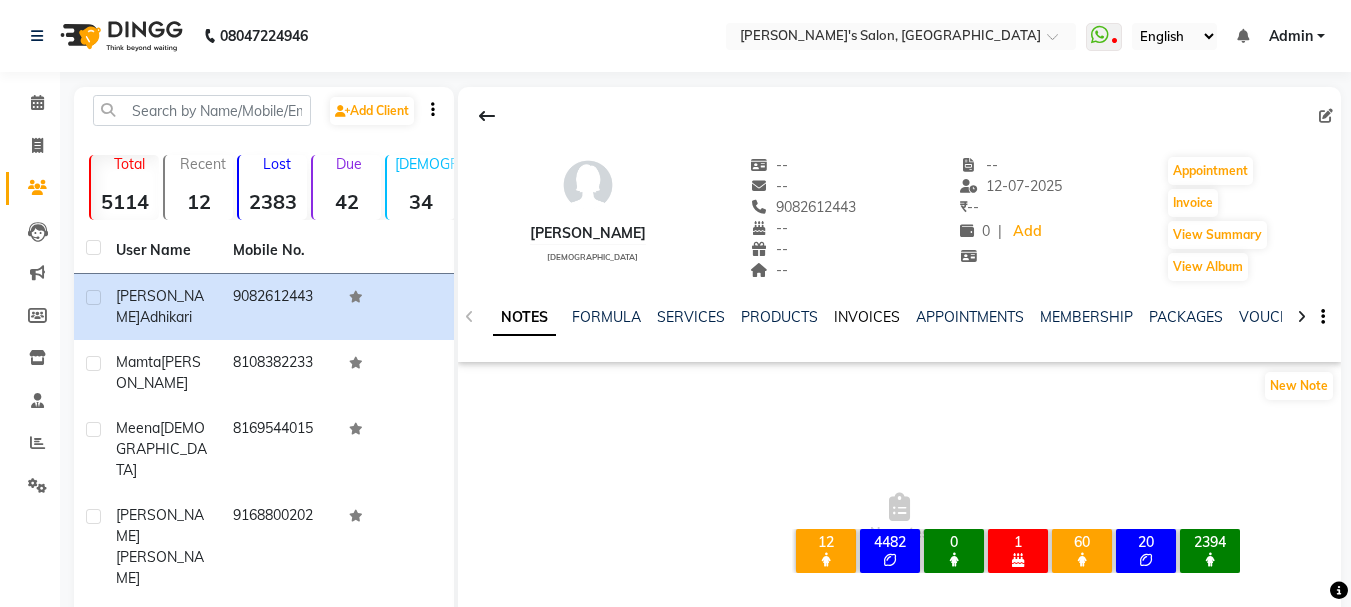 click on "INVOICES" 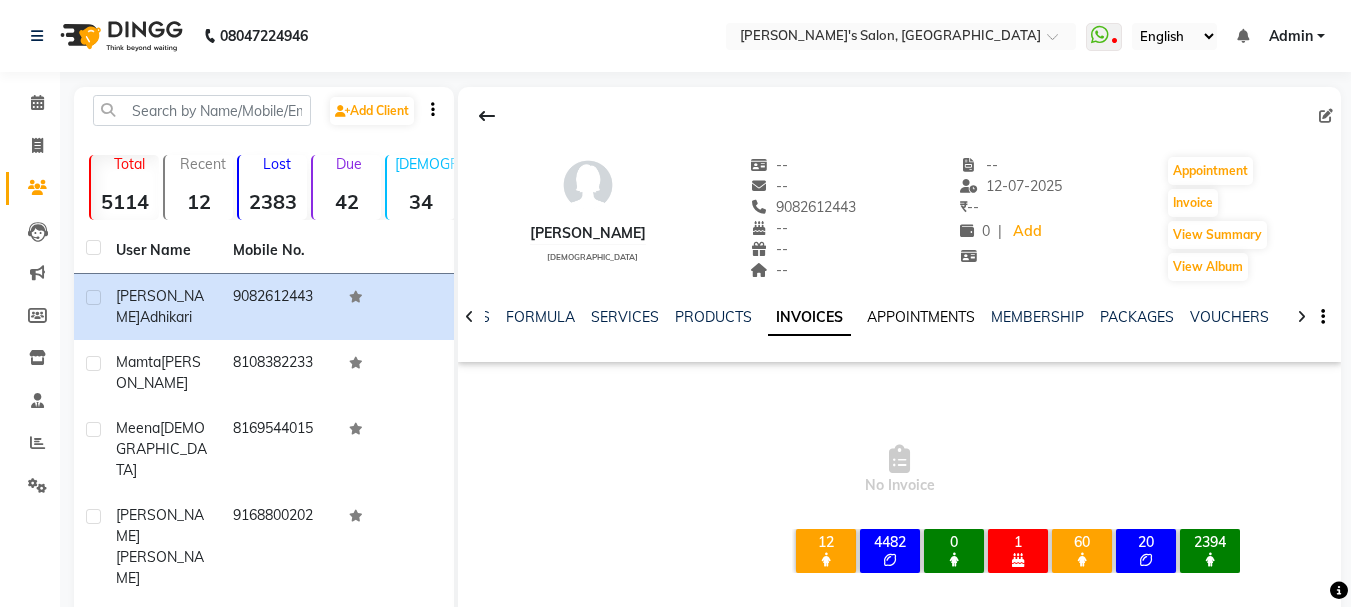 click on "APPOINTMENTS" 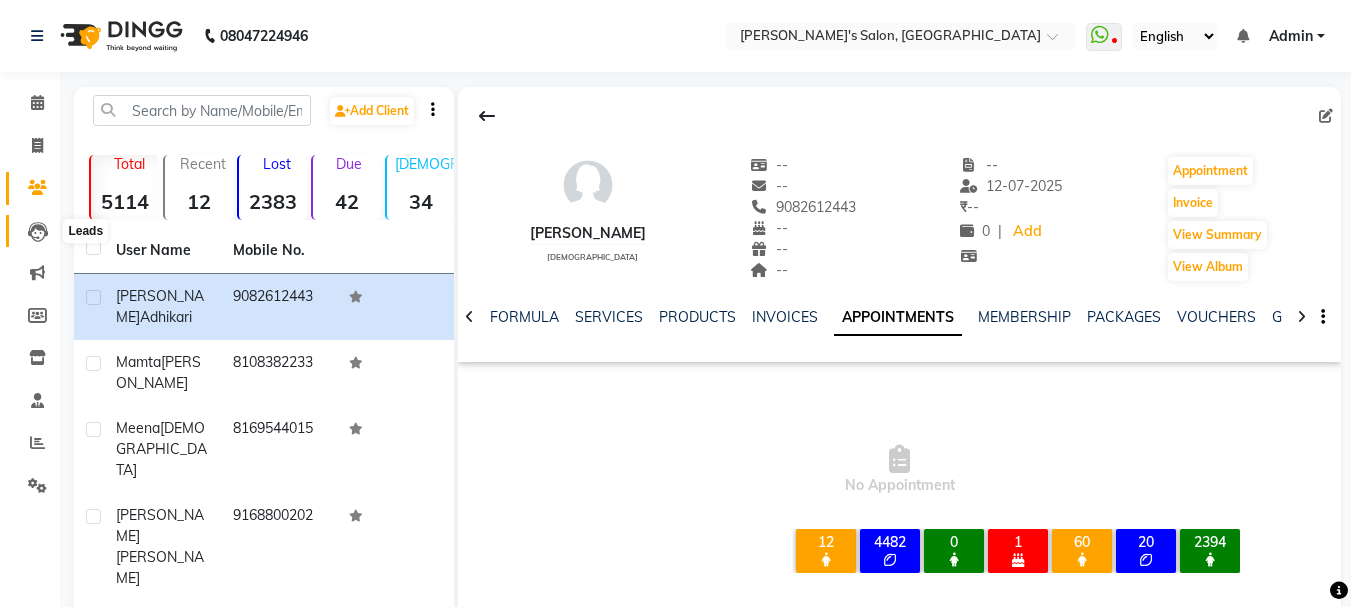 click 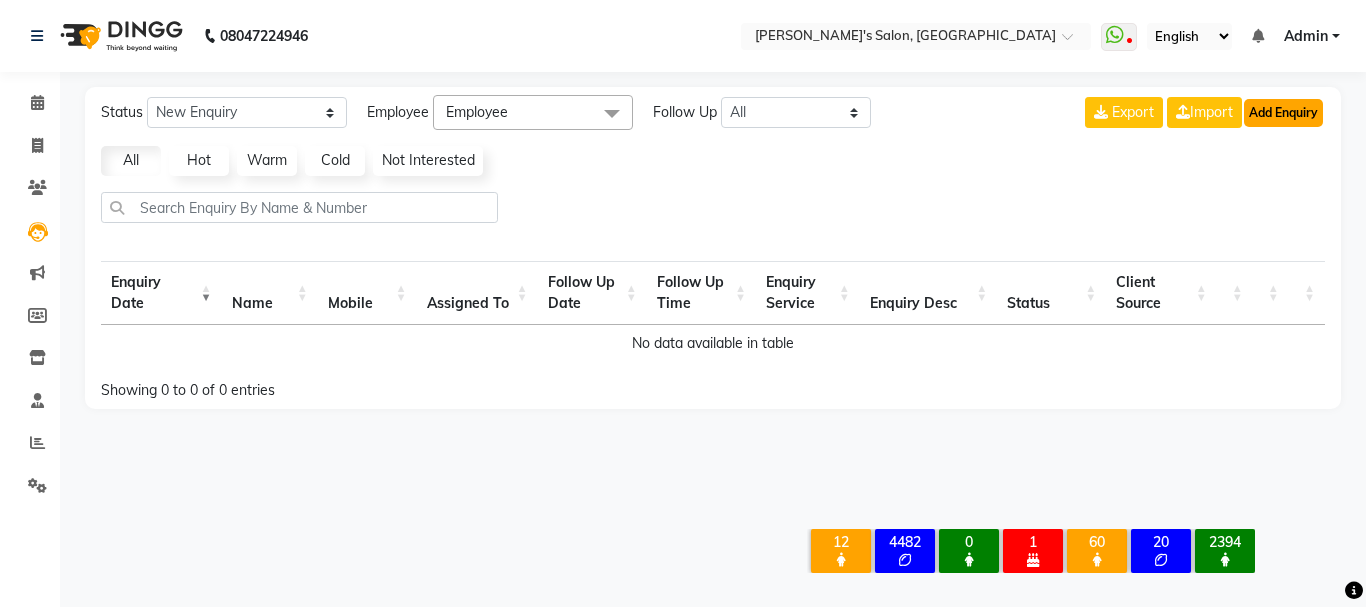 click on "Add Enquiry" 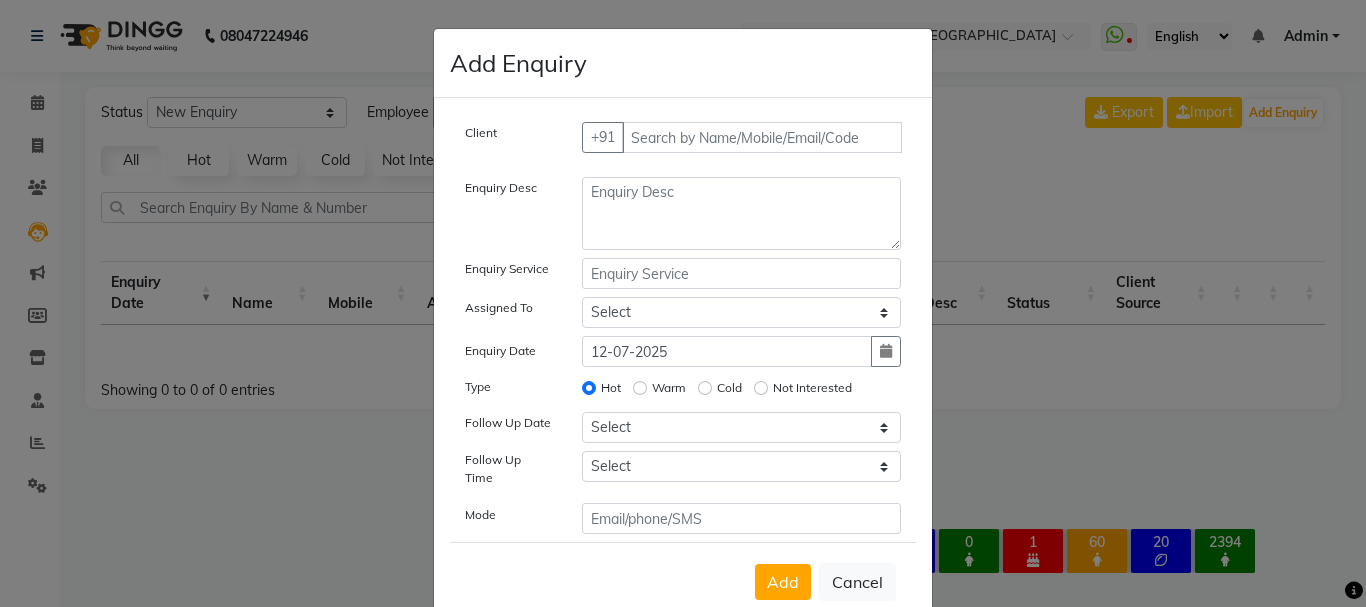 click on "Client +91 Enquiry Desc Enquiry Service Assigned To Select Arpita Singh Chan Kanchan Adhikari Sayali Sakpal  Shraddha Tanvi Tanvi Masurkar Enquiry Date 12-07-2025 Type Hot Warm Cold Not Interested Follow Up Date Select Today Tomorrow In 2 days (Monday) In 3 days (Tuesday) In 4 days (Wednesday) In 5 days (Thursday) In 6 days (Friday) In 1 Week (2025-07-19) In 2 Week (2025-07-26) In 1 Month (2025-08-12) In 2 Month (2025-09-12) In 3 Month (2025-10-12) Custom Date  Follow Up Time Select 07:00 AM 07:15 AM 07:30 AM 07:45 AM 08:00 AM 08:15 AM 08:30 AM 08:45 AM 09:00 AM 09:15 AM 09:30 AM 09:45 AM 10:00 AM 10:15 AM 10:30 AM 10:45 AM 11:00 AM 11:15 AM 11:30 AM 11:45 AM 12:00 PM 12:15 PM 12:30 PM 12:45 PM 01:00 PM 01:15 PM 01:30 PM 01:45 PM 02:00 PM 02:15 PM 02:30 PM 02:45 PM 03:00 PM 03:15 PM 03:30 PM 03:45 PM 04:00 PM 04:15 PM 04:30 PM 04:45 PM 05:00 PM 05:15 PM 05:30 PM 05:45 PM 06:00 PM 06:15 PM 06:30 PM 06:45 PM 07:00 PM 07:15 PM 07:30 PM 07:45 PM 08:00 PM 08:15 PM 08:30 PM 08:45 PM 09:00 PM 09:15 PM 09:30 PM Mode" 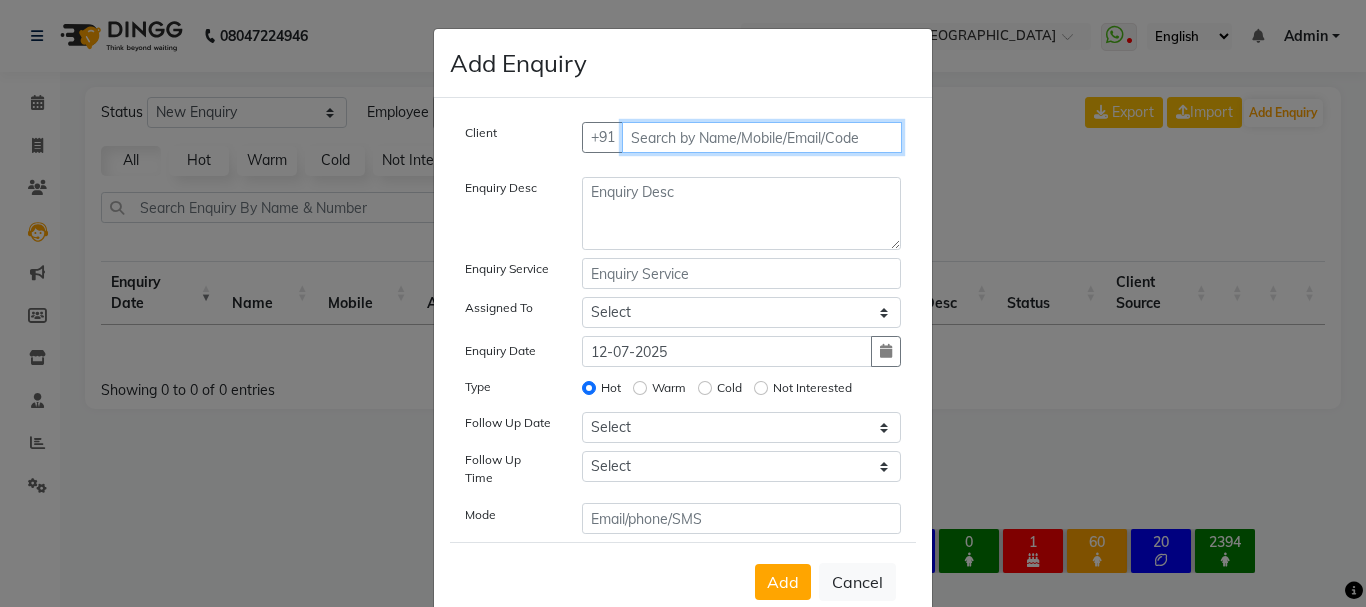 click at bounding box center (762, 137) 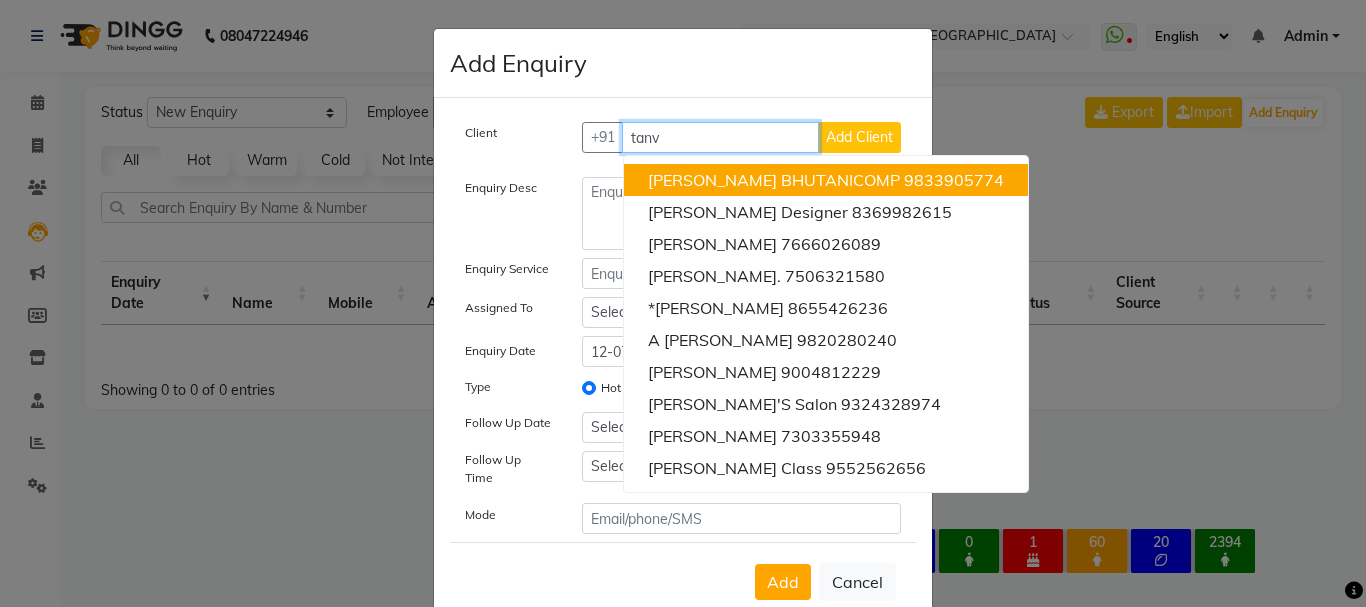 click on "[PERSON_NAME] BHUTANICOMP" at bounding box center [774, 180] 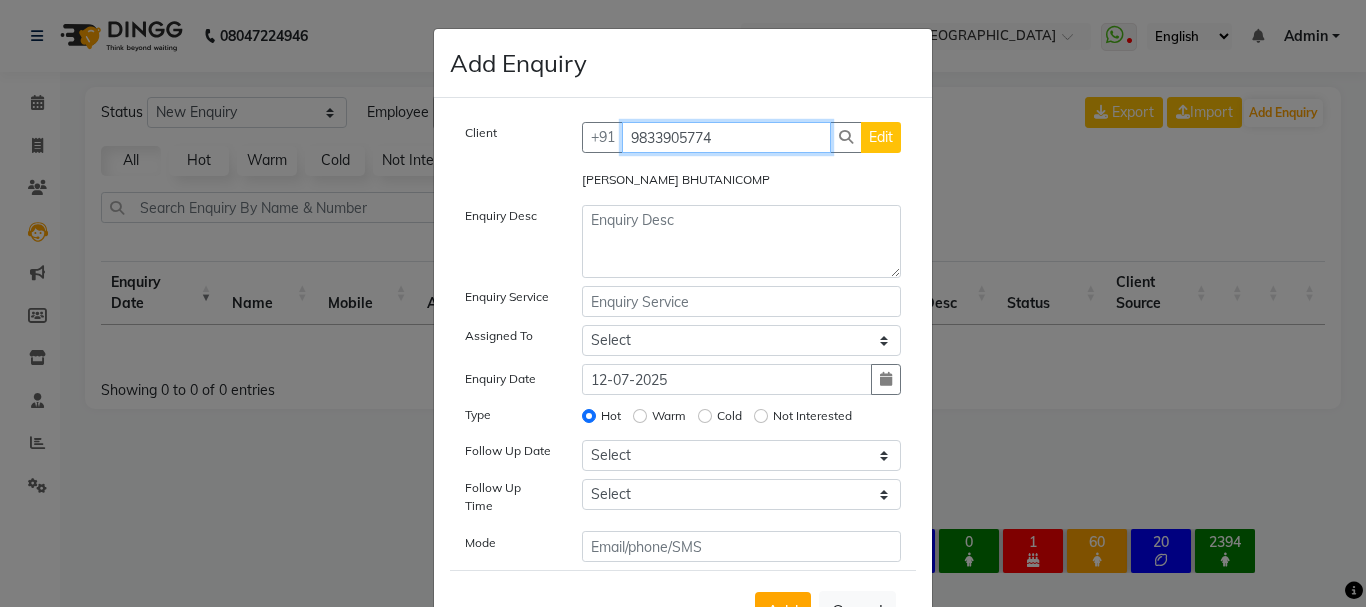 type on "9833905774" 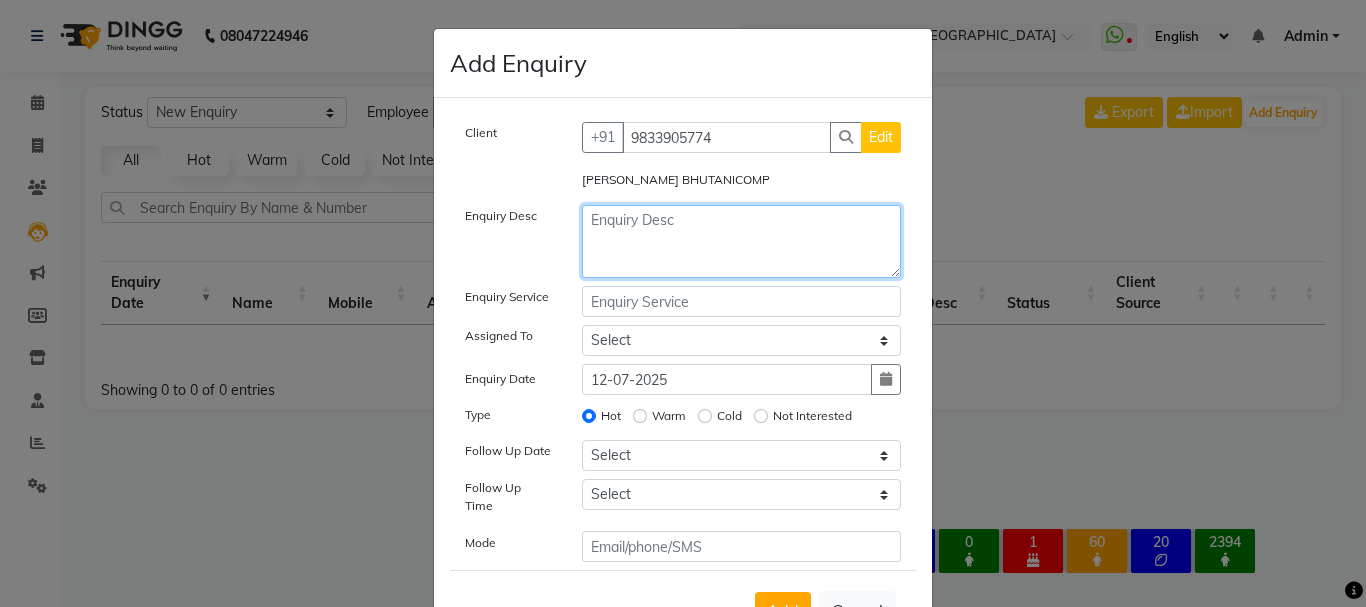 click 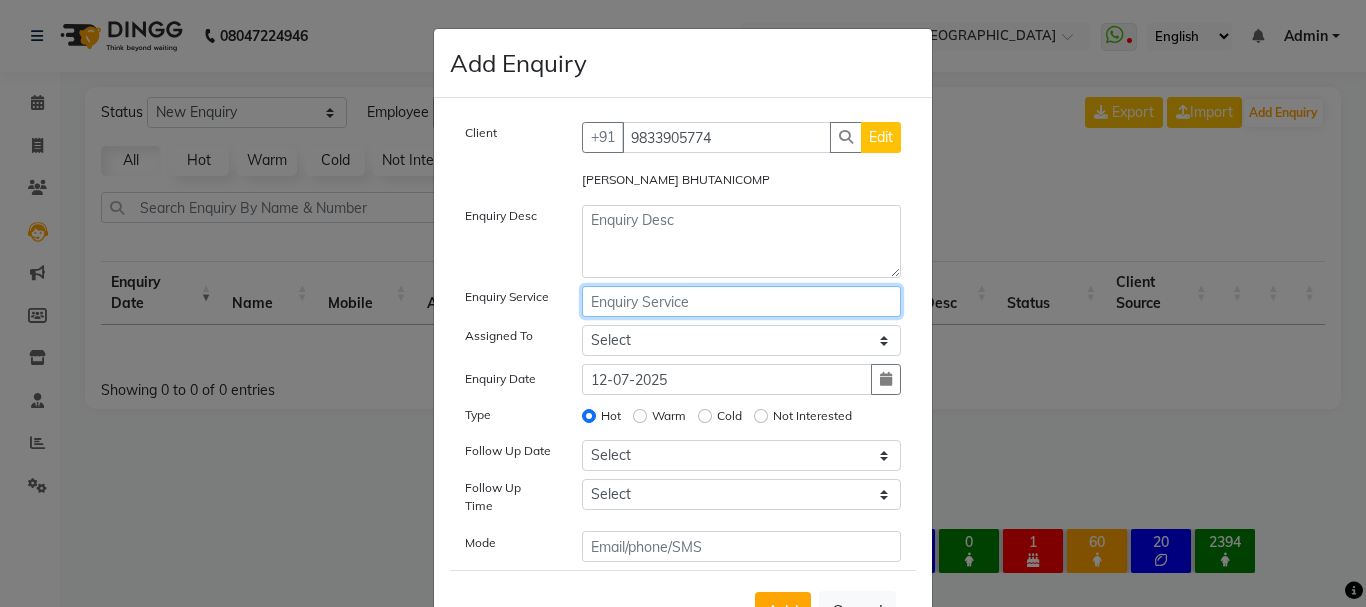 click on "Client +91 9833905774 Edit tanvi BHUTANICOMP Enquiry Desc Enquiry Service Assigned To Select Arpita Singh Chan Kanchan Adhikari Sayali Sakpal  Shraddha Tanvi Tanvi Masurkar Enquiry Date 12-07-2025 Type Hot Warm Cold Not Interested Follow Up Date Select Today Tomorrow In 2 days (Monday) In 3 days (Tuesday) In 4 days (Wednesday) In 5 days (Thursday) In 6 days (Friday) In 1 Week (2025-07-19) In 2 Week (2025-07-26) In 1 Month (2025-08-12) In 2 Month (2025-09-12) In 3 Month (2025-10-12) Custom Date  Follow Up Time Select 07:00 AM 07:15 AM 07:30 AM 07:45 AM 08:00 AM 08:15 AM 08:30 AM 08:45 AM 09:00 AM 09:15 AM 09:30 AM 09:45 AM 10:00 AM 10:15 AM 10:30 AM 10:45 AM 11:00 AM 11:15 AM 11:30 AM 11:45 AM 12:00 PM 12:15 PM 12:30 PM 12:45 PM 01:00 PM 01:15 PM 01:30 PM 01:45 PM 02:00 PM 02:15 PM 02:30 PM 02:45 PM 03:00 PM 03:15 PM 03:30 PM 03:45 PM 04:00 PM 04:15 PM 04:30 PM 04:45 PM 05:00 PM 05:15 PM 05:30 PM 05:45 PM 06:00 PM 06:15 PM 06:30 PM 06:45 PM 07:00 PM 07:15 PM 07:30 PM 07:45 PM 08:00 PM 08:15 PM 08:30 PM Mode" 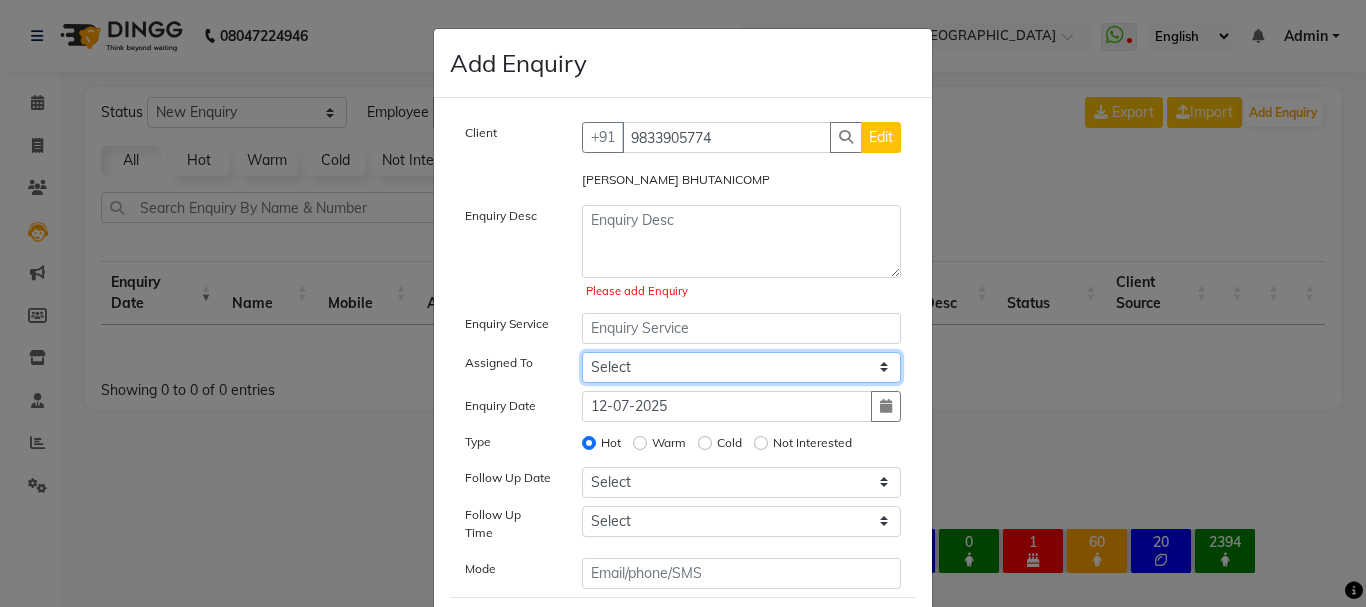 click on "Select [PERSON_NAME] [PERSON_NAME] [PERSON_NAME] [PERSON_NAME] [PERSON_NAME] [PERSON_NAME]" 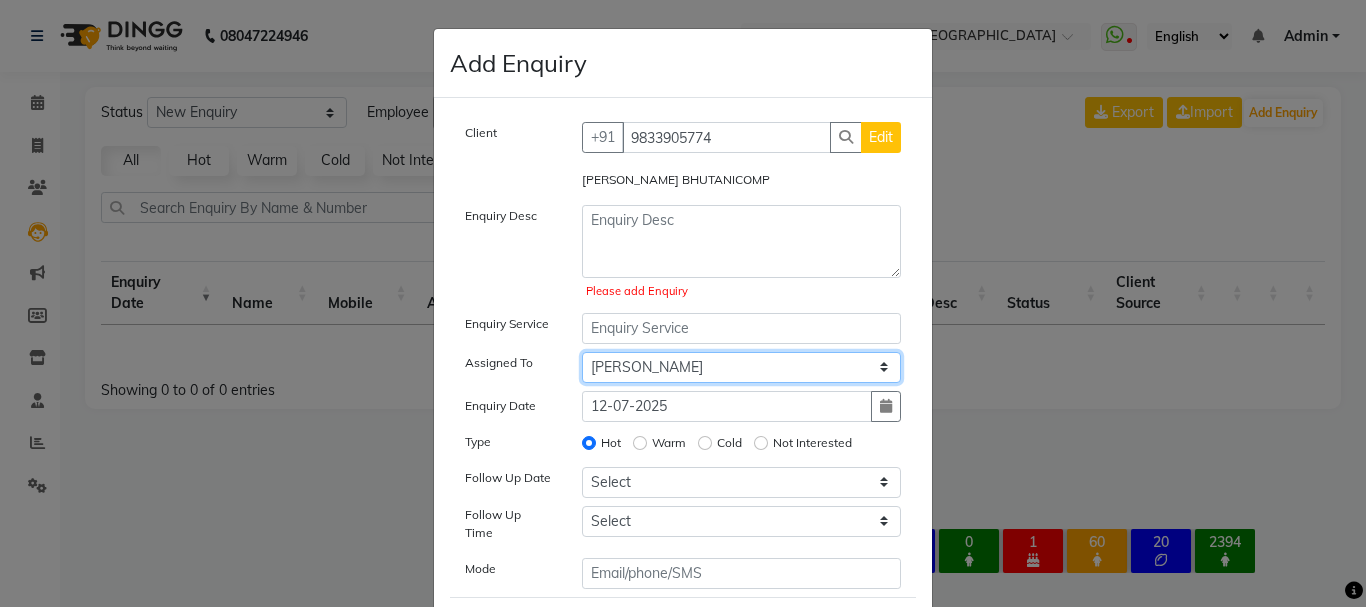 click on "Select [PERSON_NAME] [PERSON_NAME] [PERSON_NAME] [PERSON_NAME] [PERSON_NAME] [PERSON_NAME]" 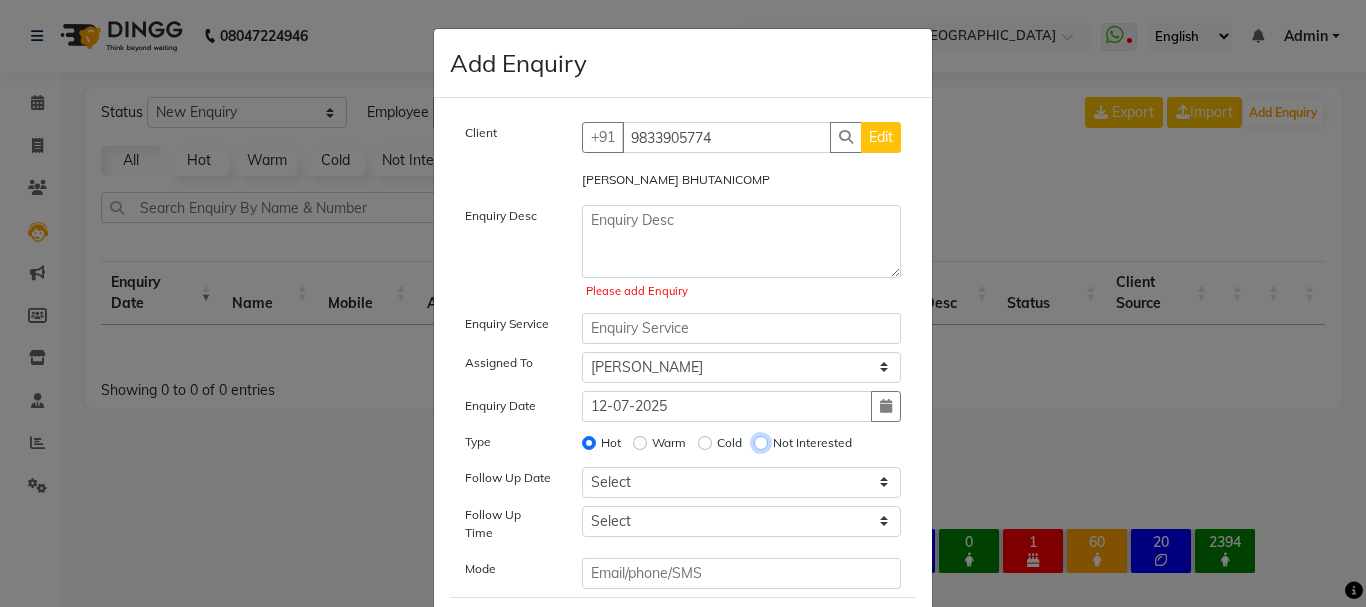 click on "Not Interested" at bounding box center (761, 443) 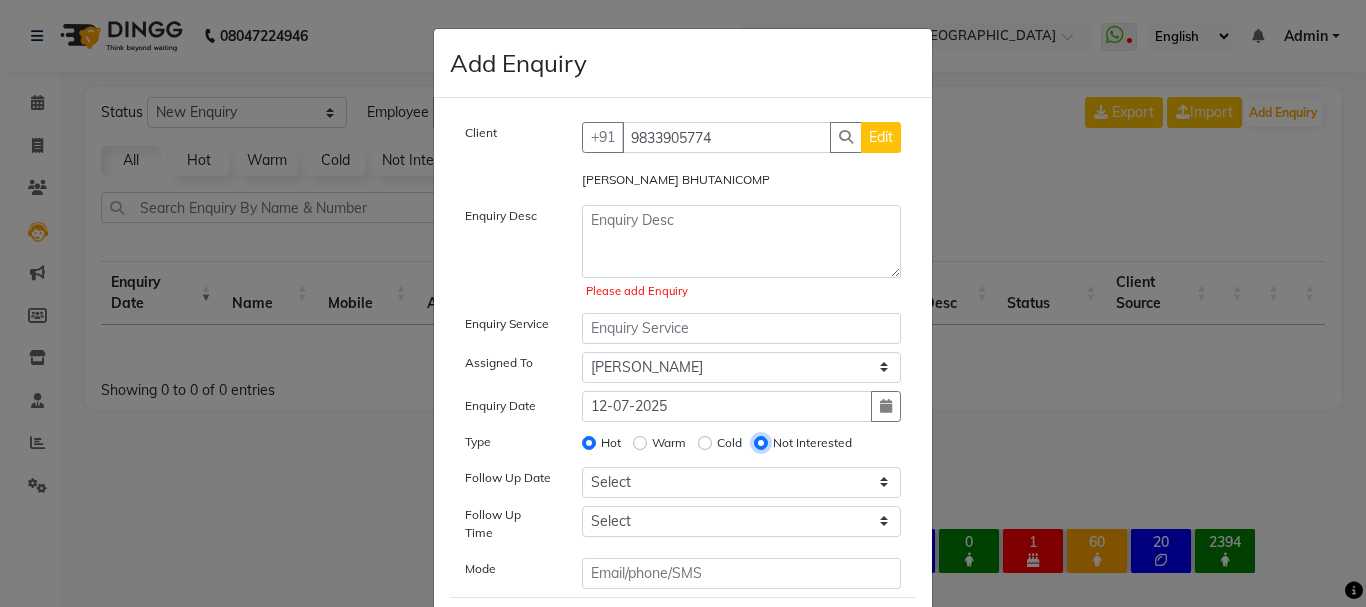 radio on "false" 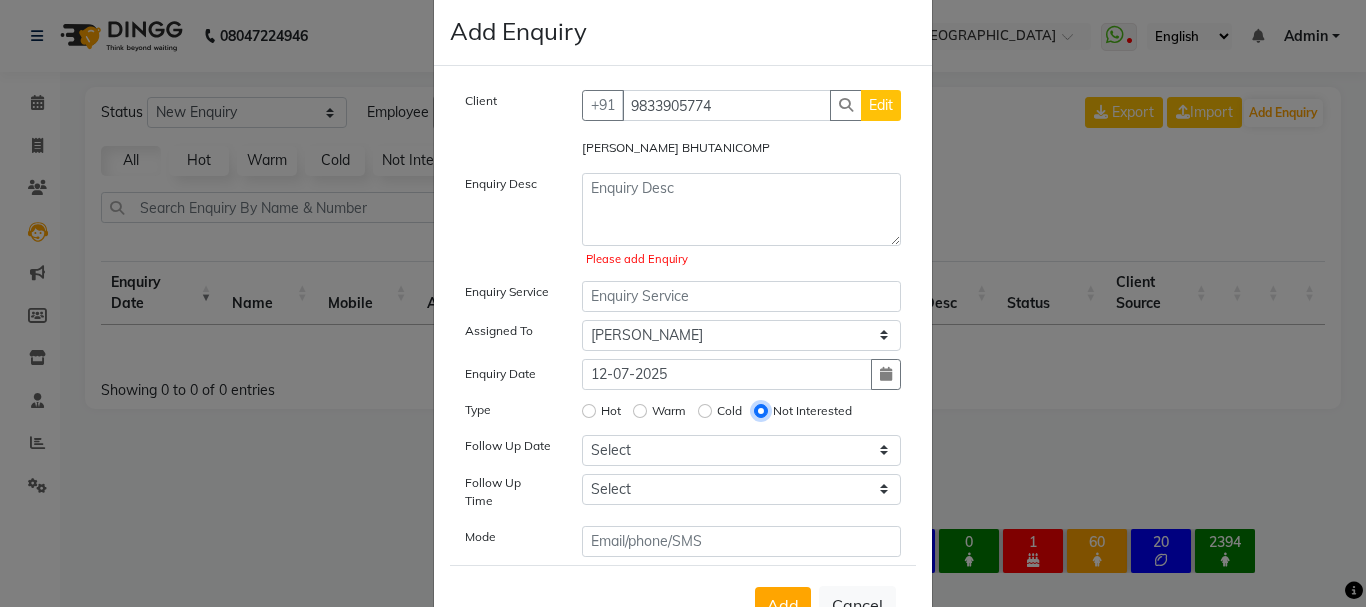 scroll, scrollTop: 101, scrollLeft: 0, axis: vertical 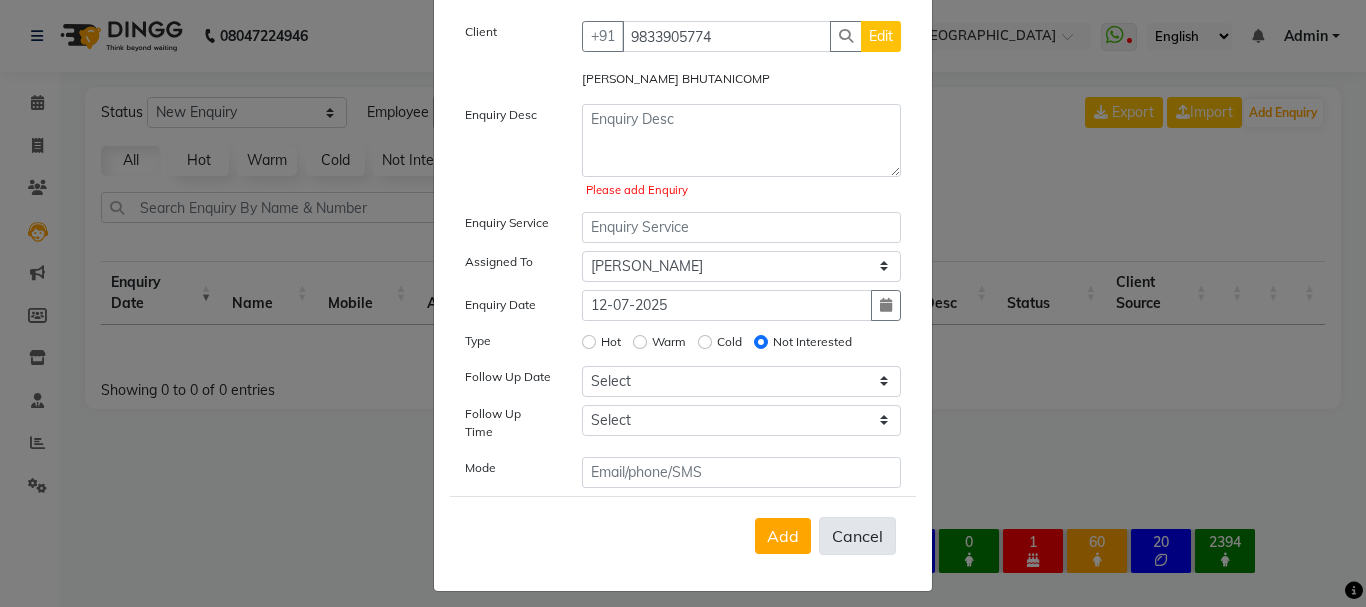 click on "Cancel" 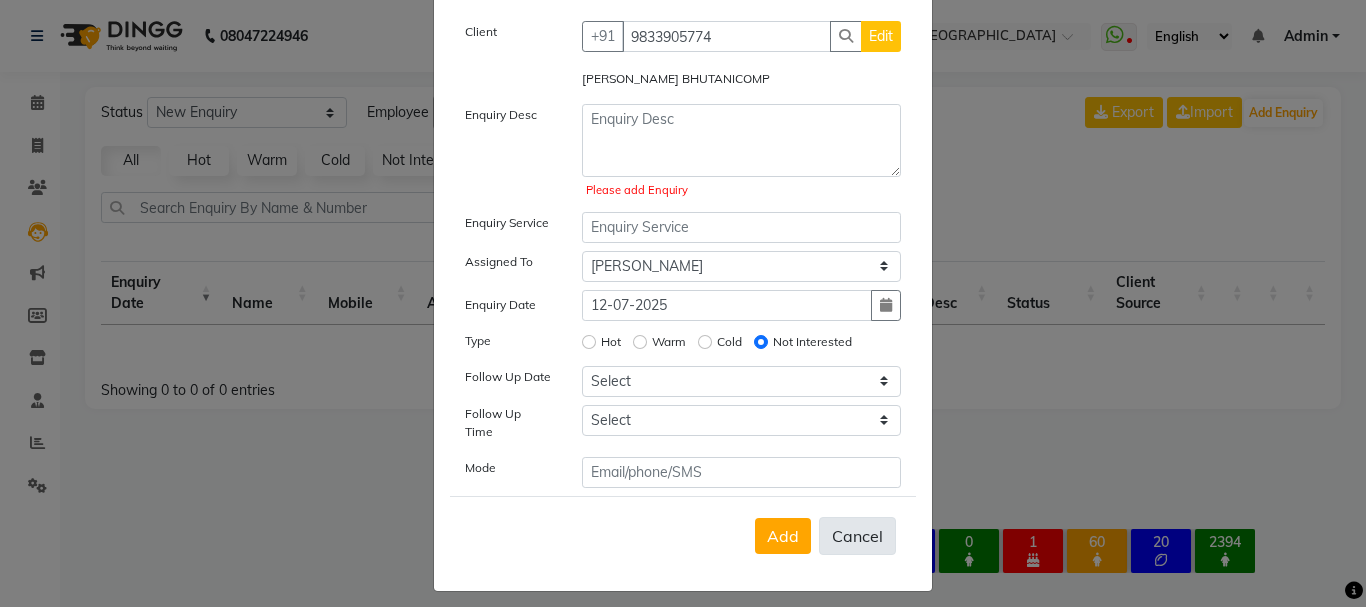 type 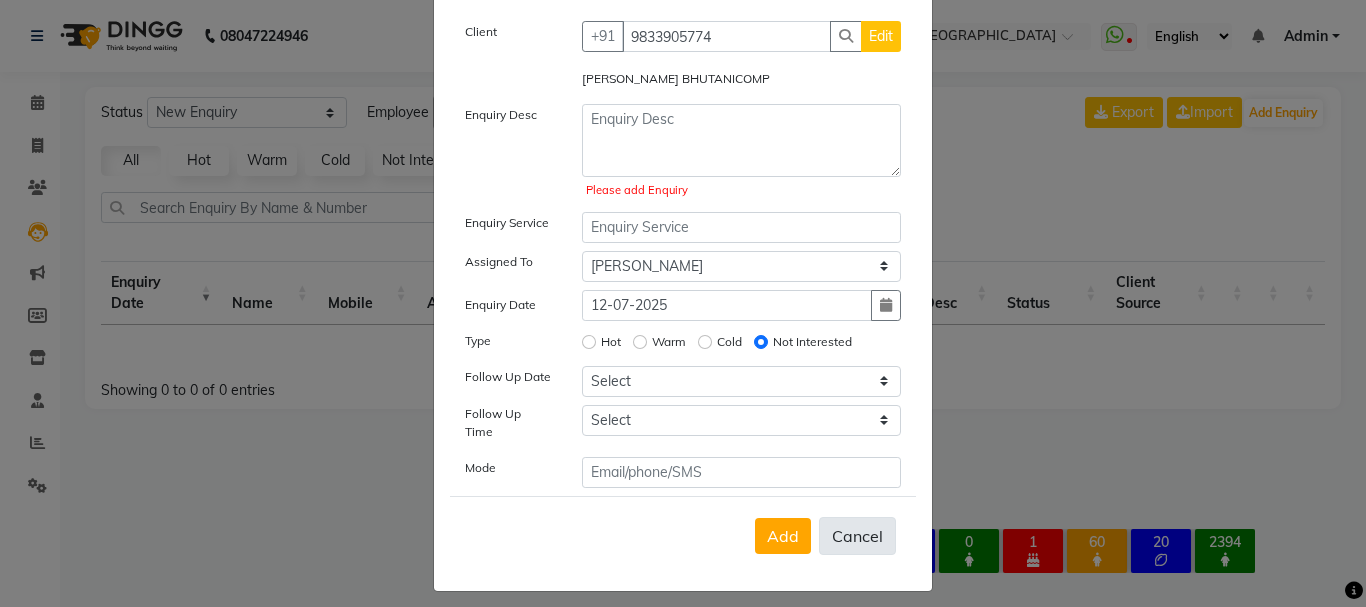 select 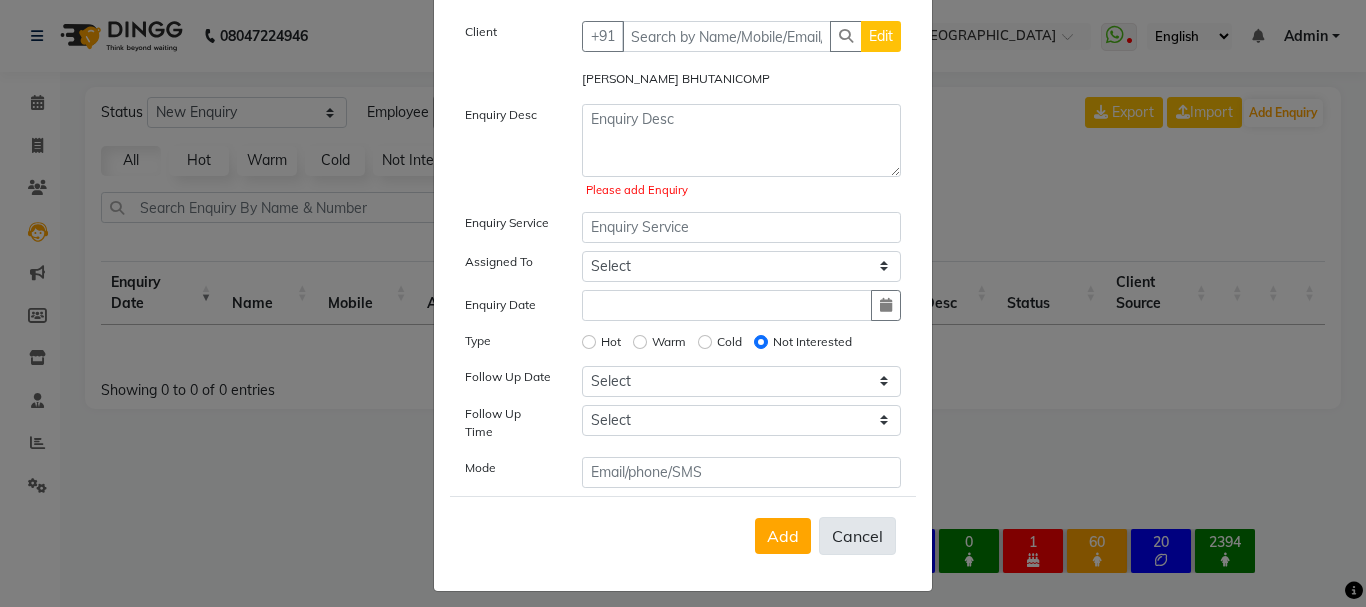 radio on "false" 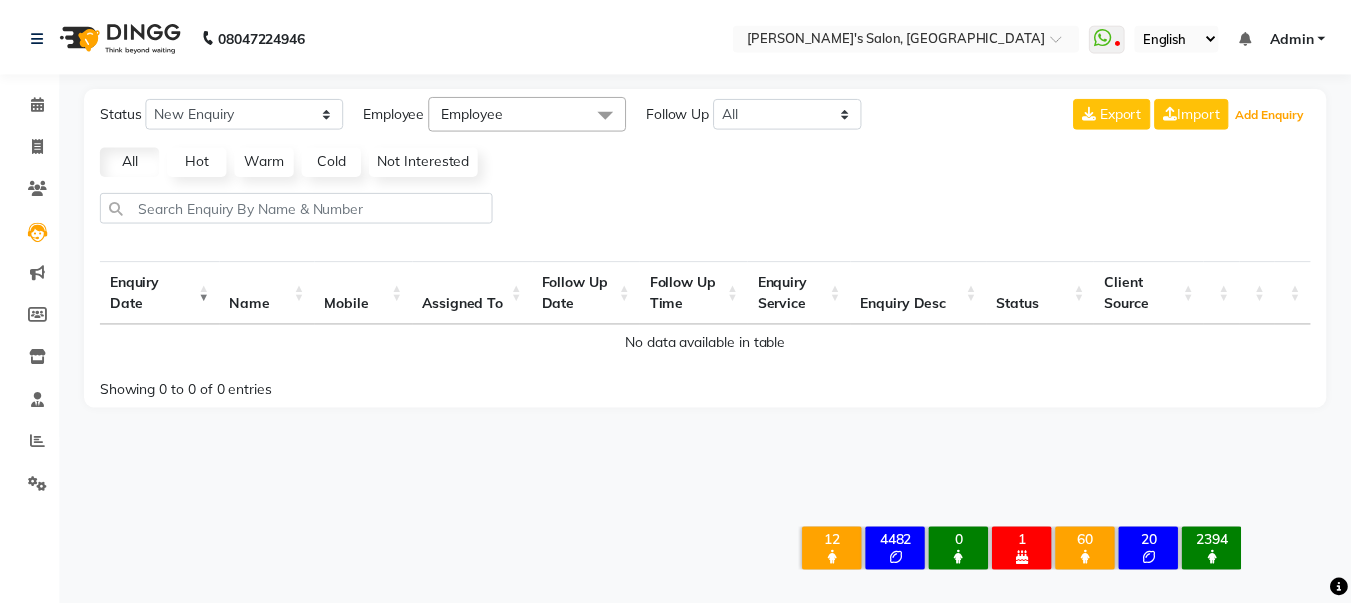 scroll, scrollTop: 46, scrollLeft: 0, axis: vertical 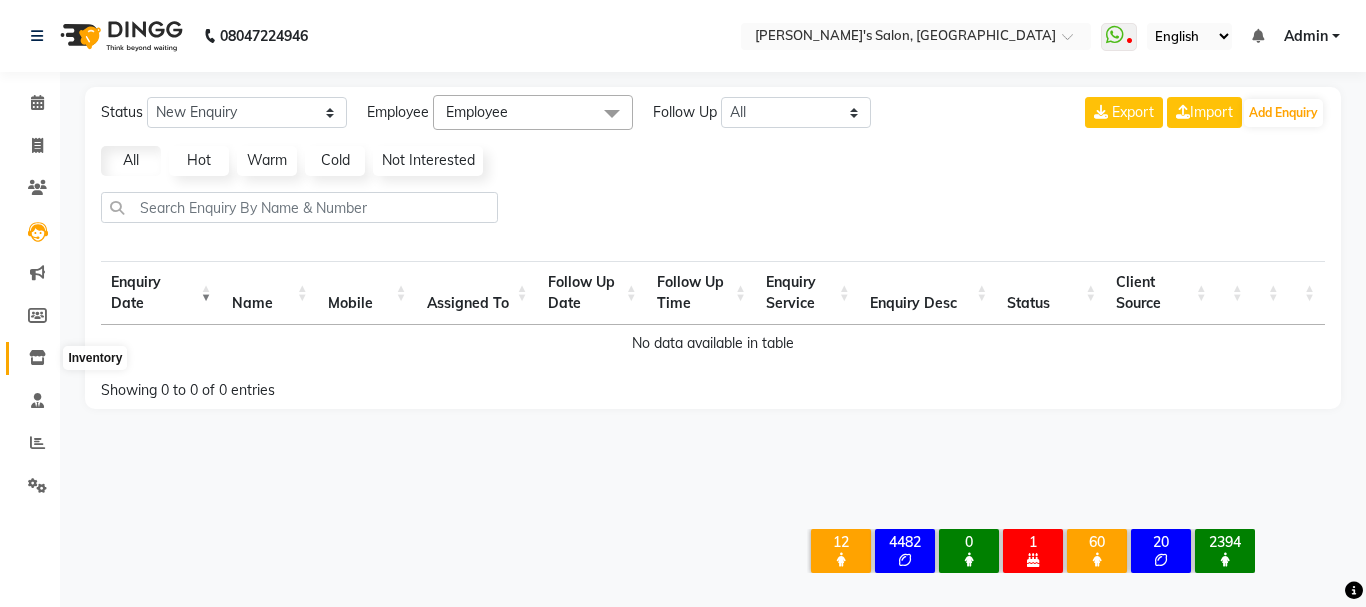 click 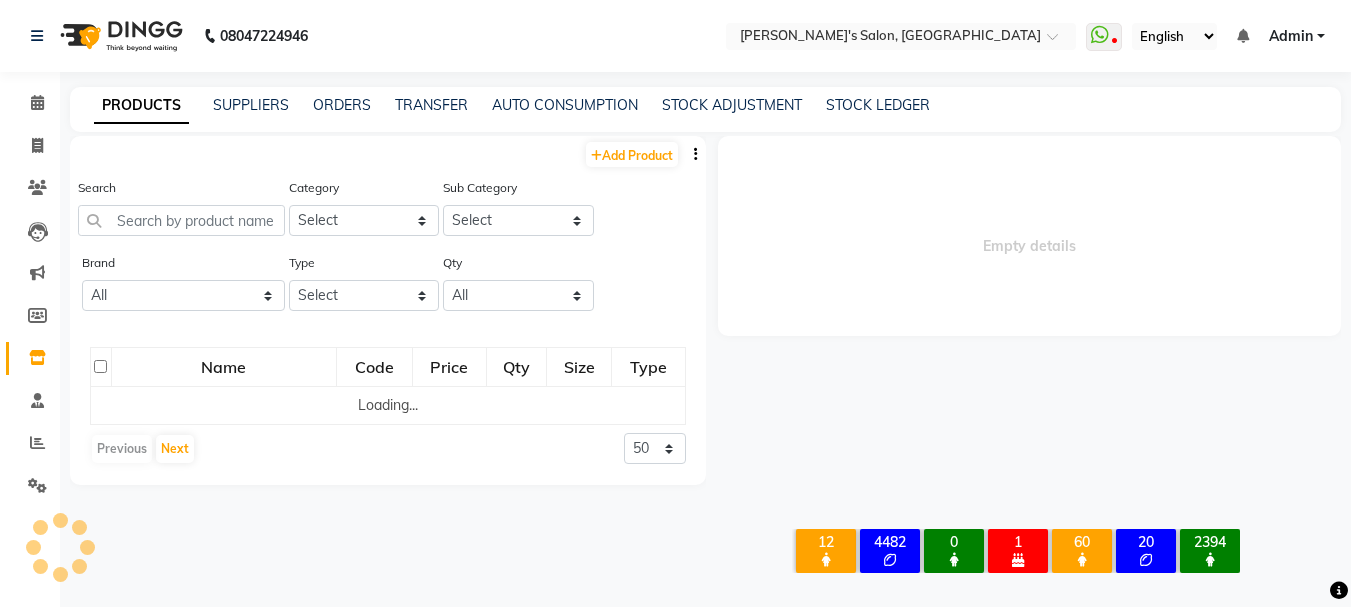select 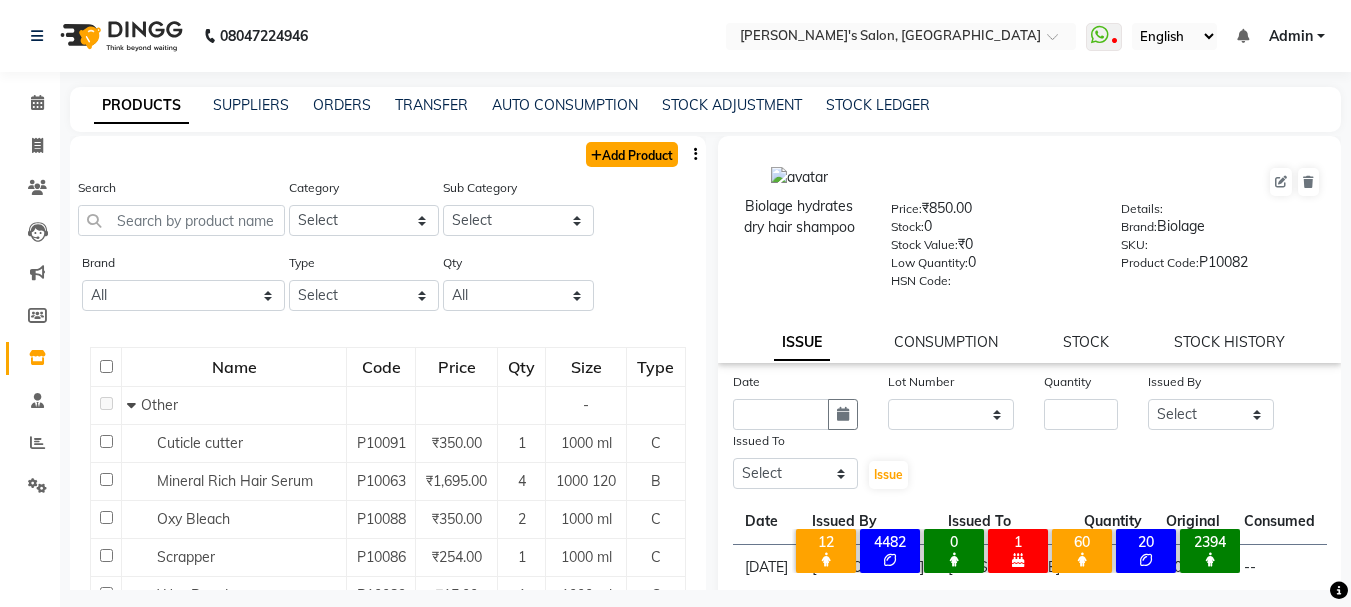 click on "Add Product" 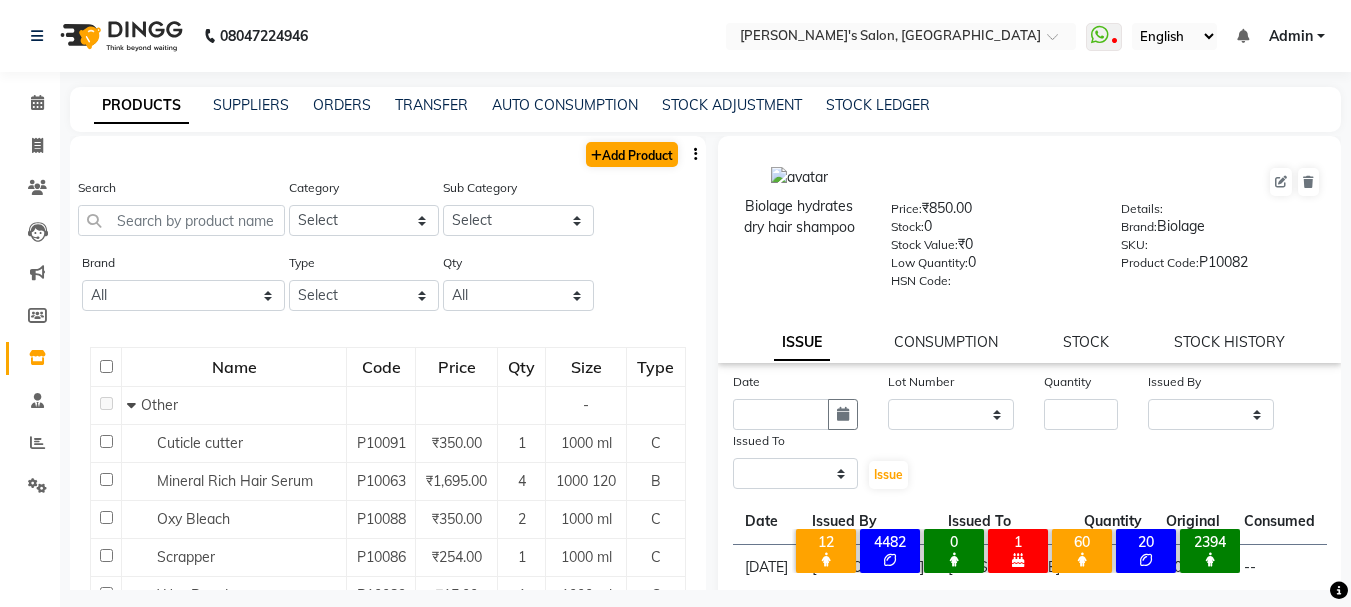select on "true" 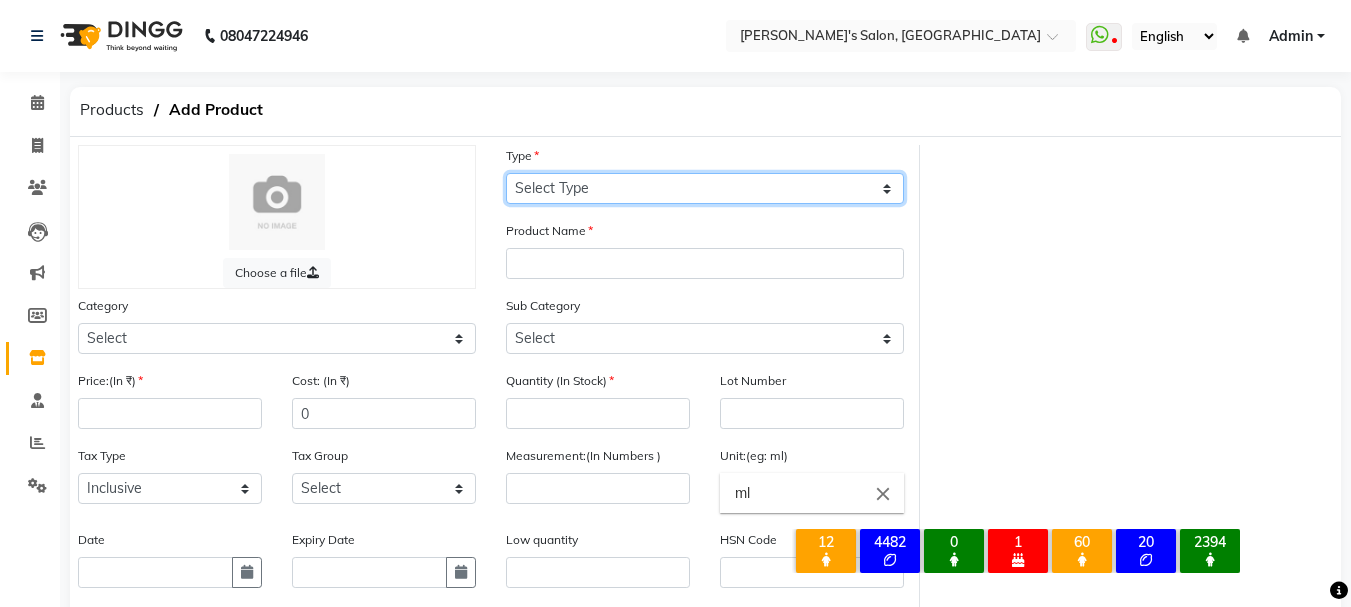click on "Select Type Both Retail Consumable" 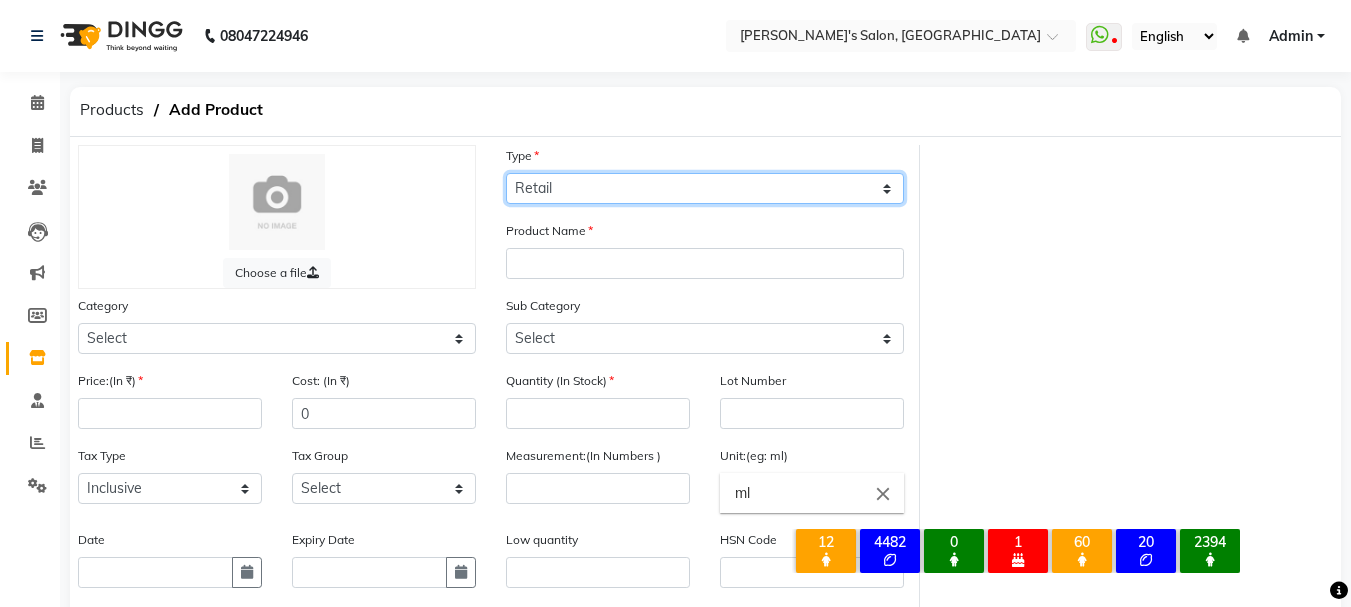 click on "Select Type Both Retail Consumable" 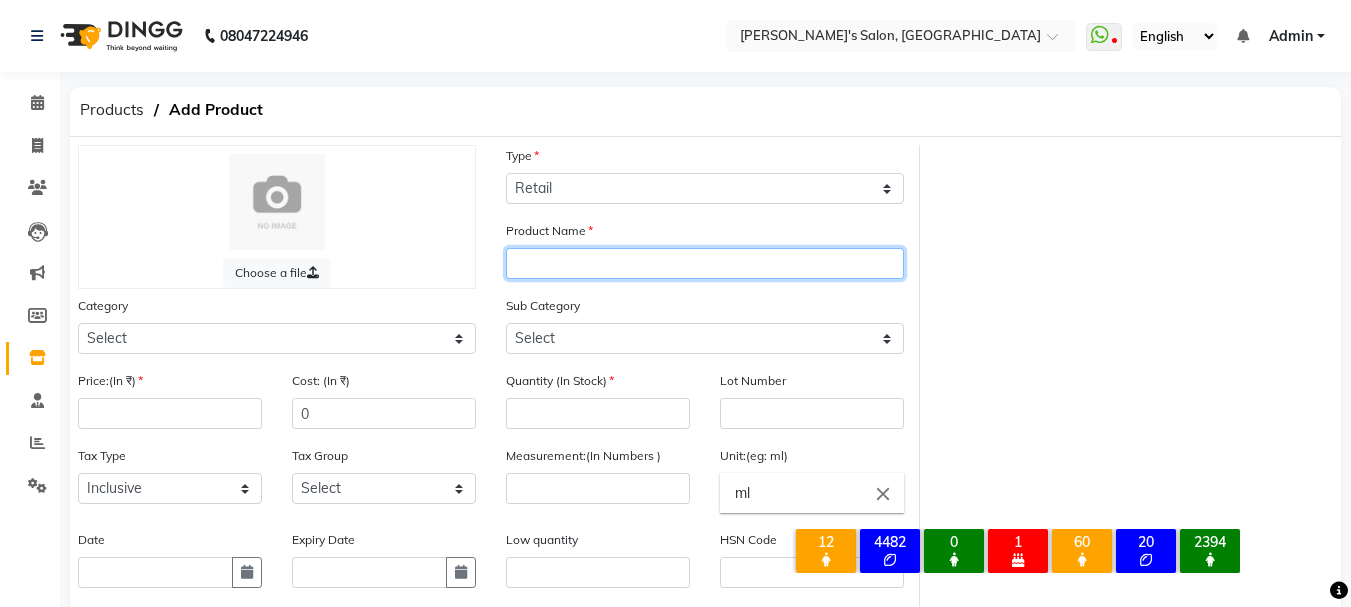 click 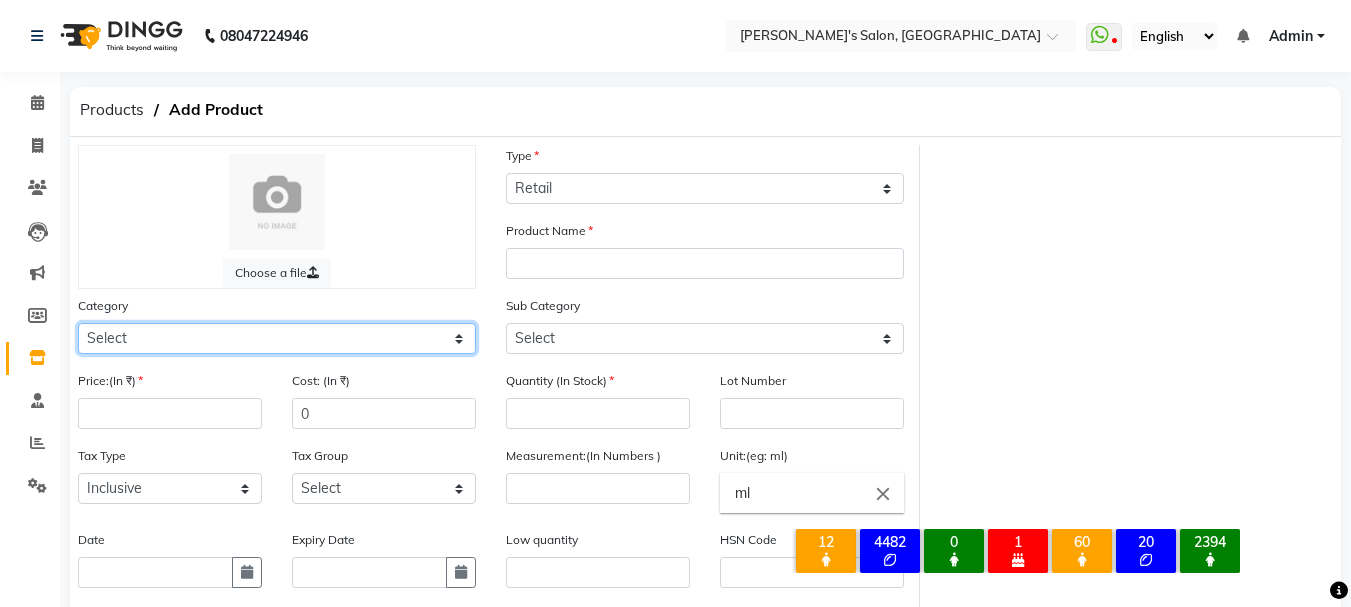 click on "Select Hair Skin Makeup Personal Care Appliances Beard Waxing Disposable Threading Hands and Feet Beauty Planet Botox Cadiveu Casmara Cheryls Loreal Olaplex Other" 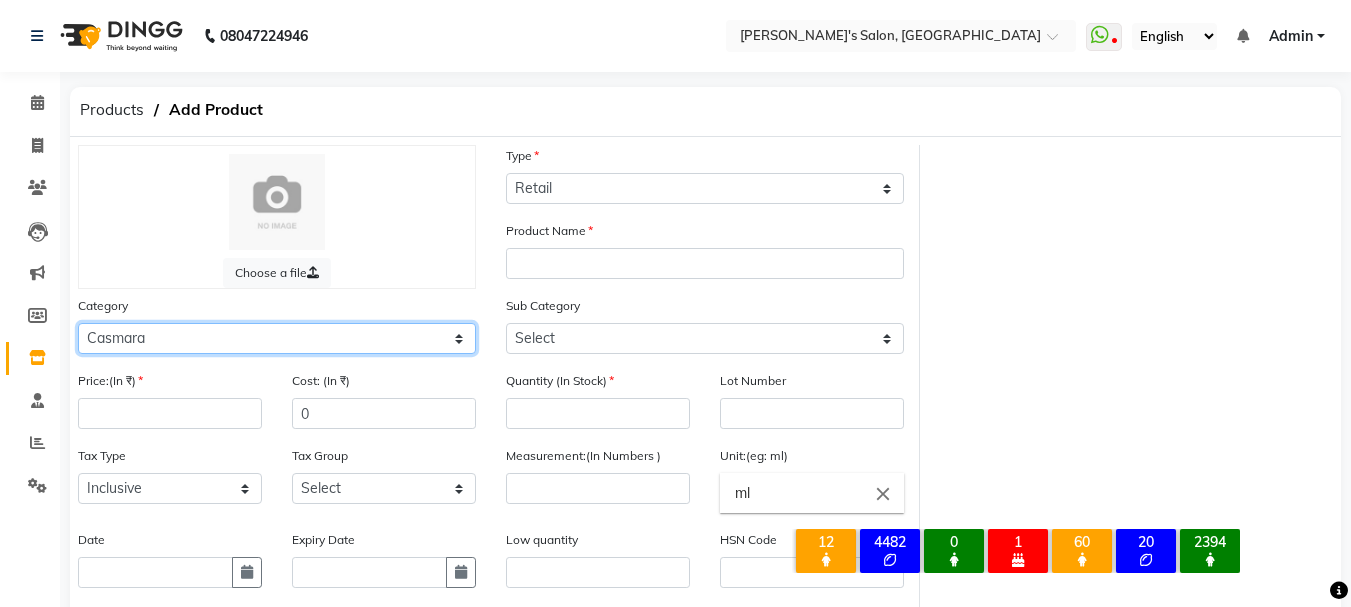 click on "Select Hair Skin Makeup Personal Care Appliances Beard Waxing Disposable Threading Hands and Feet Beauty Planet Botox Cadiveu Casmara Cheryls Loreal Olaplex Other" 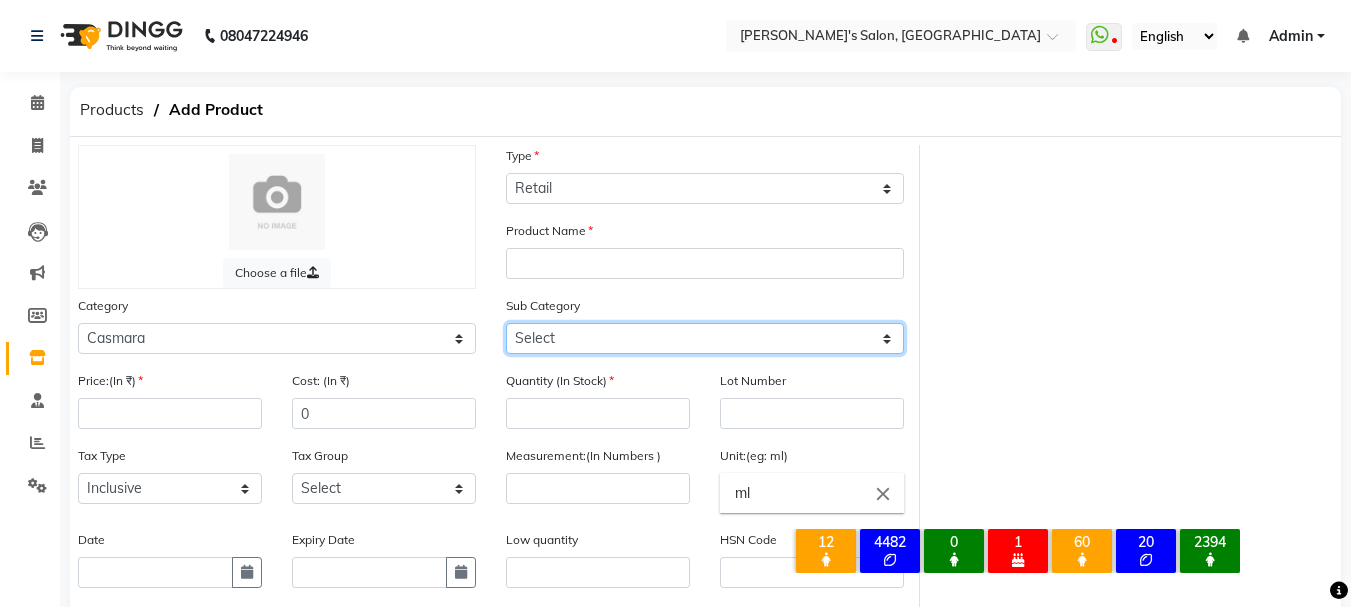 click on "Select Casmara Retail" 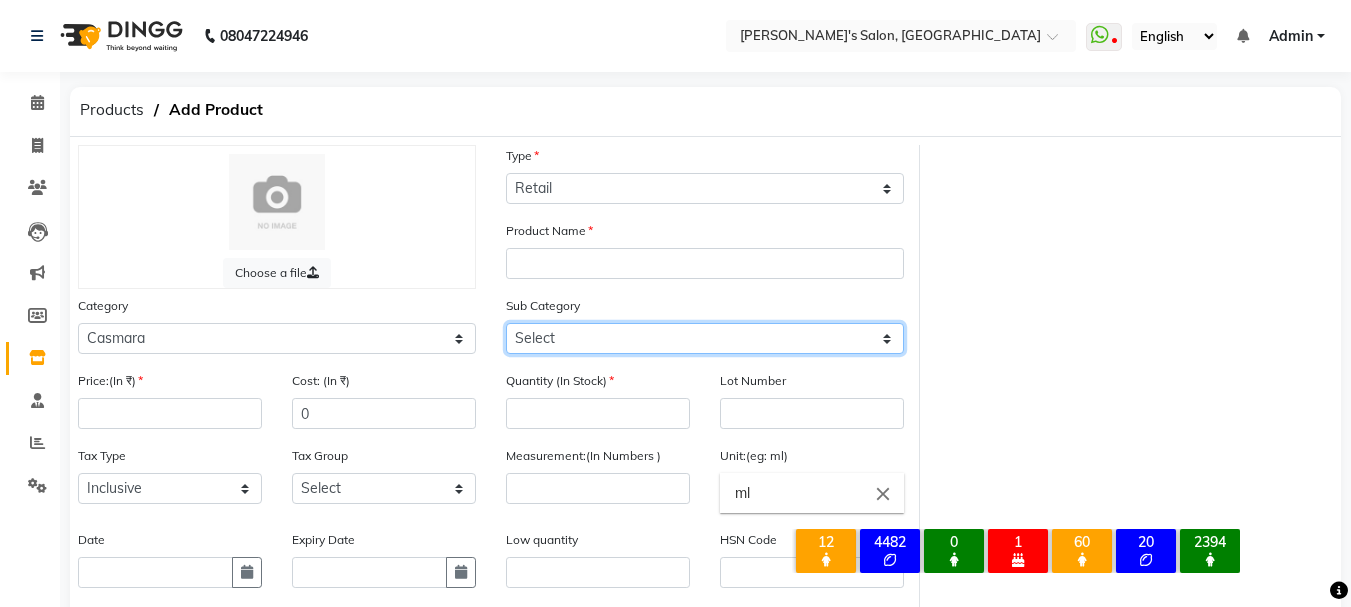 select on "1551" 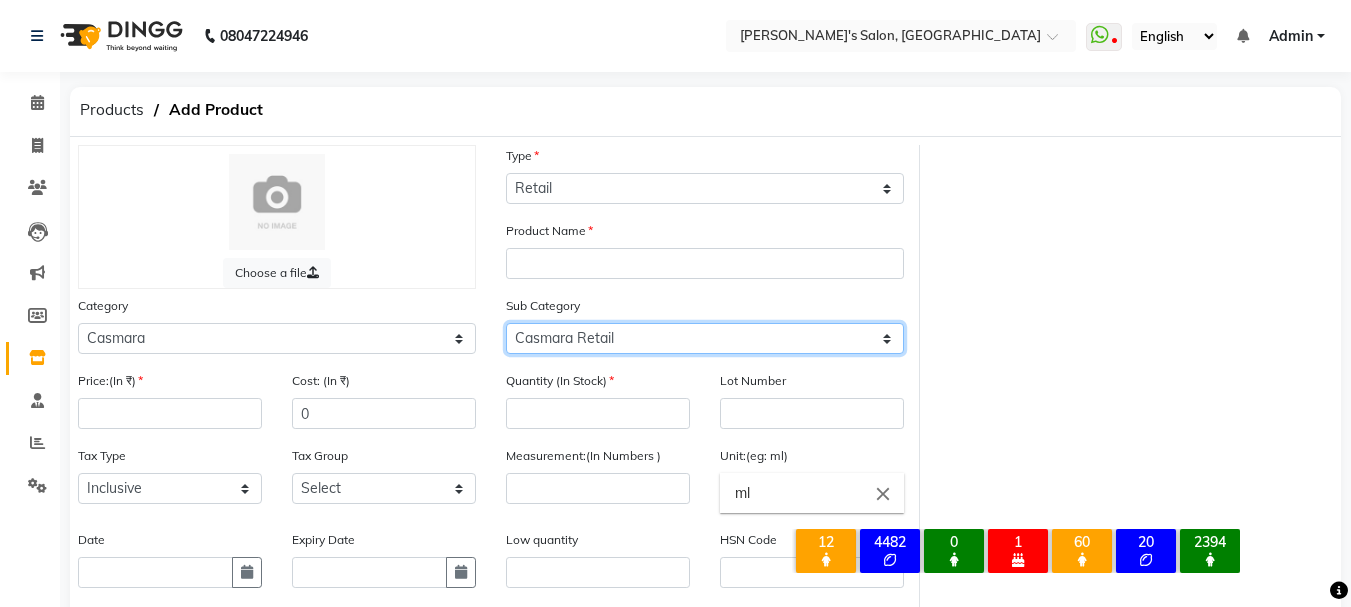 click on "Select Casmara Retail" 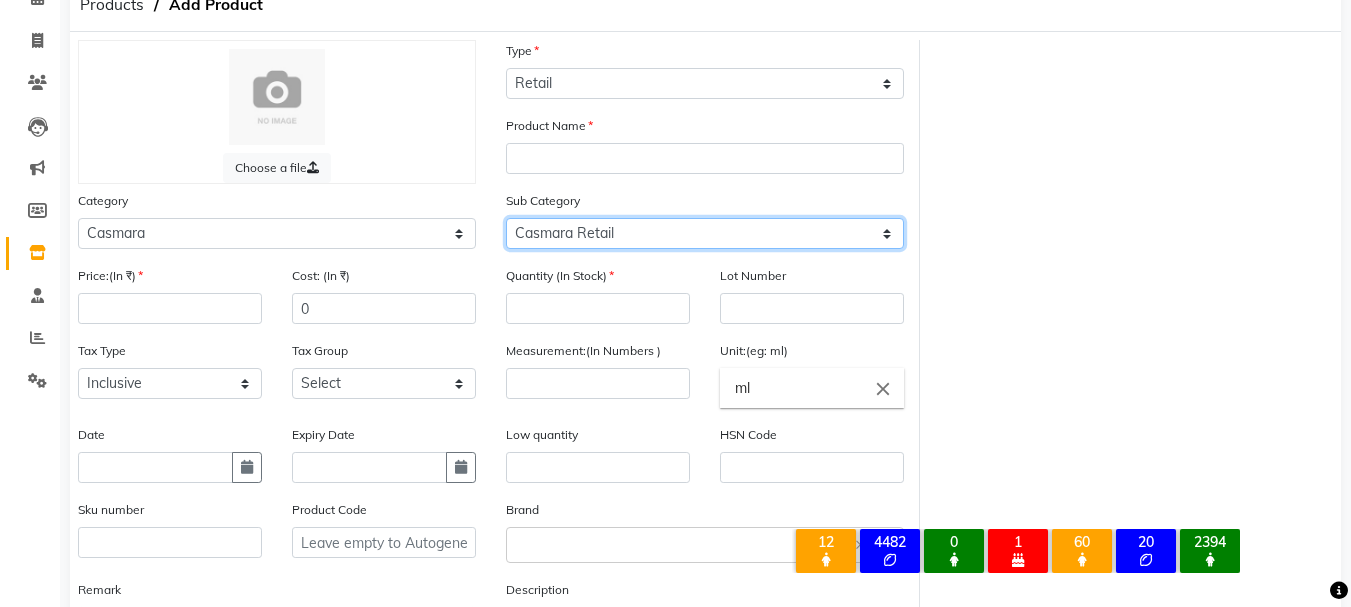 scroll, scrollTop: 107, scrollLeft: 0, axis: vertical 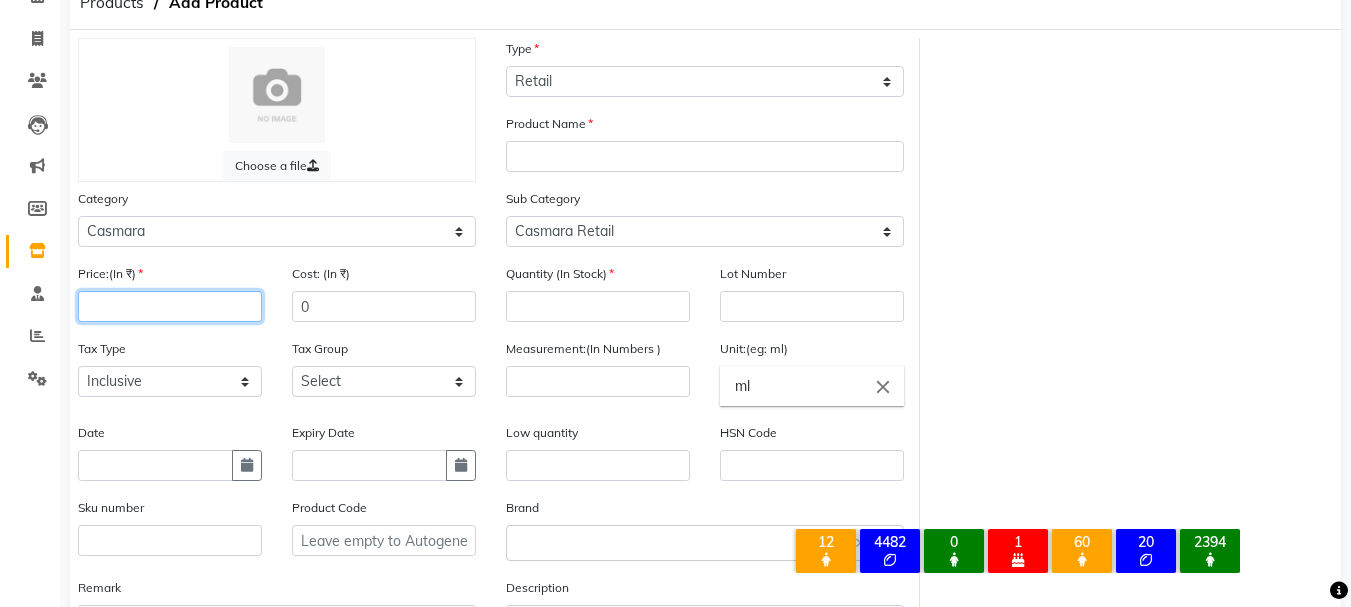 click 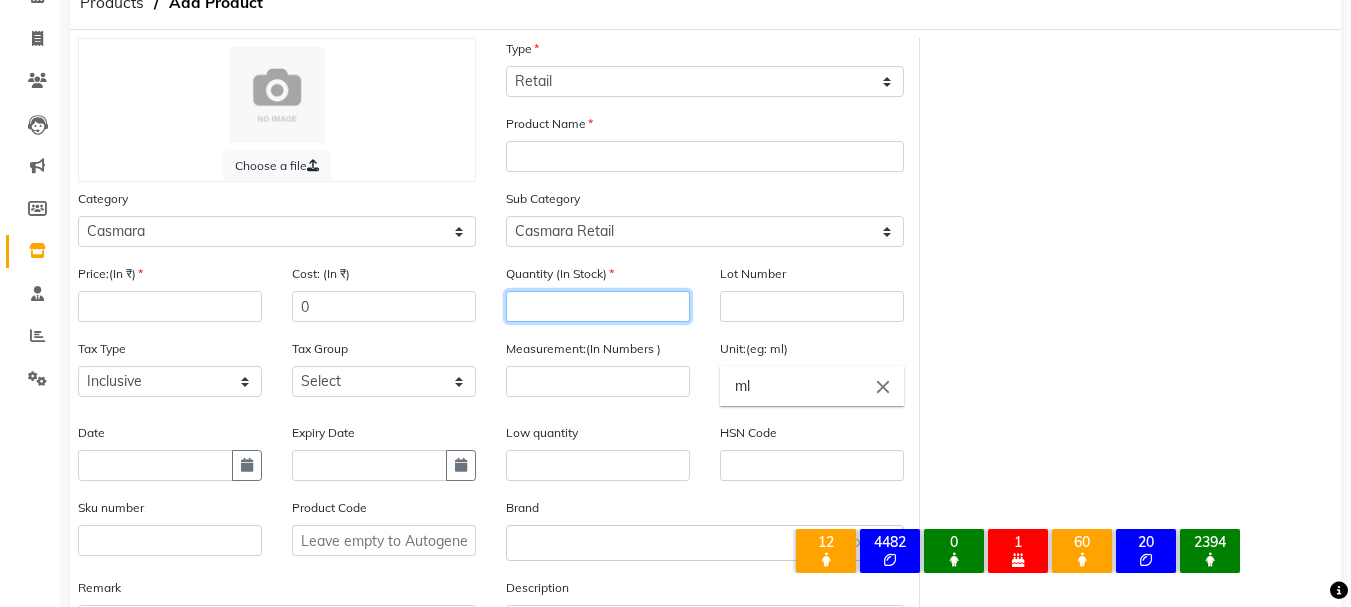 click 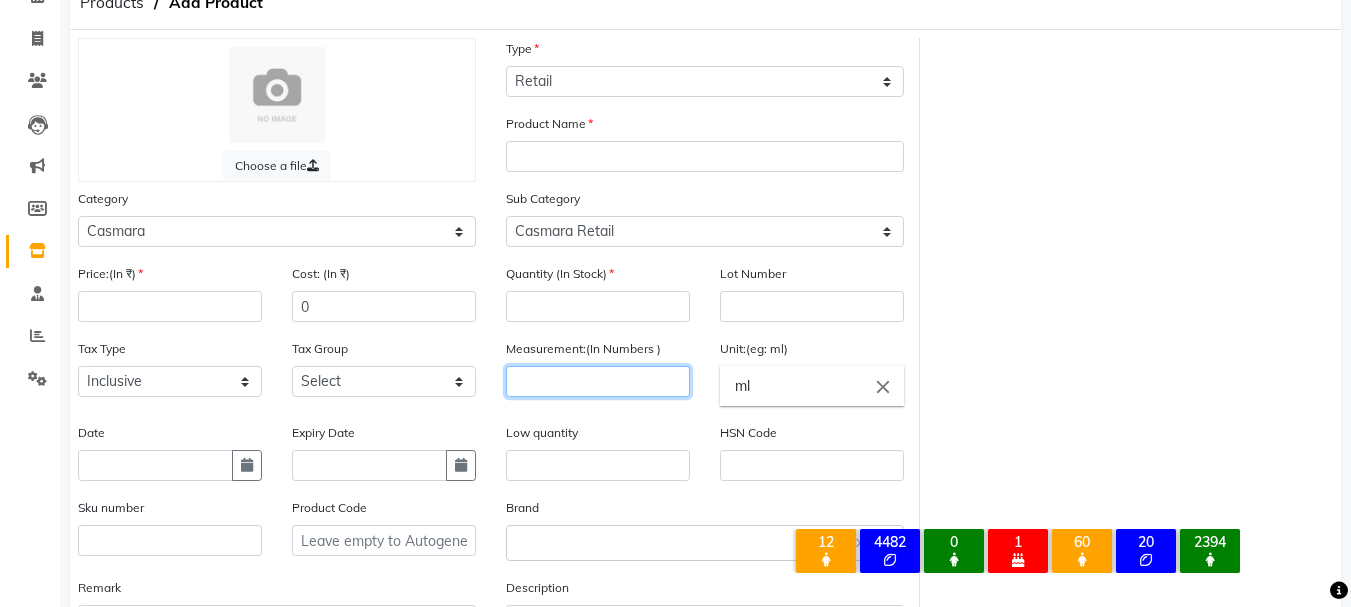 click 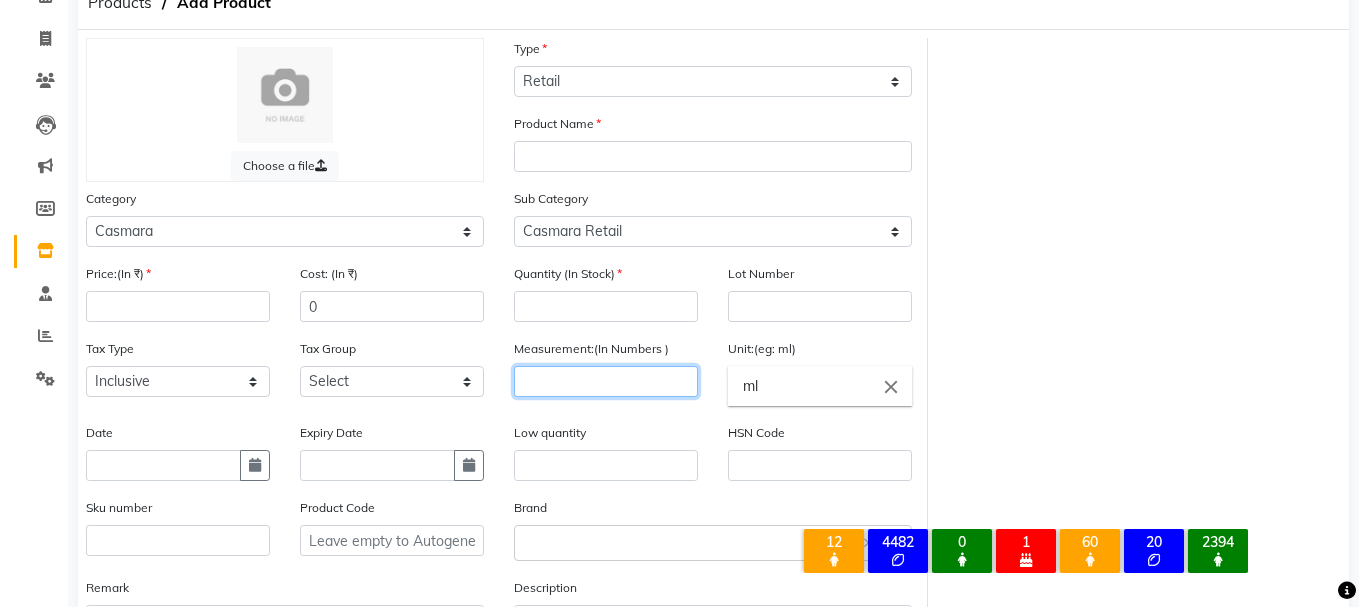 scroll, scrollTop: 269, scrollLeft: 0, axis: vertical 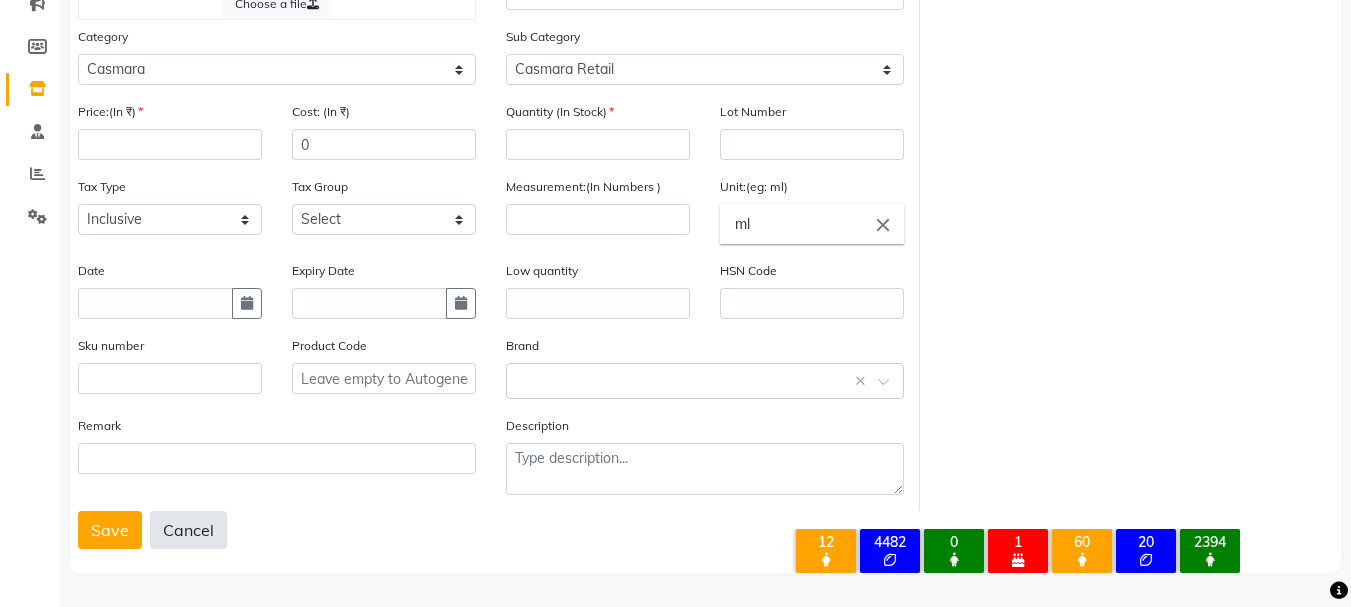 click on "Cancel" 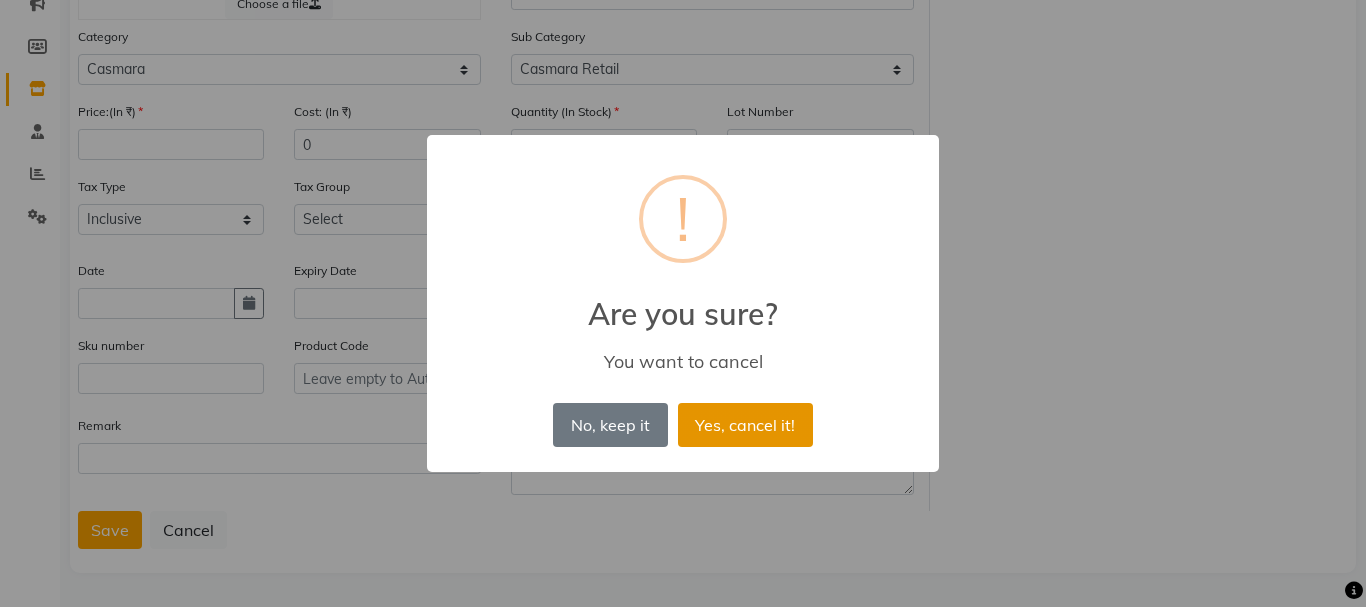 click on "Yes, cancel it!" at bounding box center (745, 425) 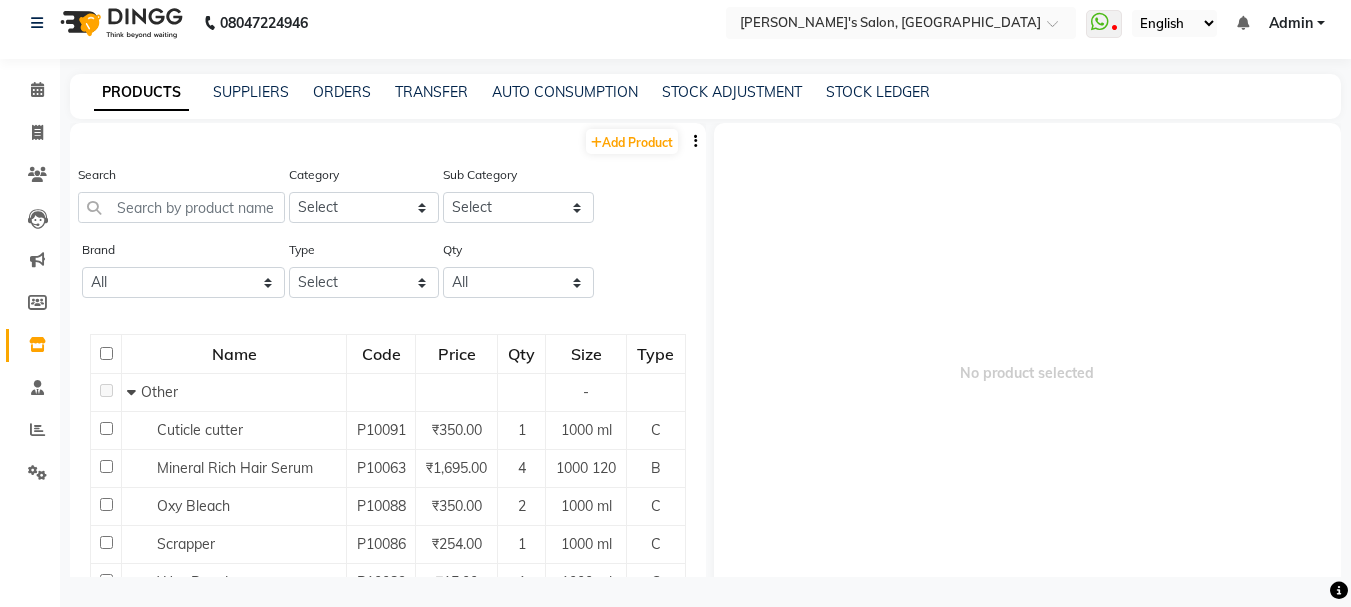 scroll, scrollTop: 13, scrollLeft: 0, axis: vertical 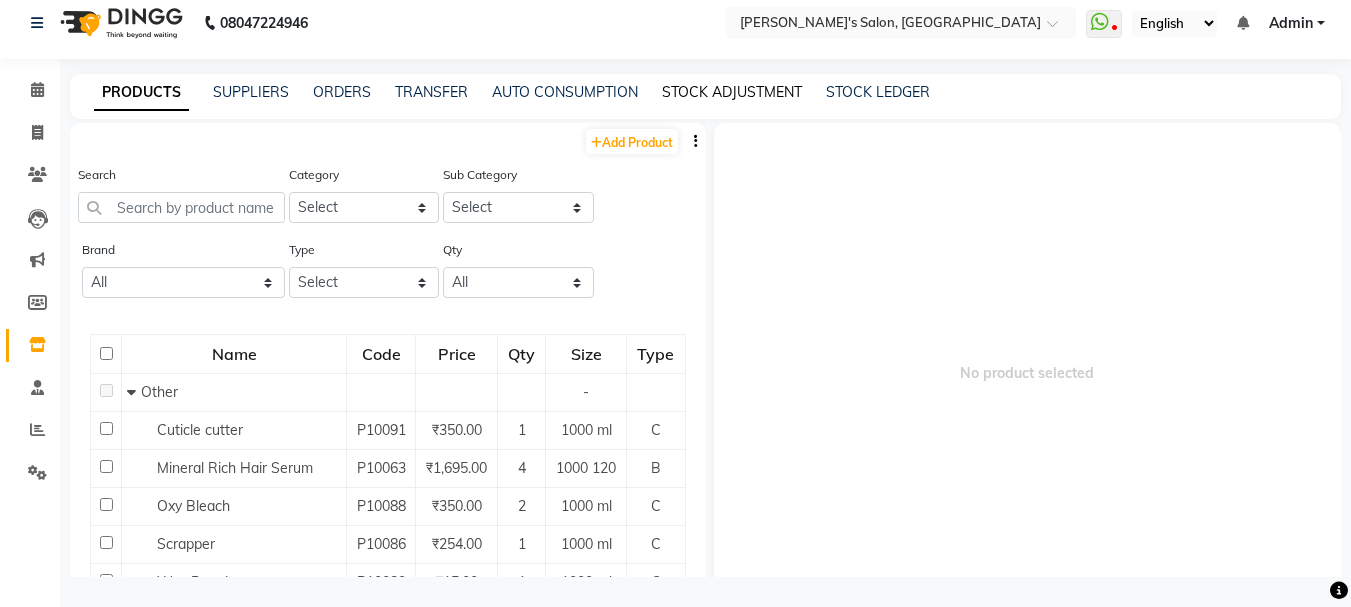 click on "STOCK ADJUSTMENT" 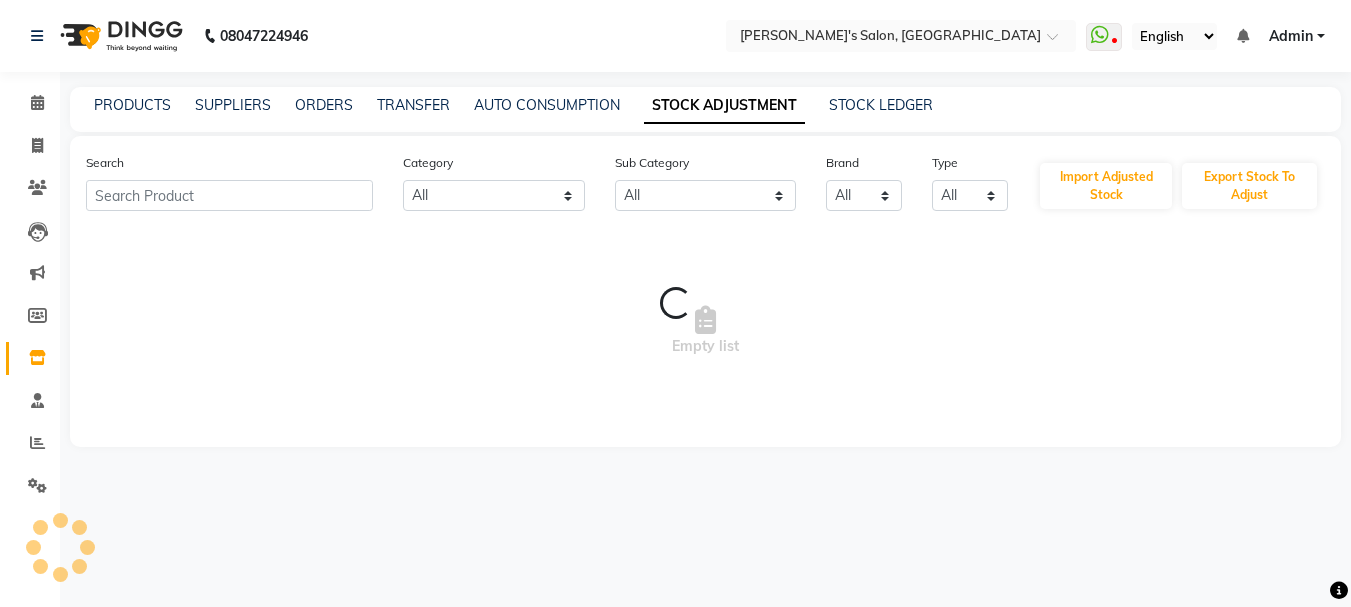 scroll, scrollTop: 0, scrollLeft: 0, axis: both 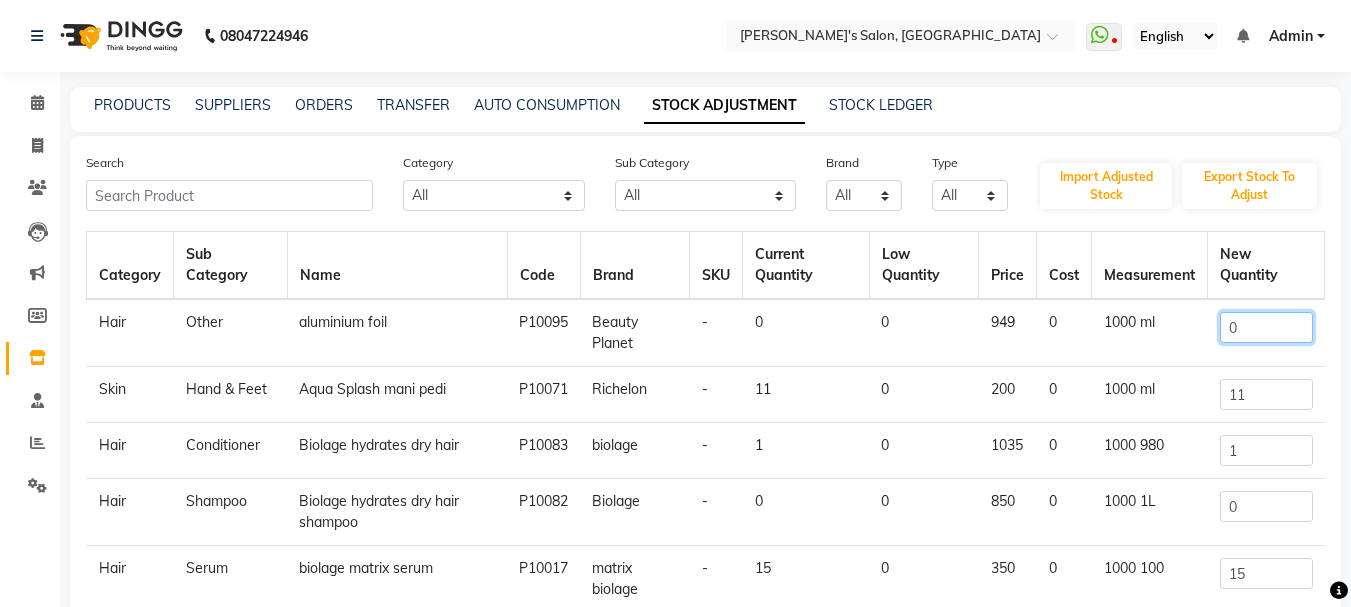 click on "0" 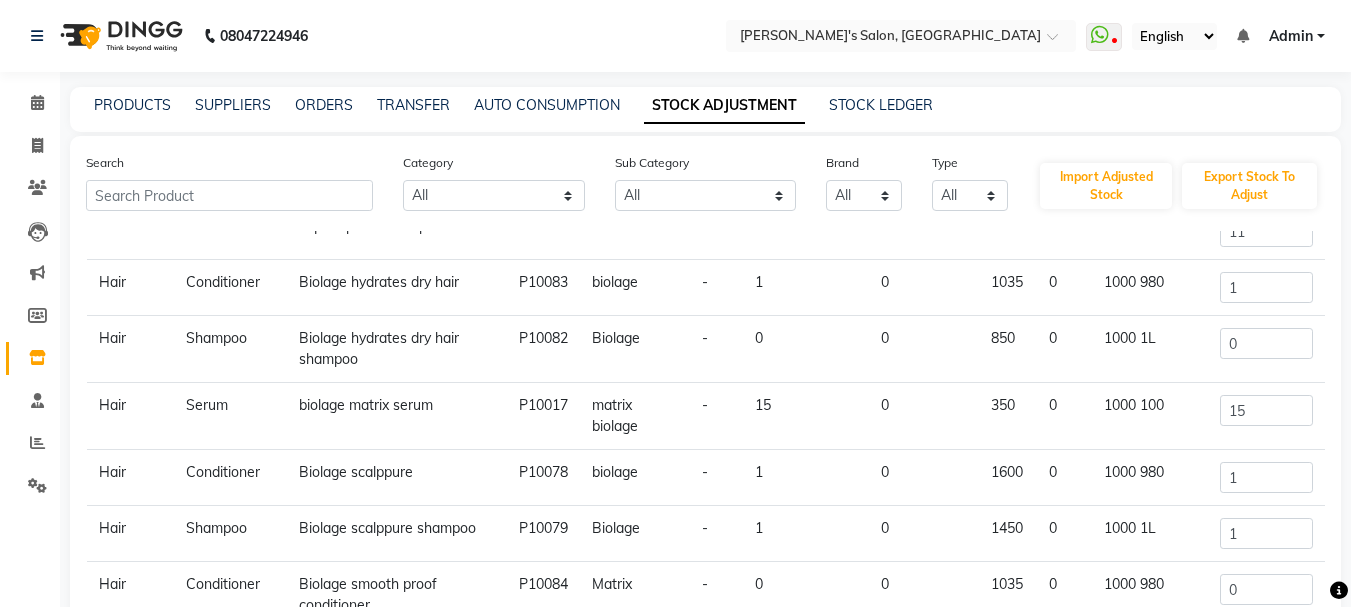 scroll, scrollTop: 189, scrollLeft: 0, axis: vertical 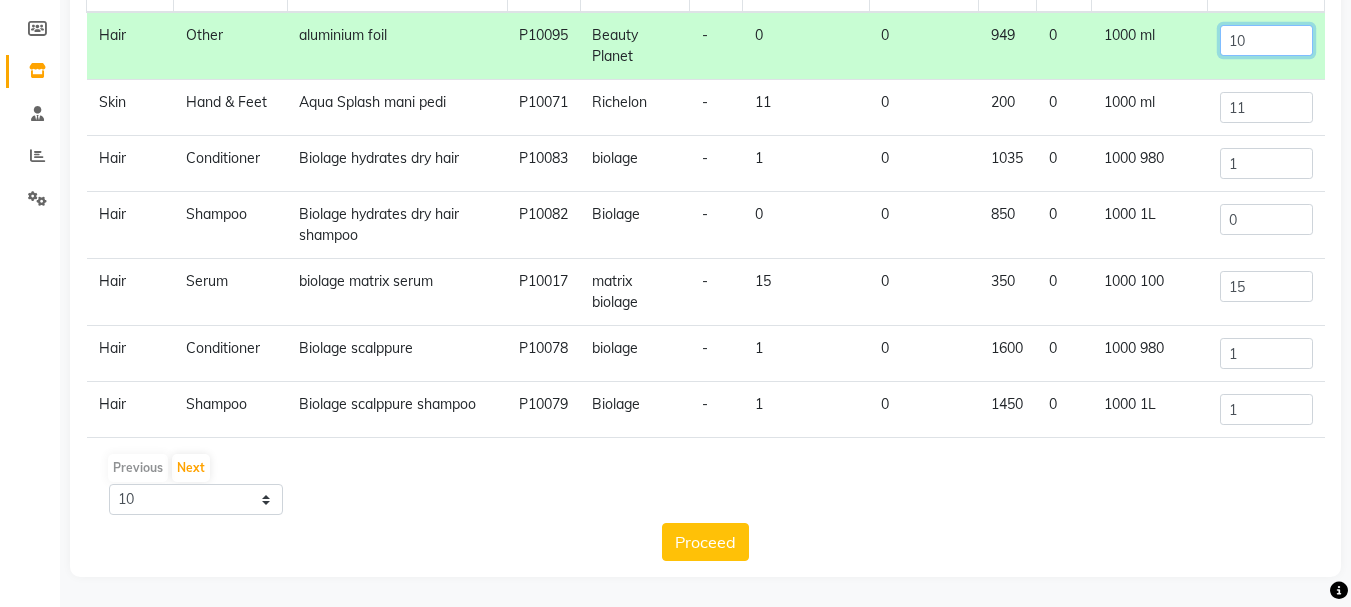 type on "1" 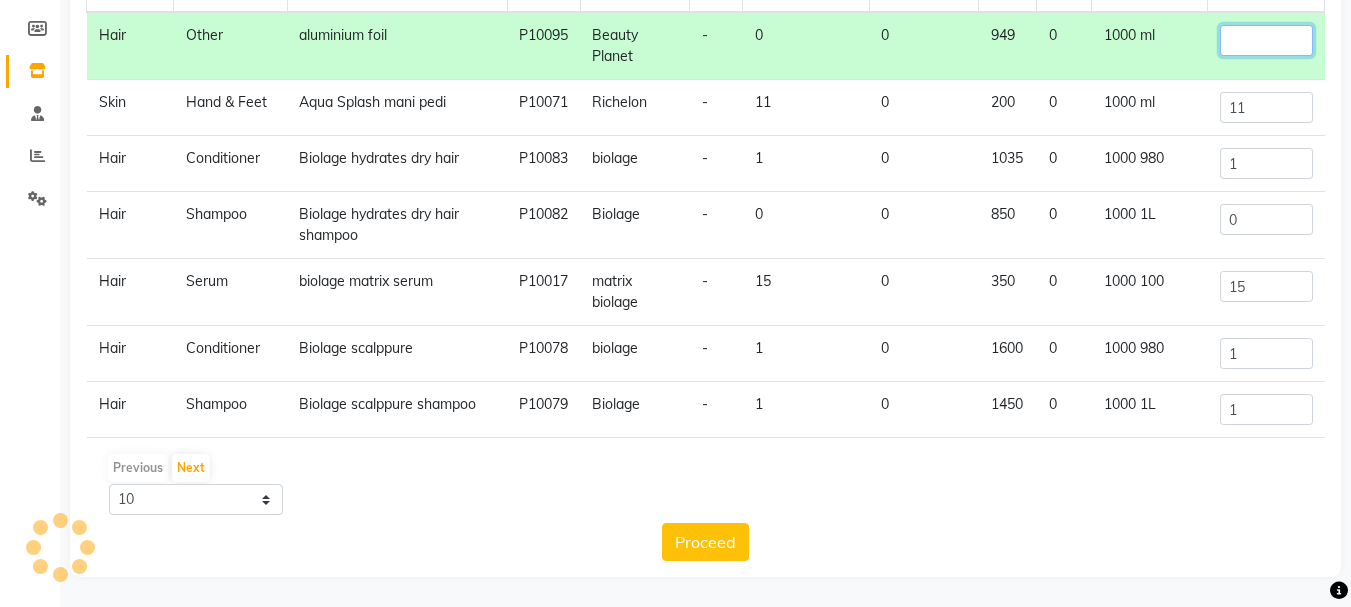 type on "0" 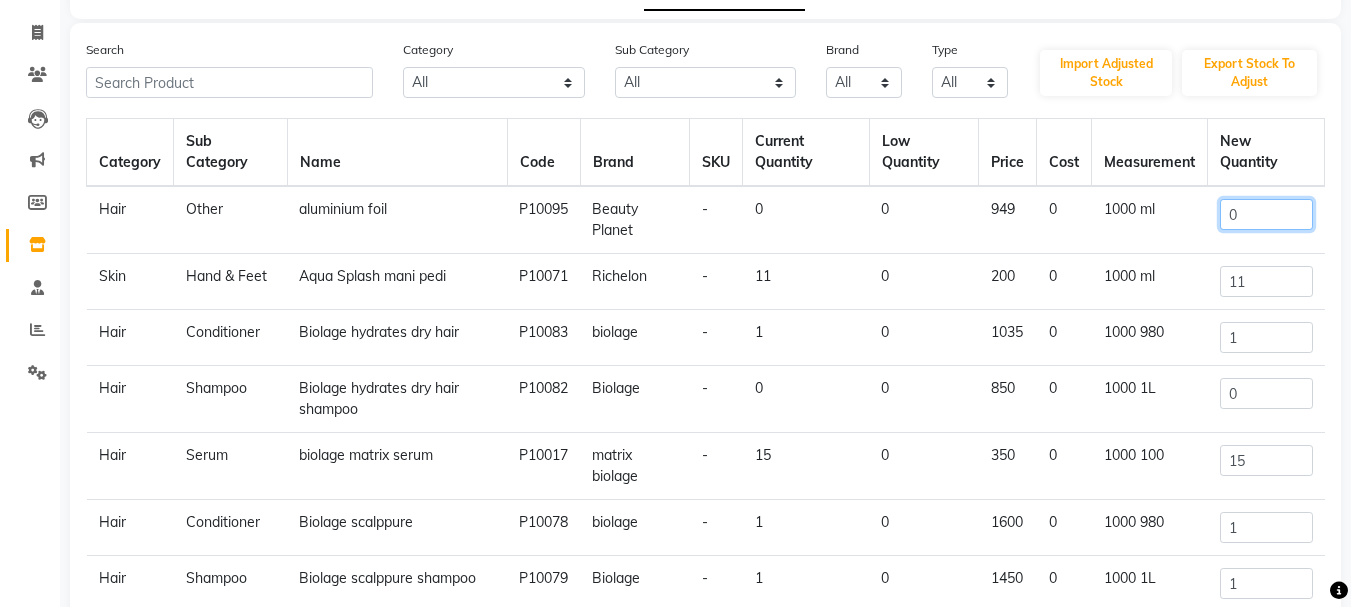 scroll, scrollTop: 0, scrollLeft: 0, axis: both 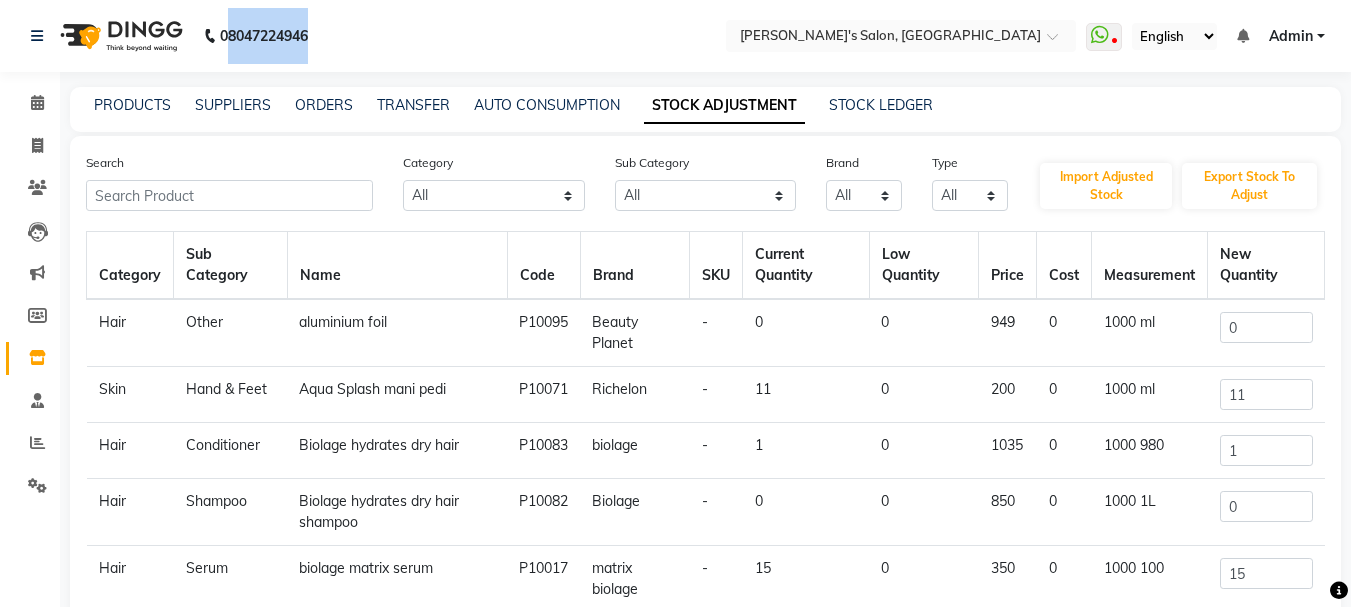 drag, startPoint x: 232, startPoint y: 37, endPoint x: 377, endPoint y: 53, distance: 145.88008 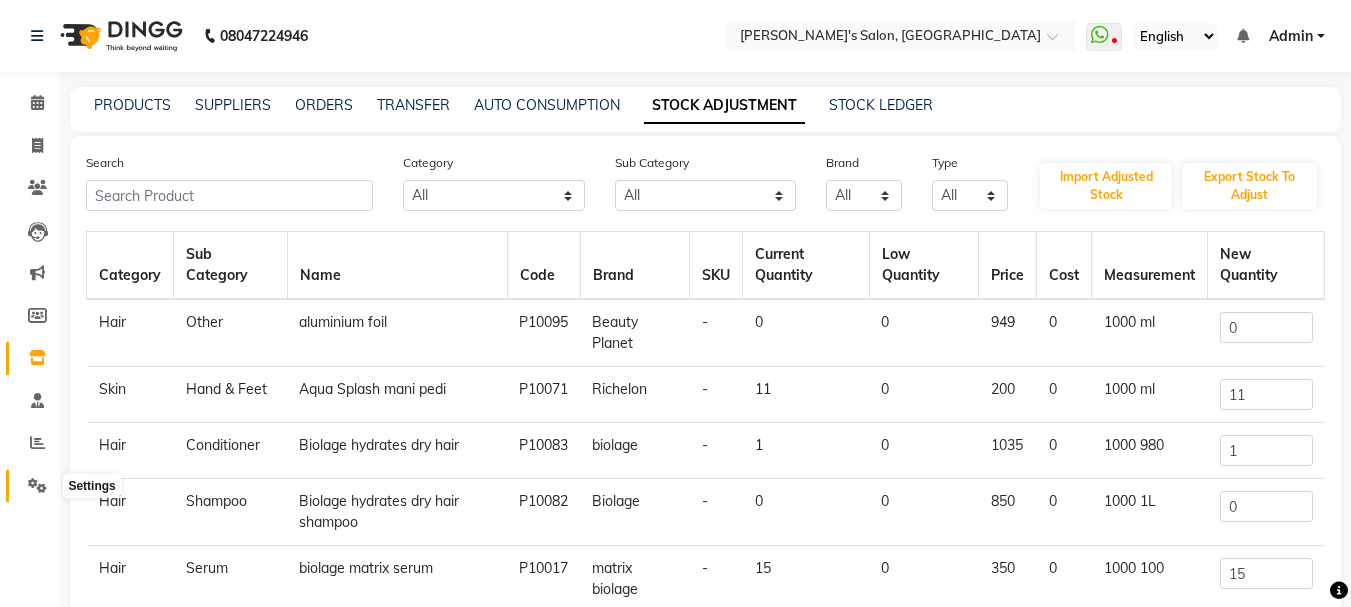 click 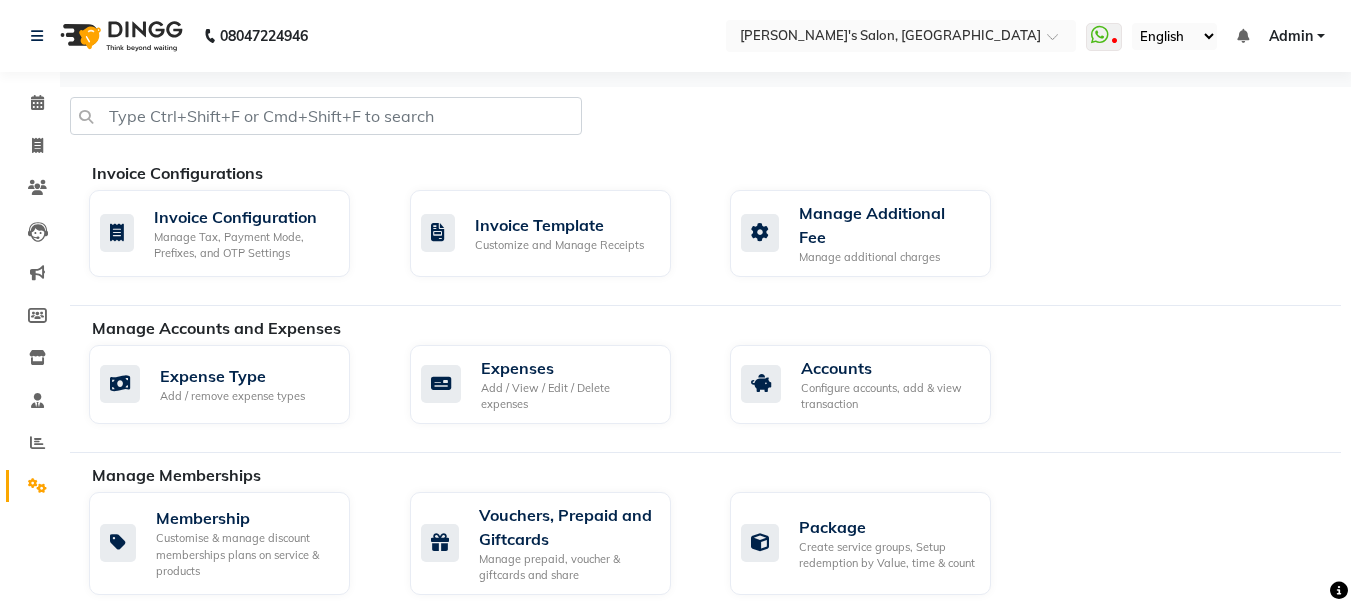 scroll, scrollTop: 1085, scrollLeft: 0, axis: vertical 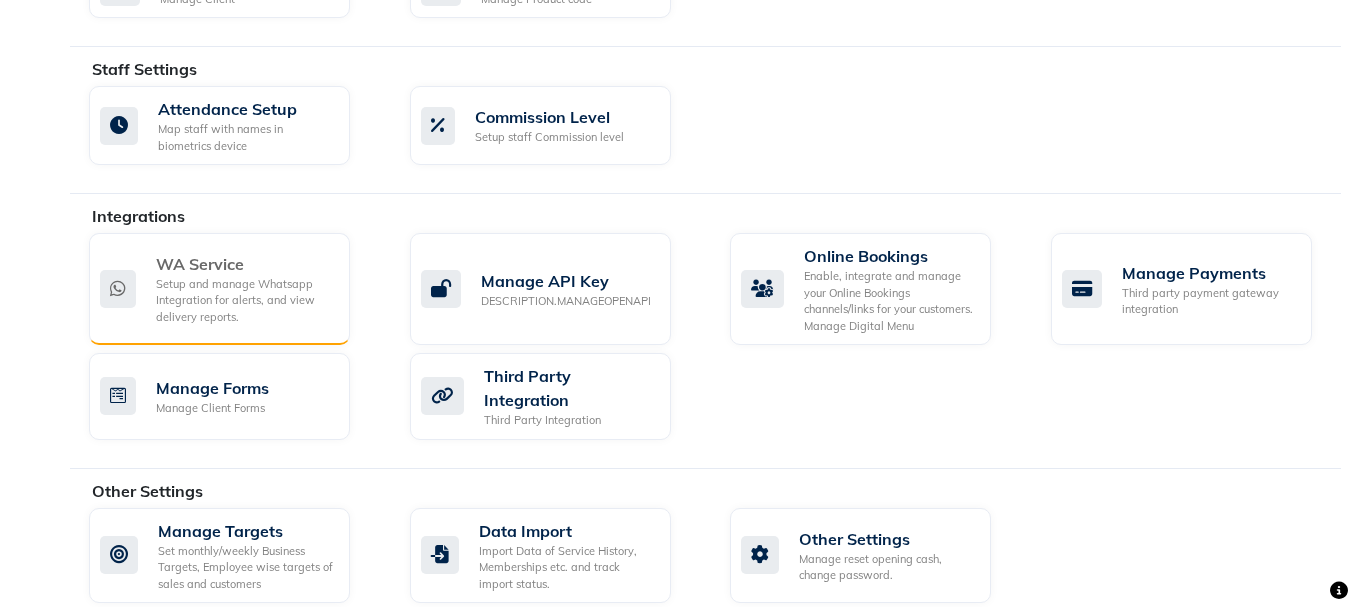 click on "Setup and manage Whatsapp Integration for alerts, and view delivery reports." 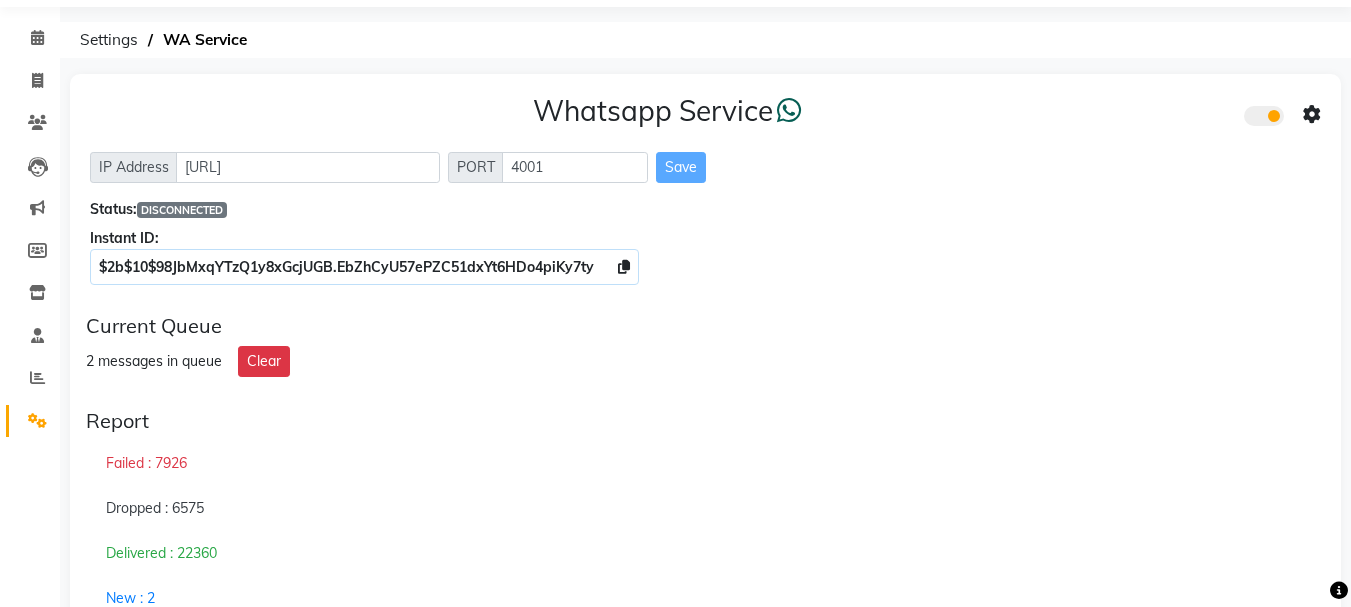 scroll, scrollTop: 100, scrollLeft: 0, axis: vertical 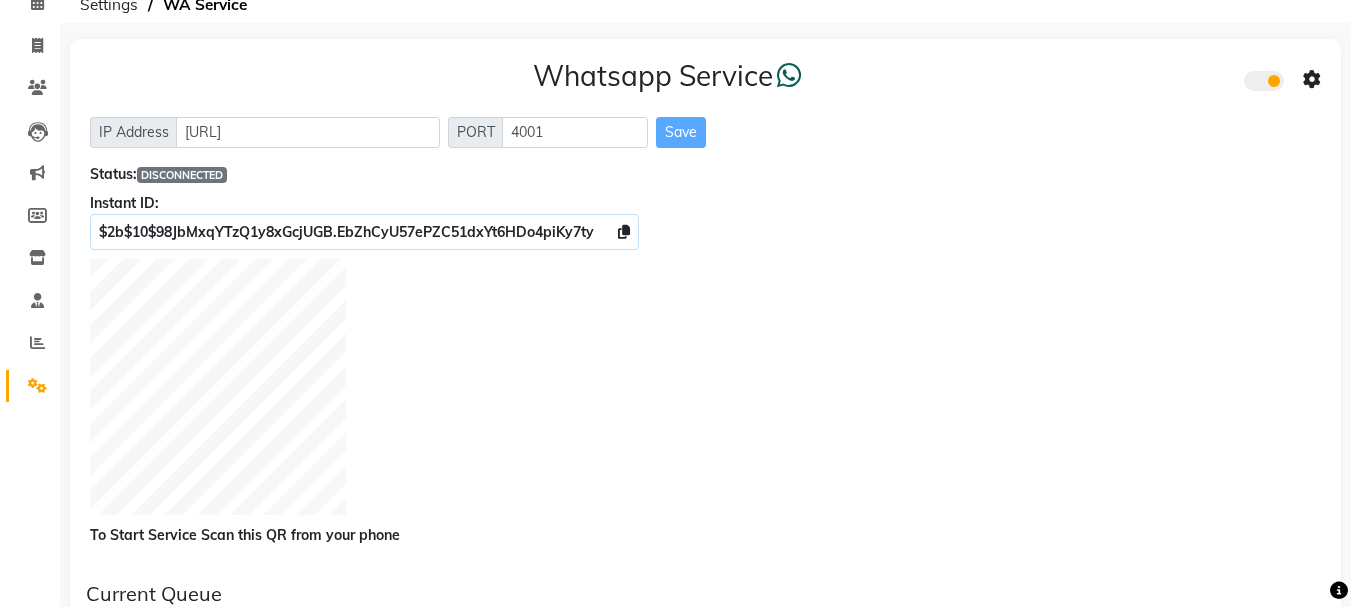 click 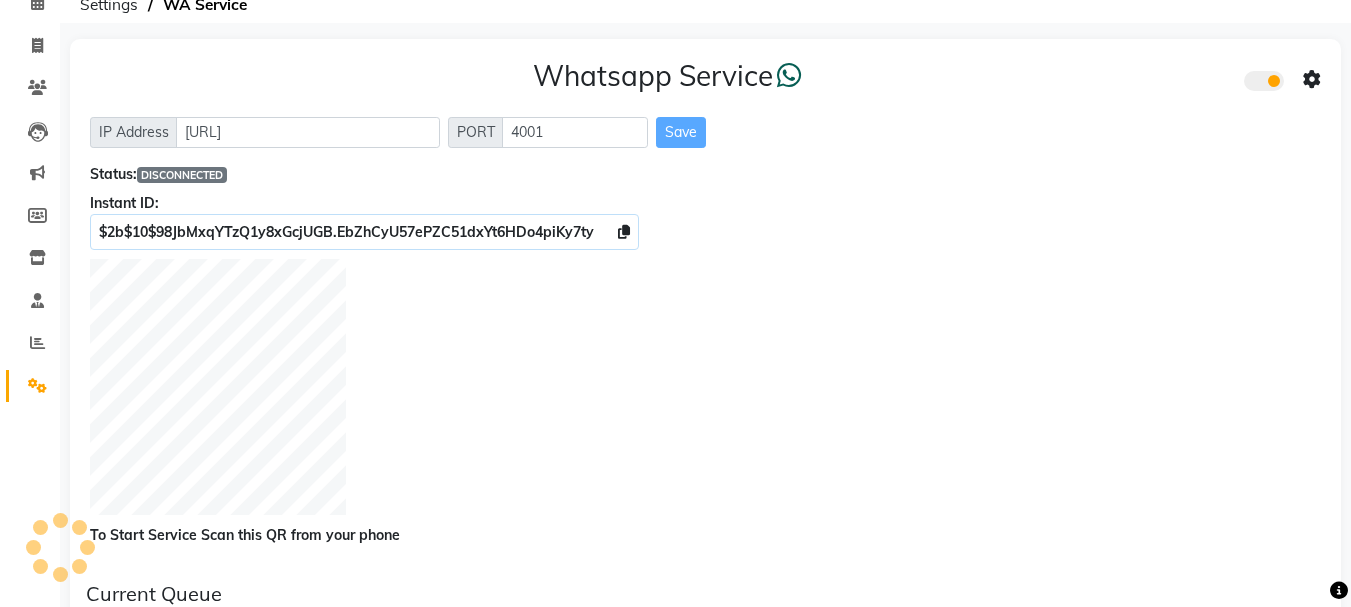 click 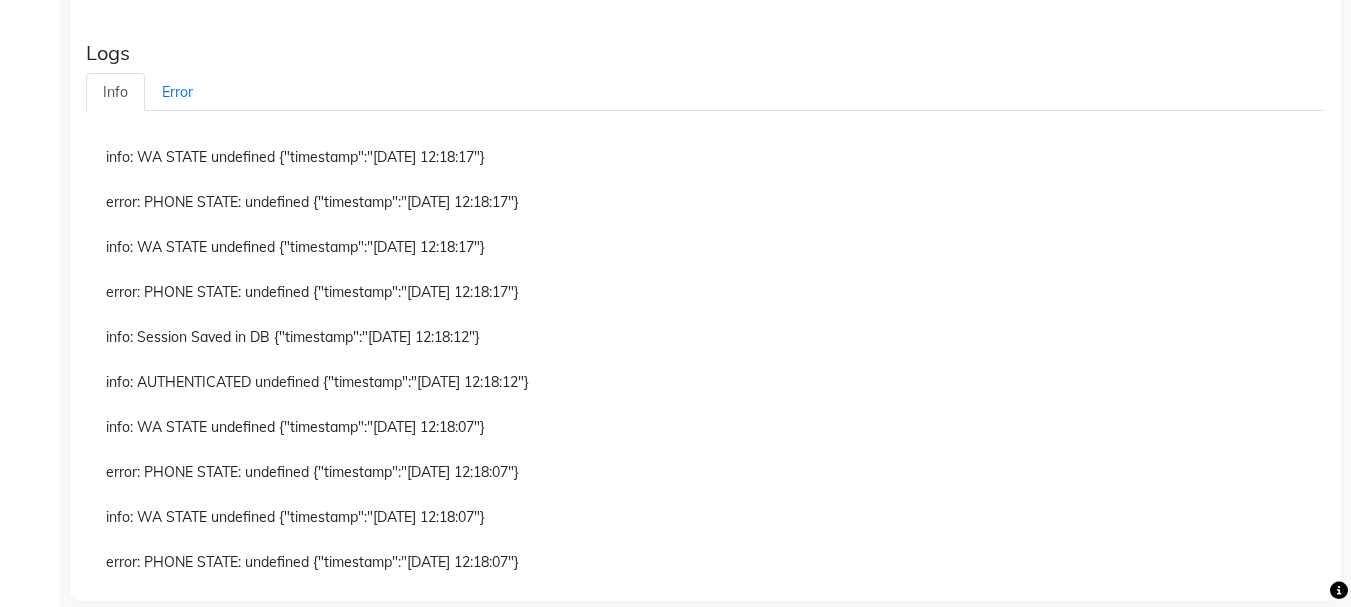 scroll, scrollTop: 701, scrollLeft: 0, axis: vertical 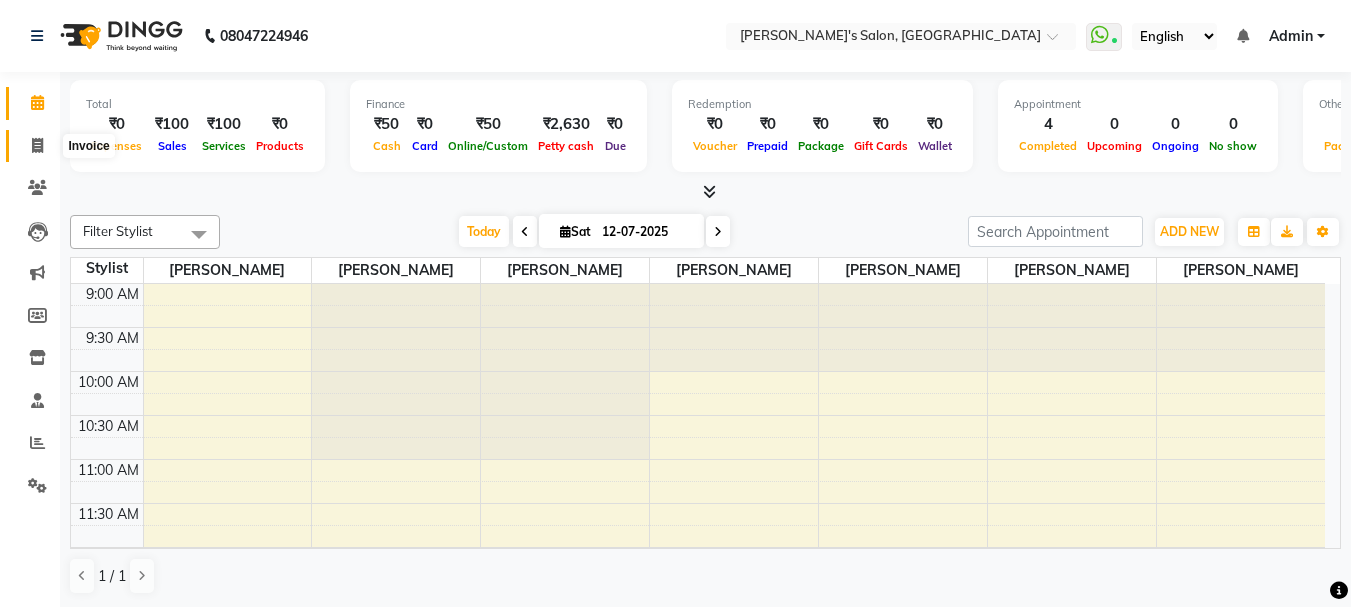 click 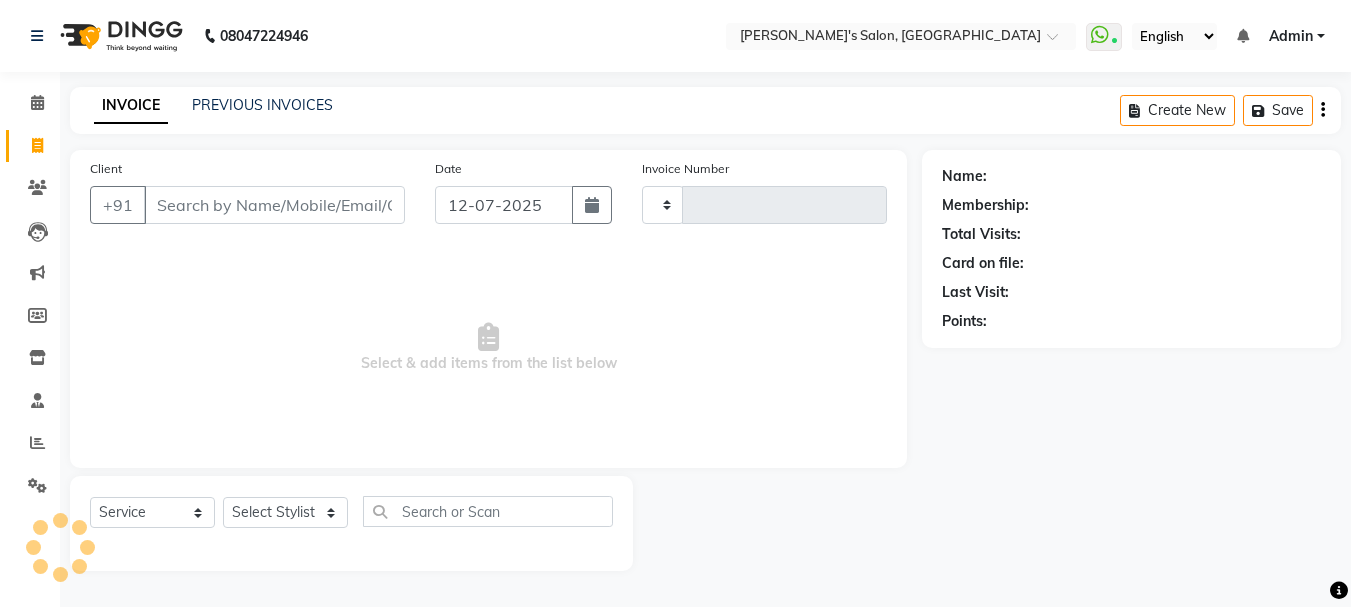 type on "0050" 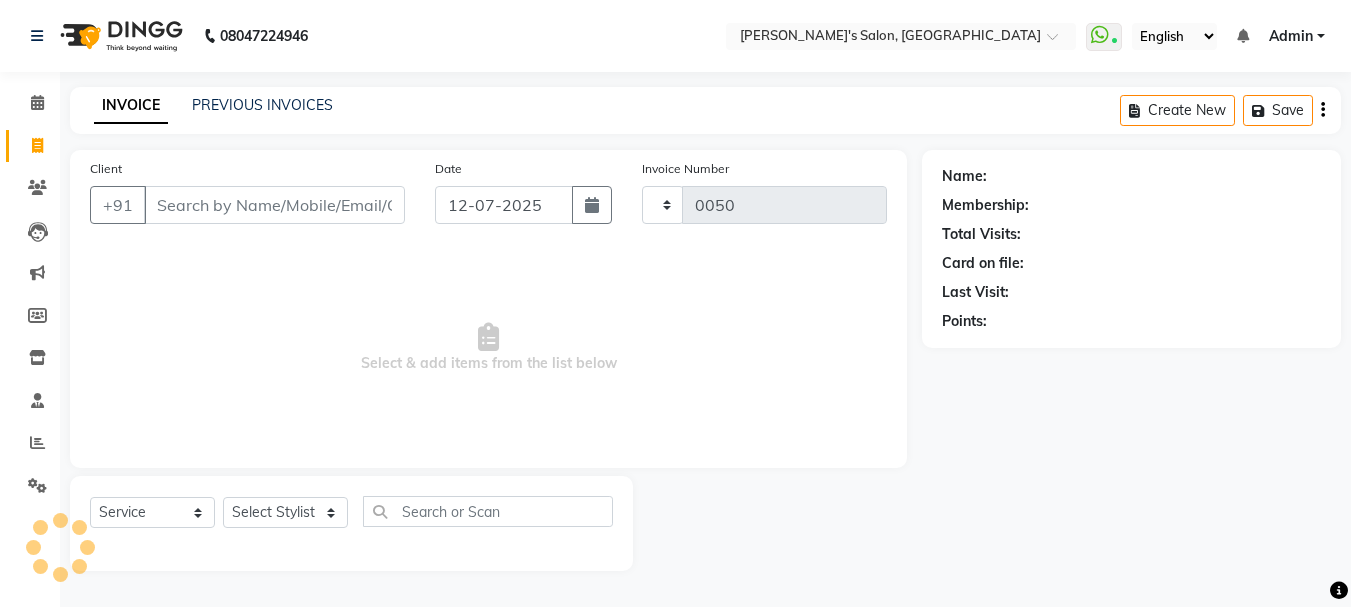 select on "716" 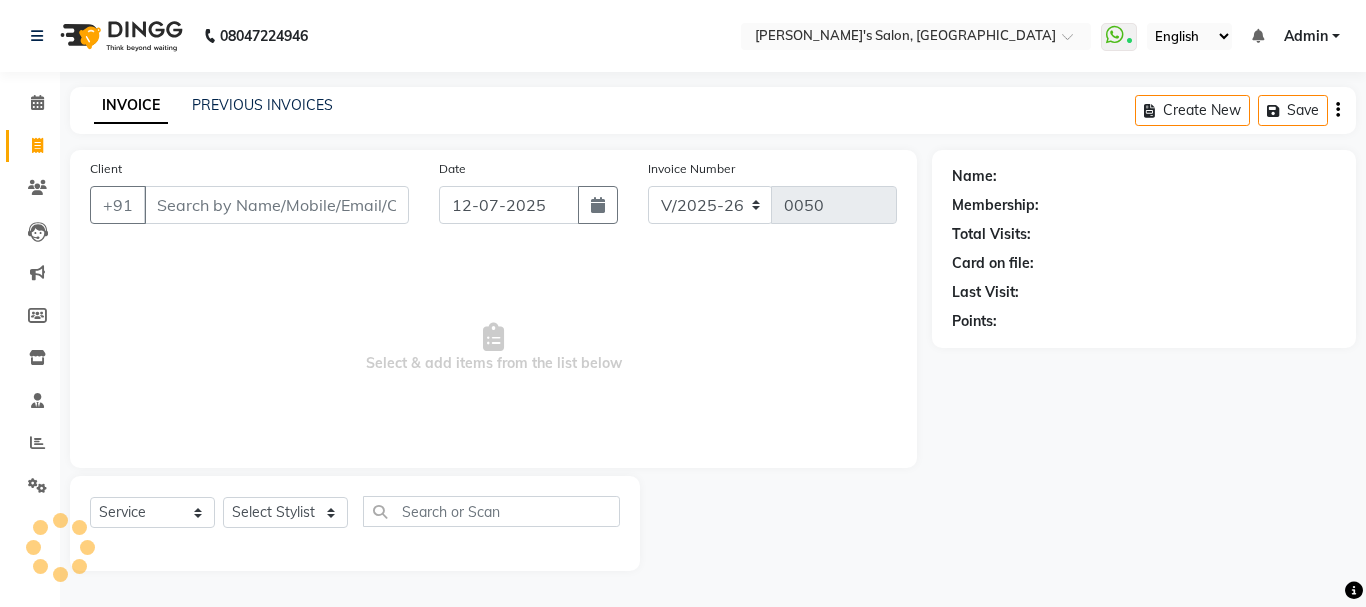 click on "Client" at bounding box center (276, 205) 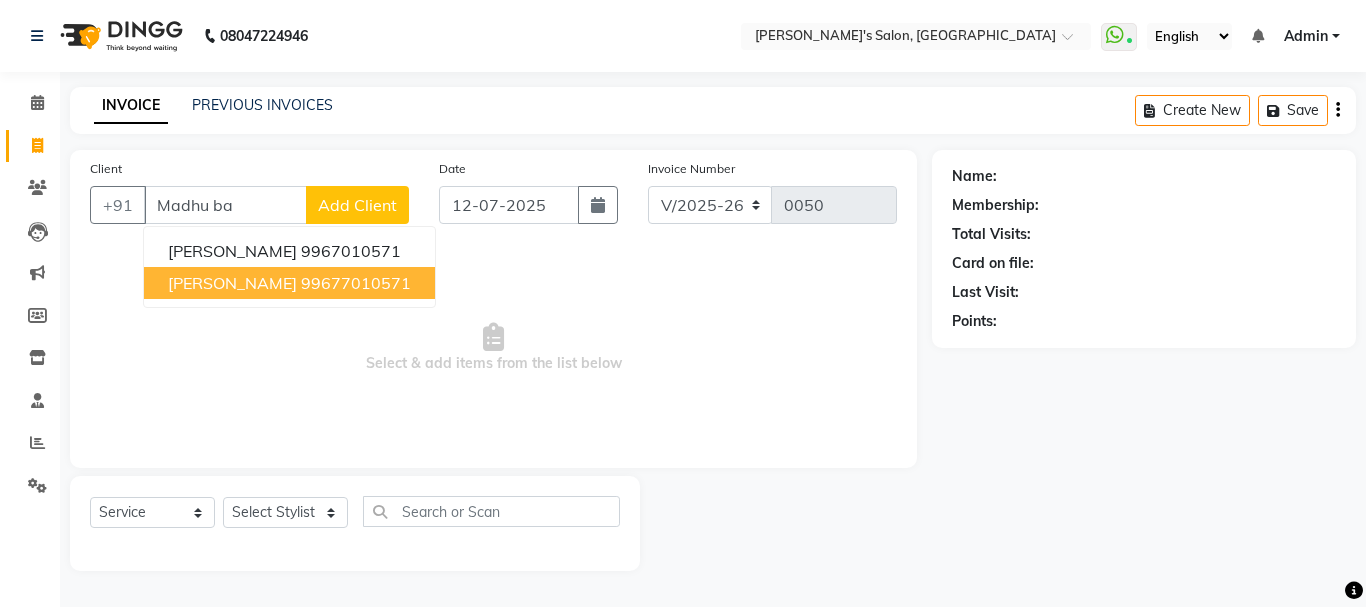 click on "[PERSON_NAME]" at bounding box center (232, 283) 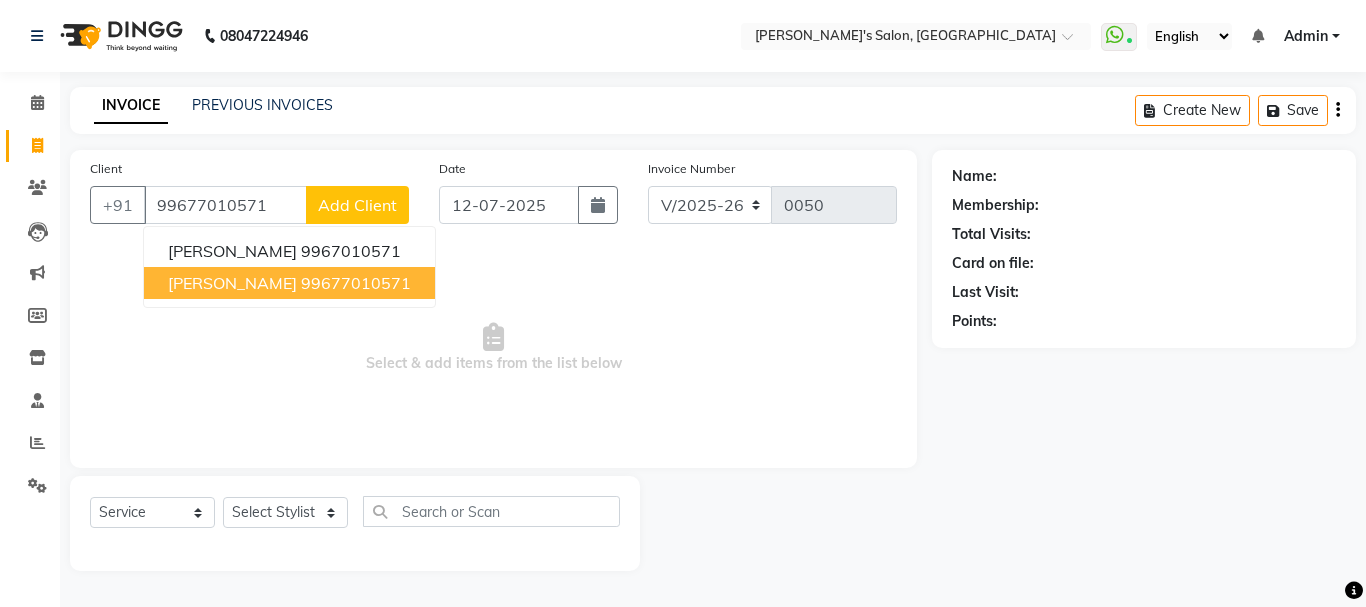 type on "99677010571" 